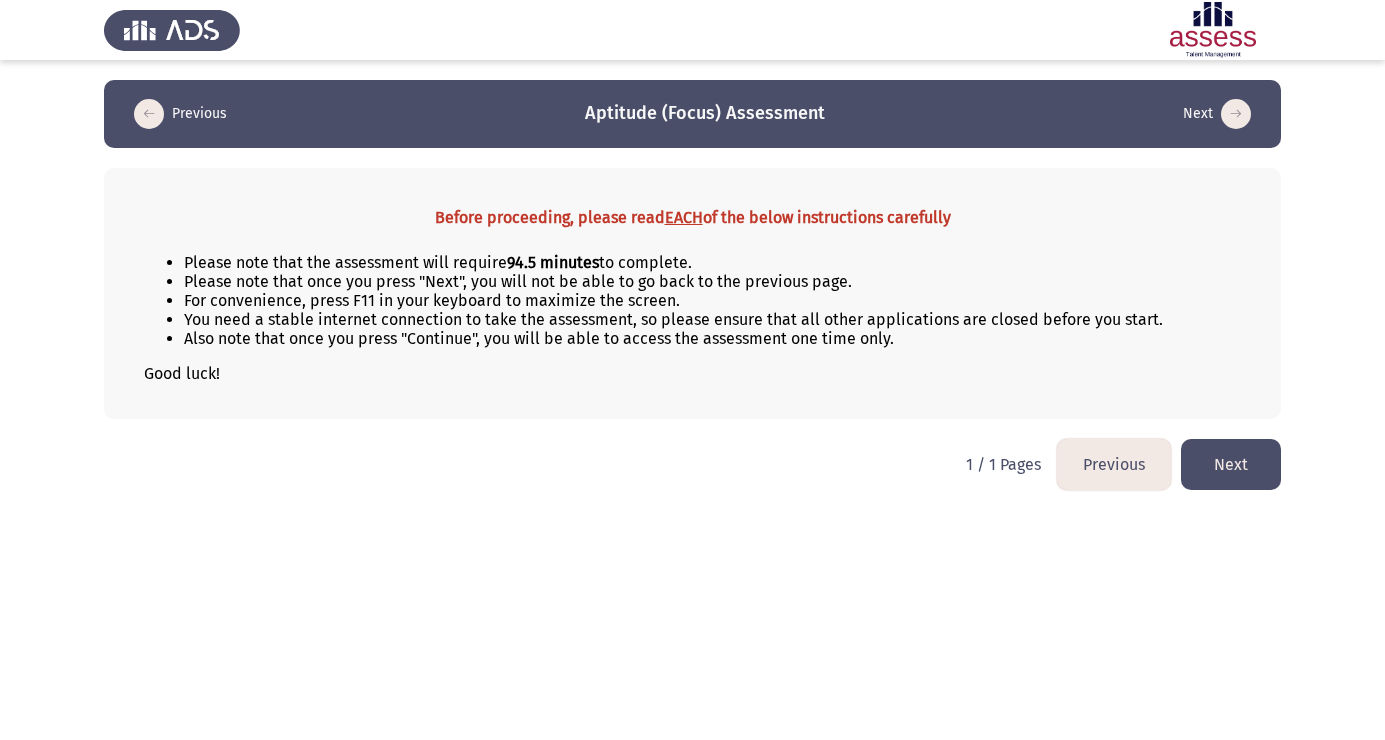 scroll, scrollTop: 0, scrollLeft: 0, axis: both 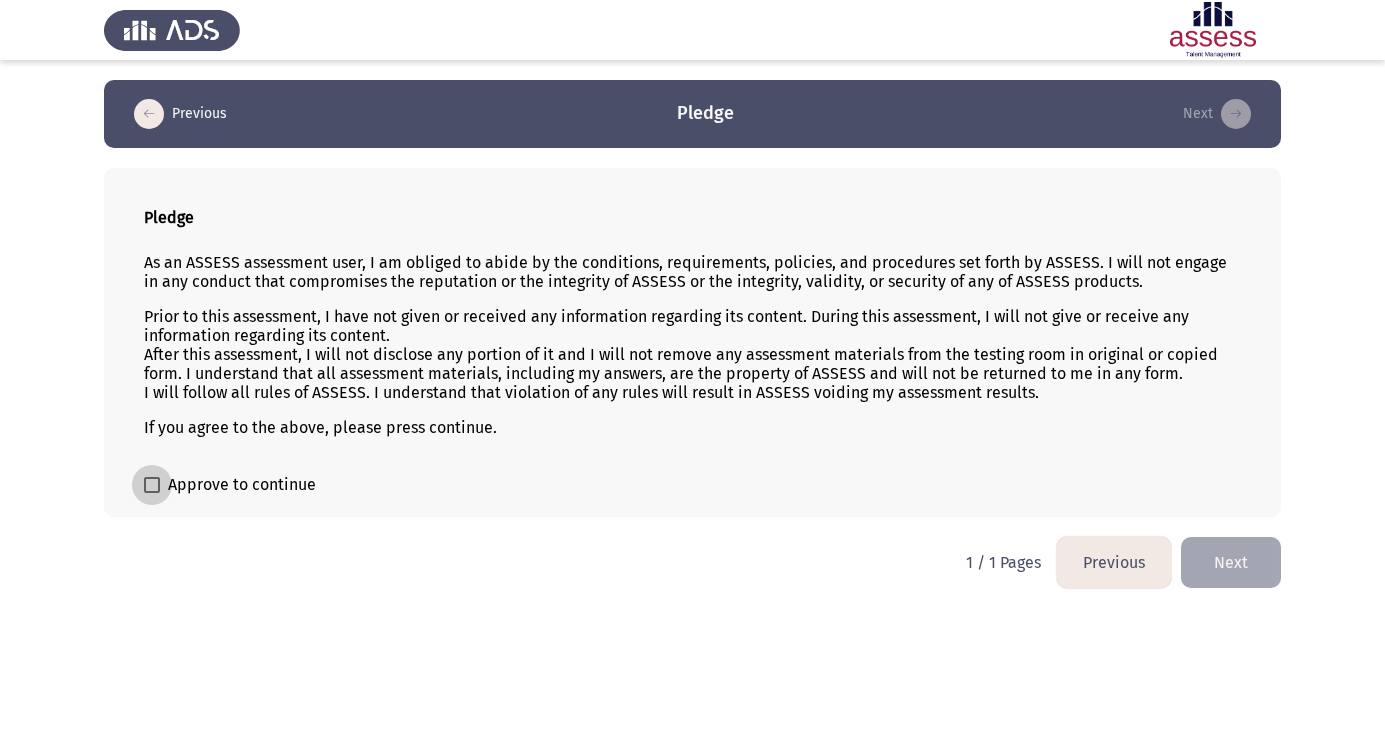 click on "Approve to continue" at bounding box center [230, 485] 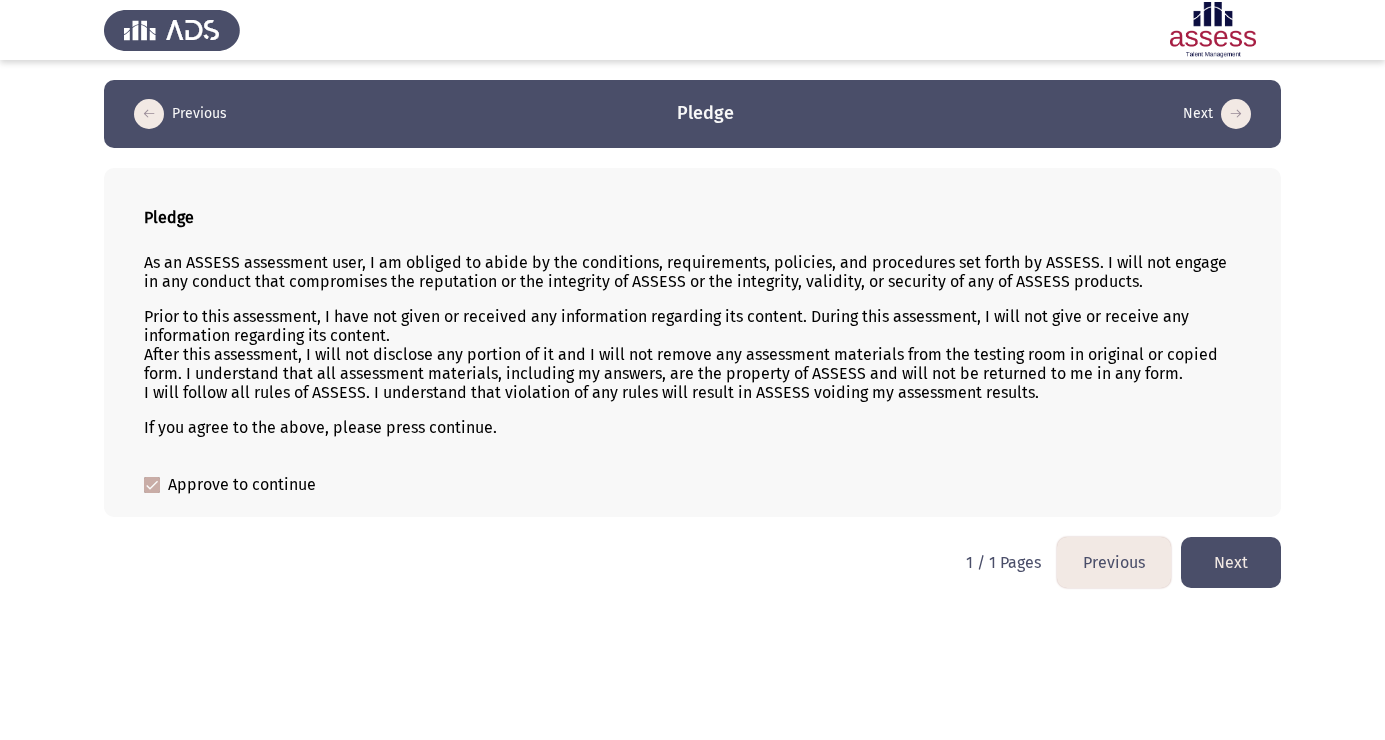 click on "Approve to continue" at bounding box center [230, 485] 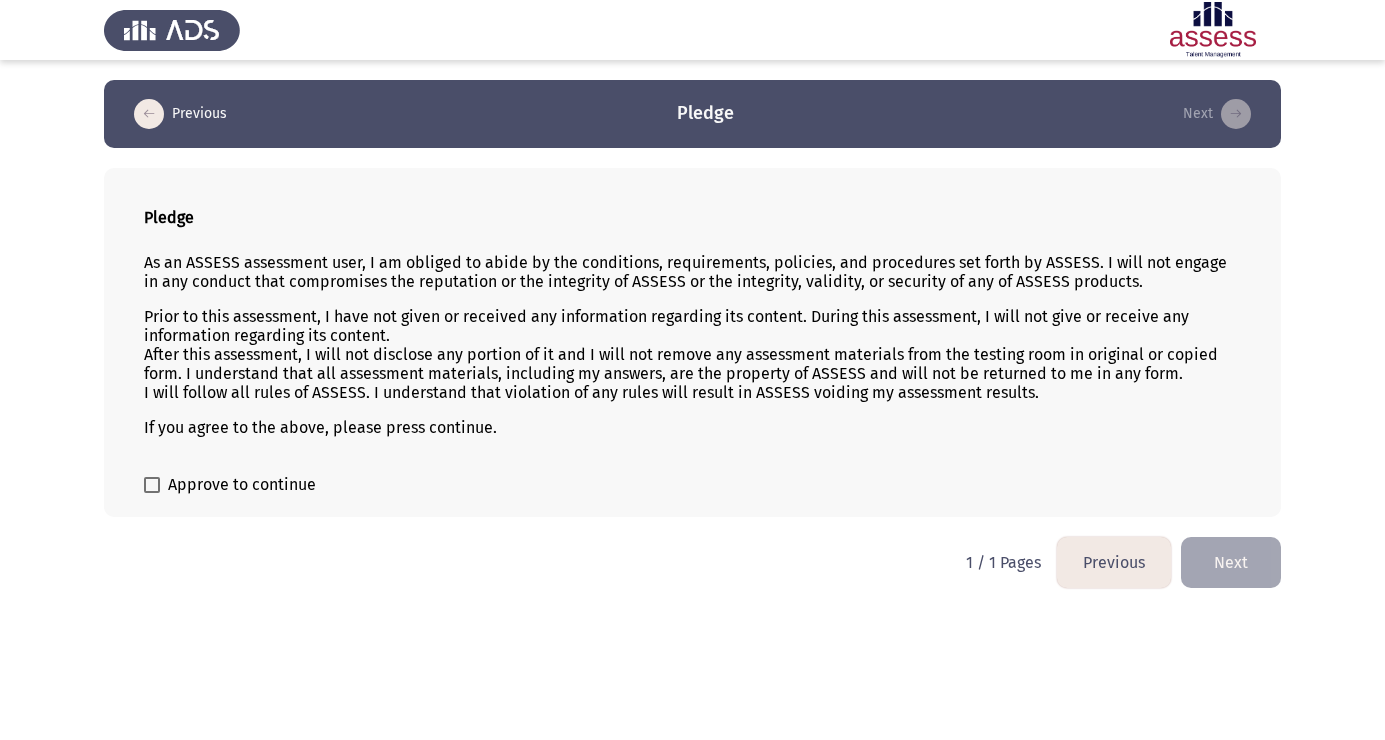 click at bounding box center [152, 485] 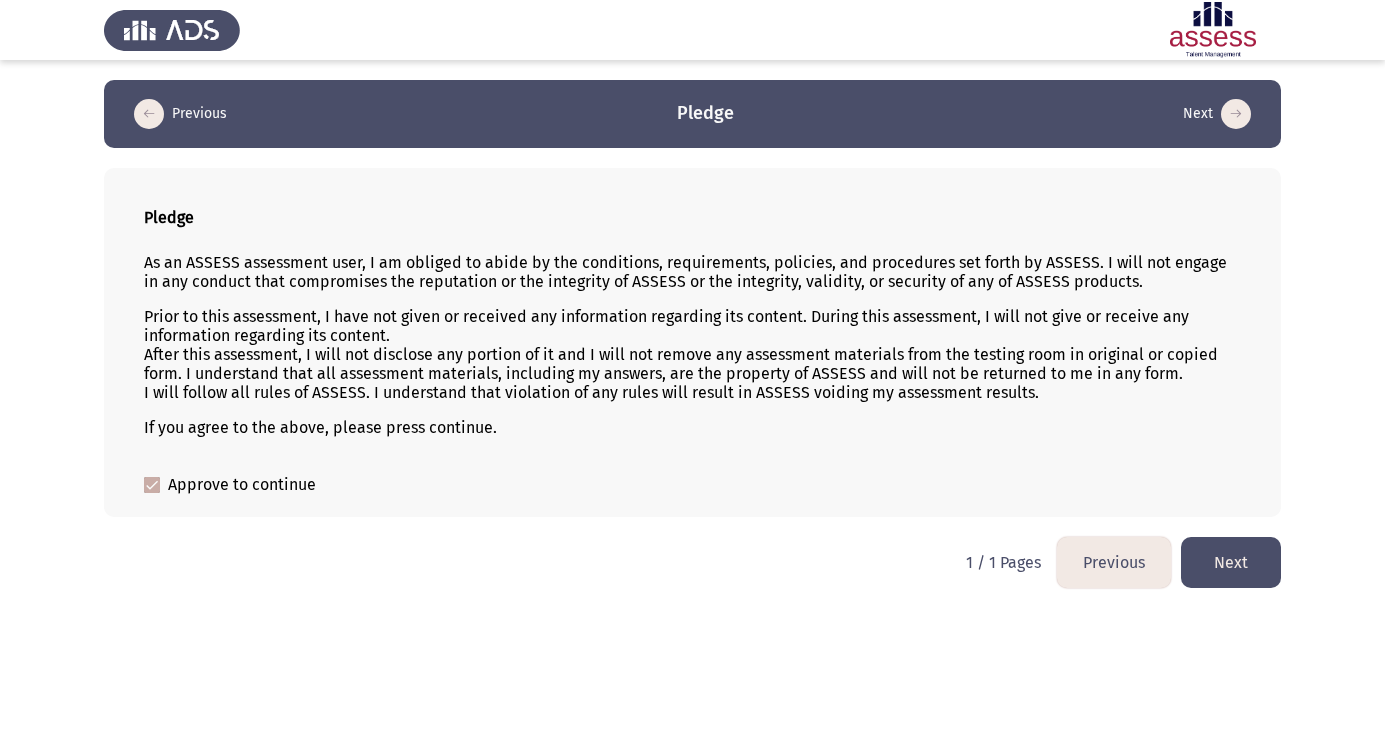 click on "Next" 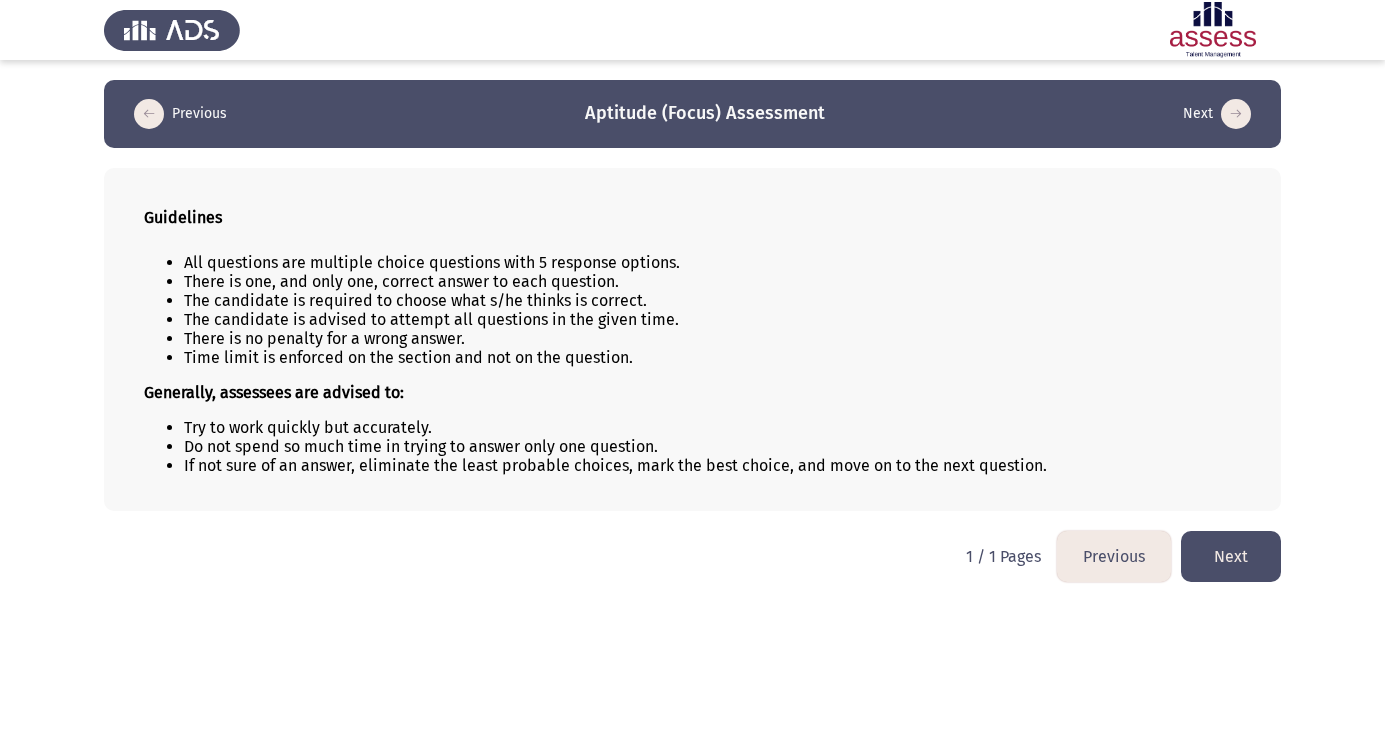 click on "Next" 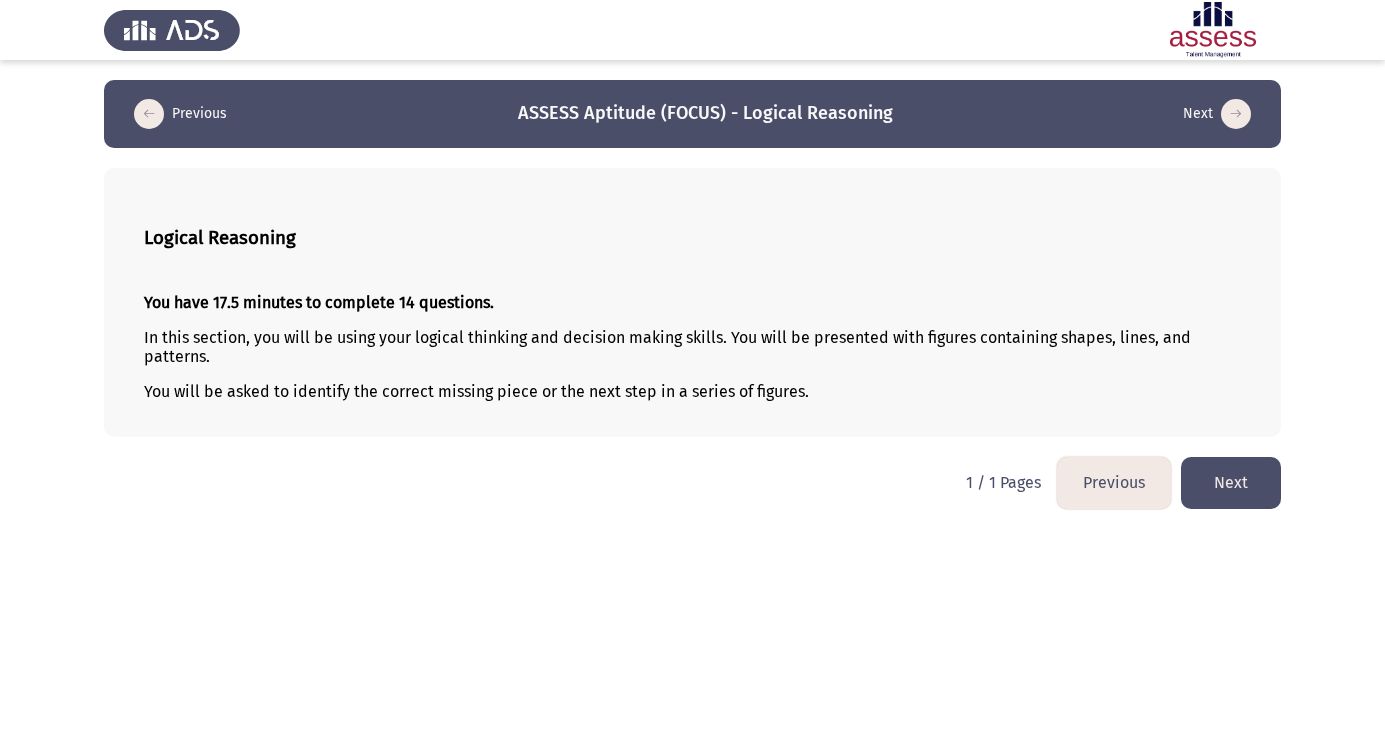 click on "Next" 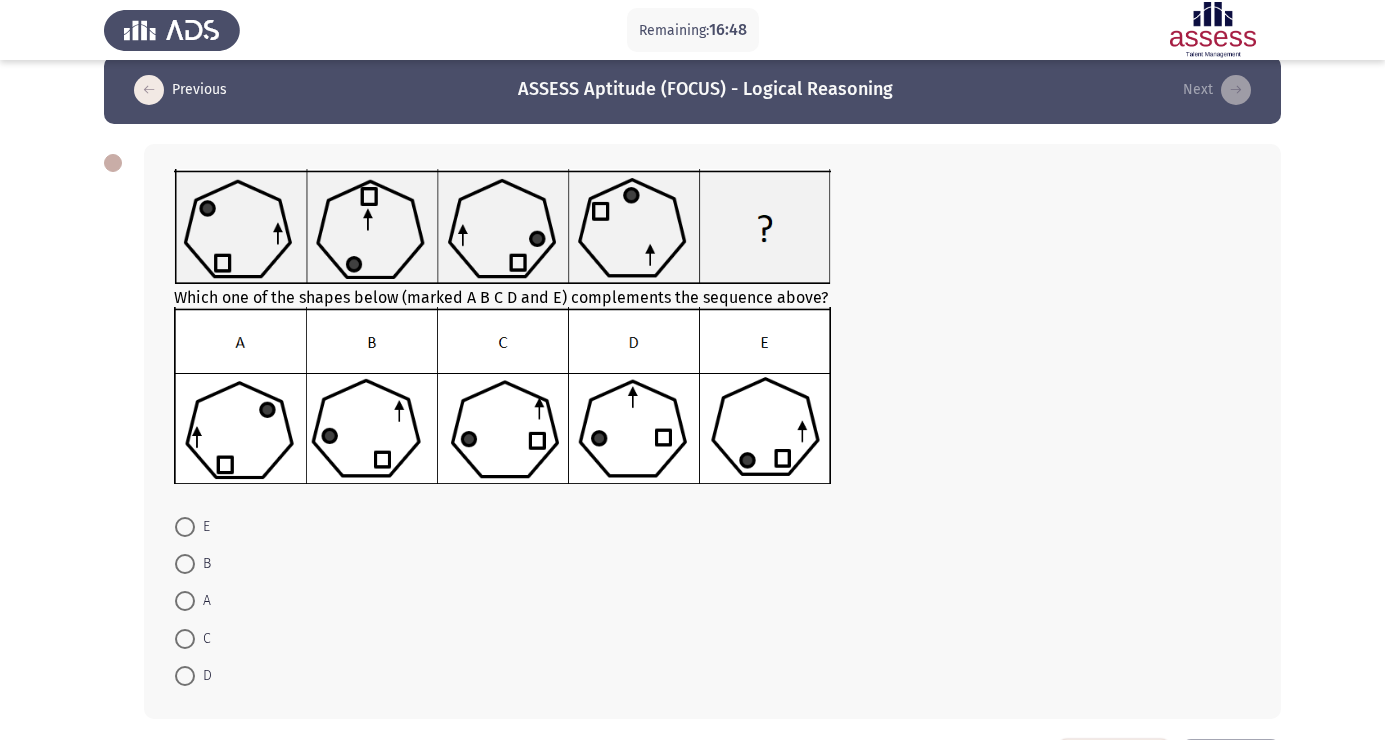scroll, scrollTop: 17, scrollLeft: 0, axis: vertical 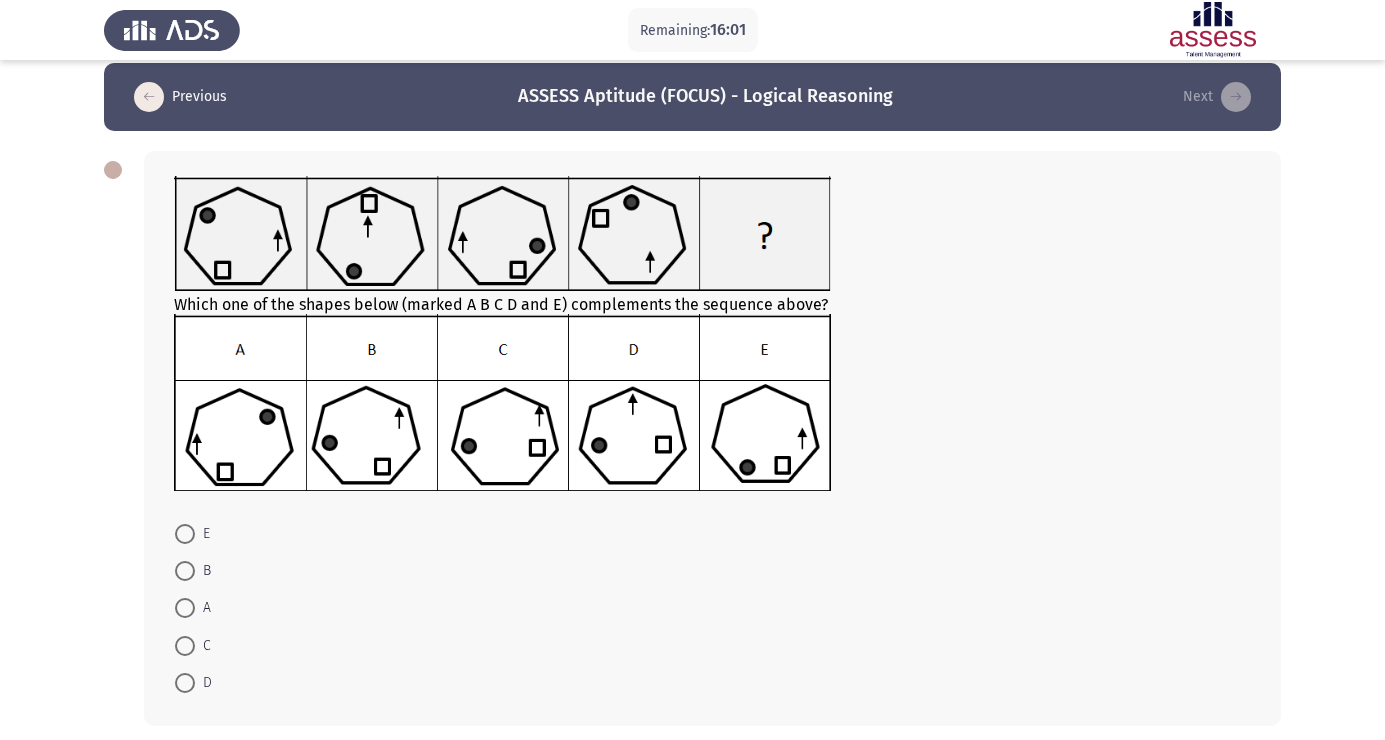 click 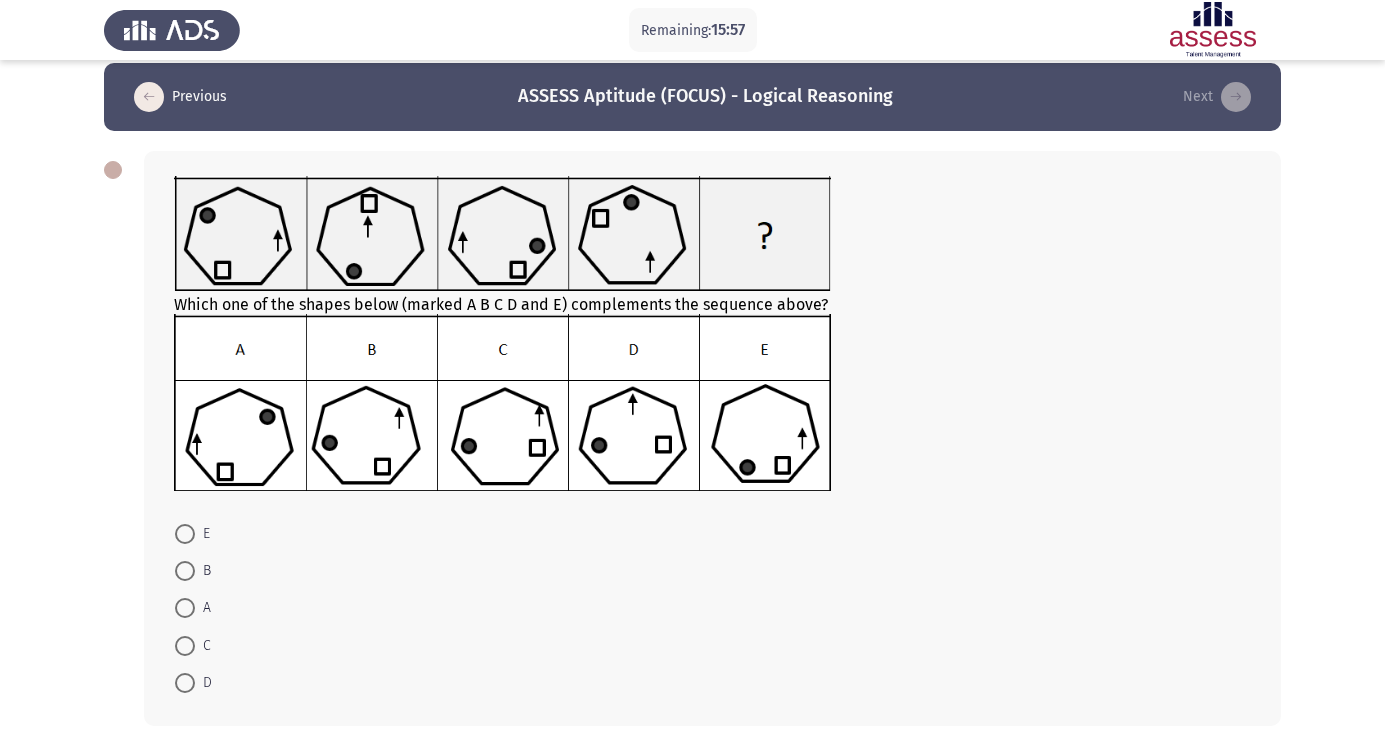 click at bounding box center [185, 683] 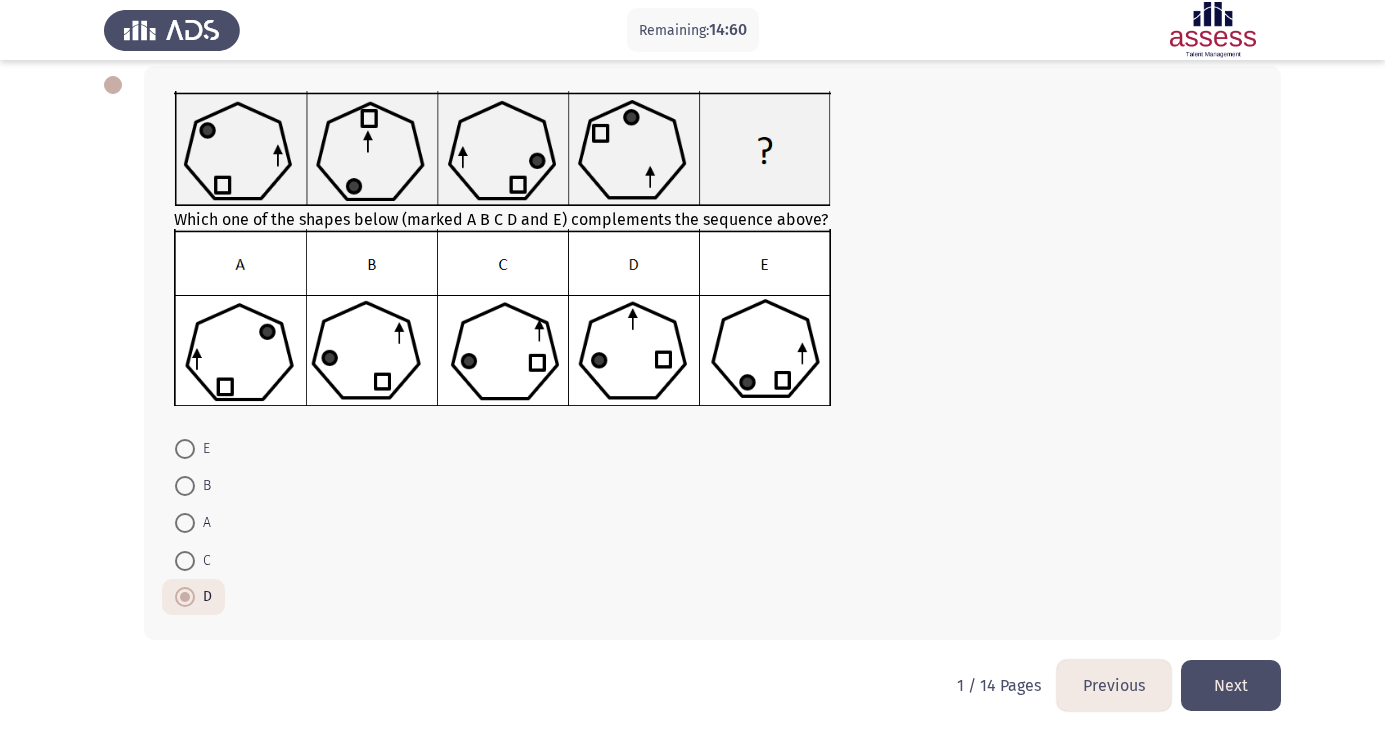 scroll, scrollTop: 105, scrollLeft: 0, axis: vertical 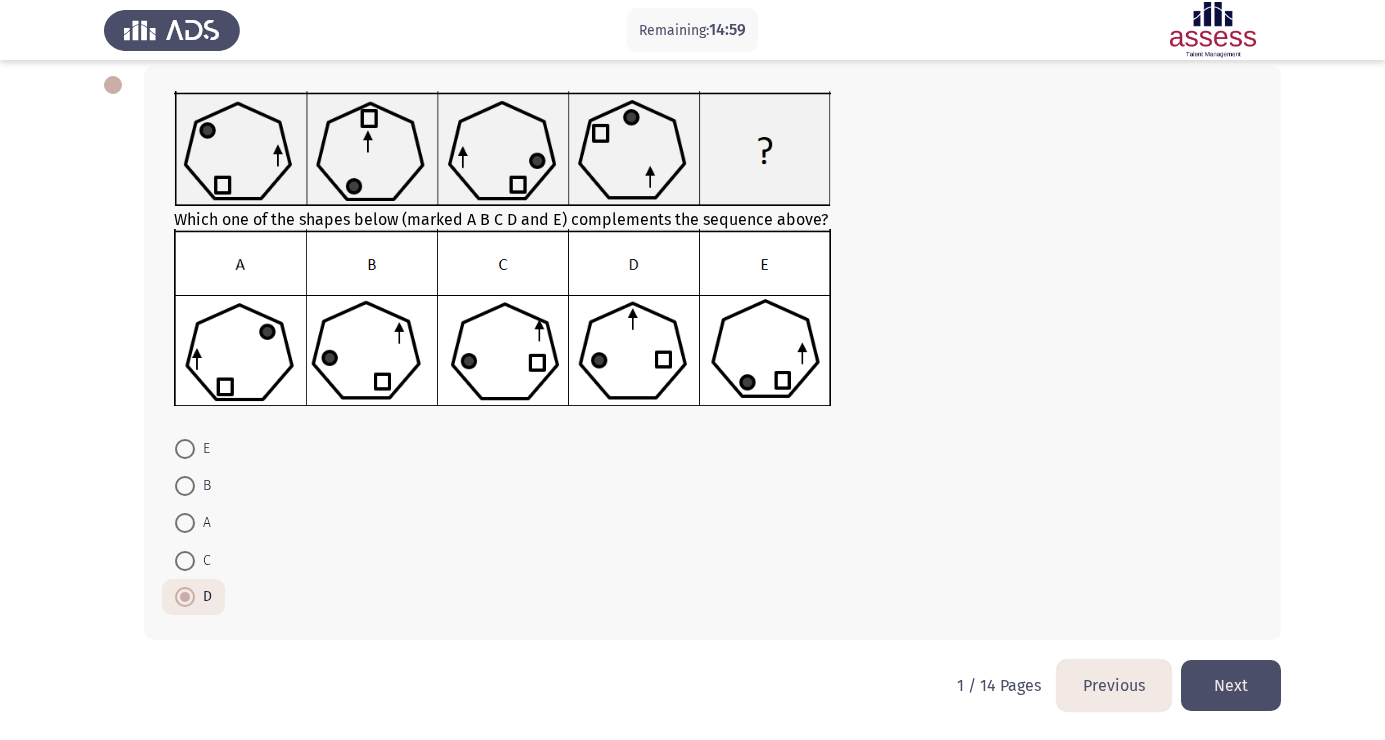 click at bounding box center [185, 523] 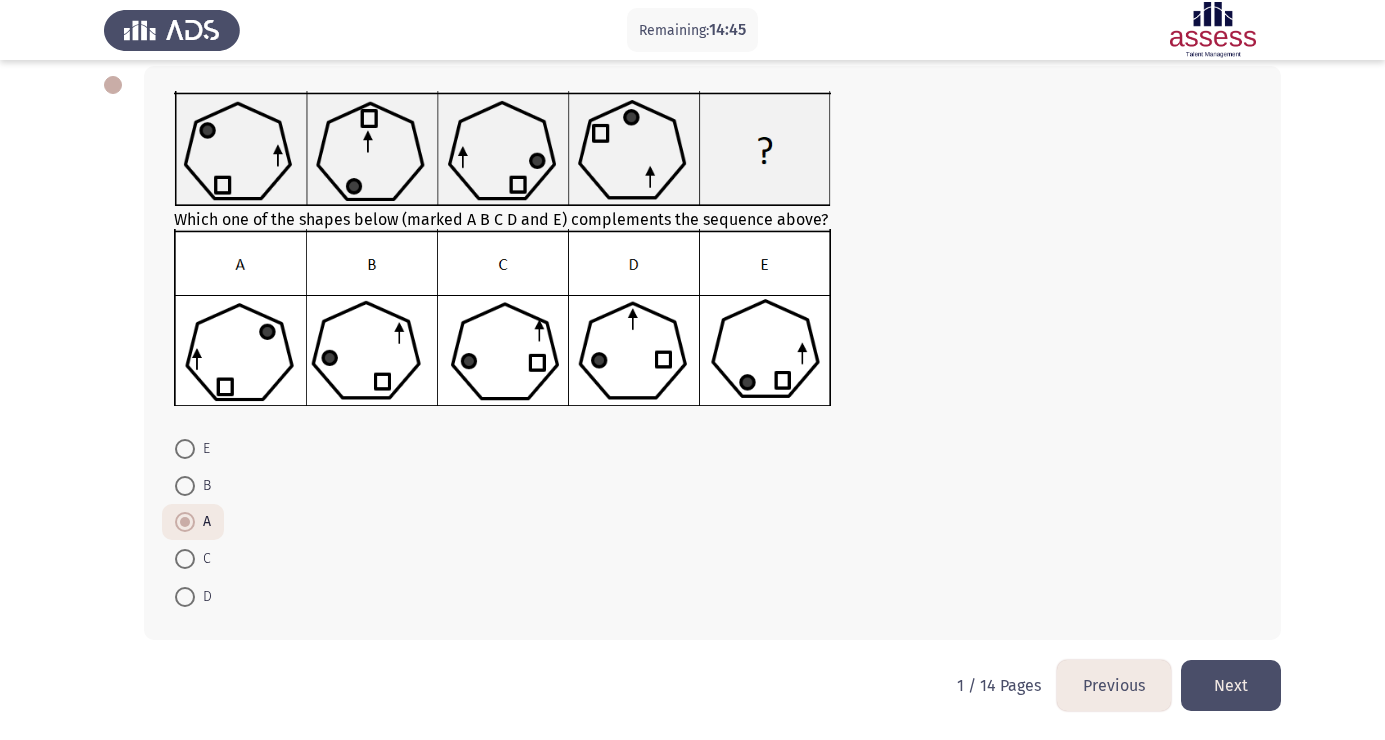 scroll, scrollTop: 105, scrollLeft: 0, axis: vertical 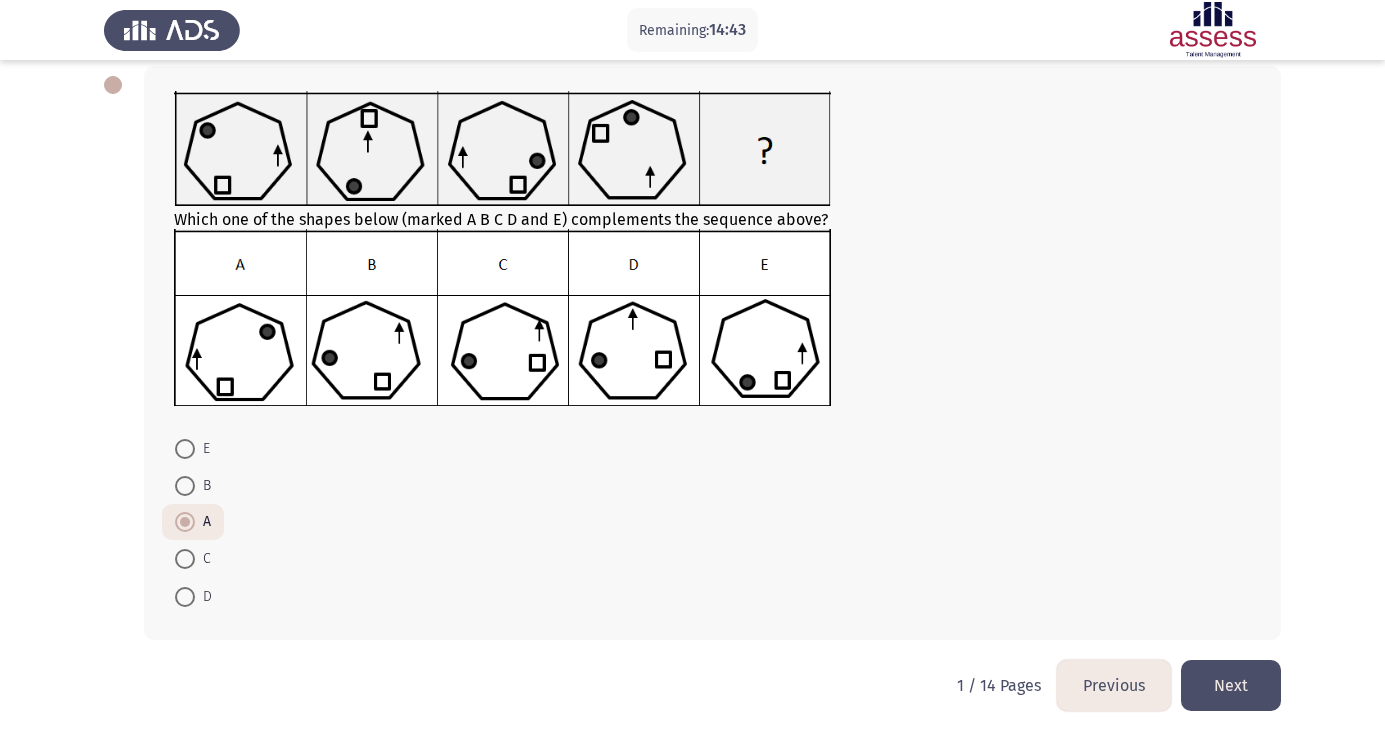 click on "Next" 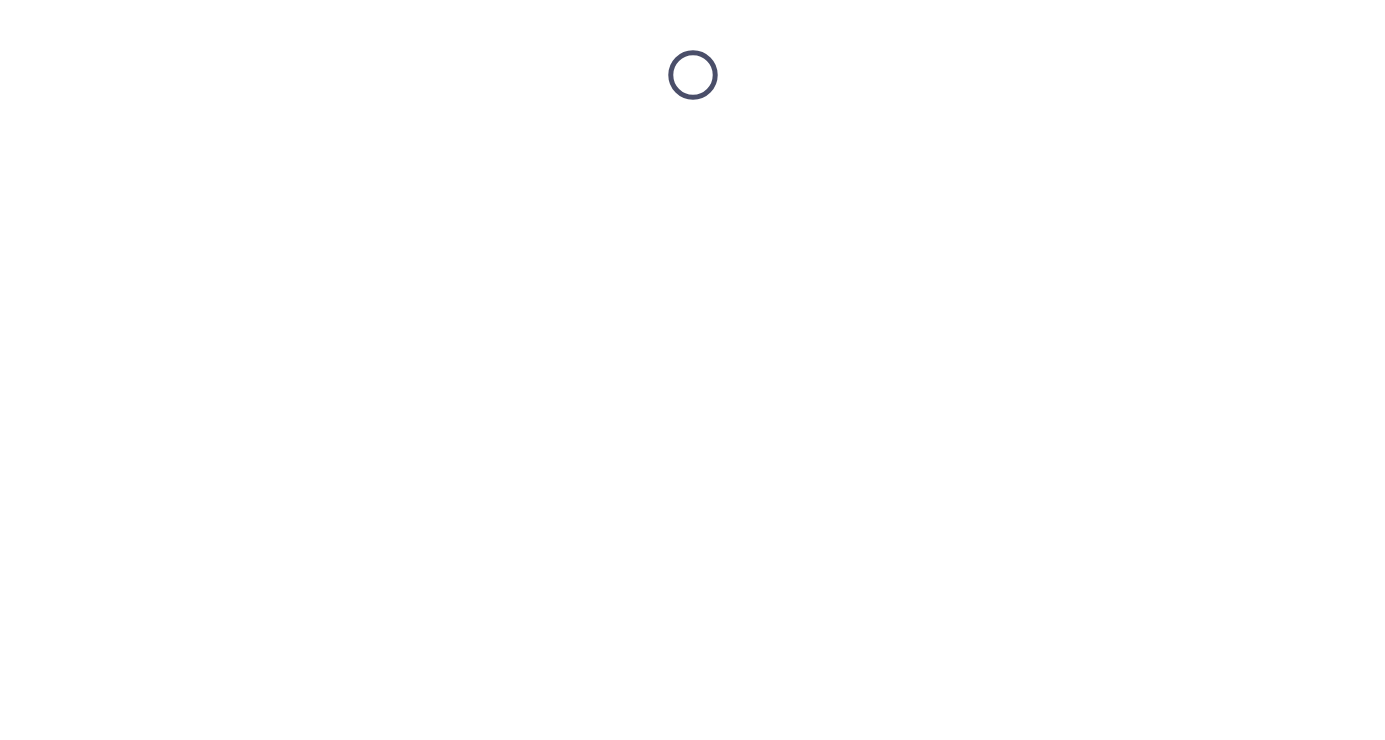 scroll, scrollTop: 0, scrollLeft: 0, axis: both 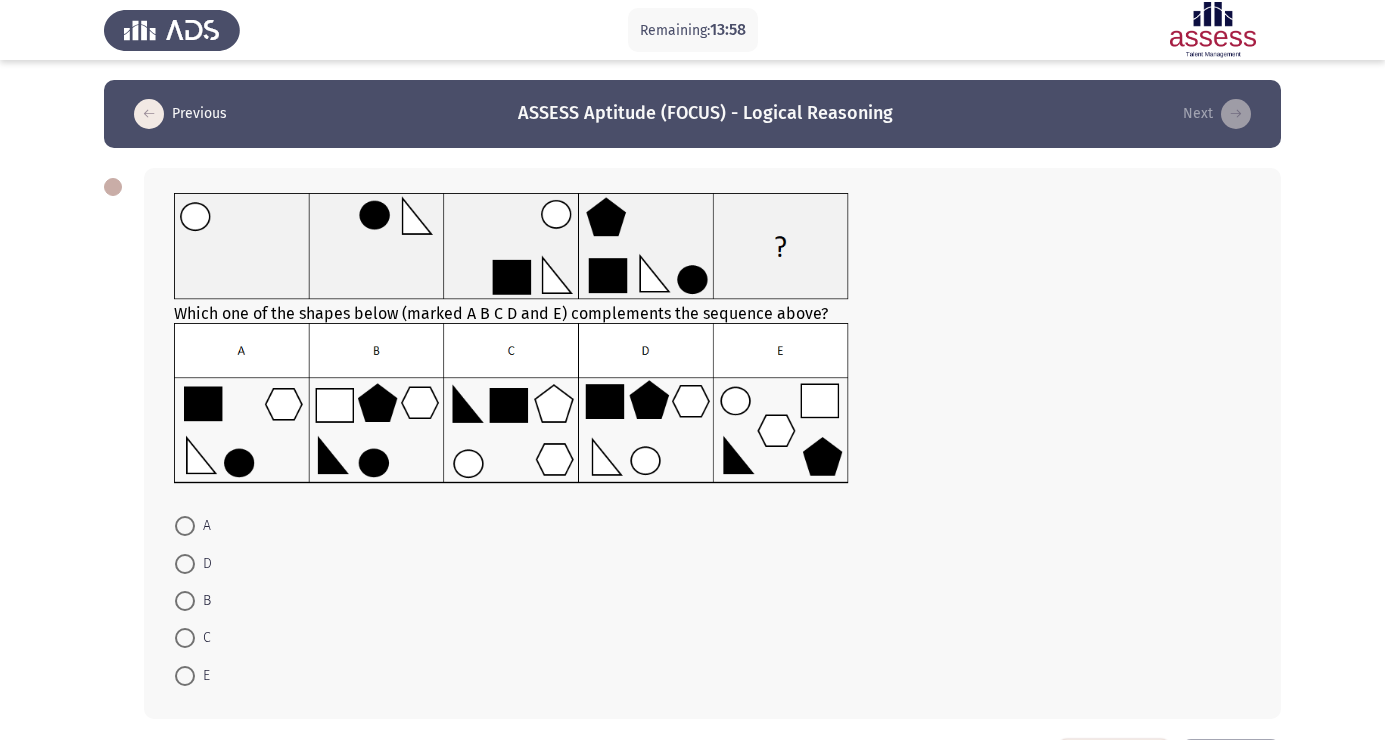 click 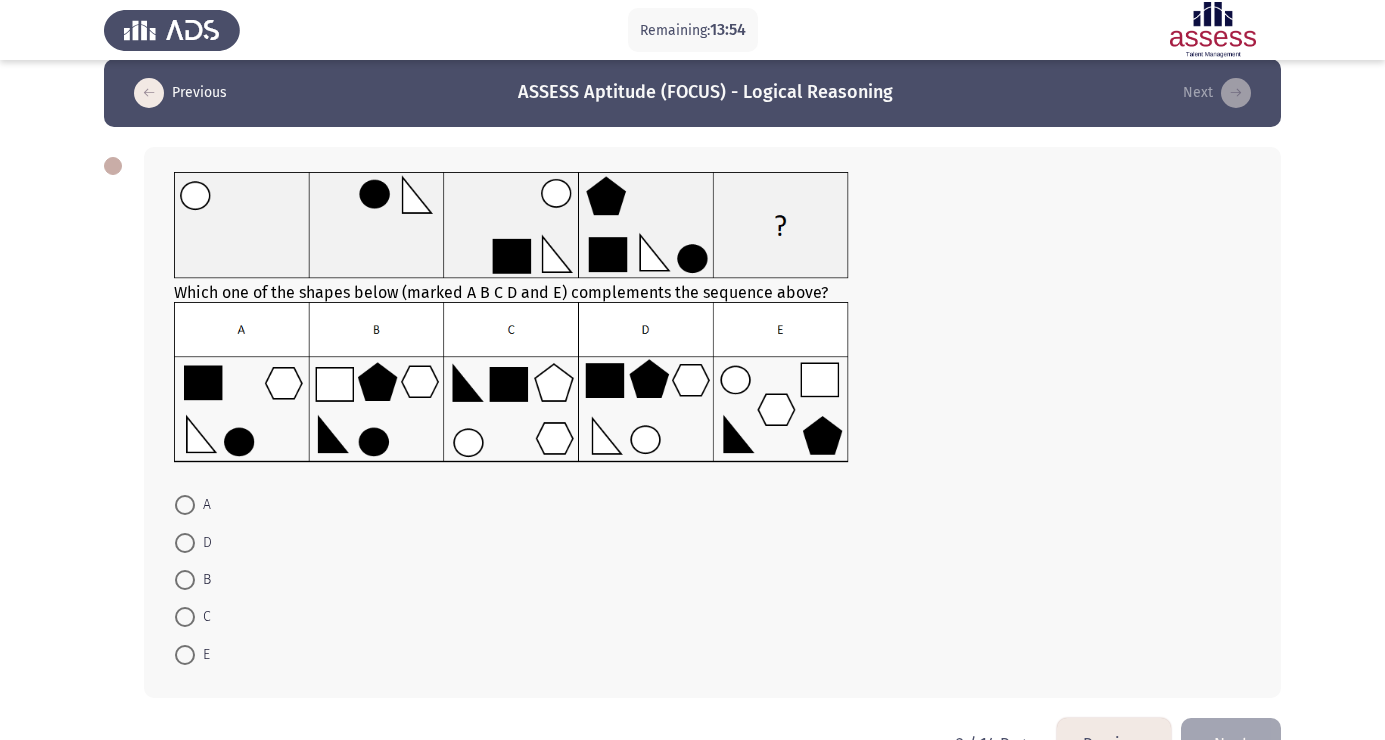 scroll, scrollTop: 54, scrollLeft: 0, axis: vertical 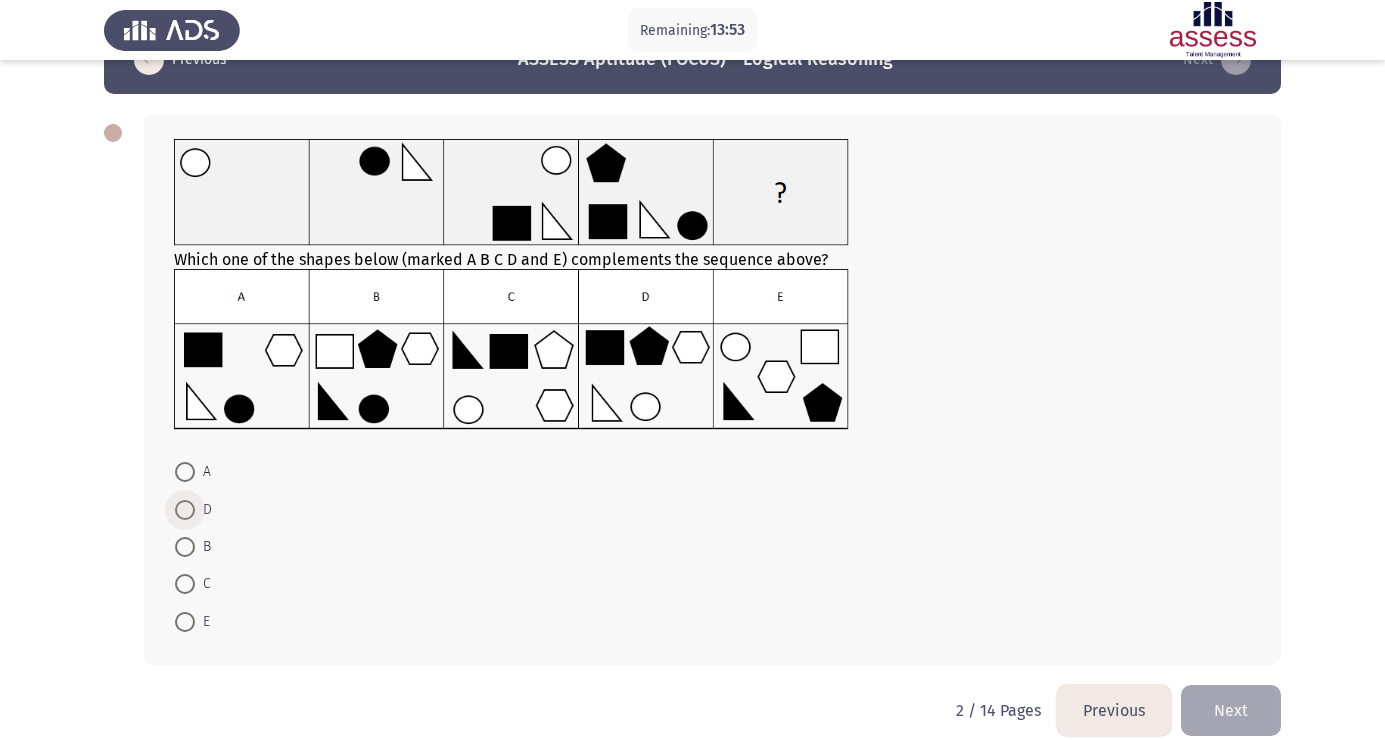 click at bounding box center (185, 510) 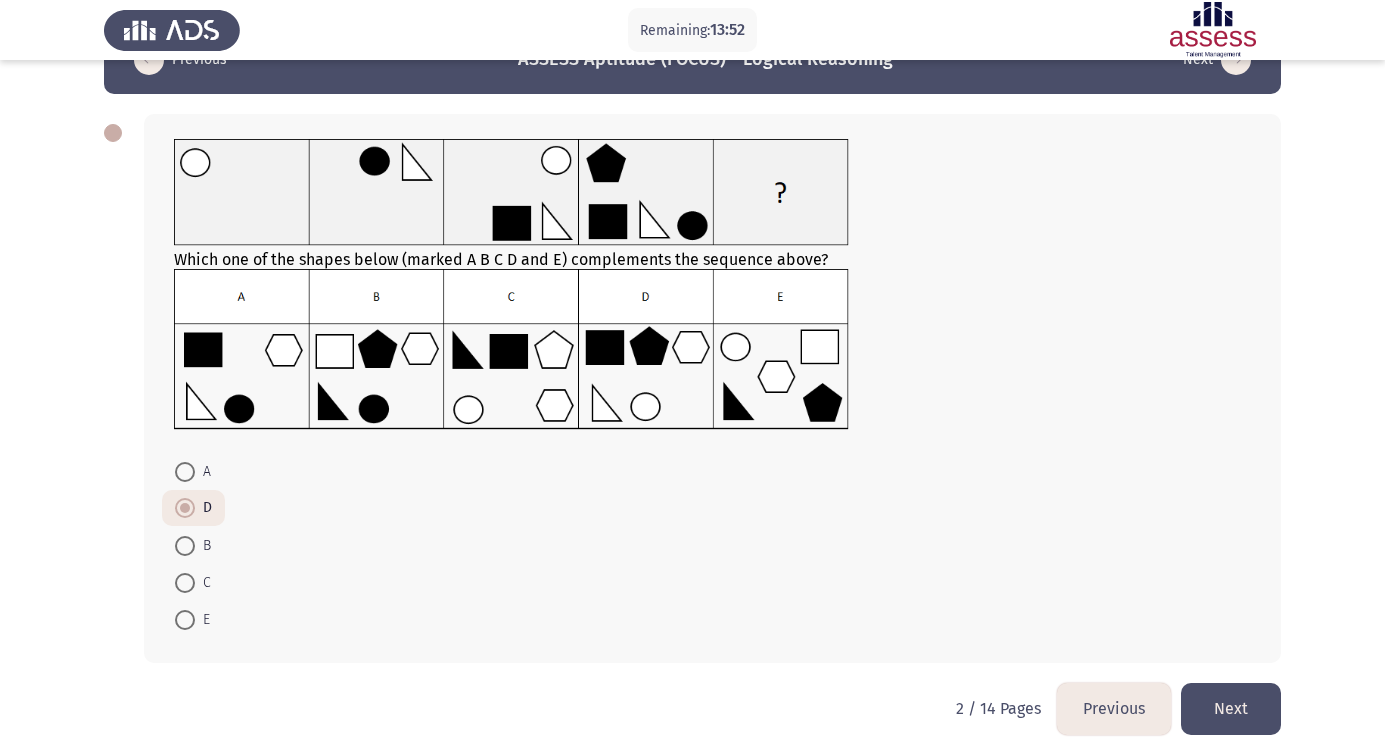 click on "Next" 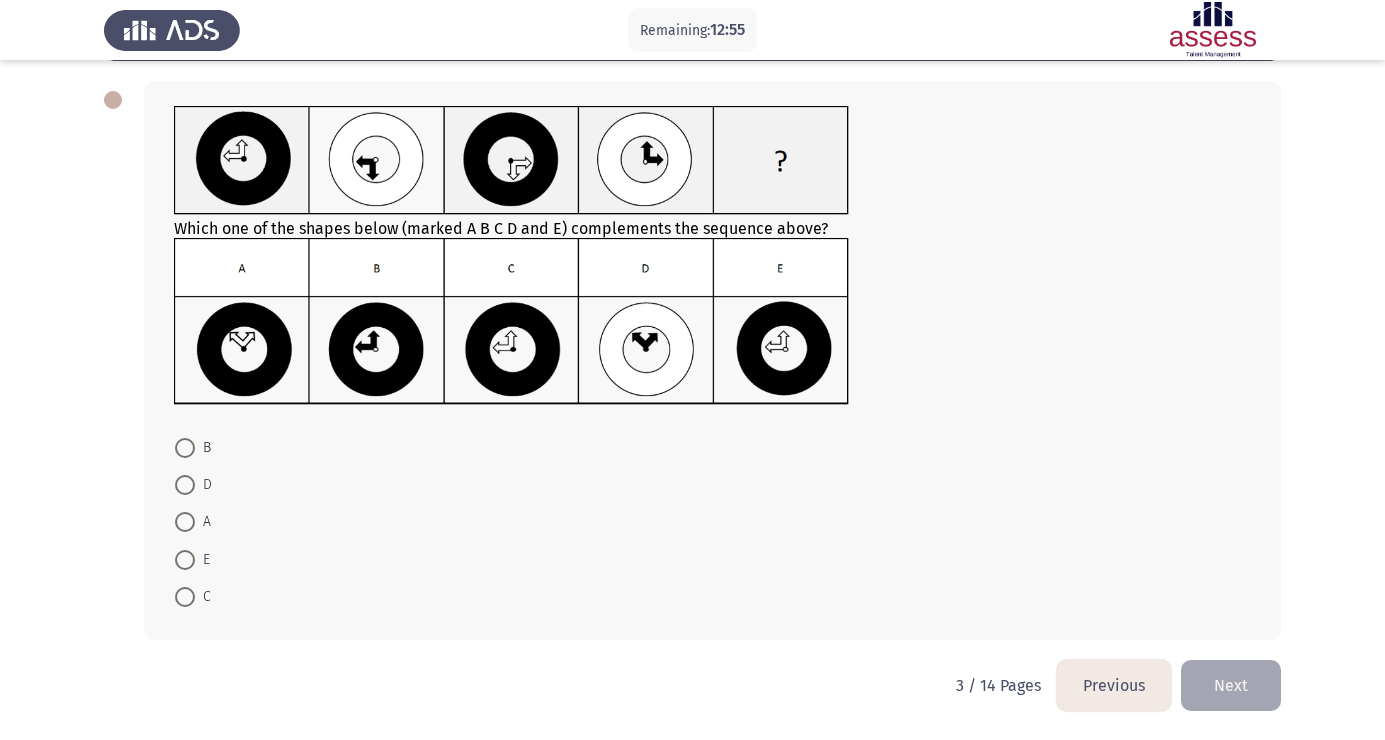 scroll, scrollTop: 90, scrollLeft: 0, axis: vertical 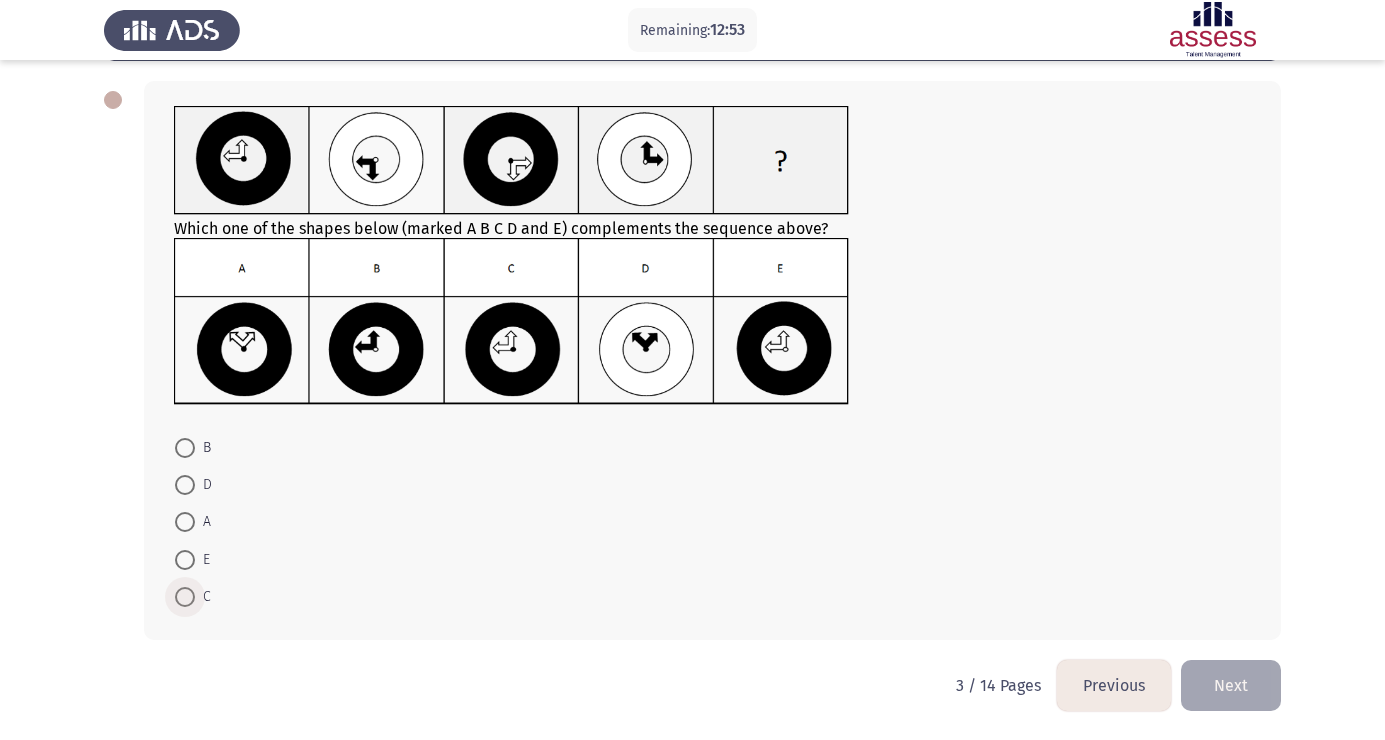 click at bounding box center (185, 597) 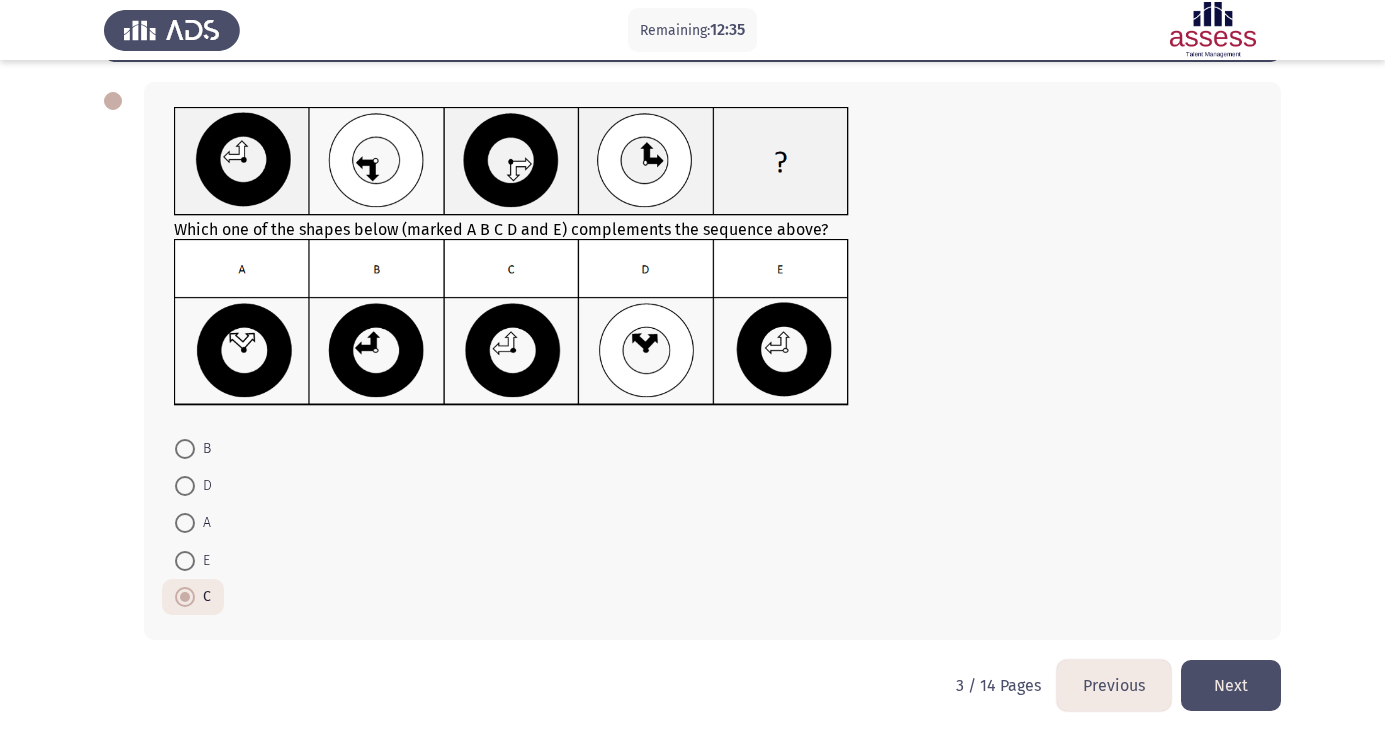 scroll, scrollTop: 88, scrollLeft: 0, axis: vertical 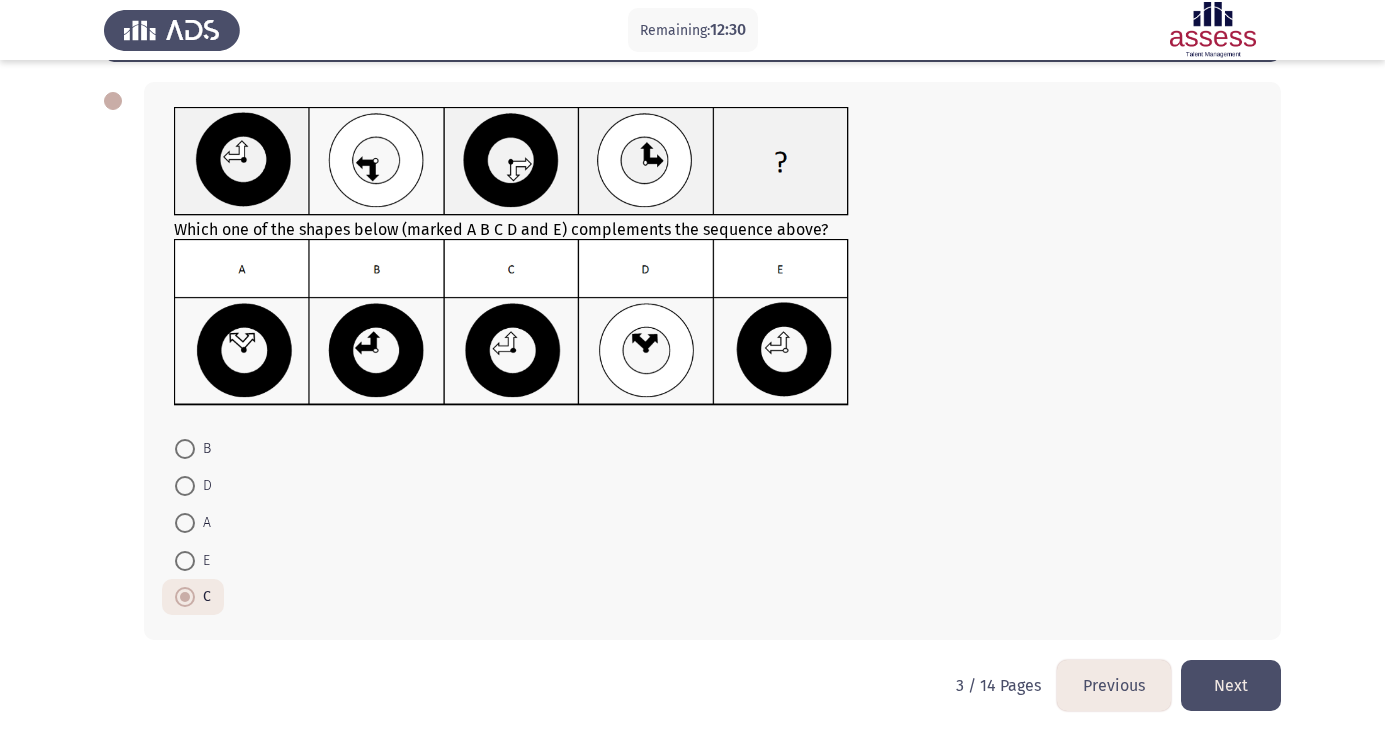 click on "Next" 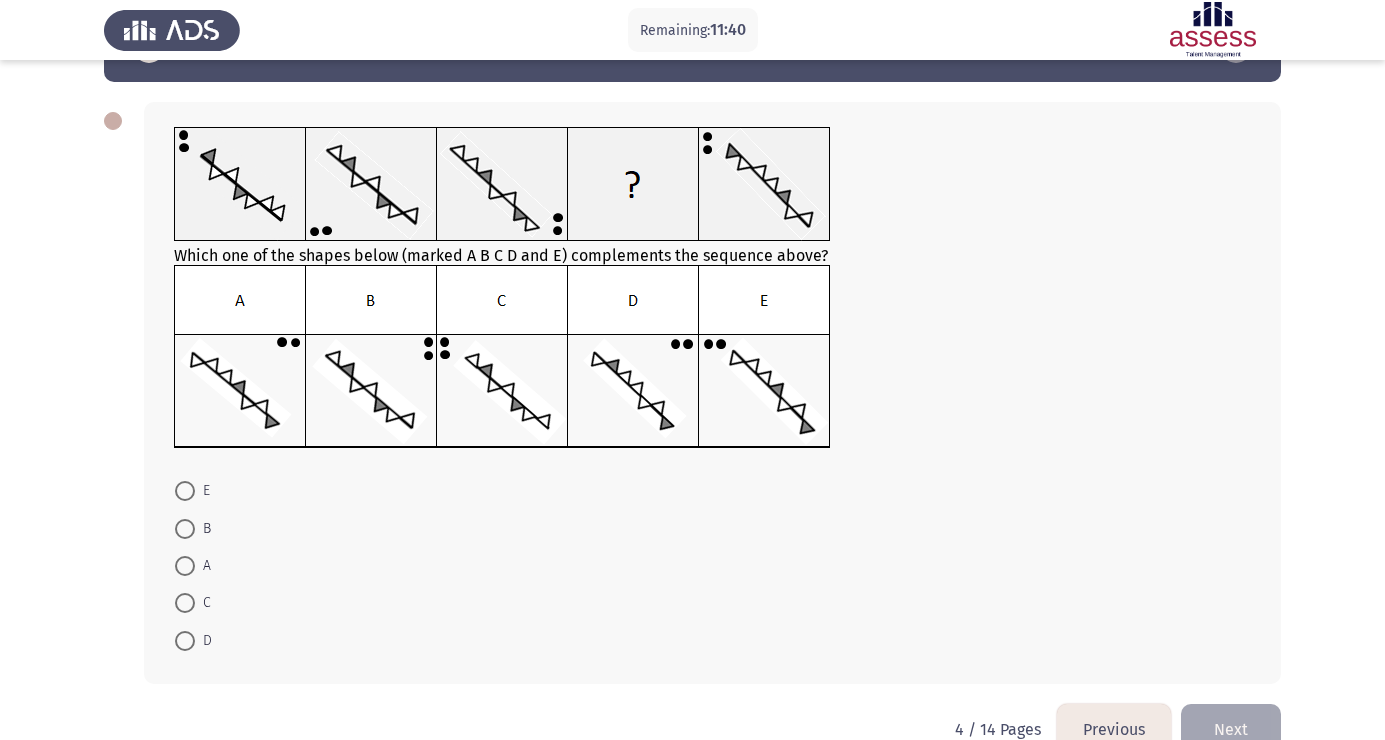 scroll, scrollTop: 69, scrollLeft: 0, axis: vertical 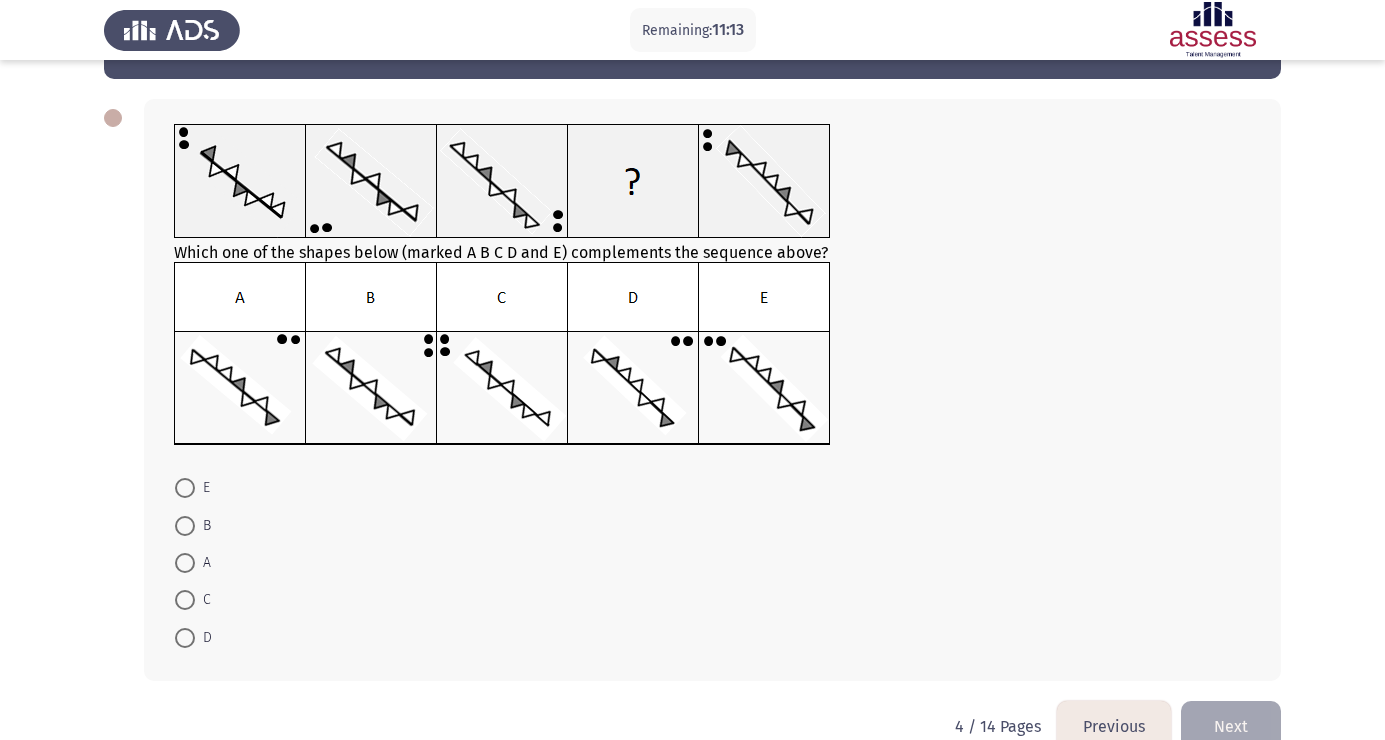 click at bounding box center (185, 488) 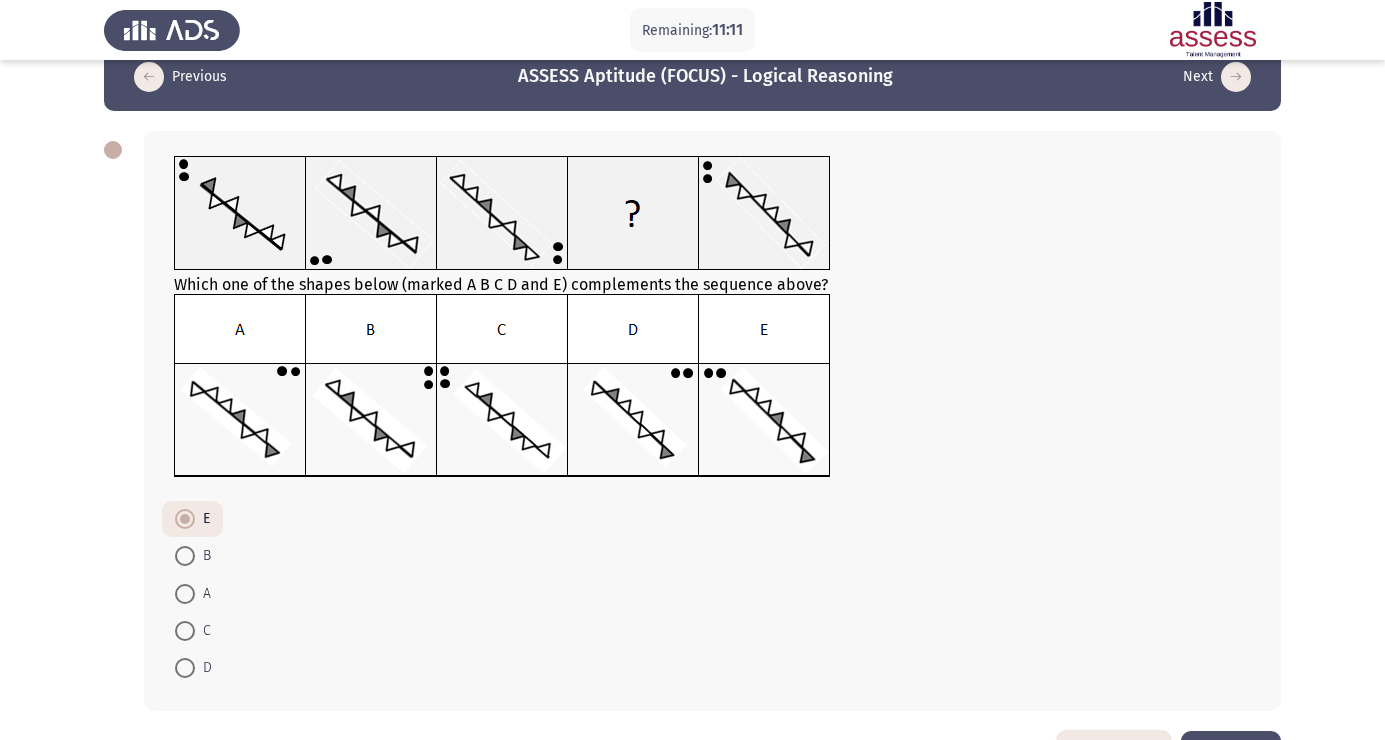 scroll, scrollTop: 35, scrollLeft: 0, axis: vertical 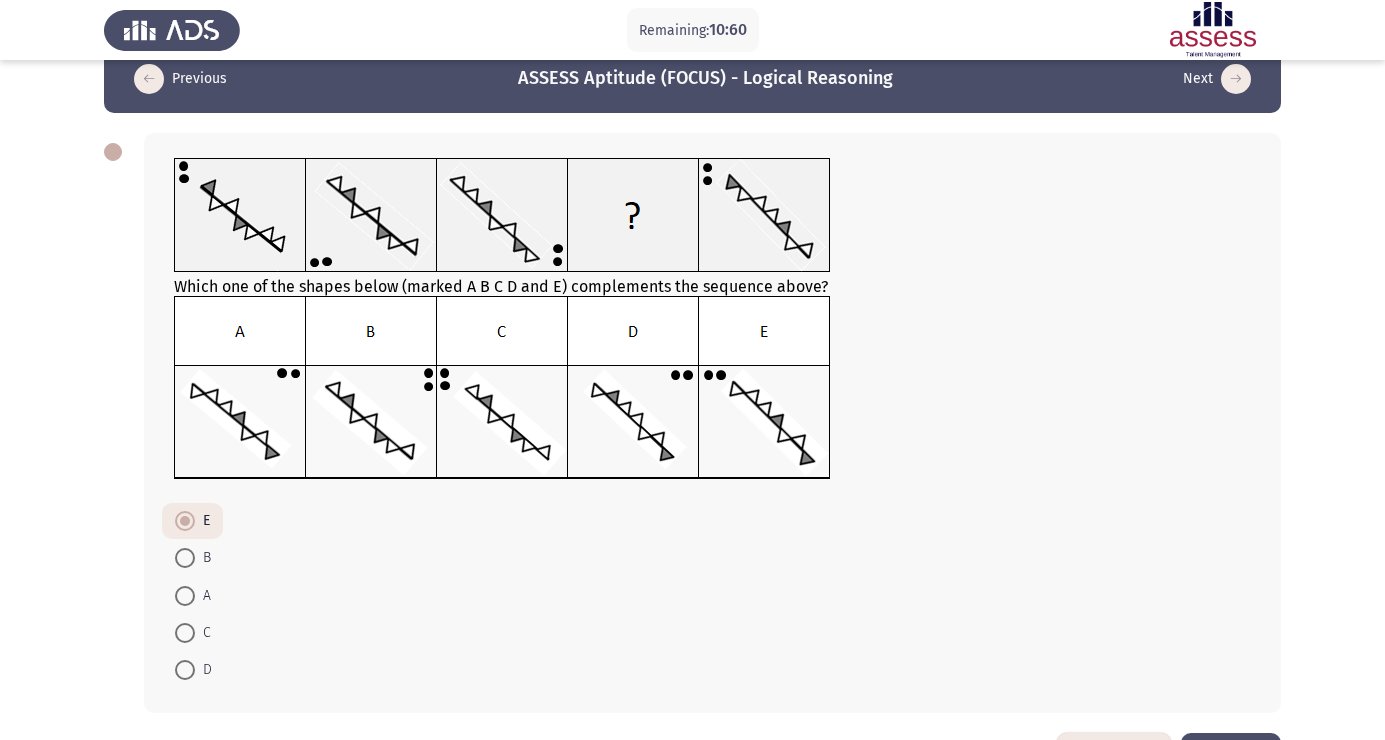 click at bounding box center (185, 596) 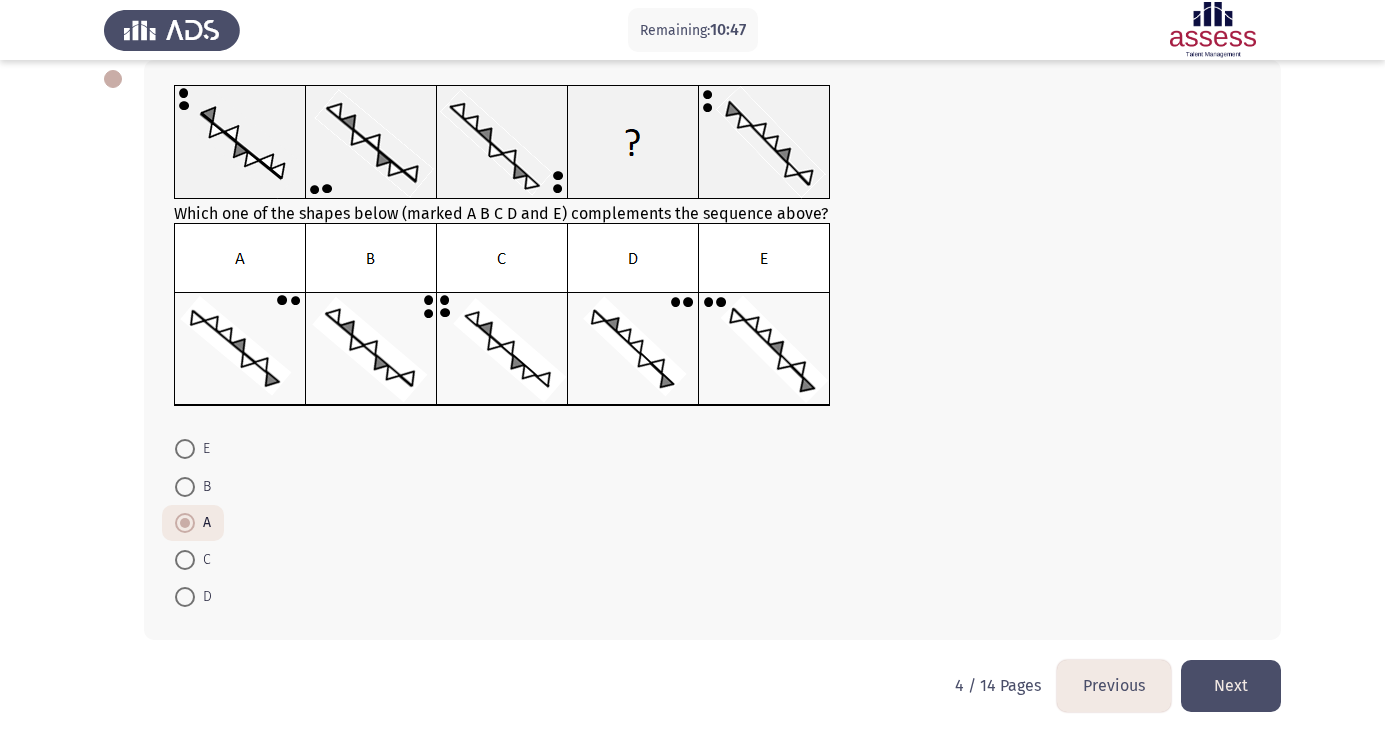 scroll, scrollTop: 111, scrollLeft: 0, axis: vertical 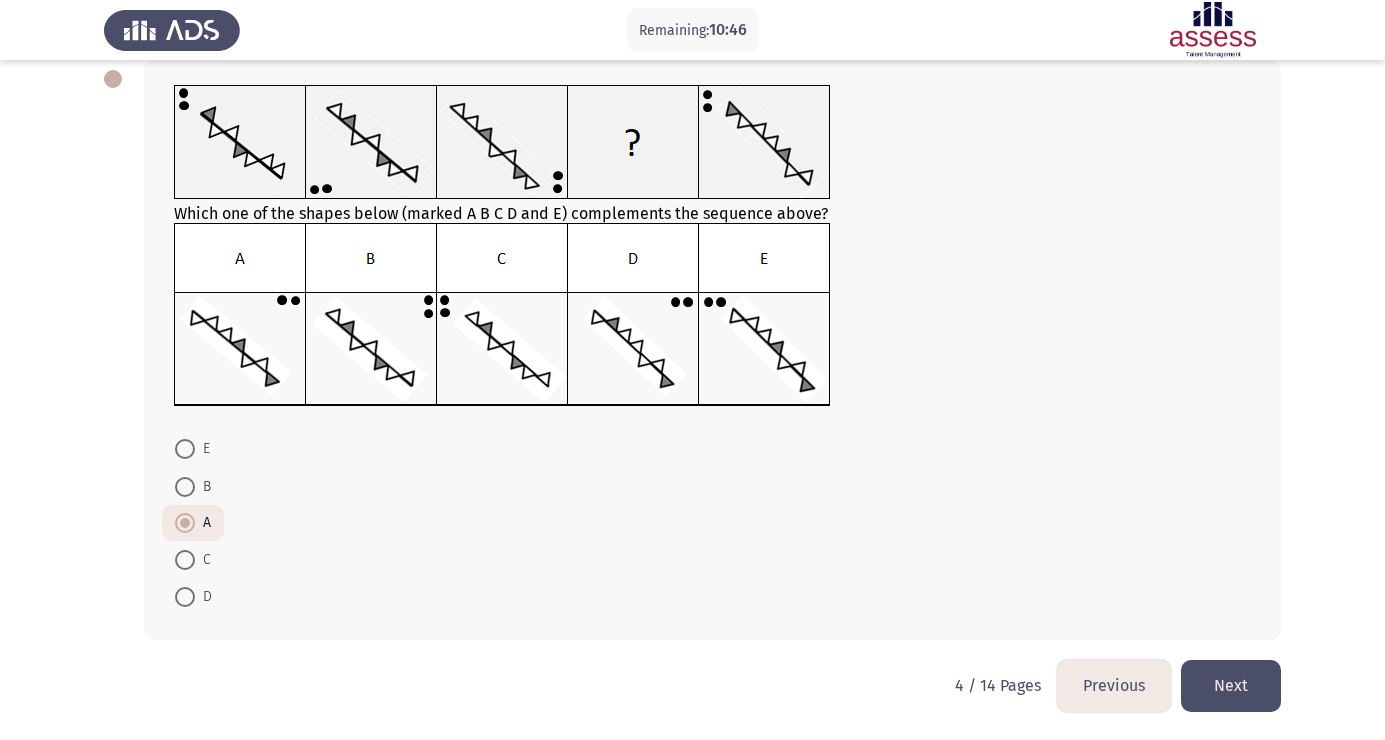 click on "Next" 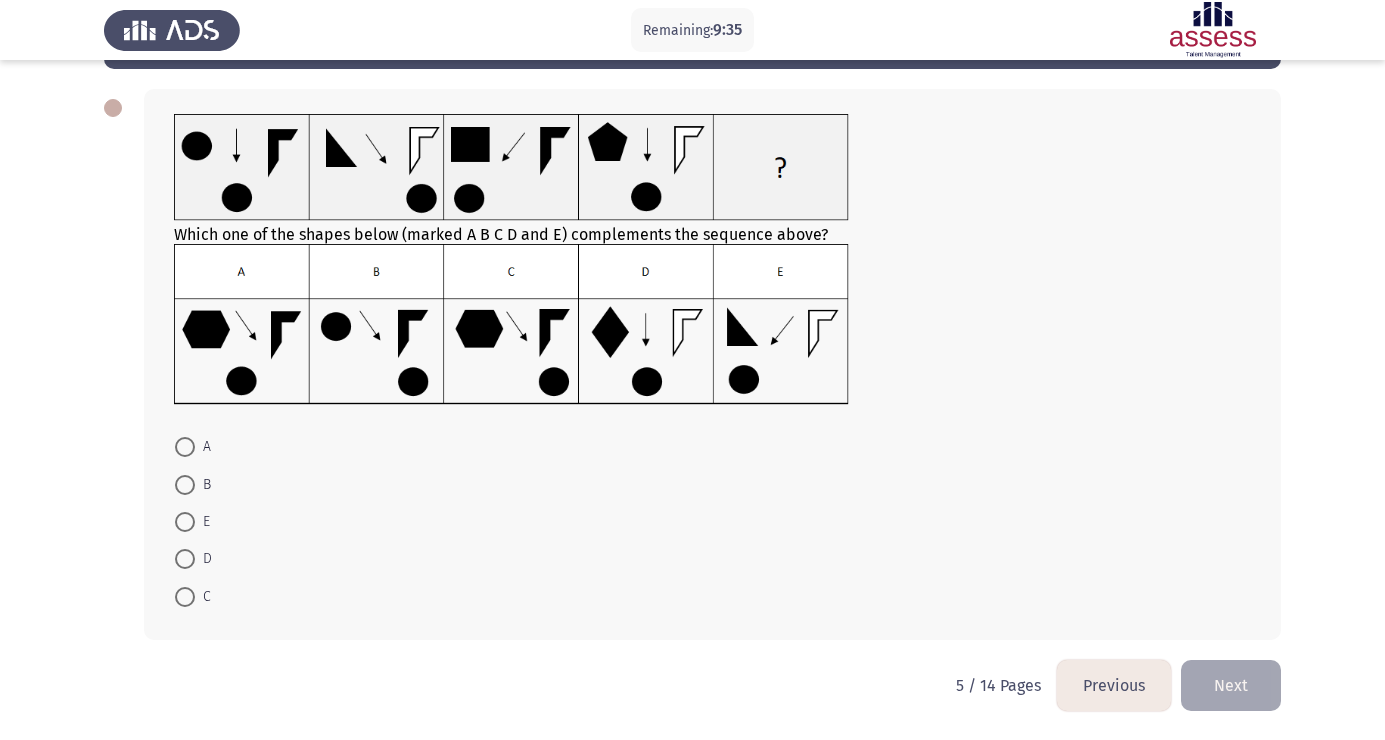 click at bounding box center [185, 485] 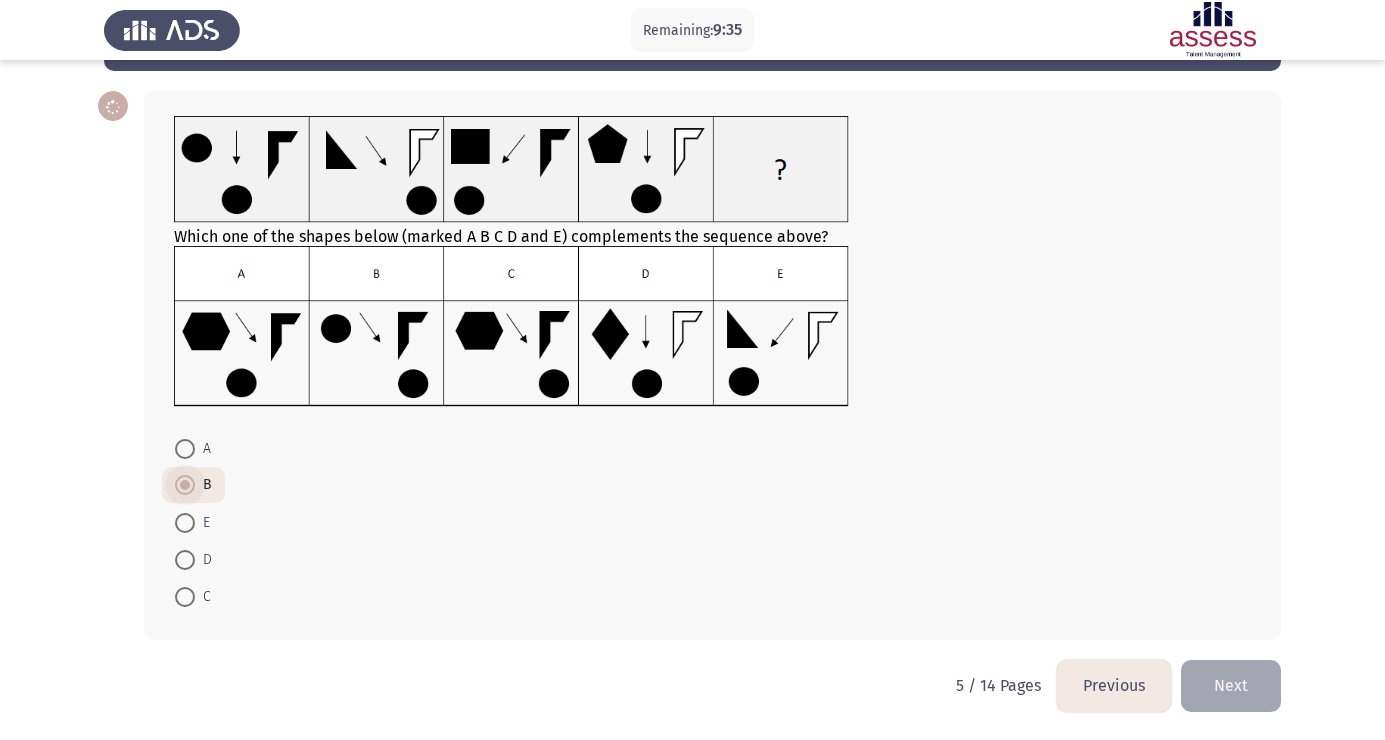 scroll, scrollTop: 80, scrollLeft: 0, axis: vertical 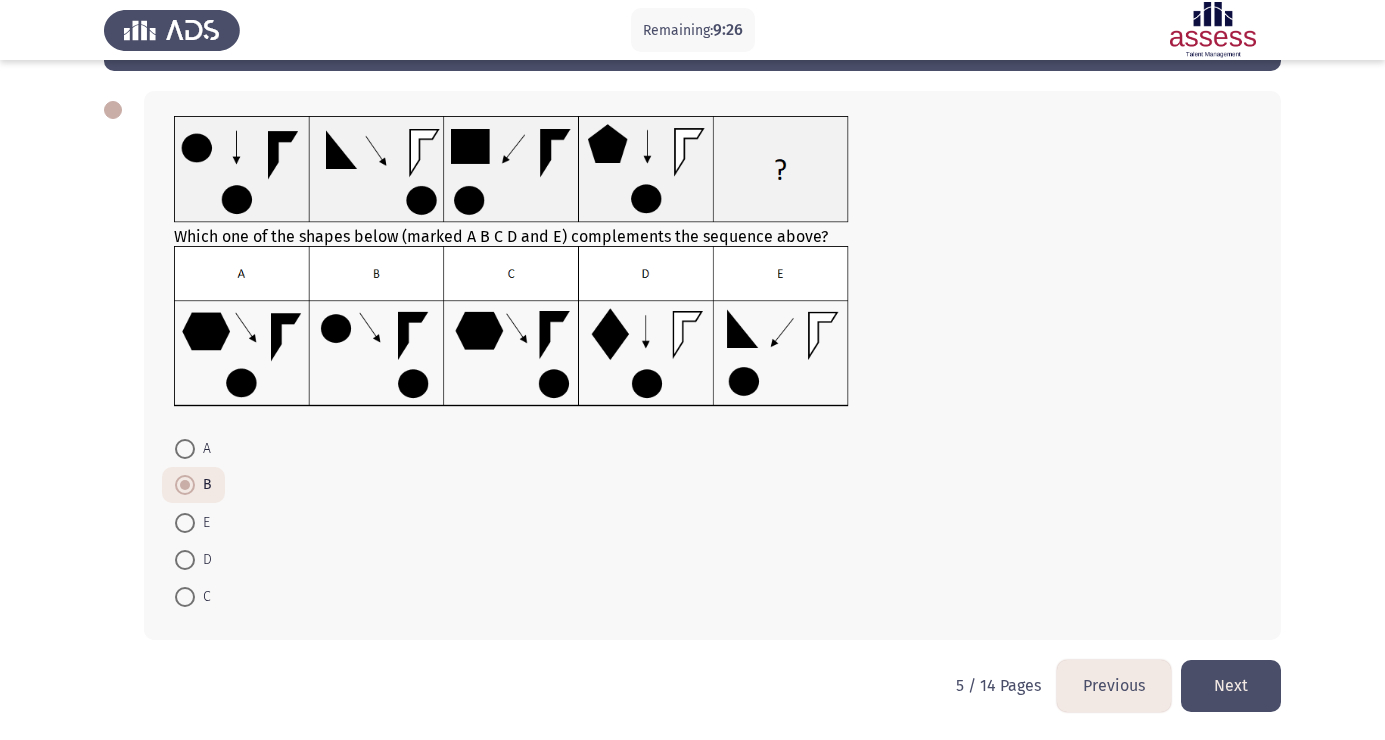 click on "Next" 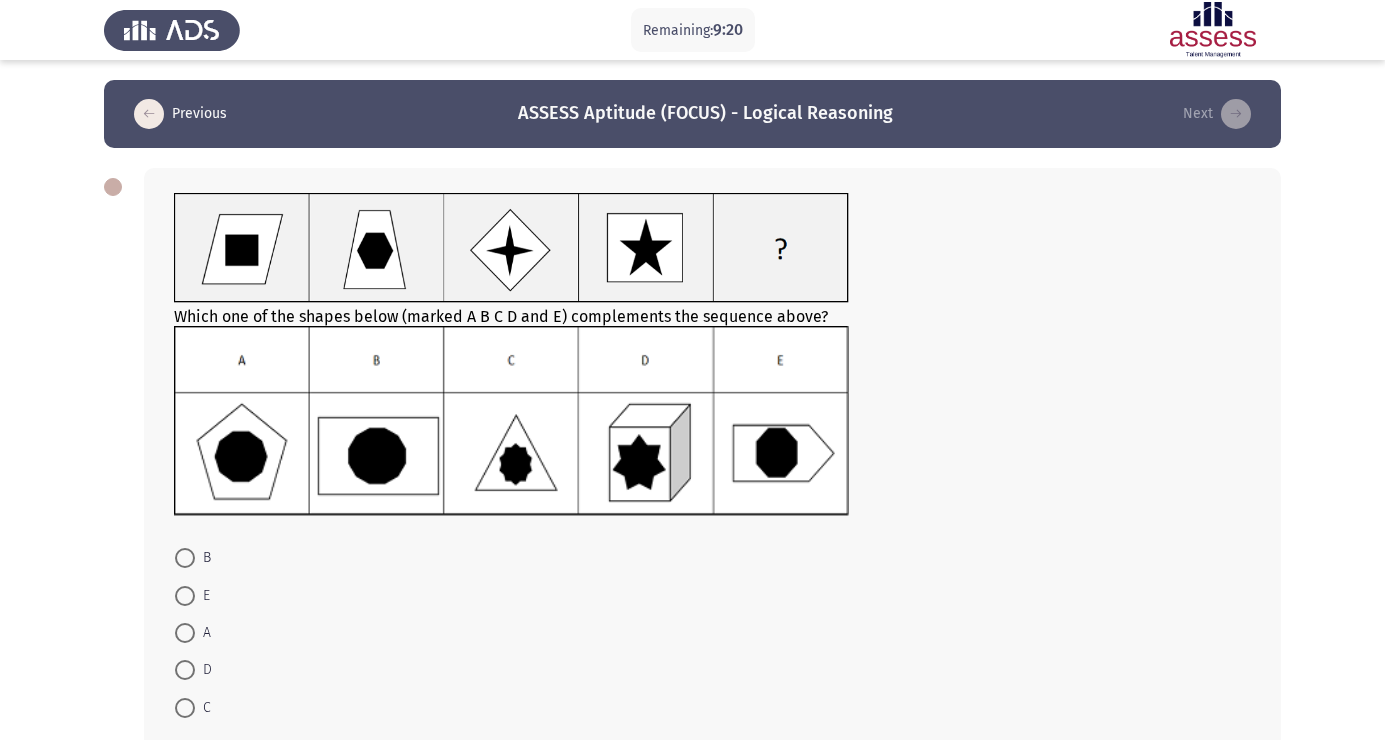 scroll, scrollTop: 13, scrollLeft: 0, axis: vertical 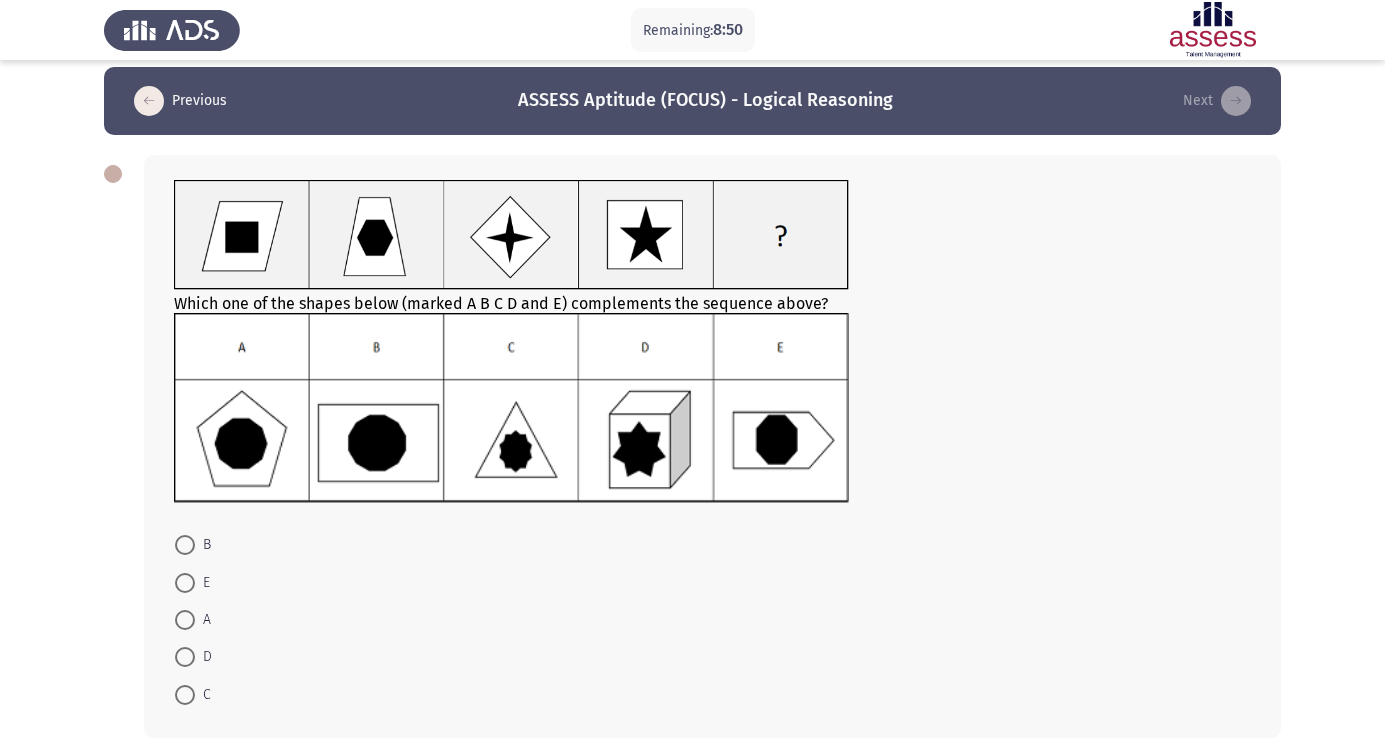 click 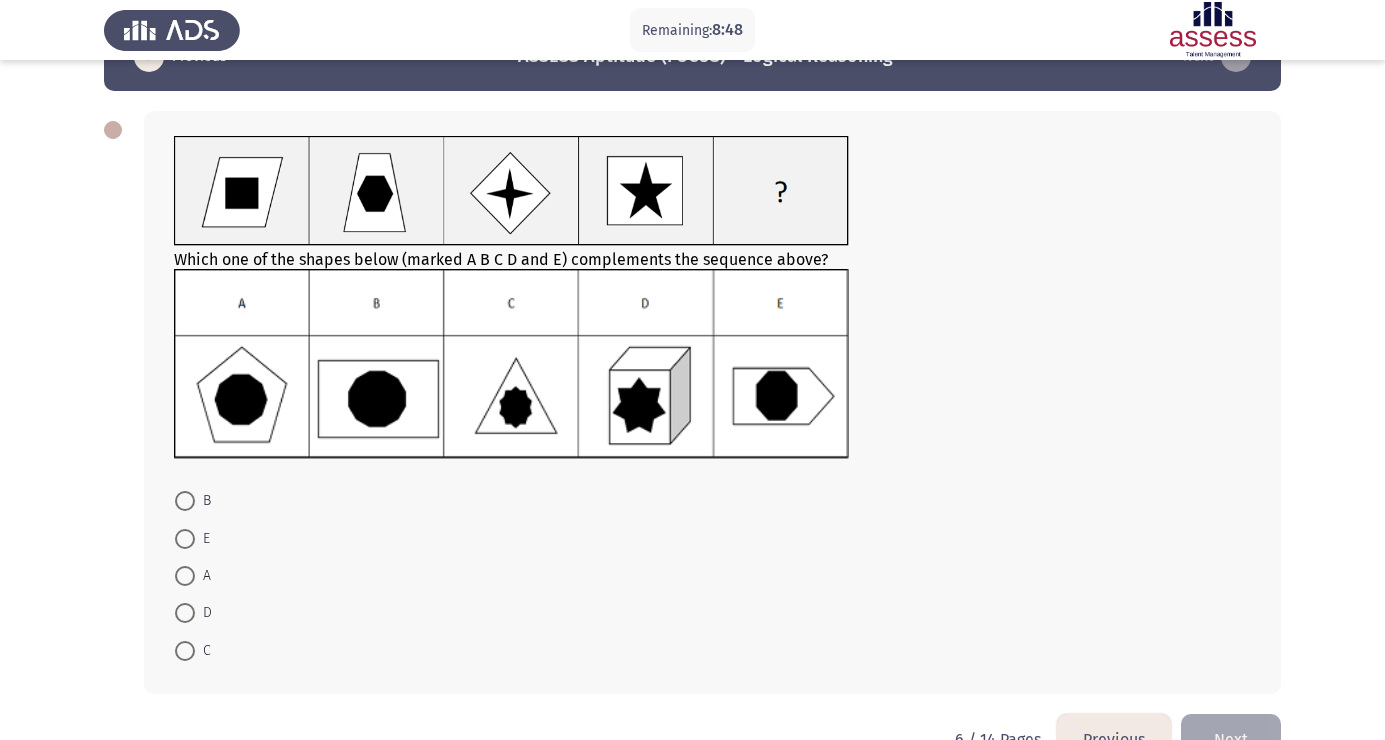 click at bounding box center [185, 501] 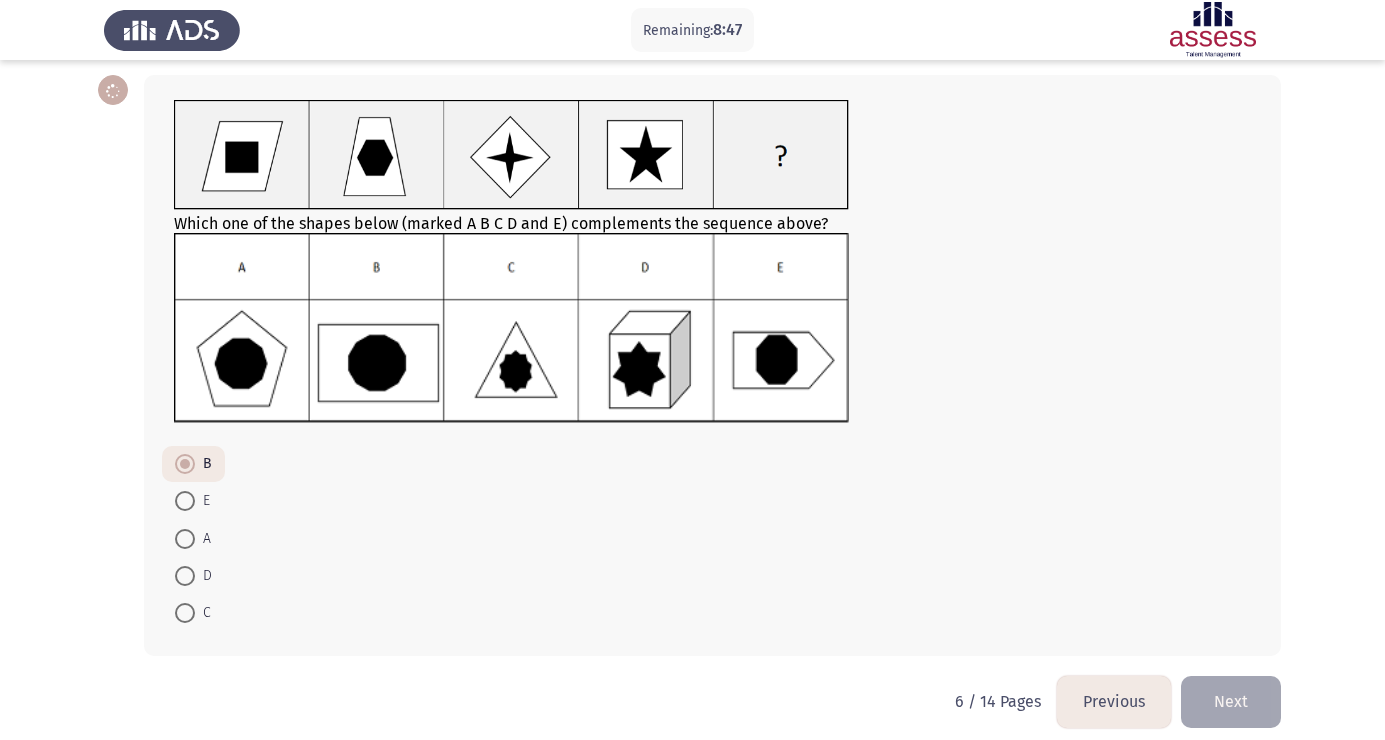 scroll, scrollTop: 104, scrollLeft: 0, axis: vertical 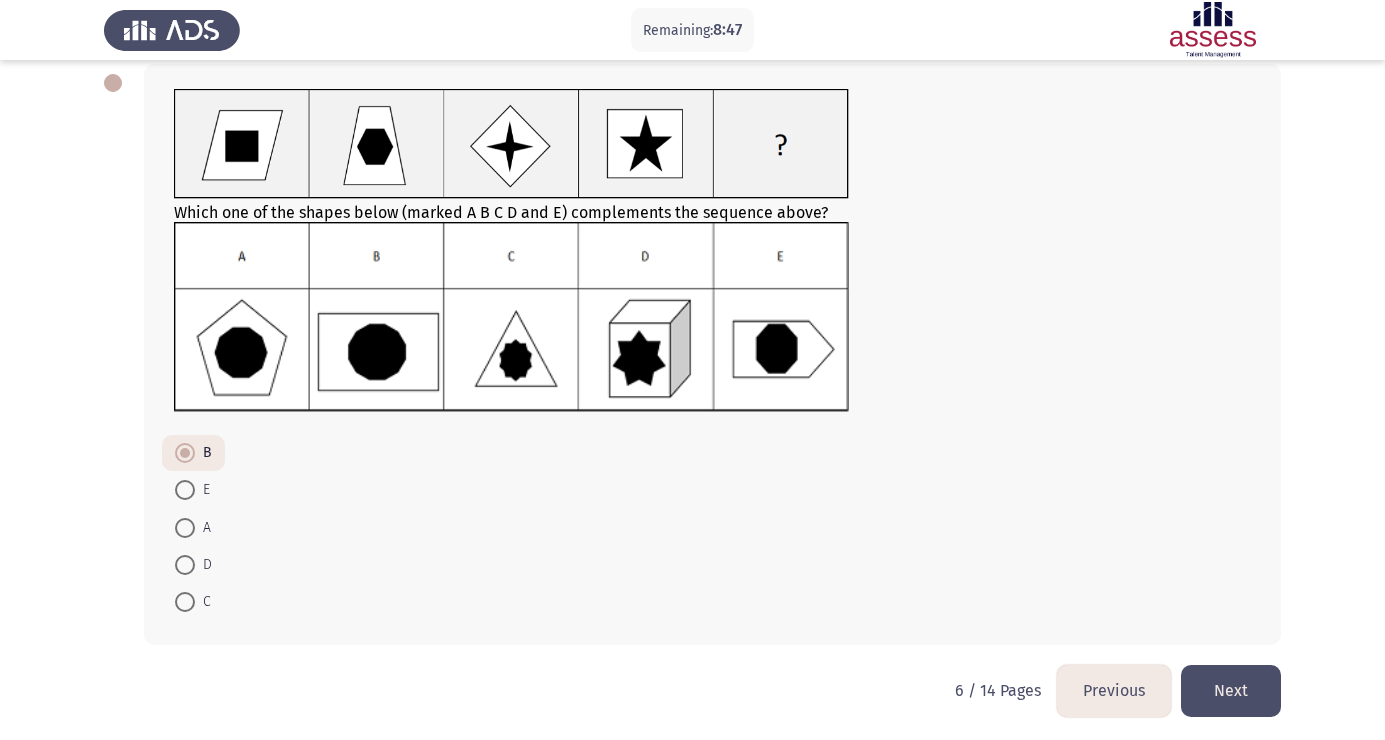 click on "Next" 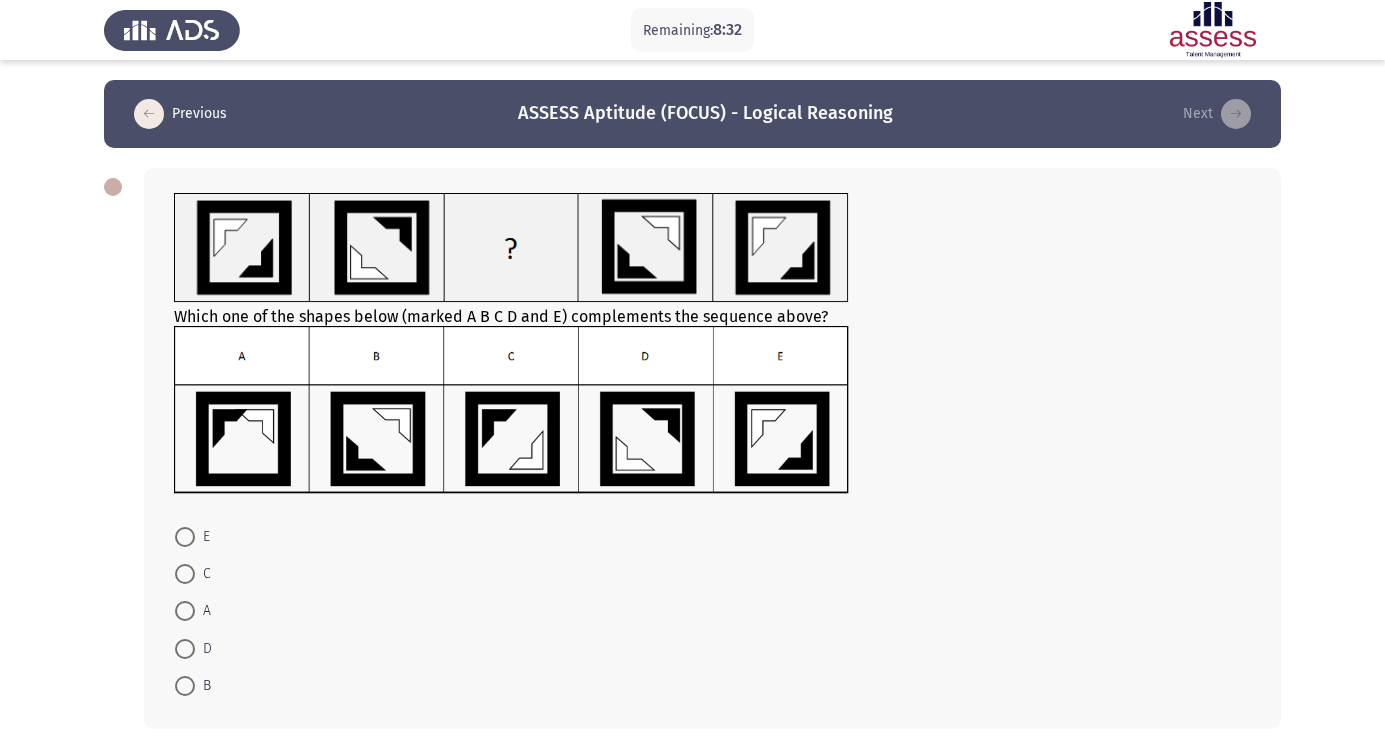 scroll, scrollTop: 32, scrollLeft: 0, axis: vertical 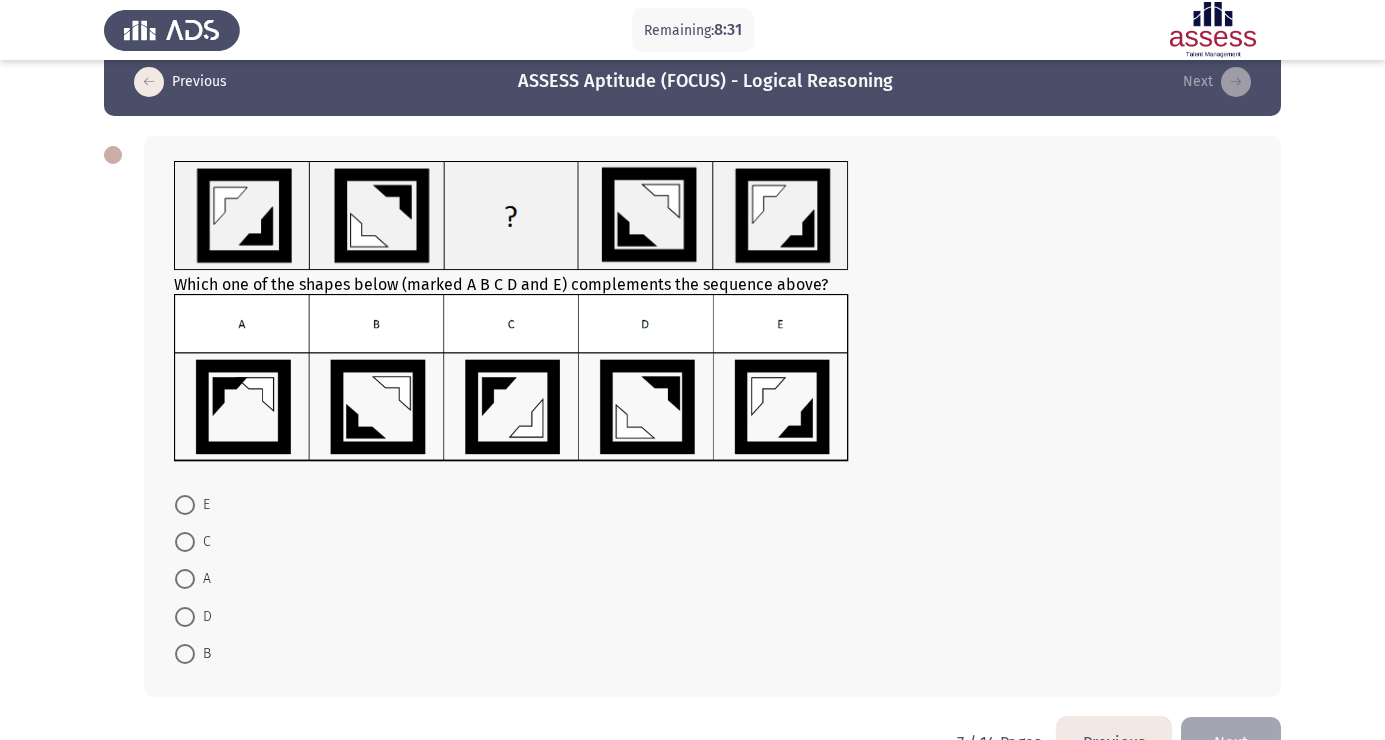 click at bounding box center (185, 542) 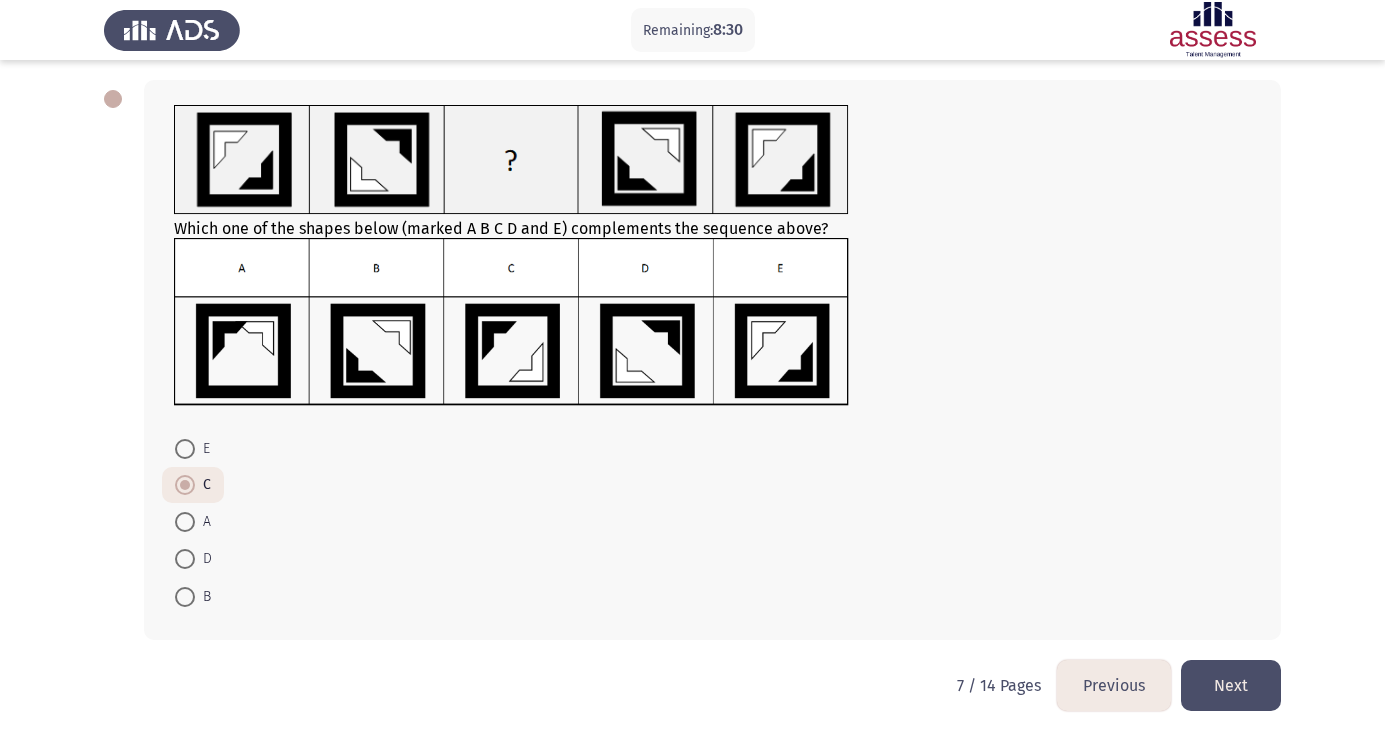scroll, scrollTop: 91, scrollLeft: 0, axis: vertical 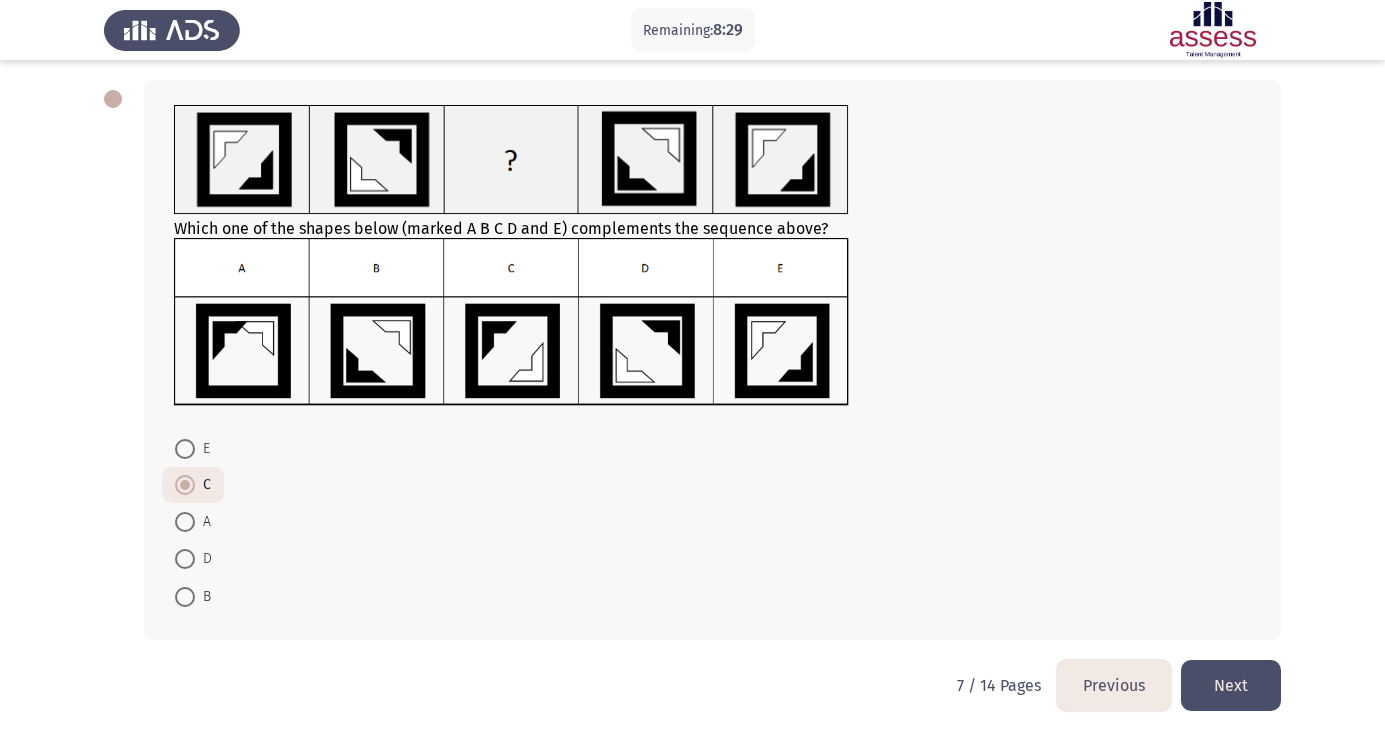 click on "Next" 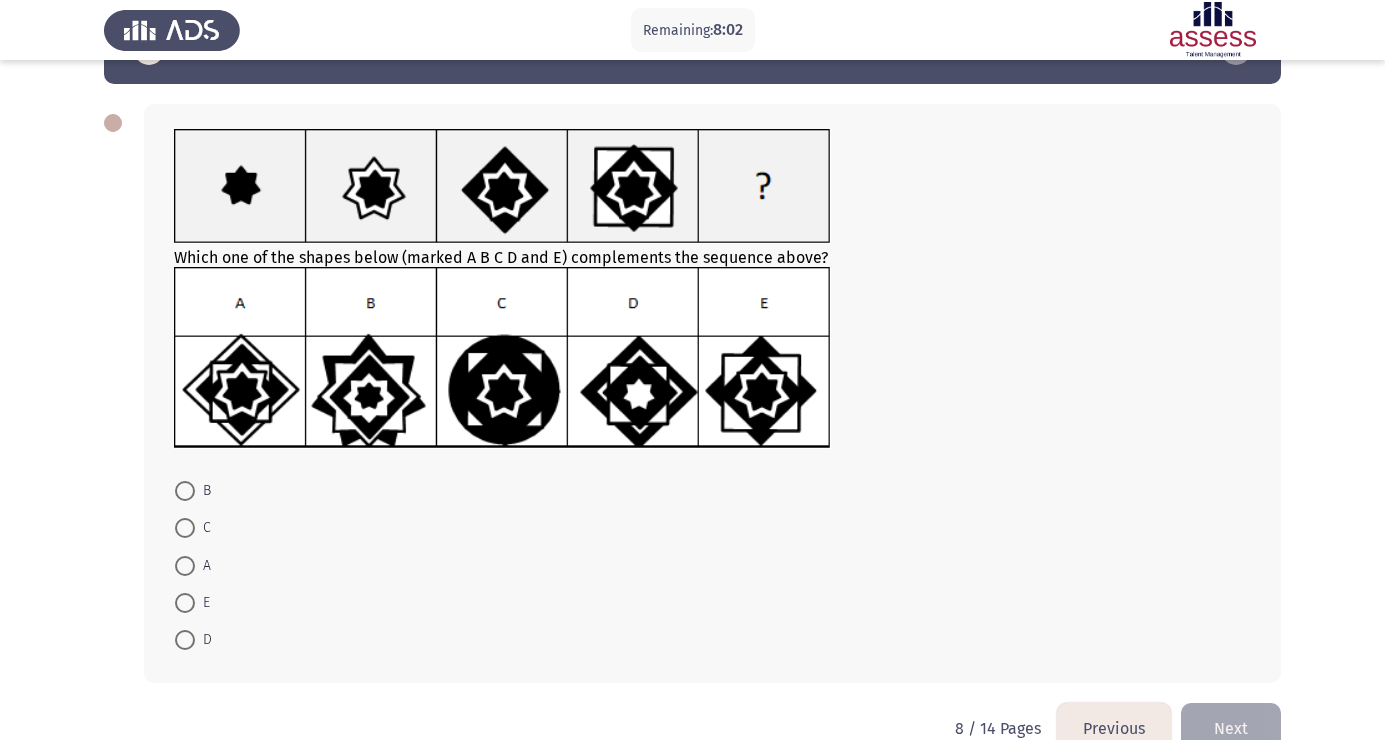 scroll, scrollTop: 85, scrollLeft: 0, axis: vertical 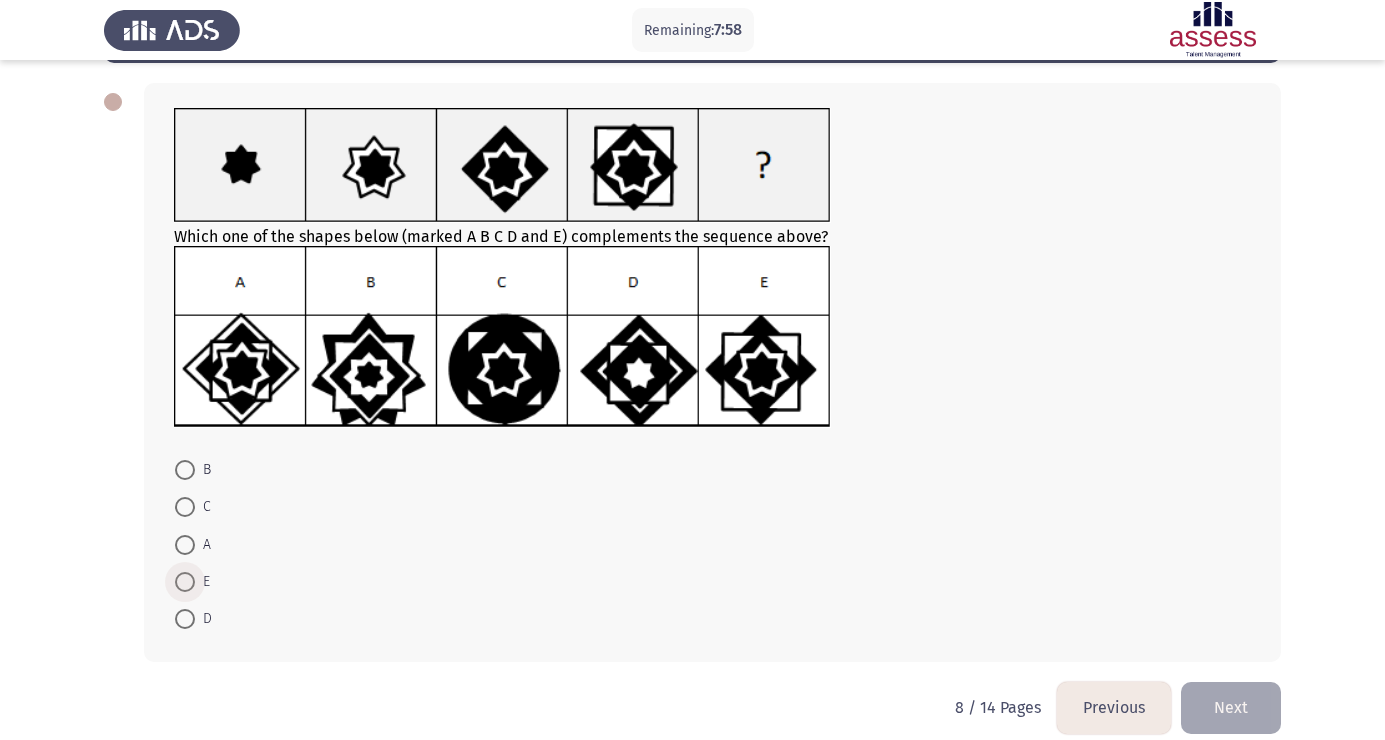 click at bounding box center [185, 582] 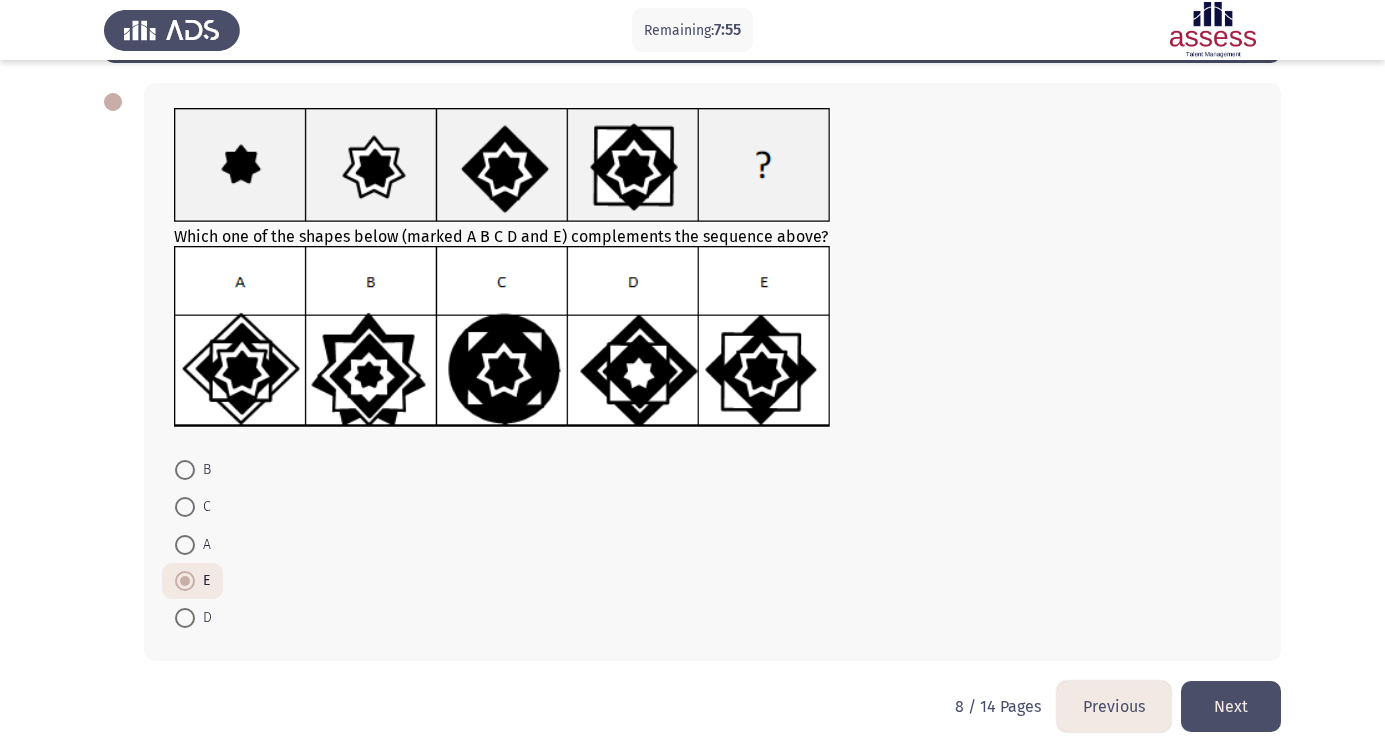 click on "Next" 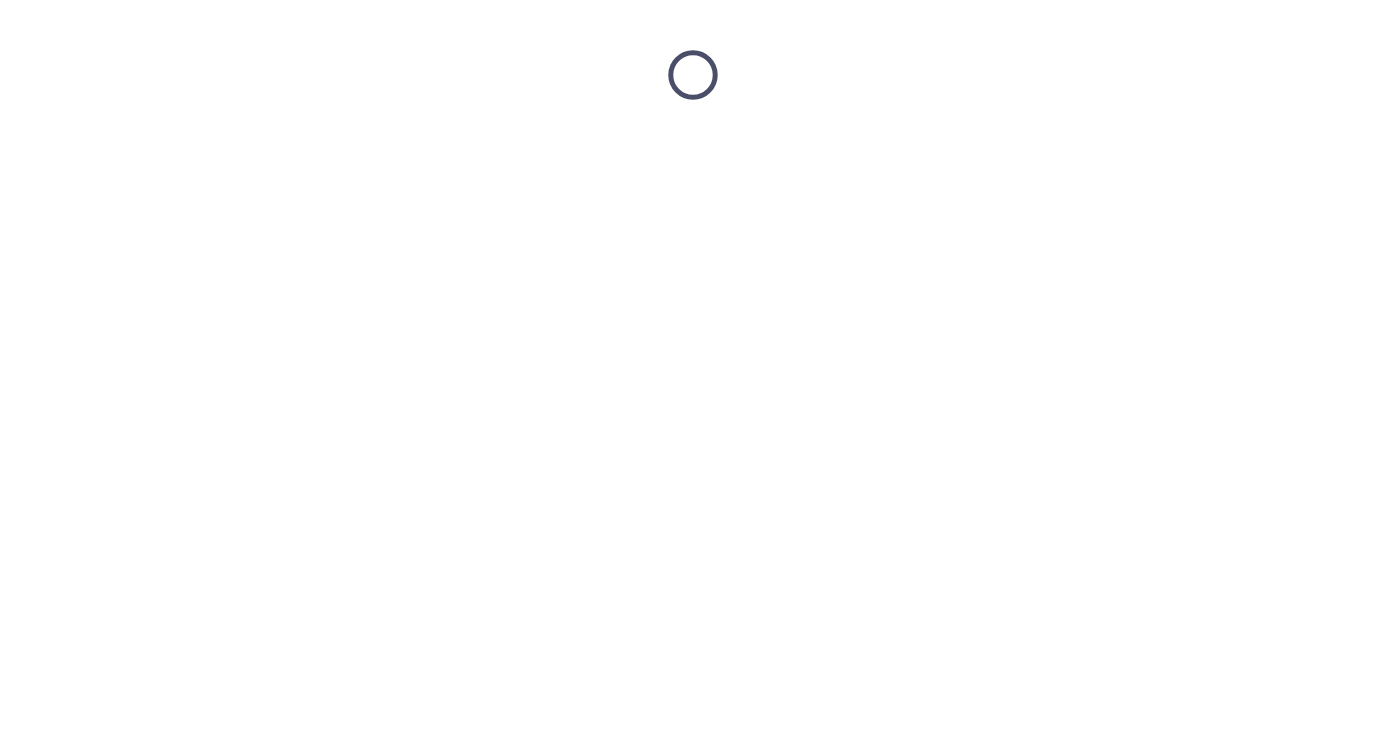 scroll, scrollTop: 0, scrollLeft: 0, axis: both 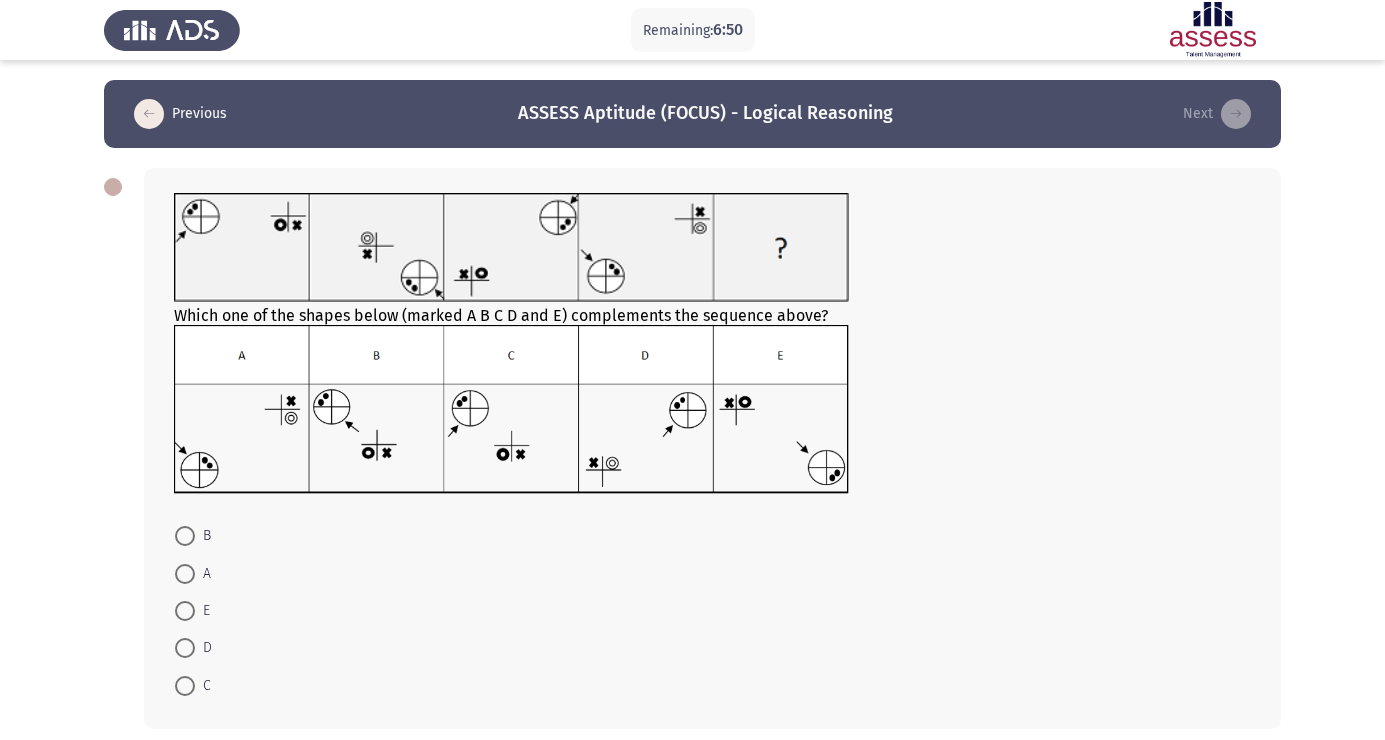 click at bounding box center [185, 686] 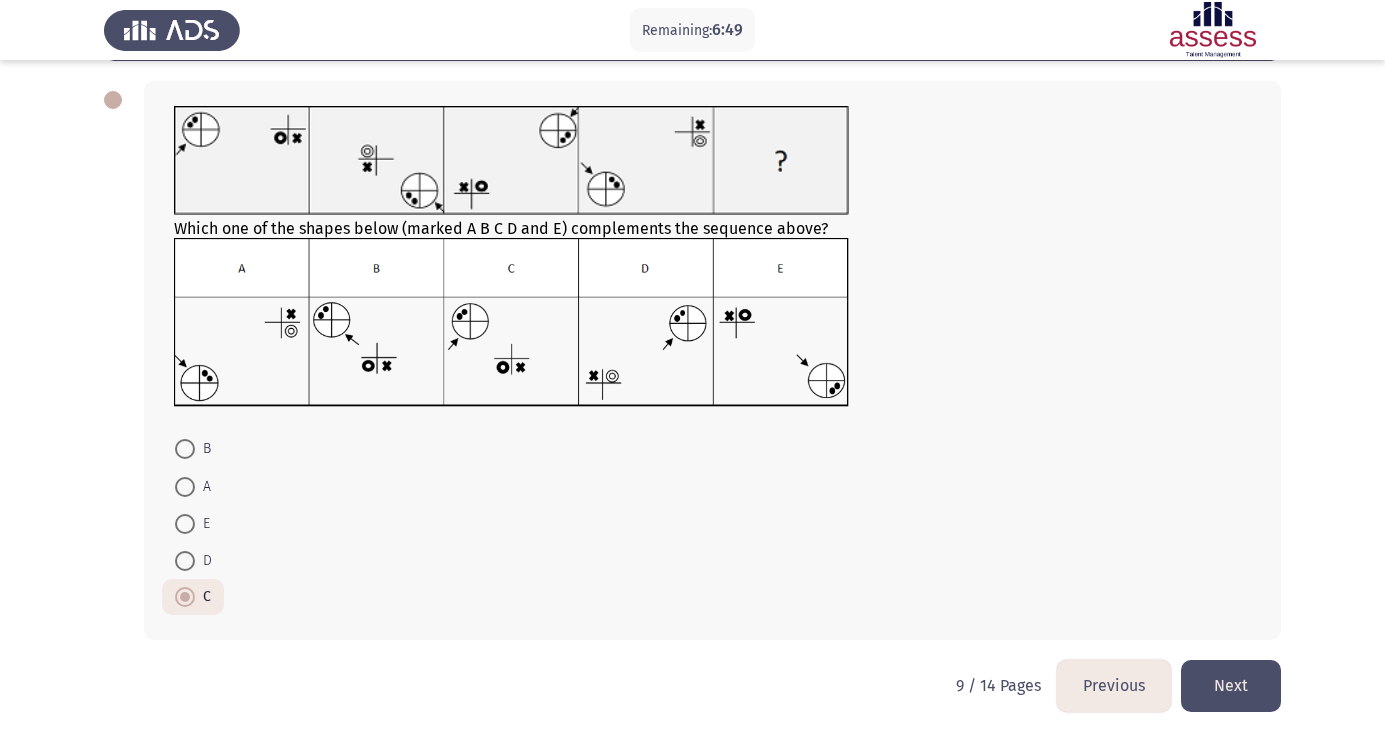 scroll, scrollTop: 89, scrollLeft: 0, axis: vertical 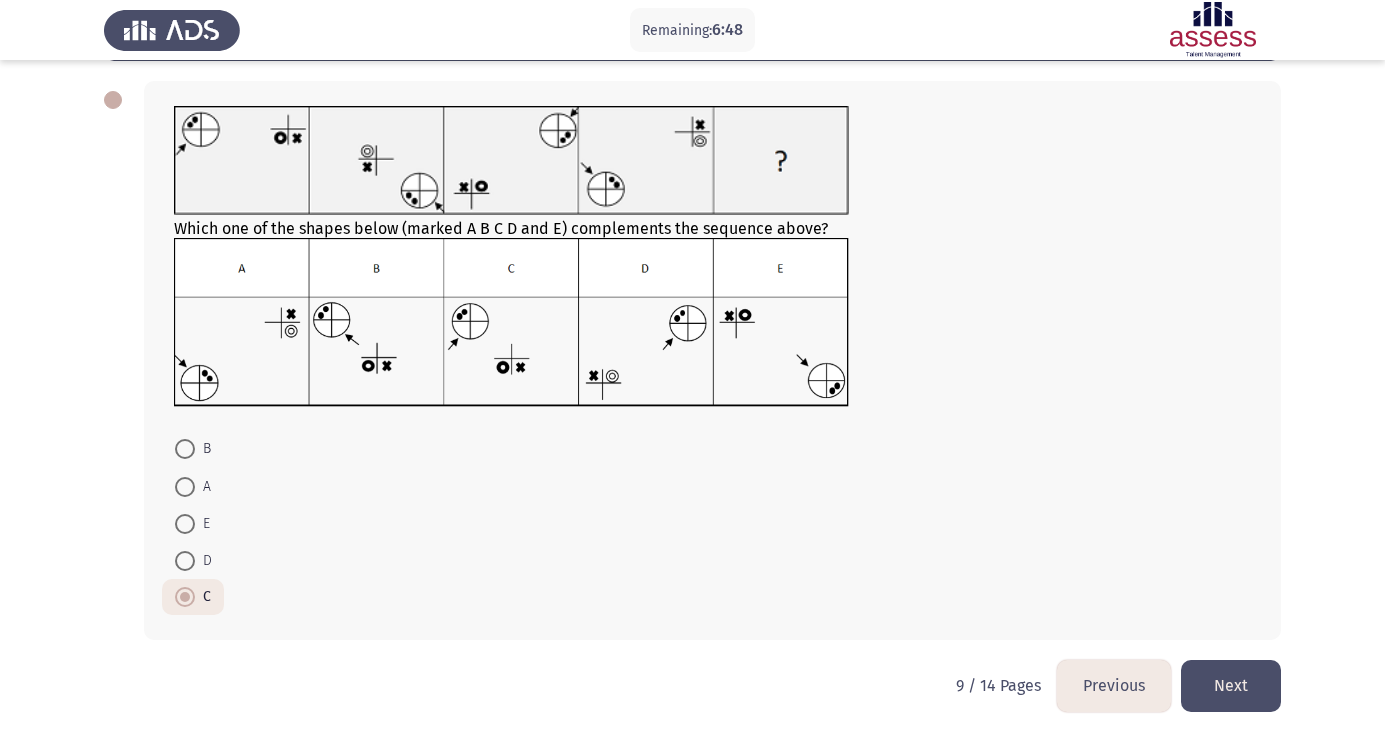 click on "Next" 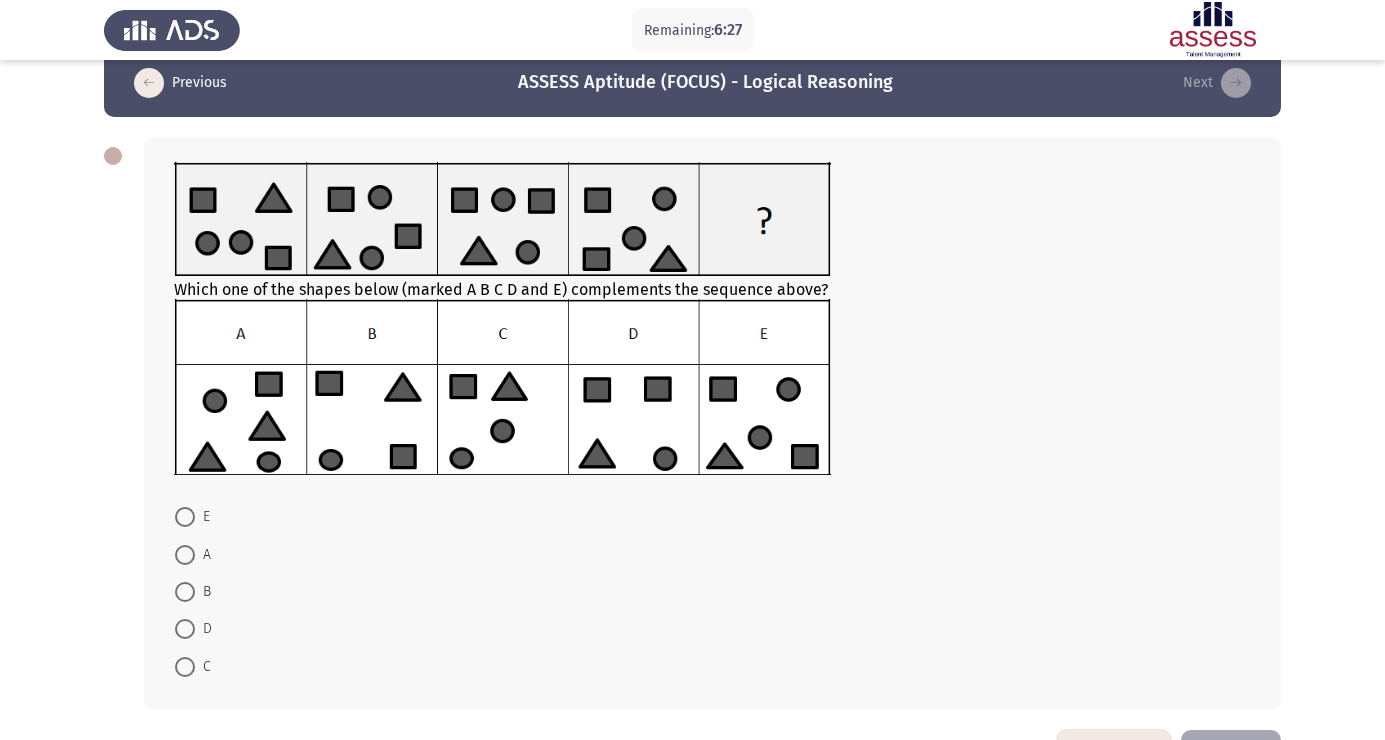 scroll, scrollTop: 31, scrollLeft: 0, axis: vertical 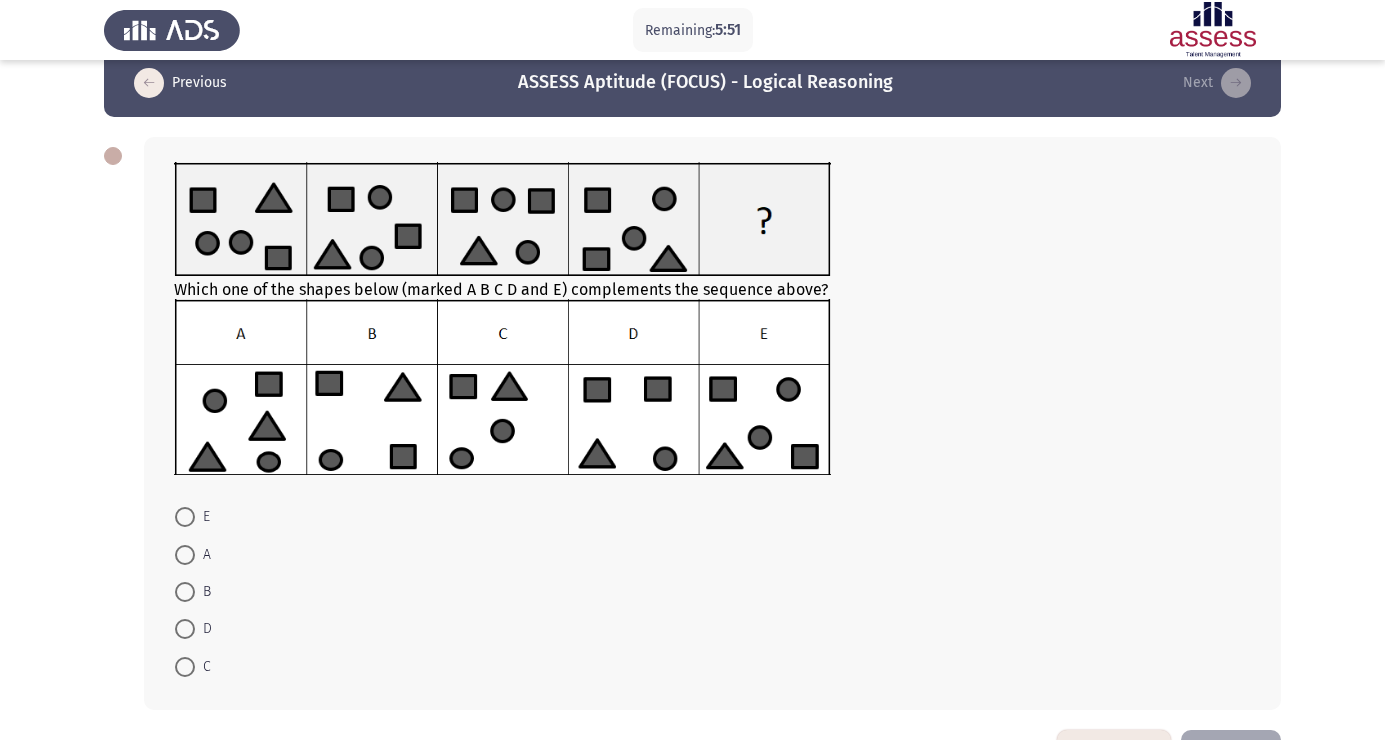 click at bounding box center [185, 517] 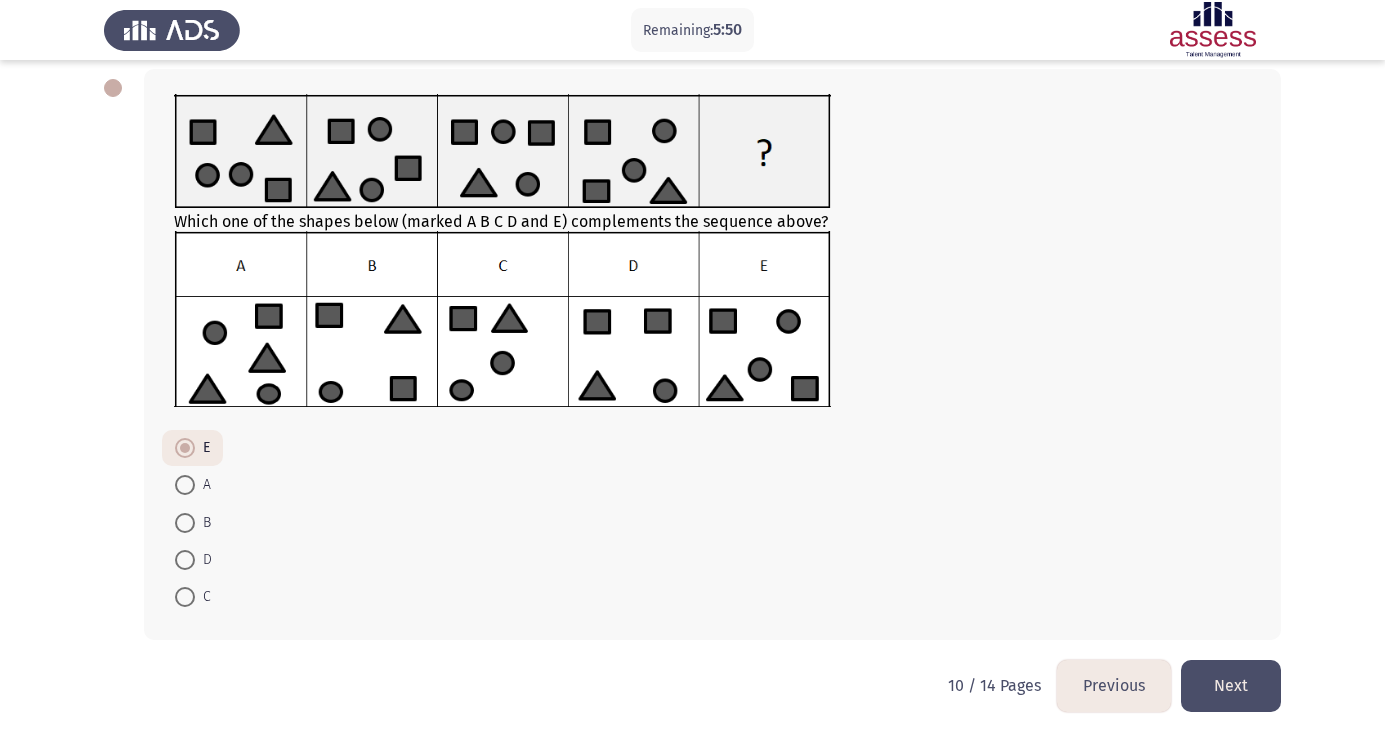 scroll, scrollTop: 103, scrollLeft: 0, axis: vertical 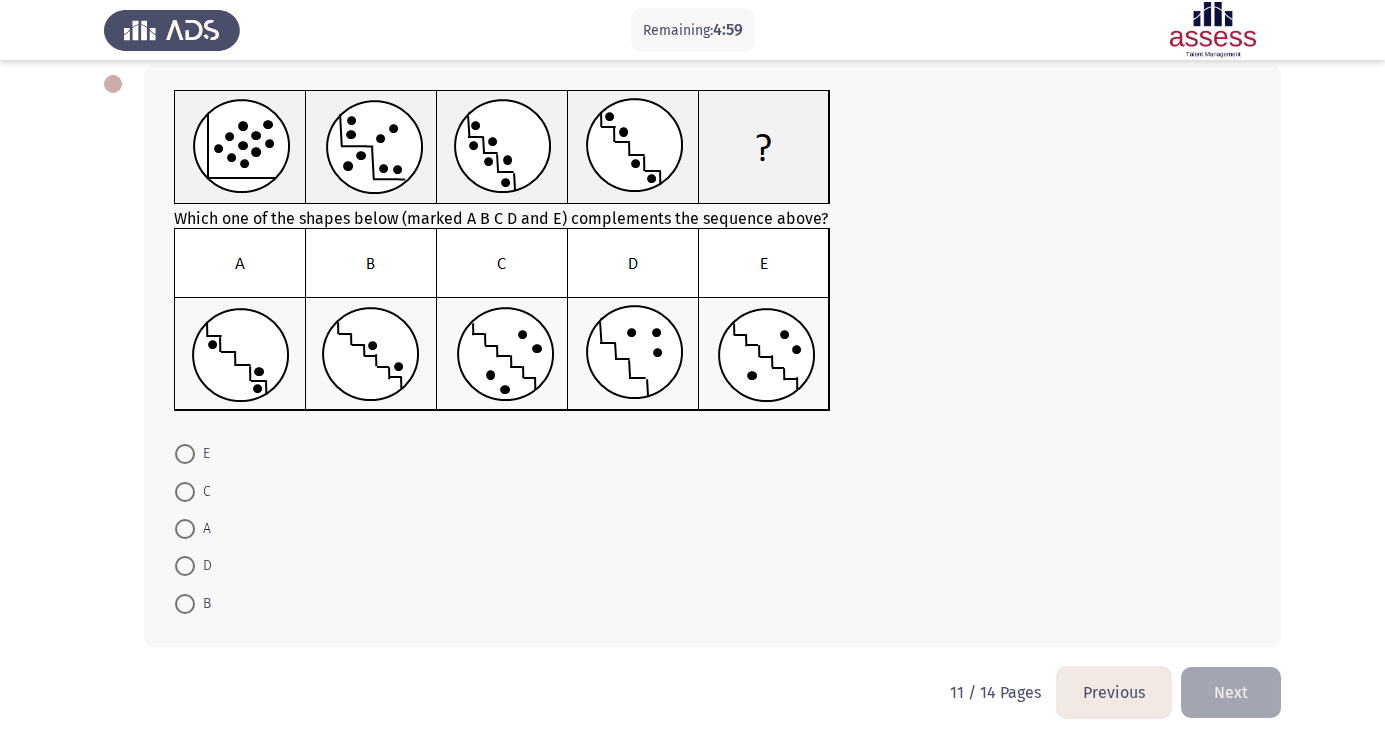 click at bounding box center (185, 604) 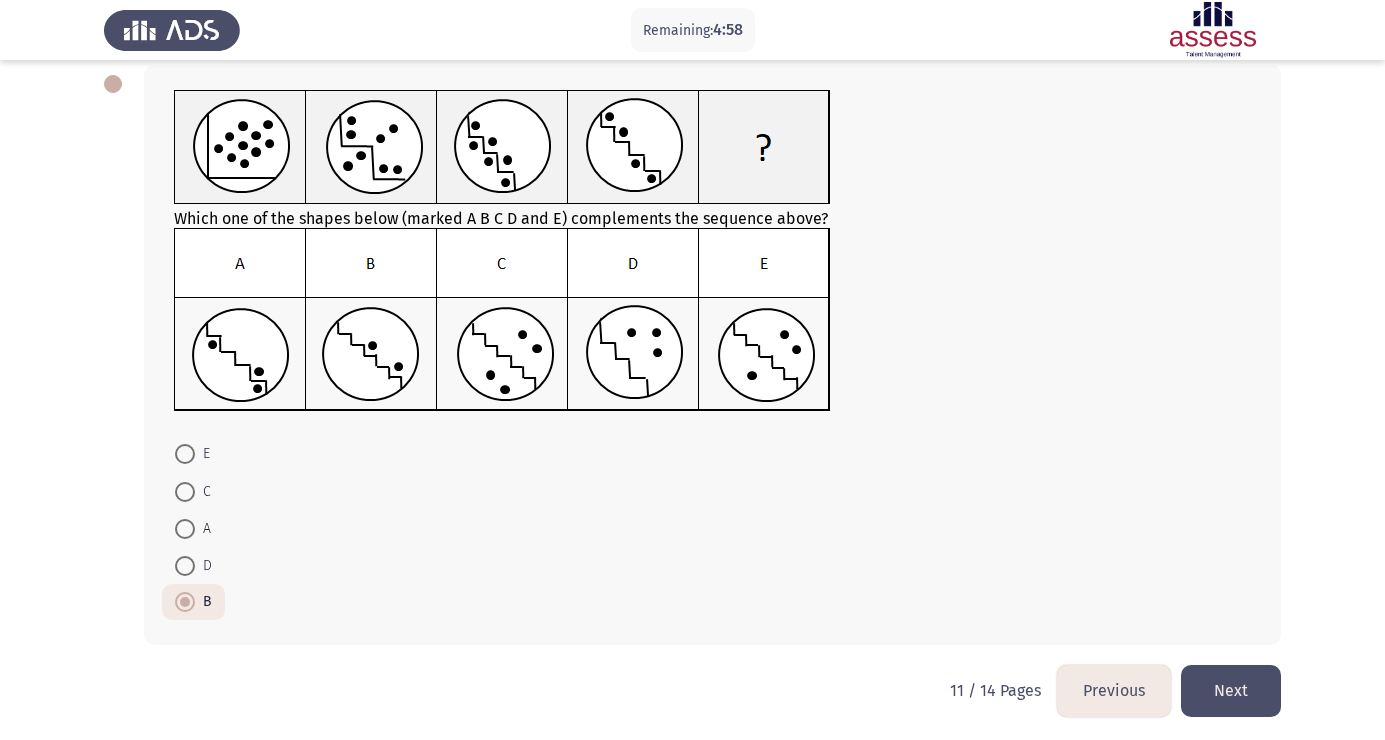 click on "Next" 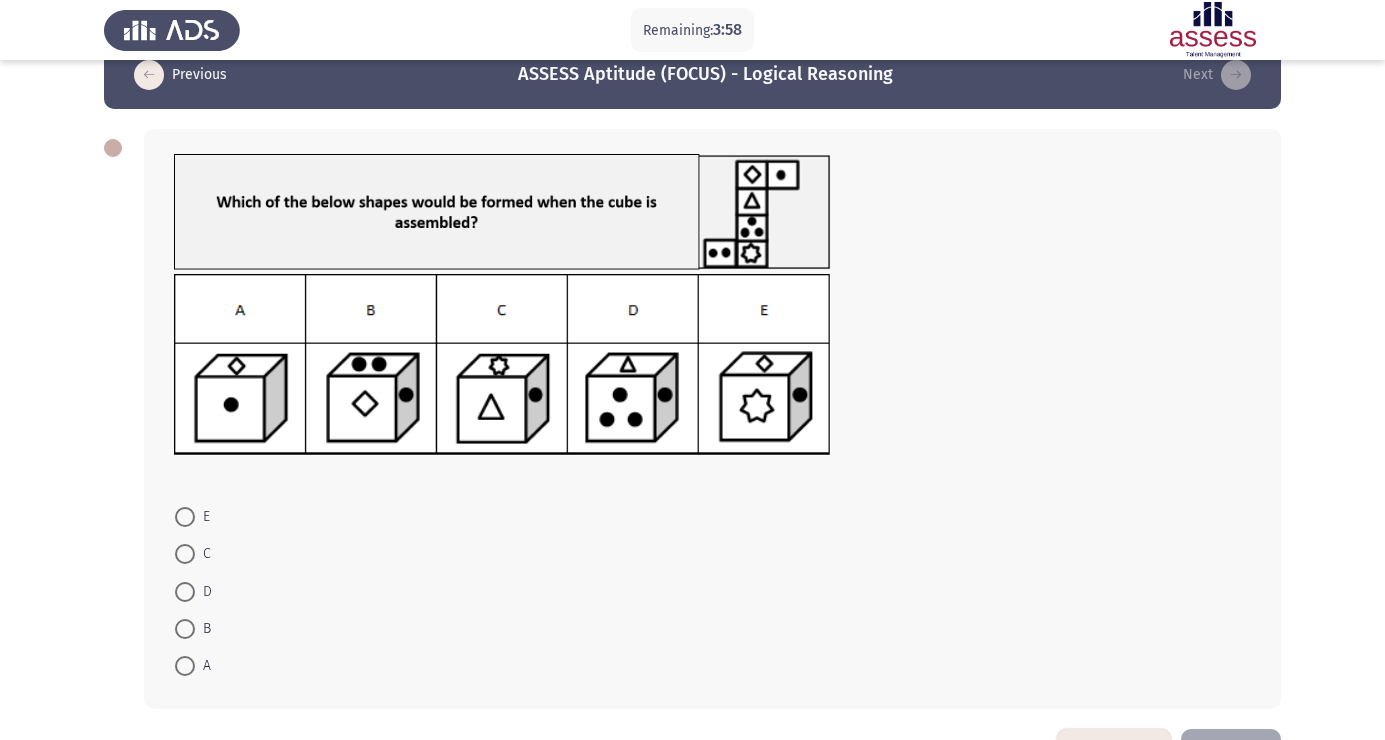 scroll, scrollTop: 42, scrollLeft: 0, axis: vertical 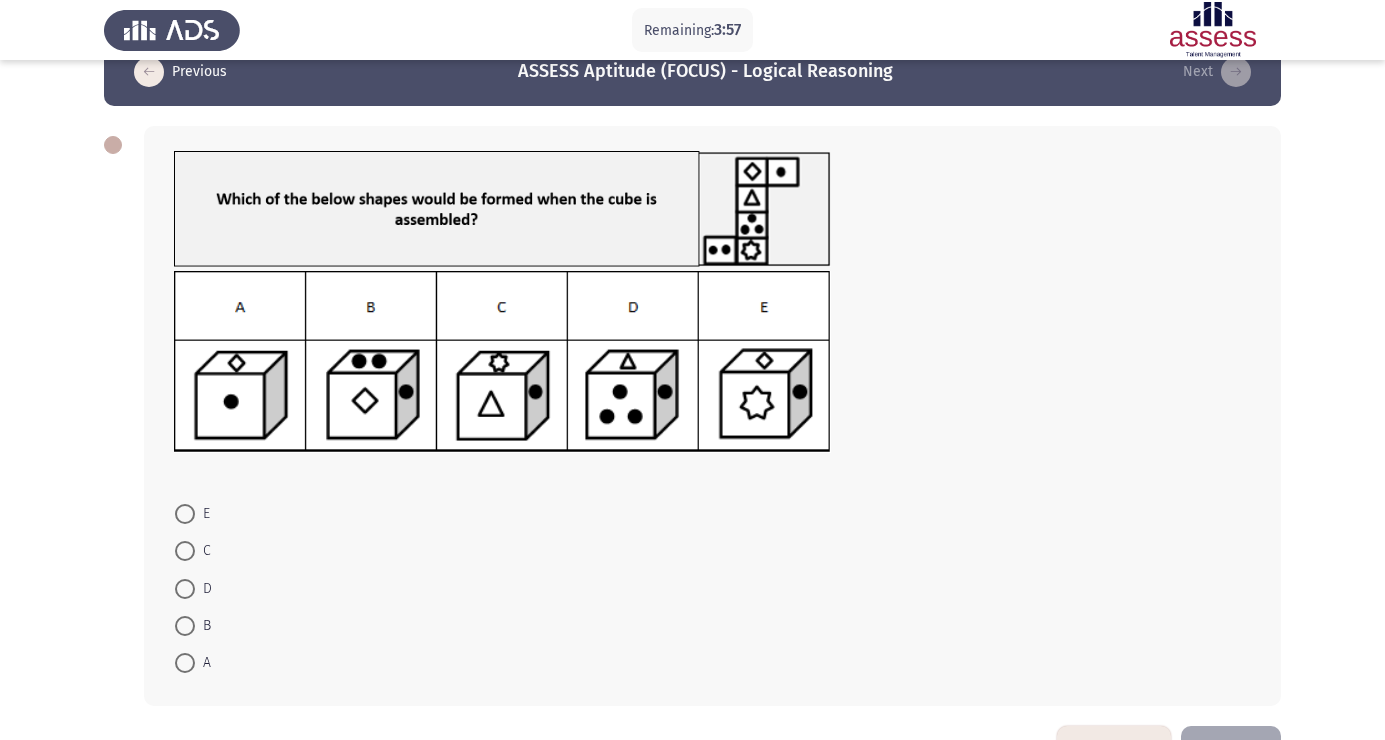 click at bounding box center [185, 589] 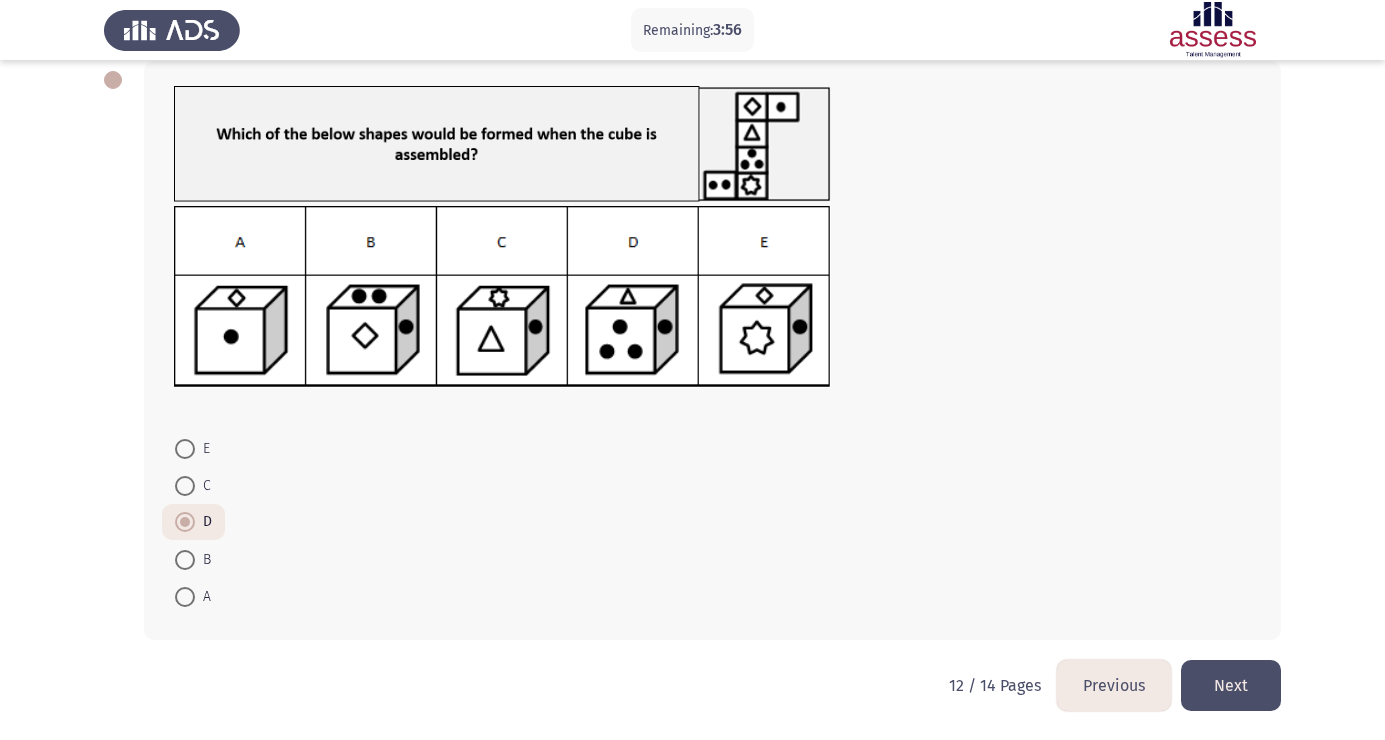 scroll, scrollTop: 110, scrollLeft: 0, axis: vertical 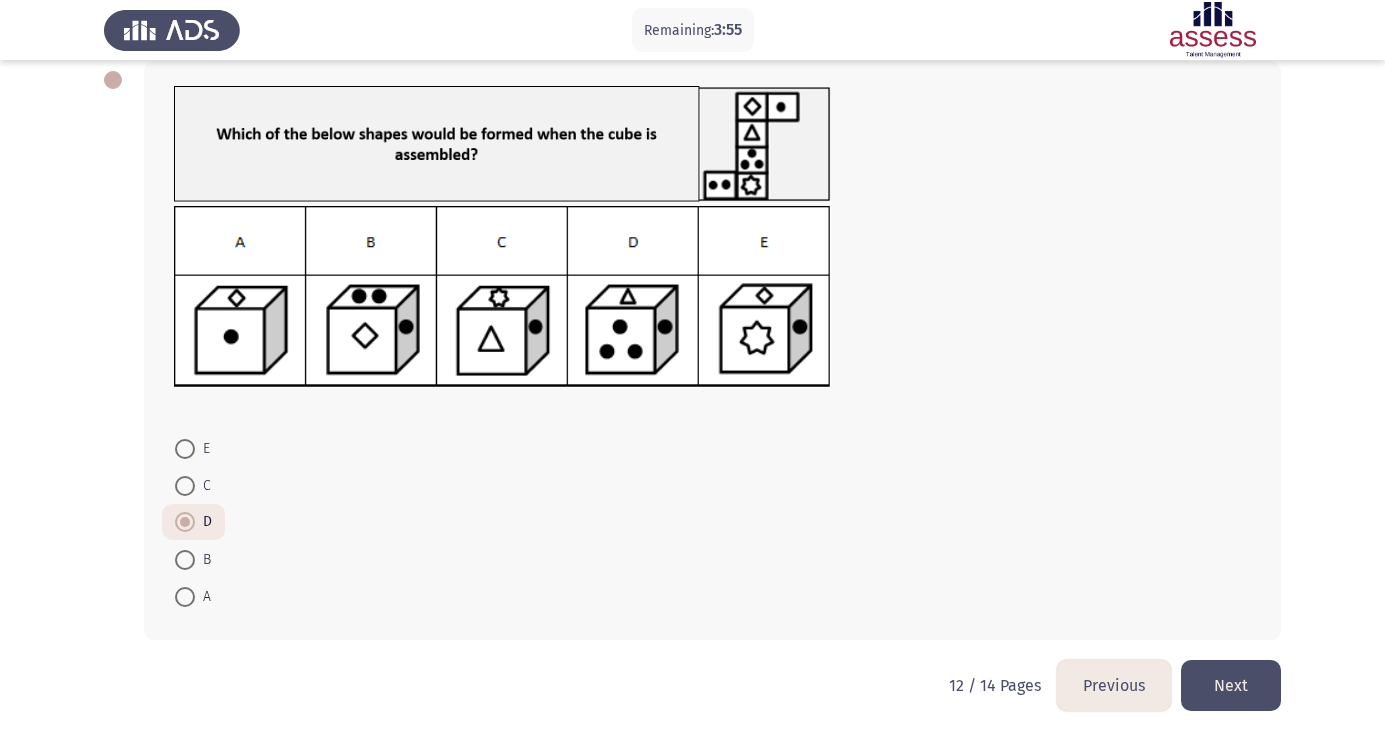 click on "Next" 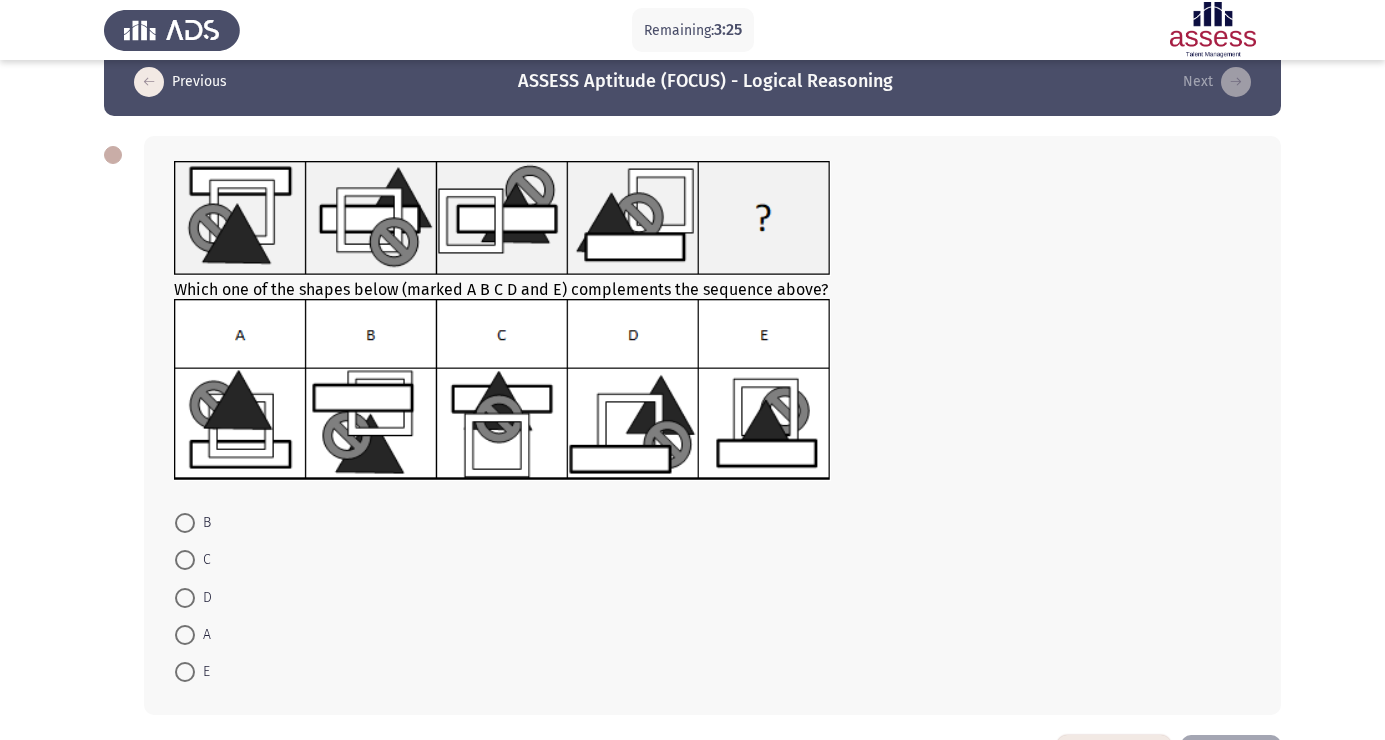 scroll, scrollTop: 39, scrollLeft: 0, axis: vertical 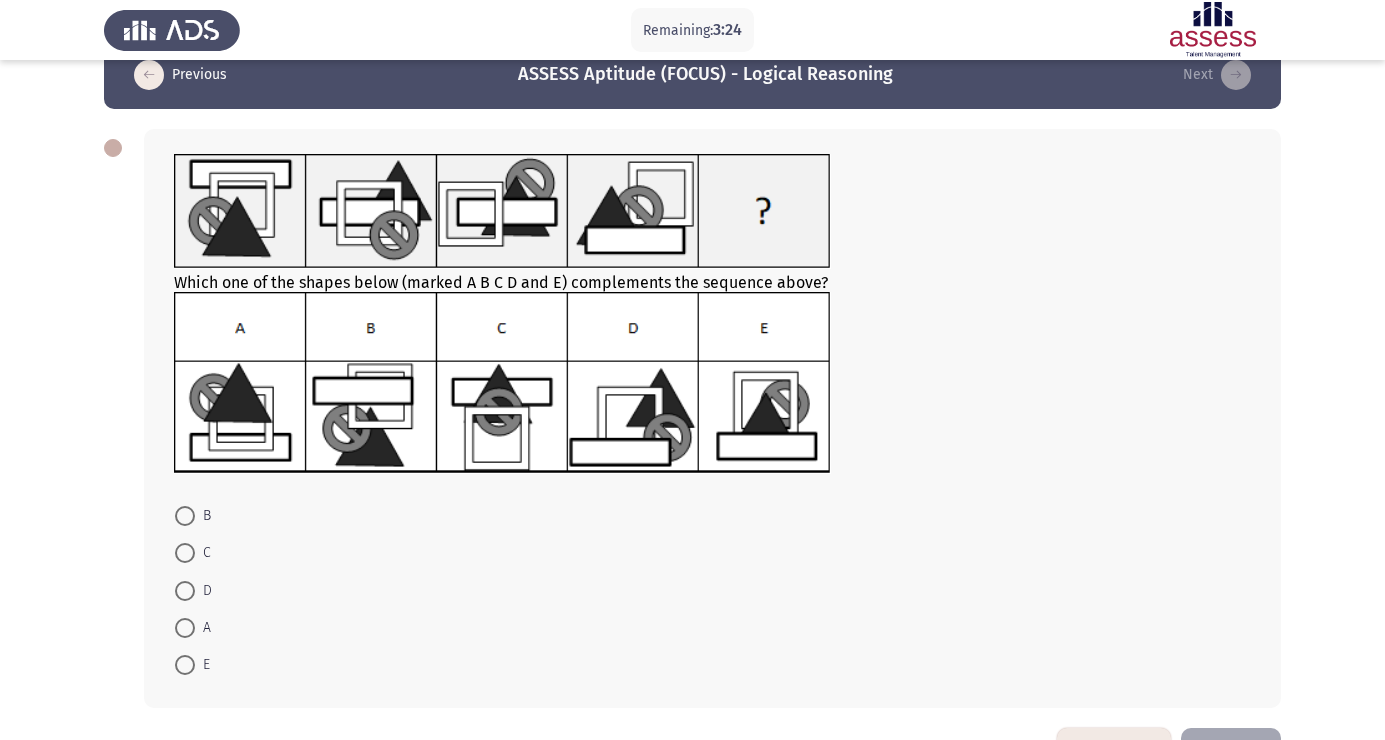 click at bounding box center (185, 628) 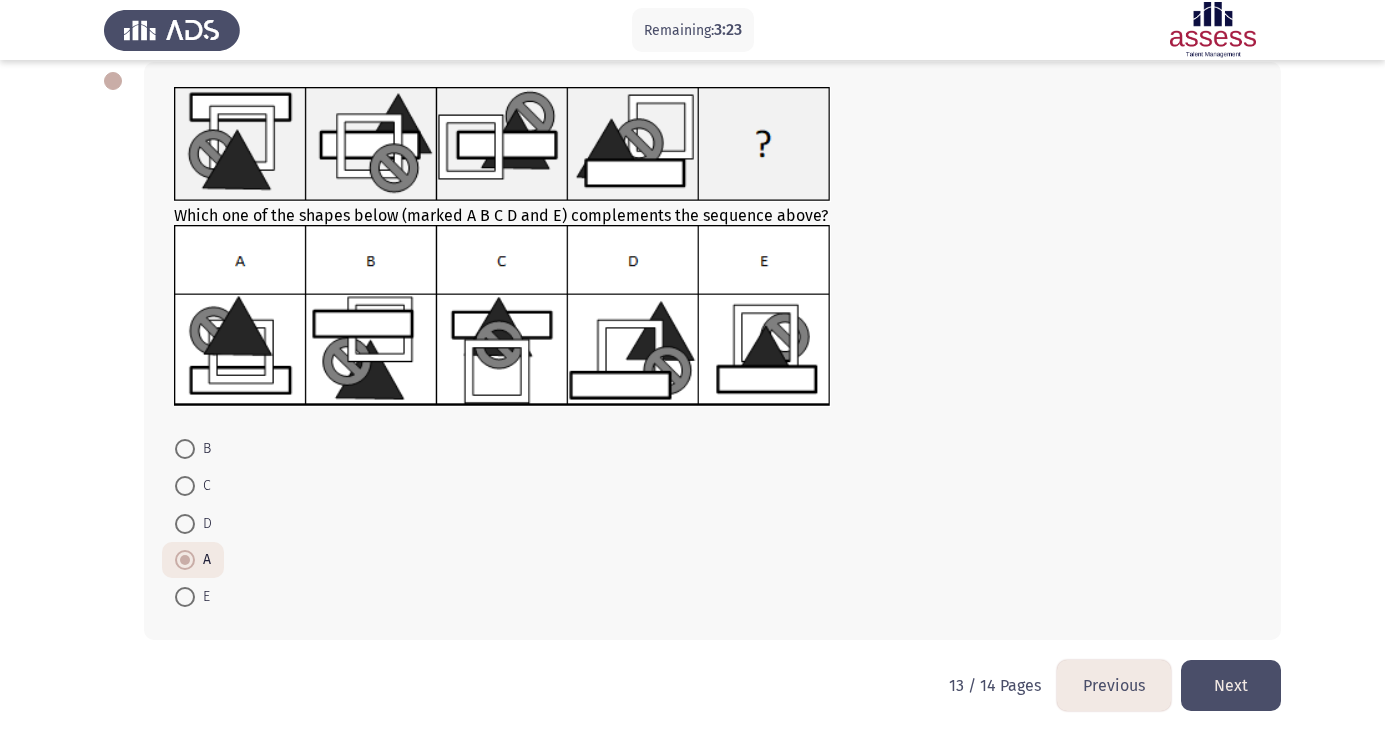 scroll, scrollTop: 109, scrollLeft: 0, axis: vertical 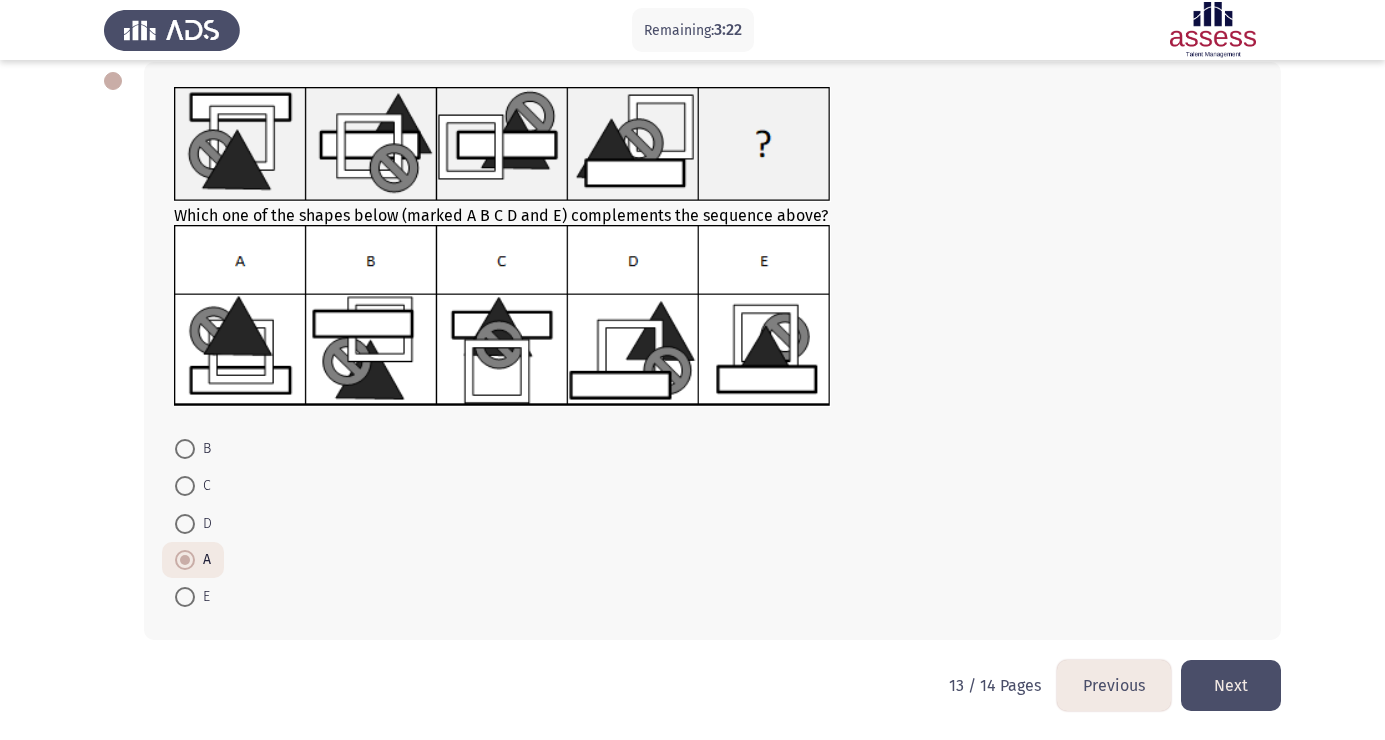 click on "Next" 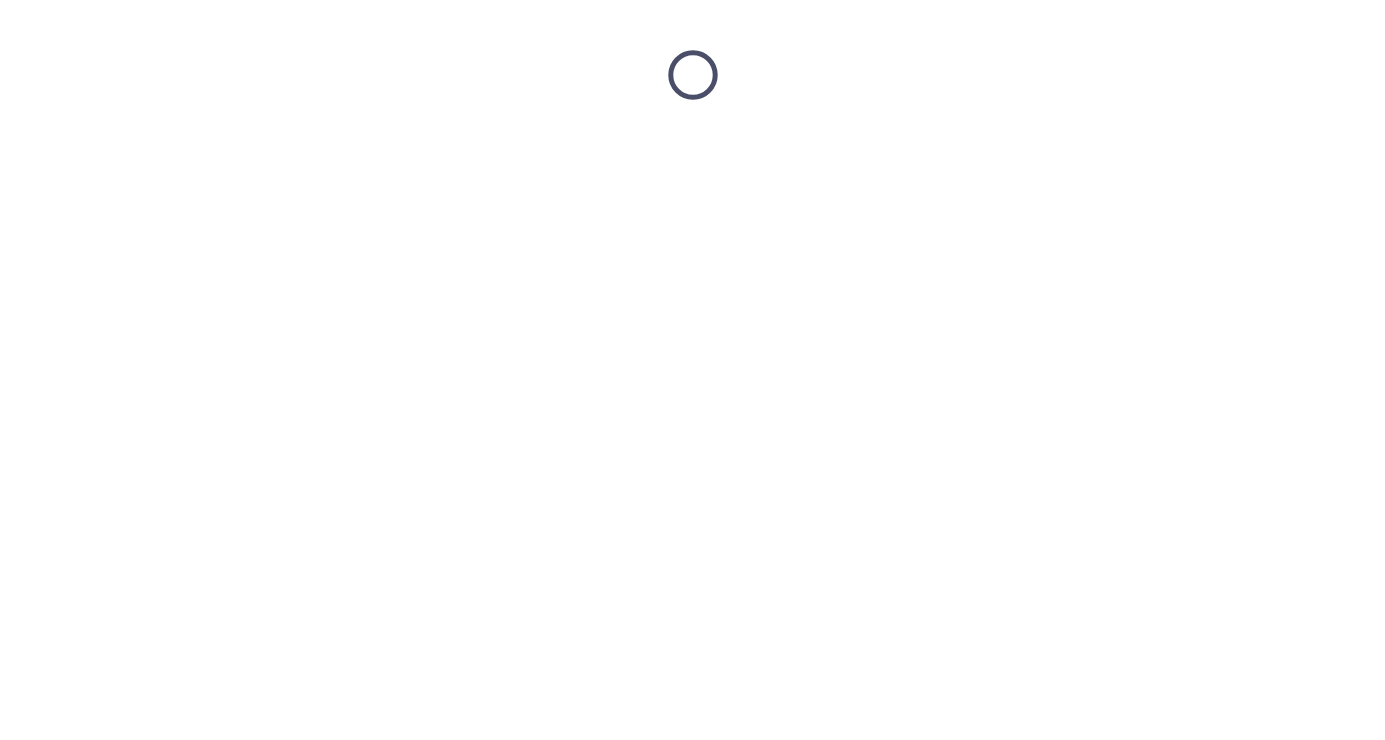 scroll, scrollTop: 0, scrollLeft: 0, axis: both 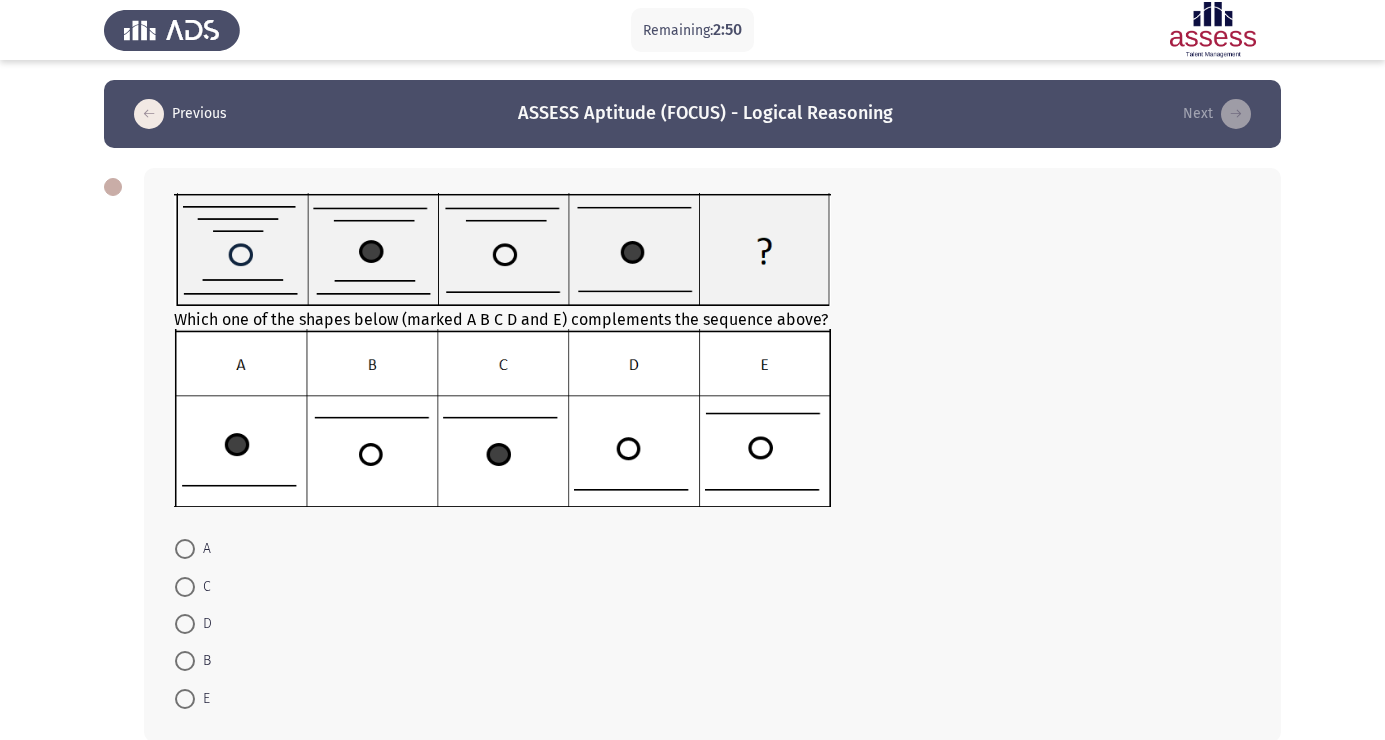 click 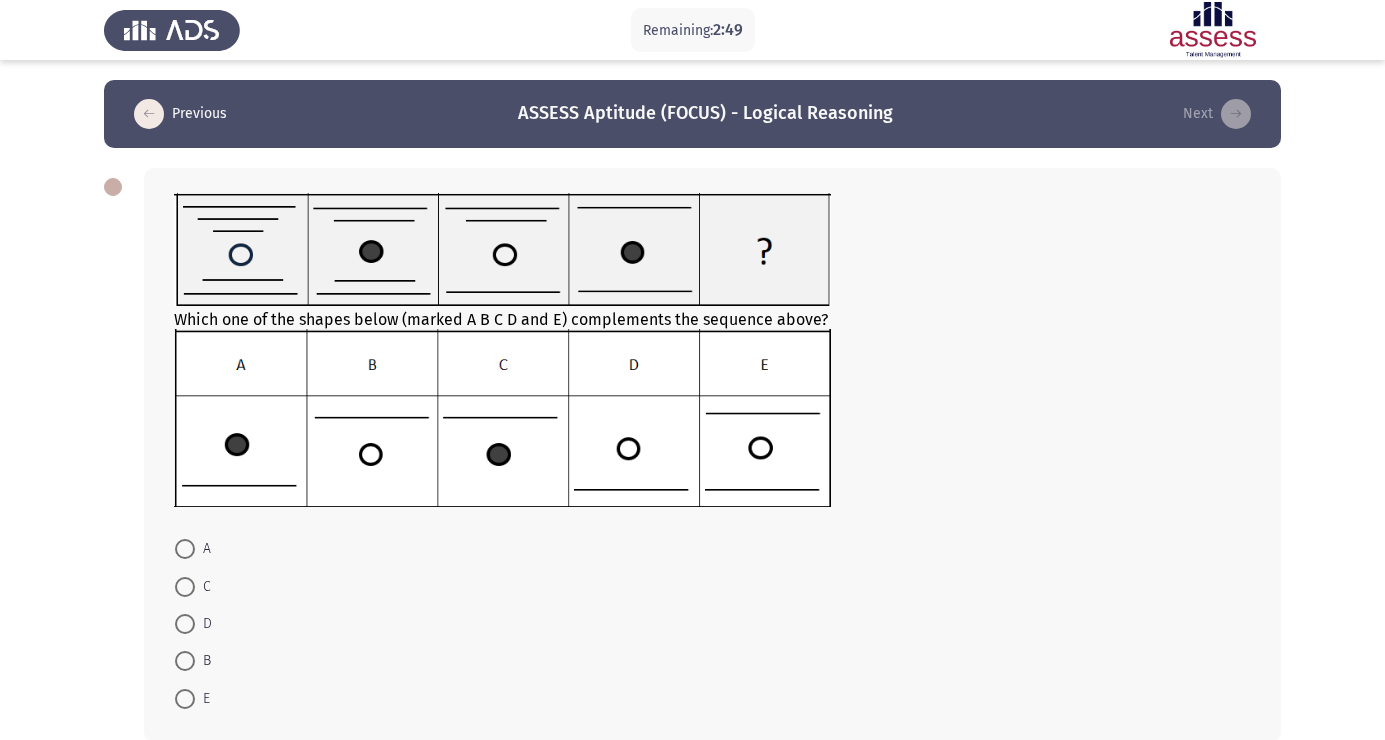 scroll, scrollTop: 56, scrollLeft: 0, axis: vertical 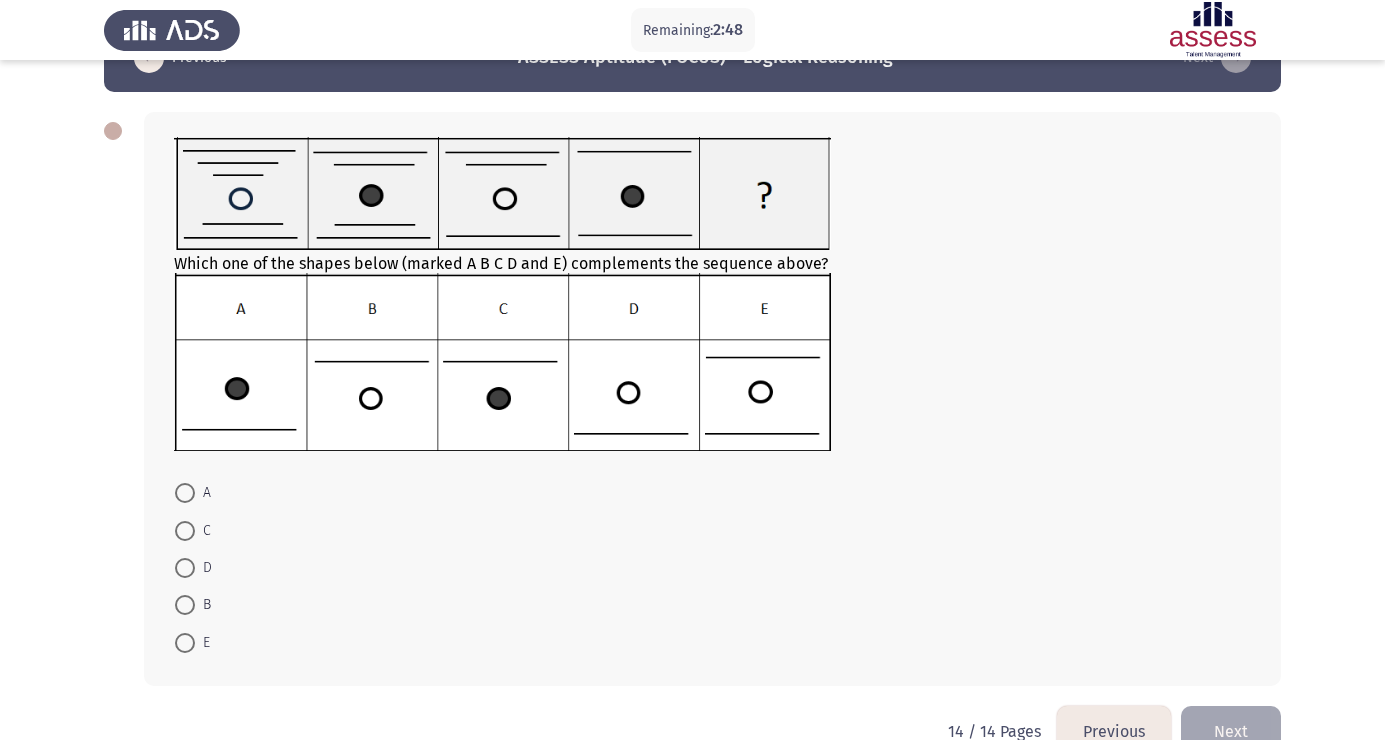 click at bounding box center [185, 605] 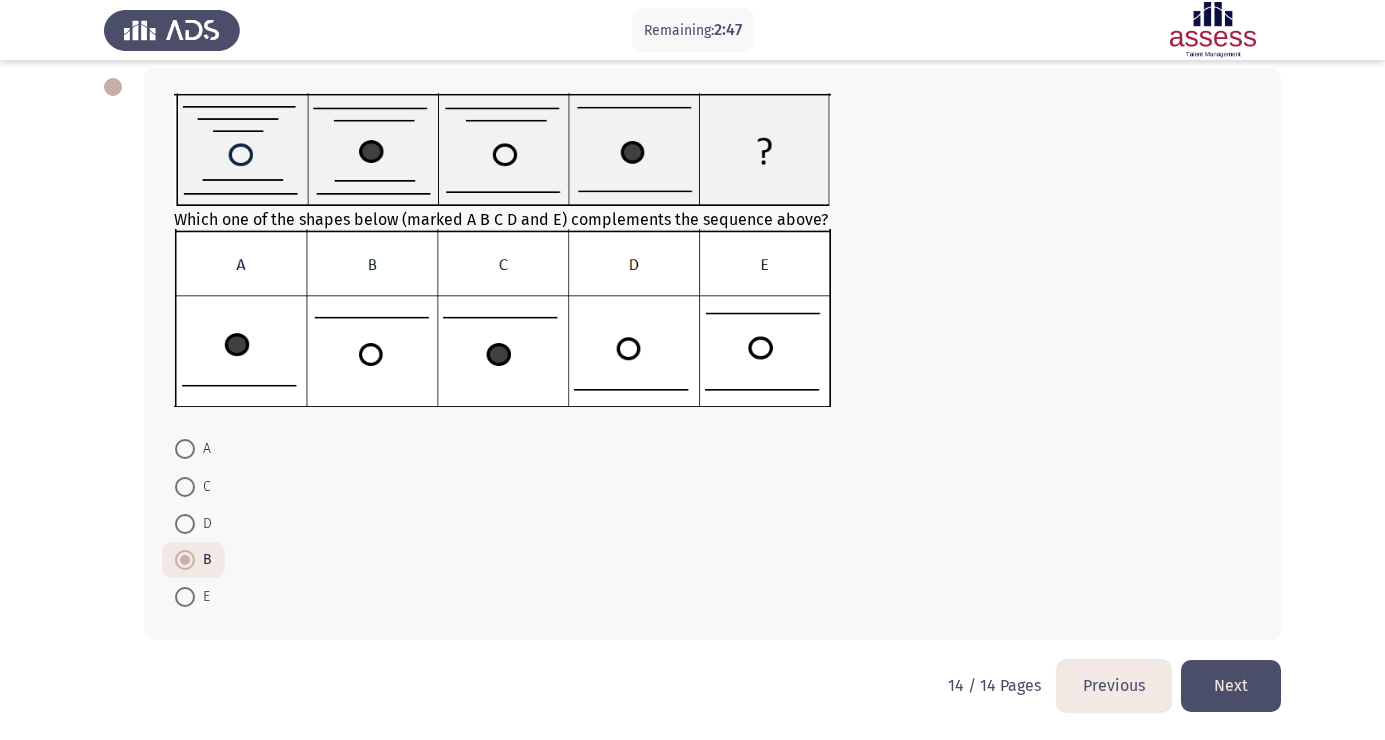 scroll, scrollTop: 103, scrollLeft: 0, axis: vertical 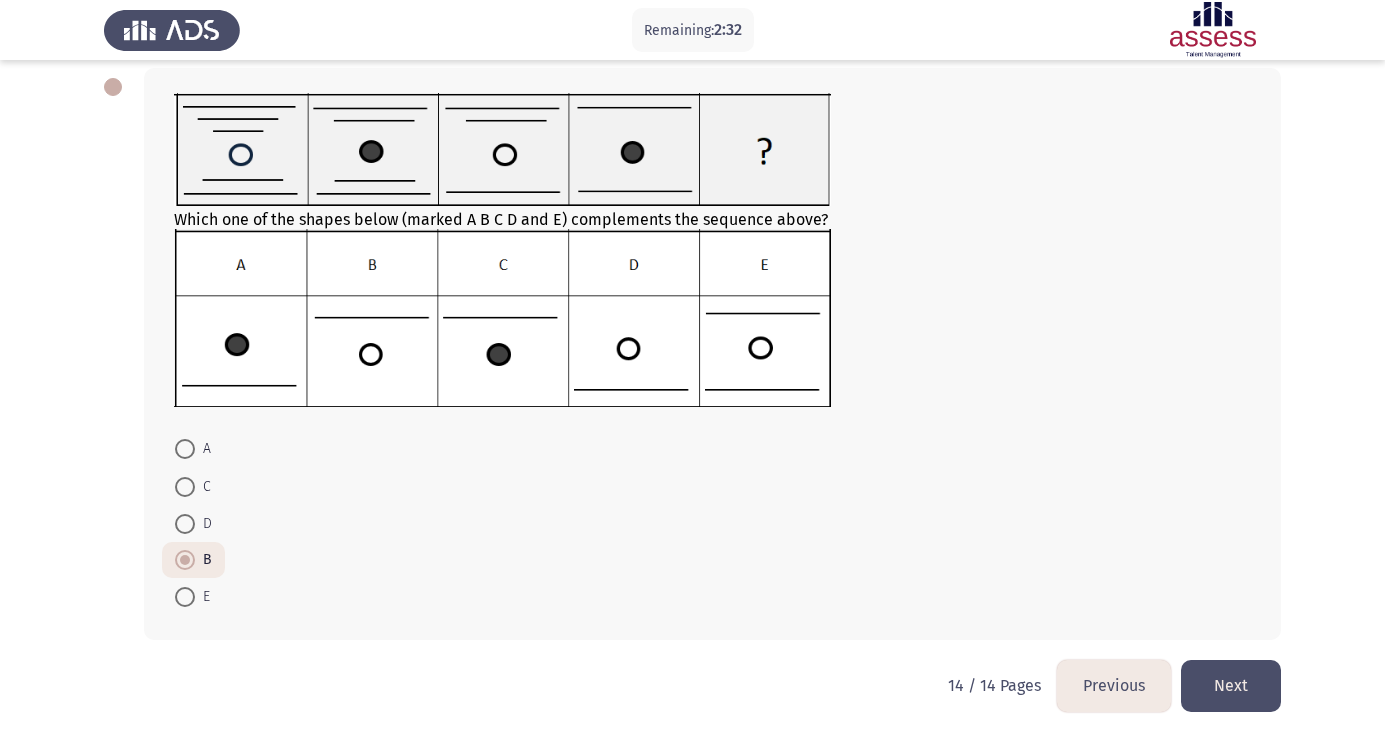 click on "Previous" 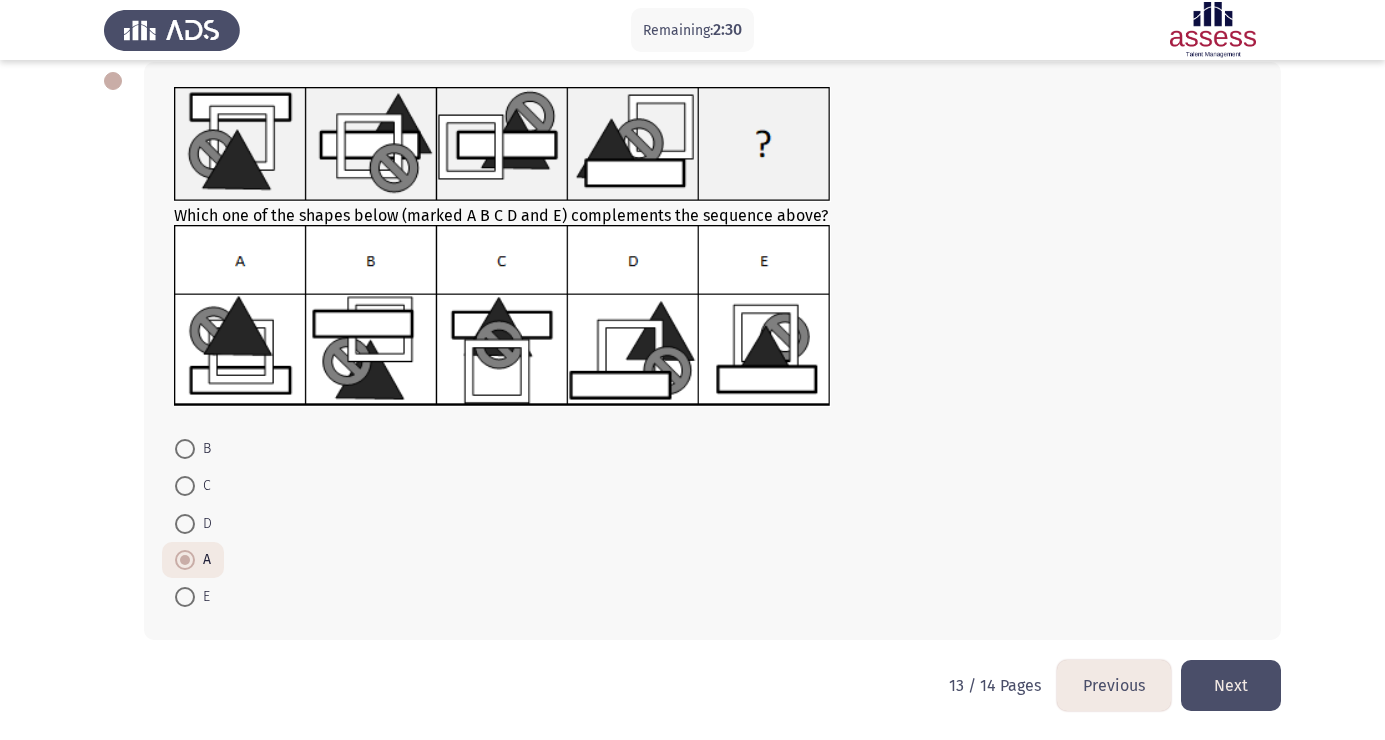 scroll, scrollTop: 109, scrollLeft: 0, axis: vertical 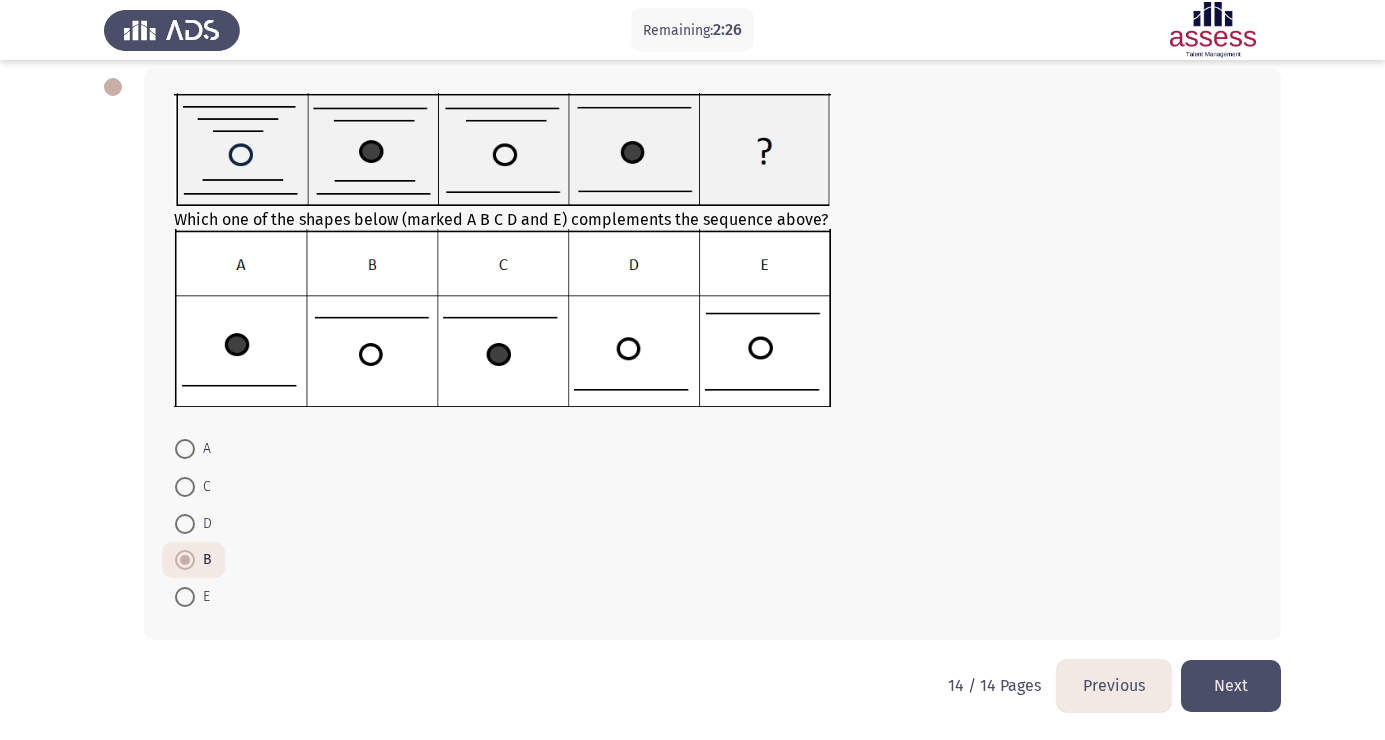 click on "Previous" 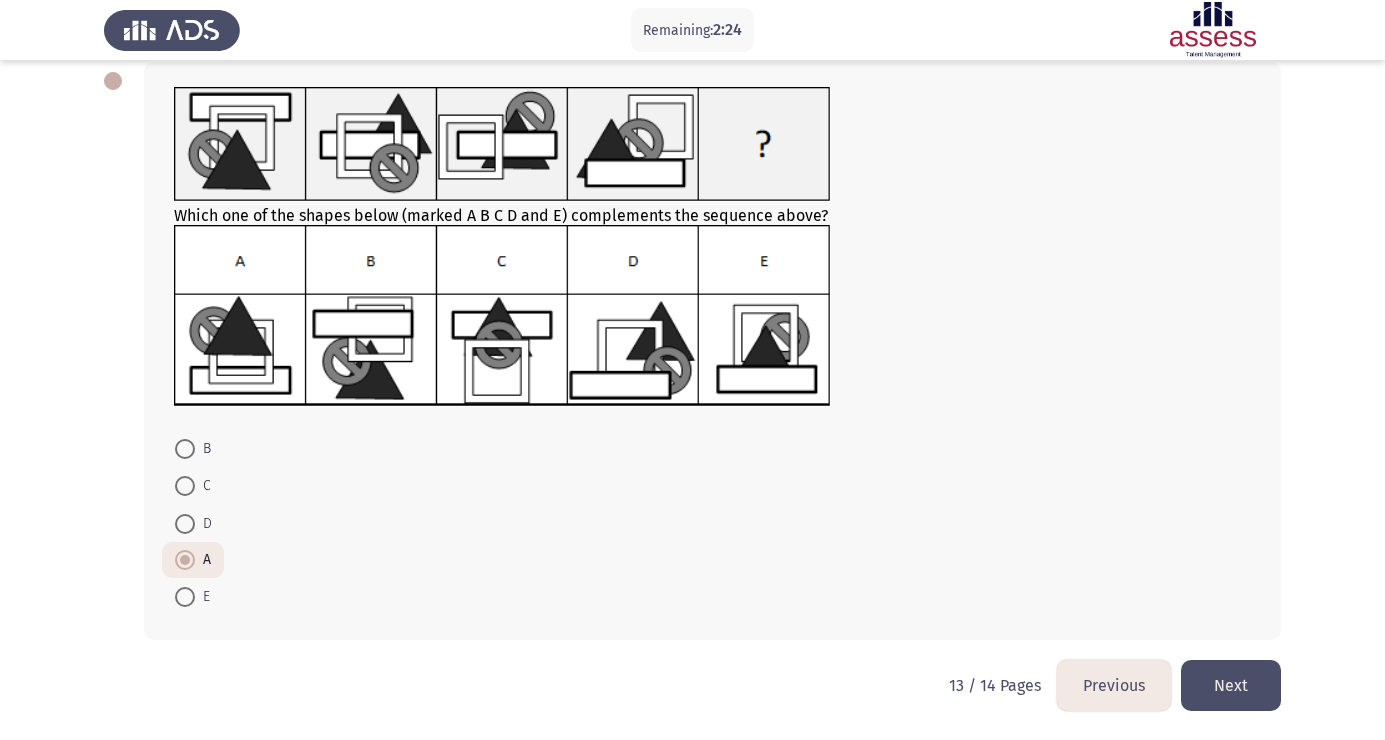 scroll, scrollTop: 109, scrollLeft: 0, axis: vertical 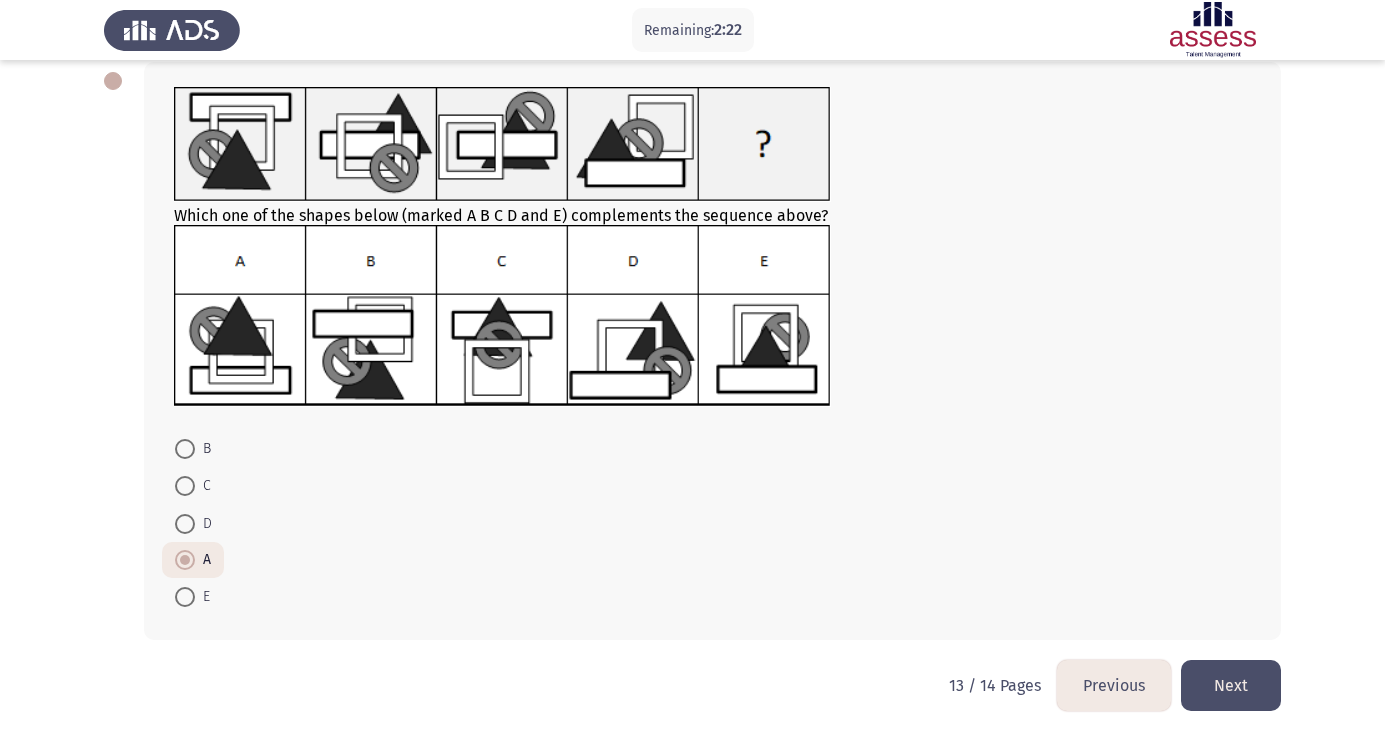 click on "Next" 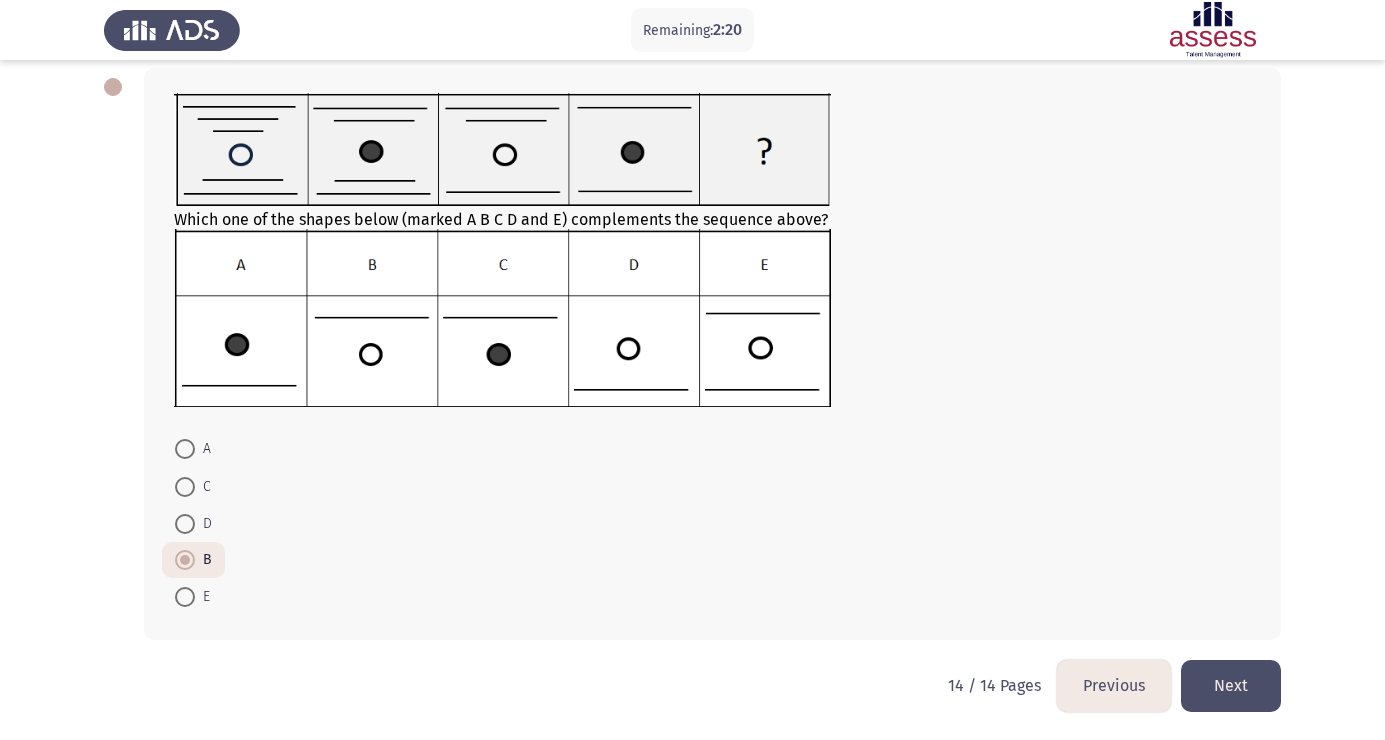 scroll, scrollTop: 103, scrollLeft: 0, axis: vertical 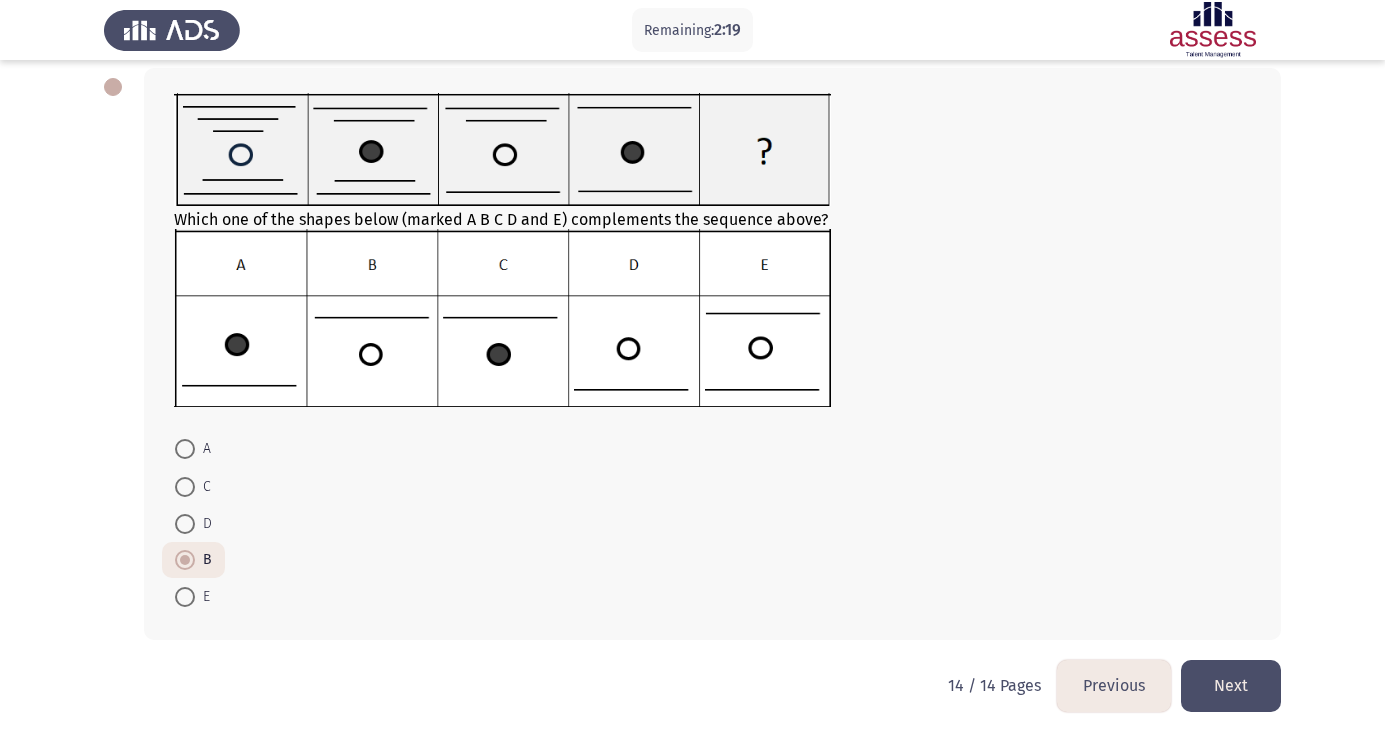 click on "Previous" 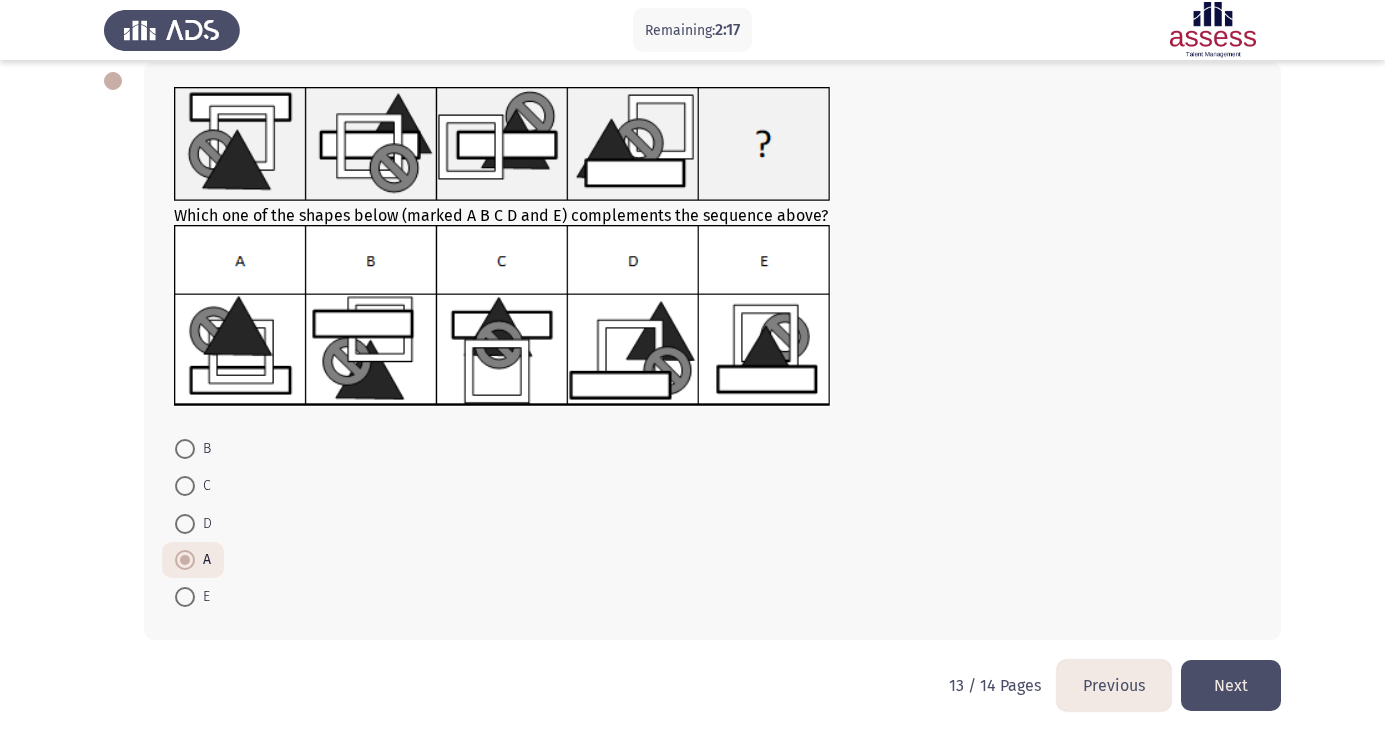 scroll, scrollTop: 109, scrollLeft: 0, axis: vertical 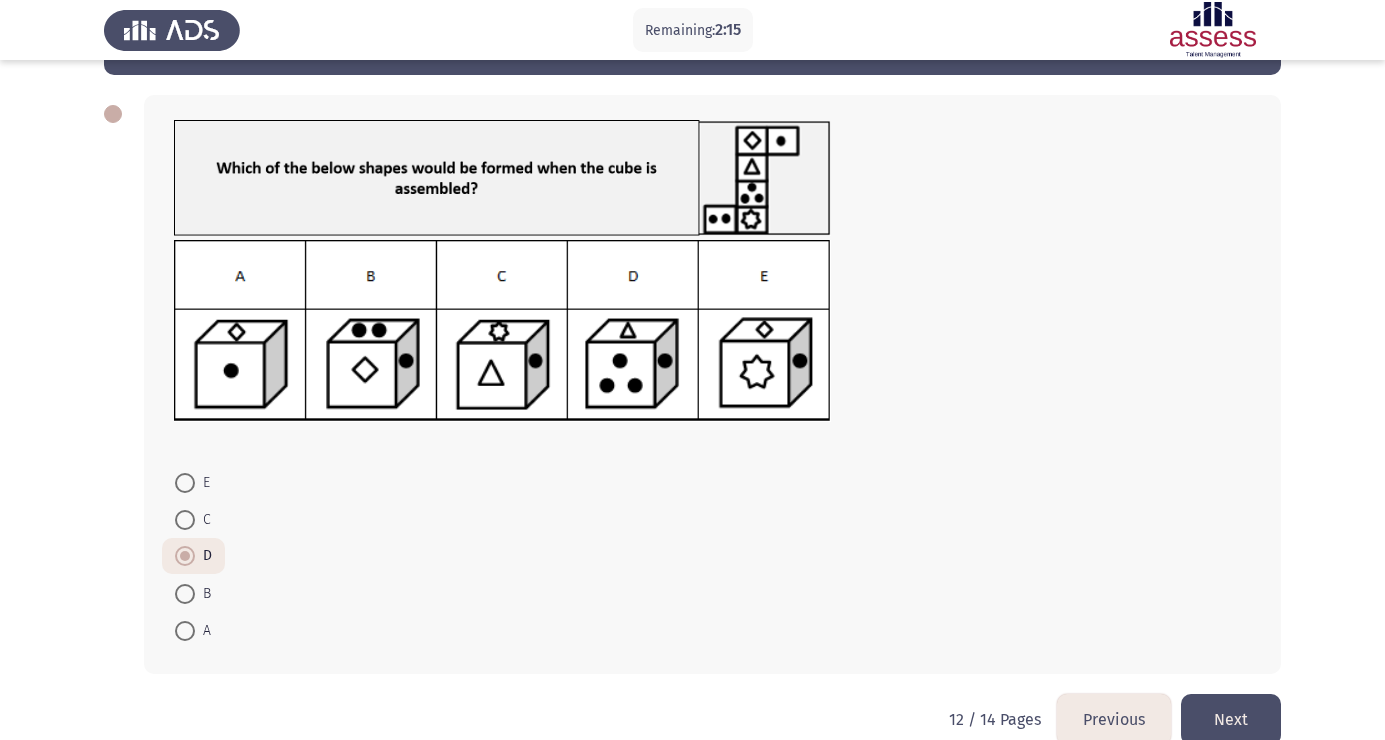 click on "Previous" 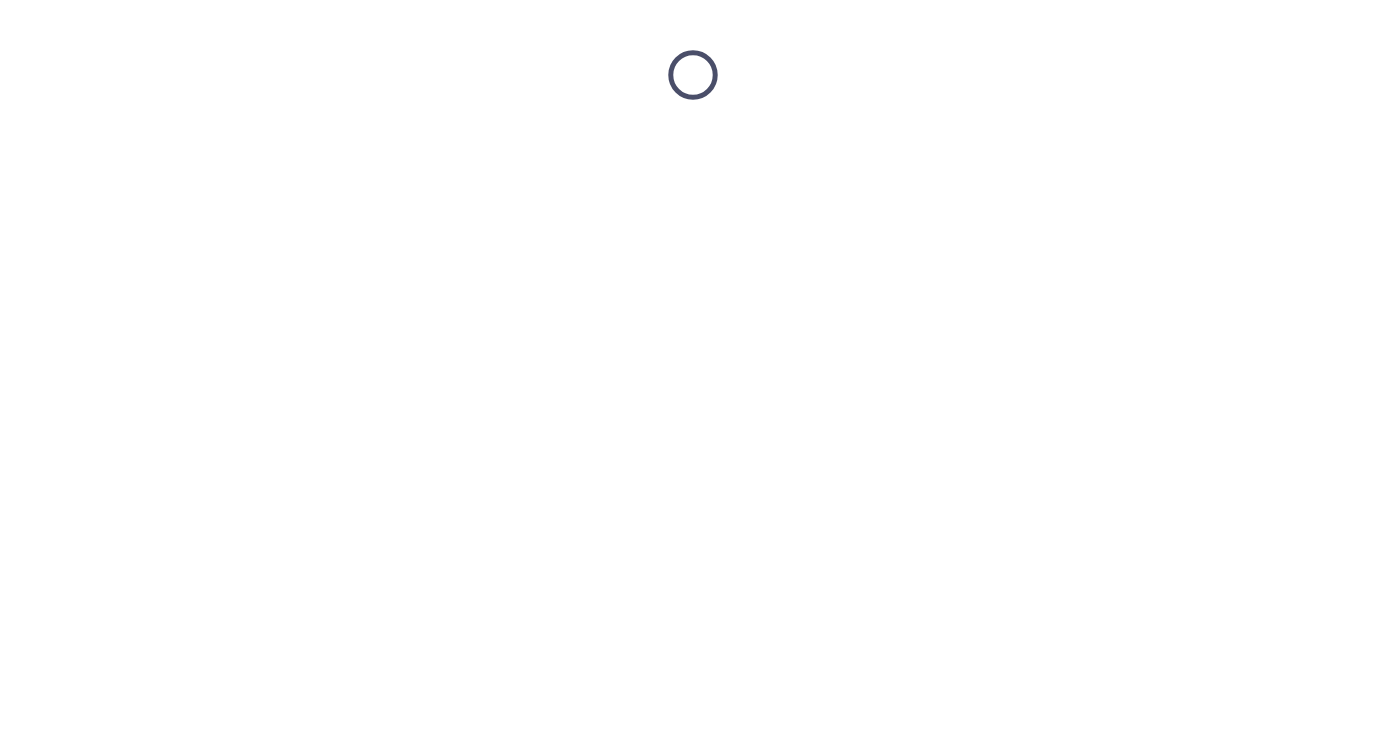 scroll, scrollTop: 0, scrollLeft: 0, axis: both 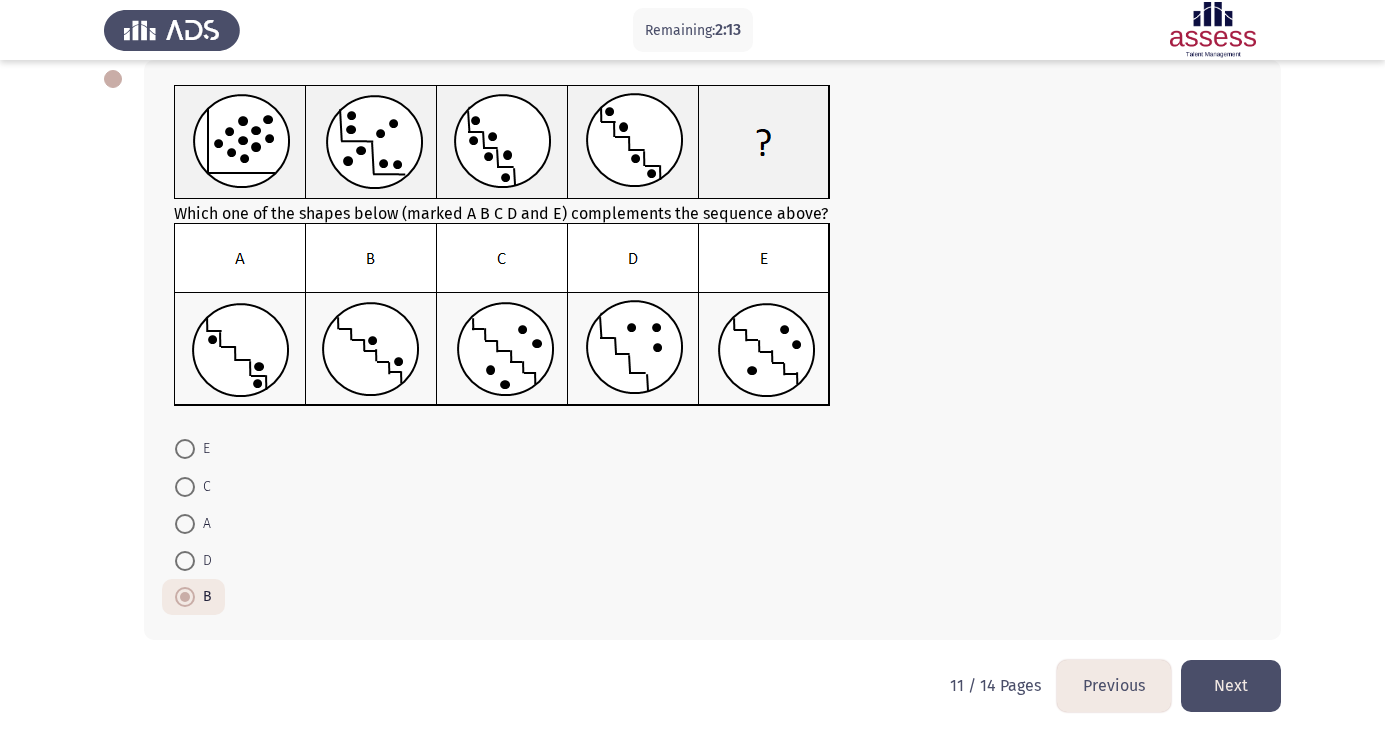 click on "Previous" 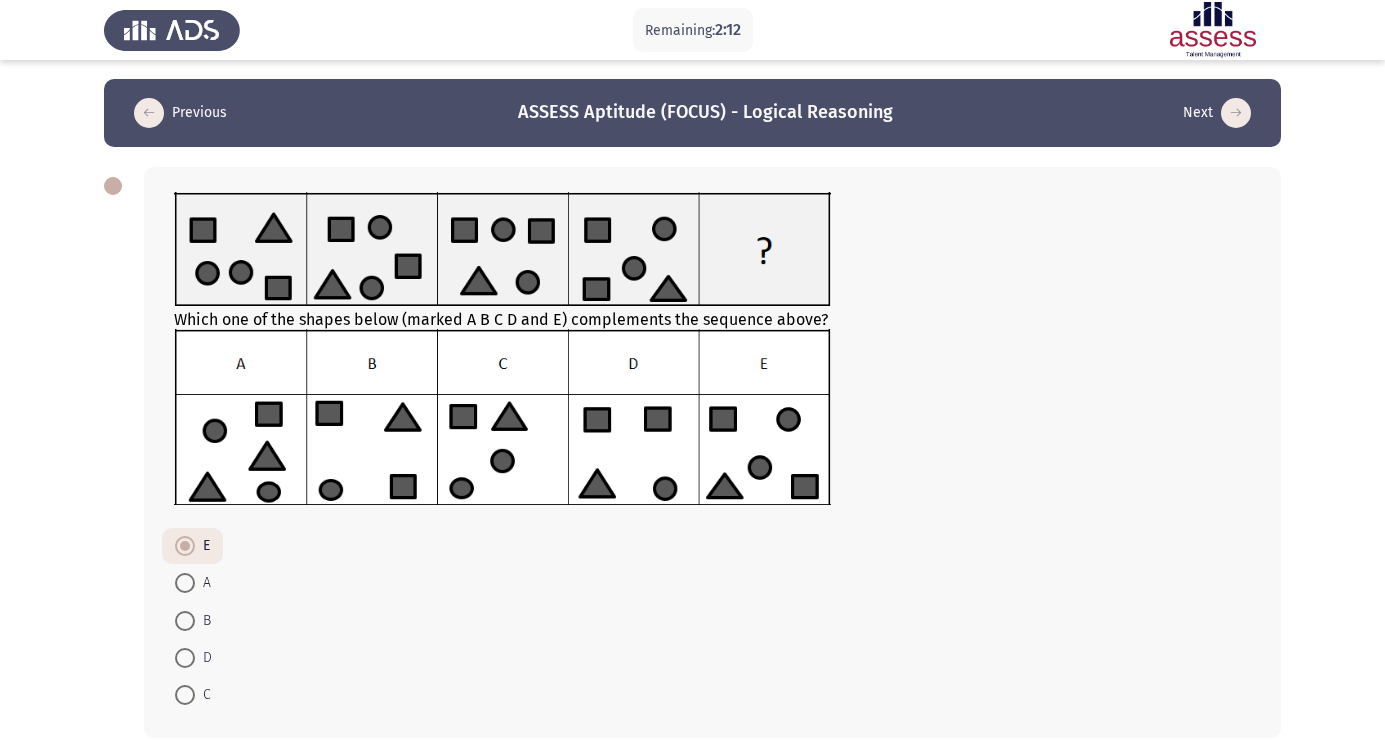 scroll, scrollTop: 0, scrollLeft: 0, axis: both 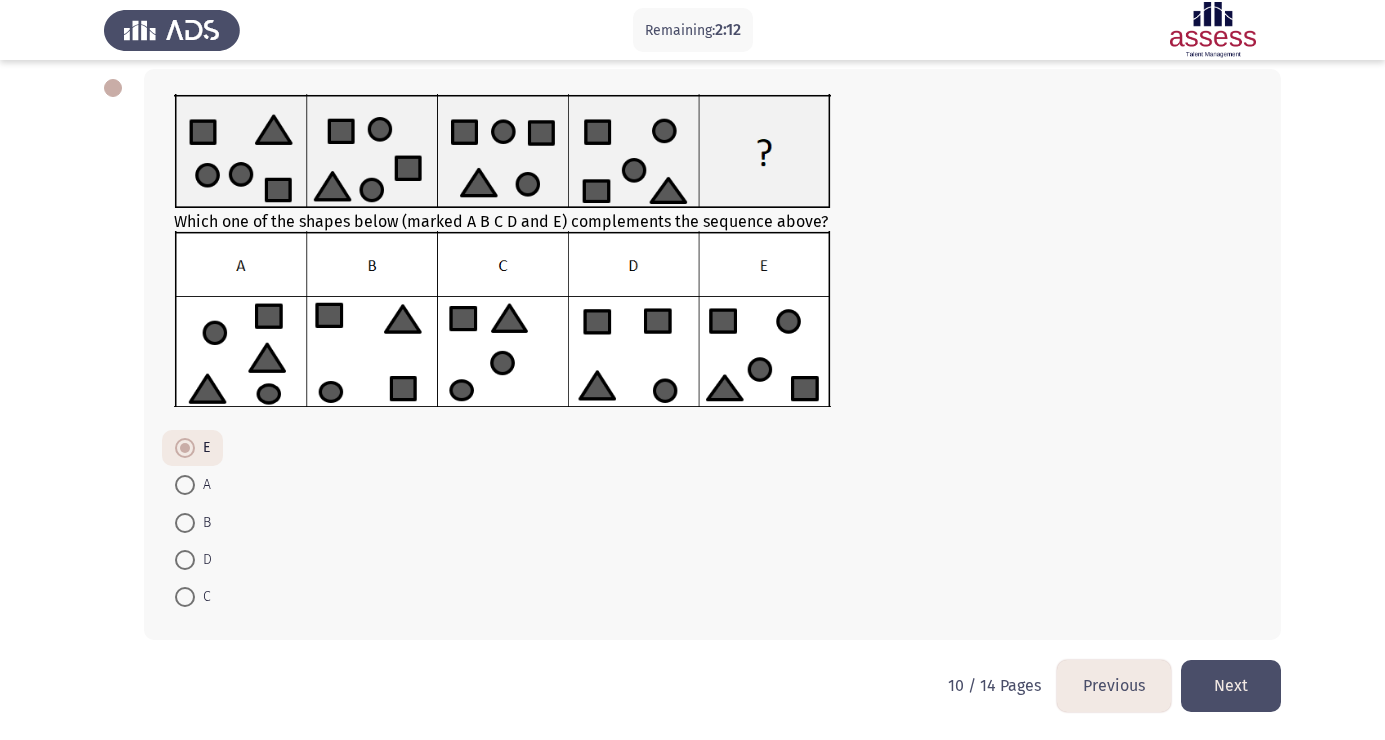 click on "Previous" 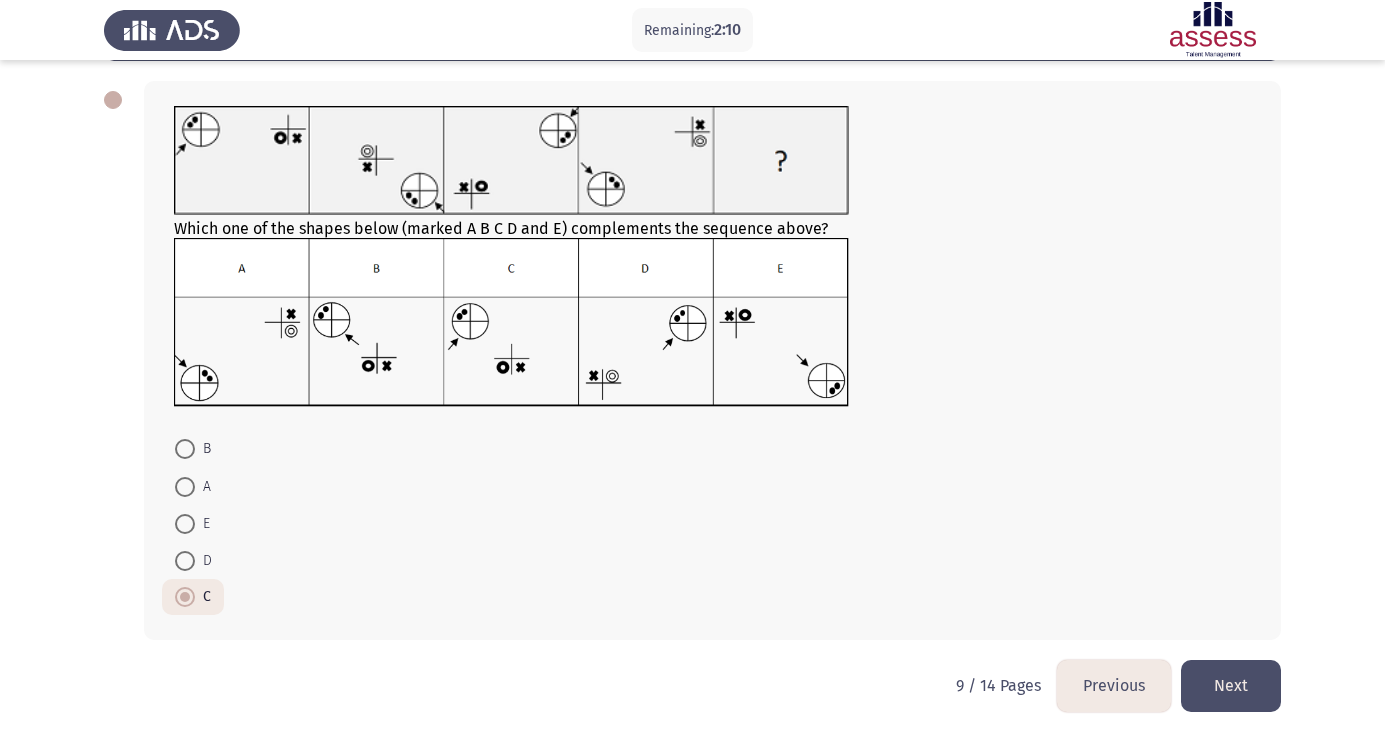 scroll, scrollTop: 90, scrollLeft: 0, axis: vertical 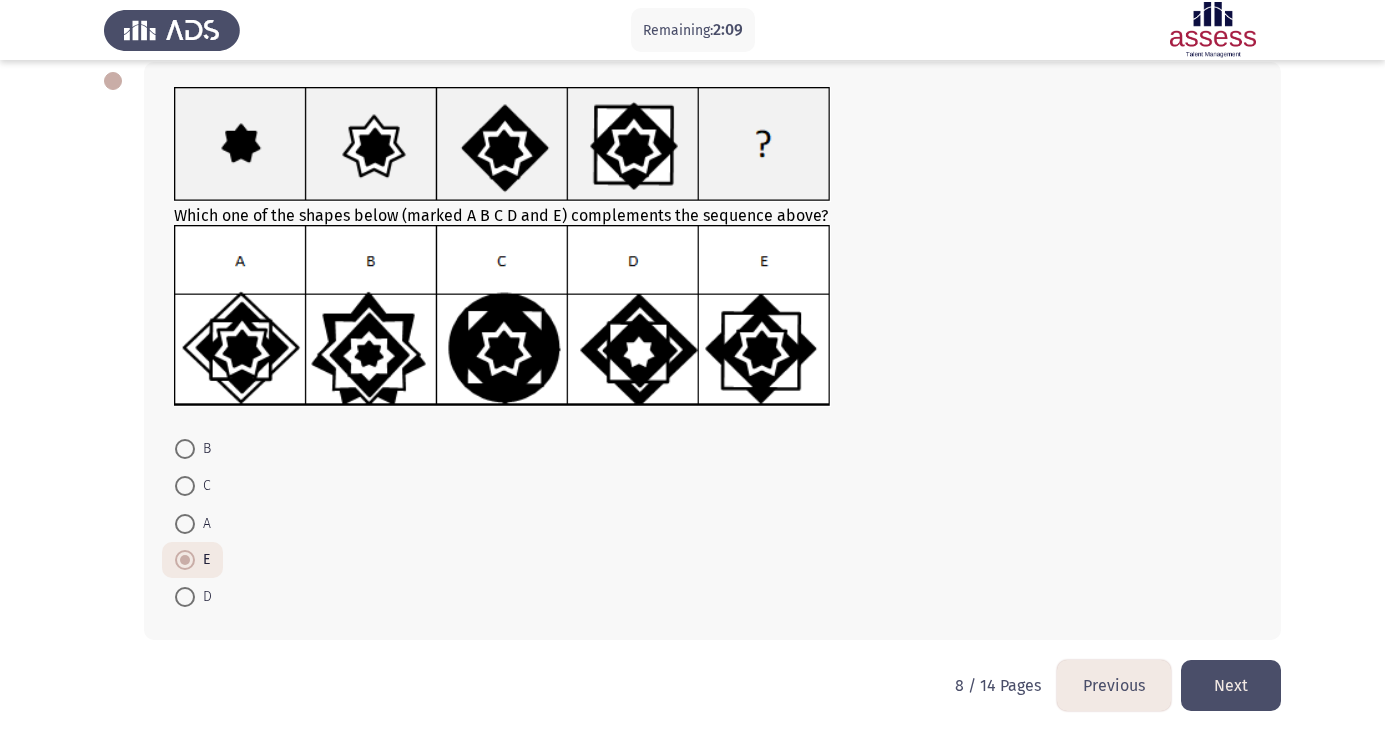 click on "Previous" 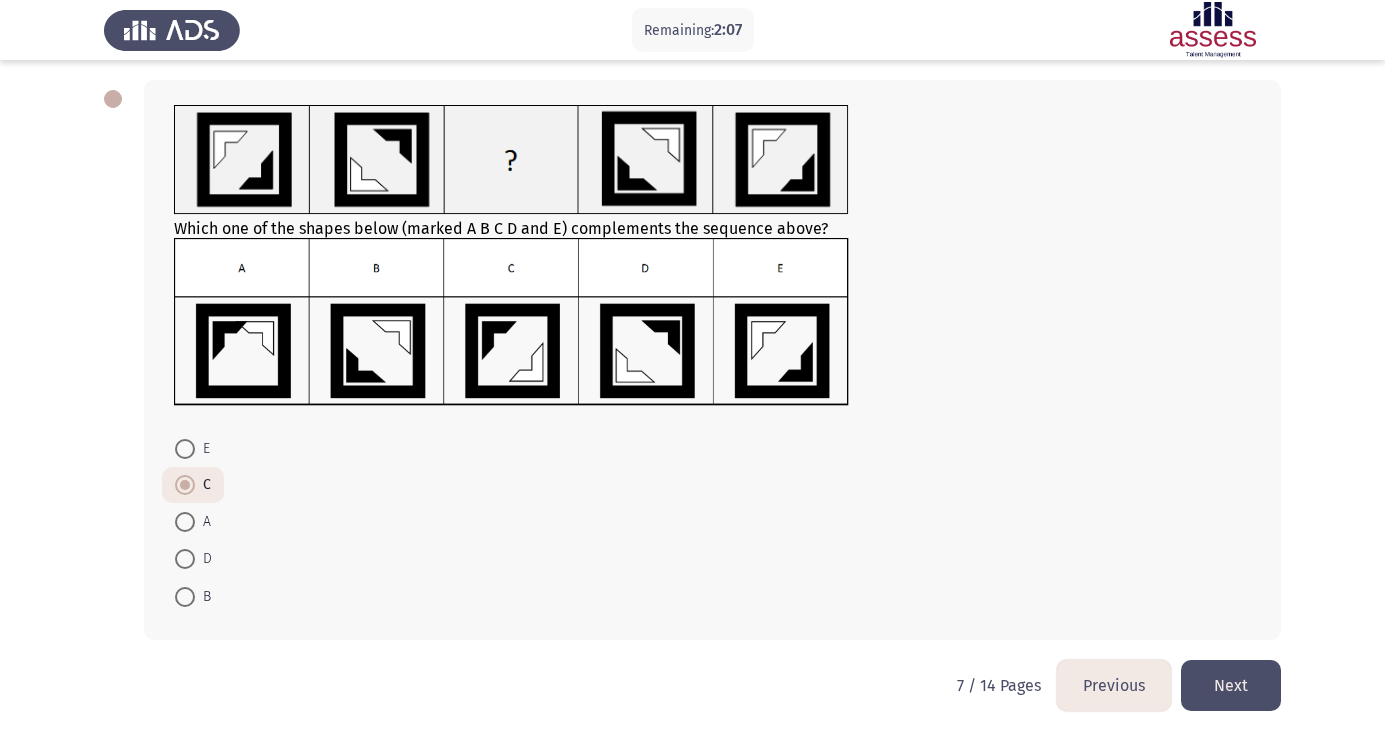 scroll, scrollTop: 92, scrollLeft: 0, axis: vertical 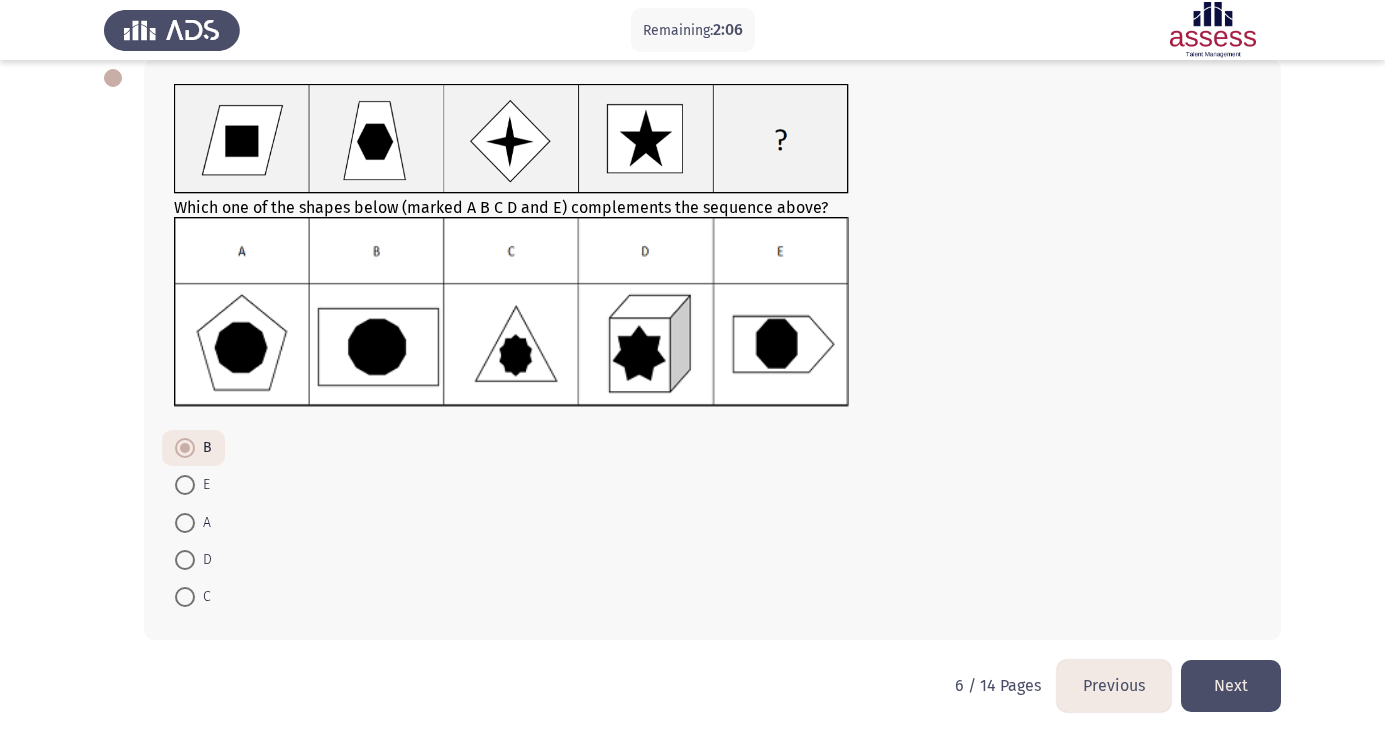 click on "Previous" 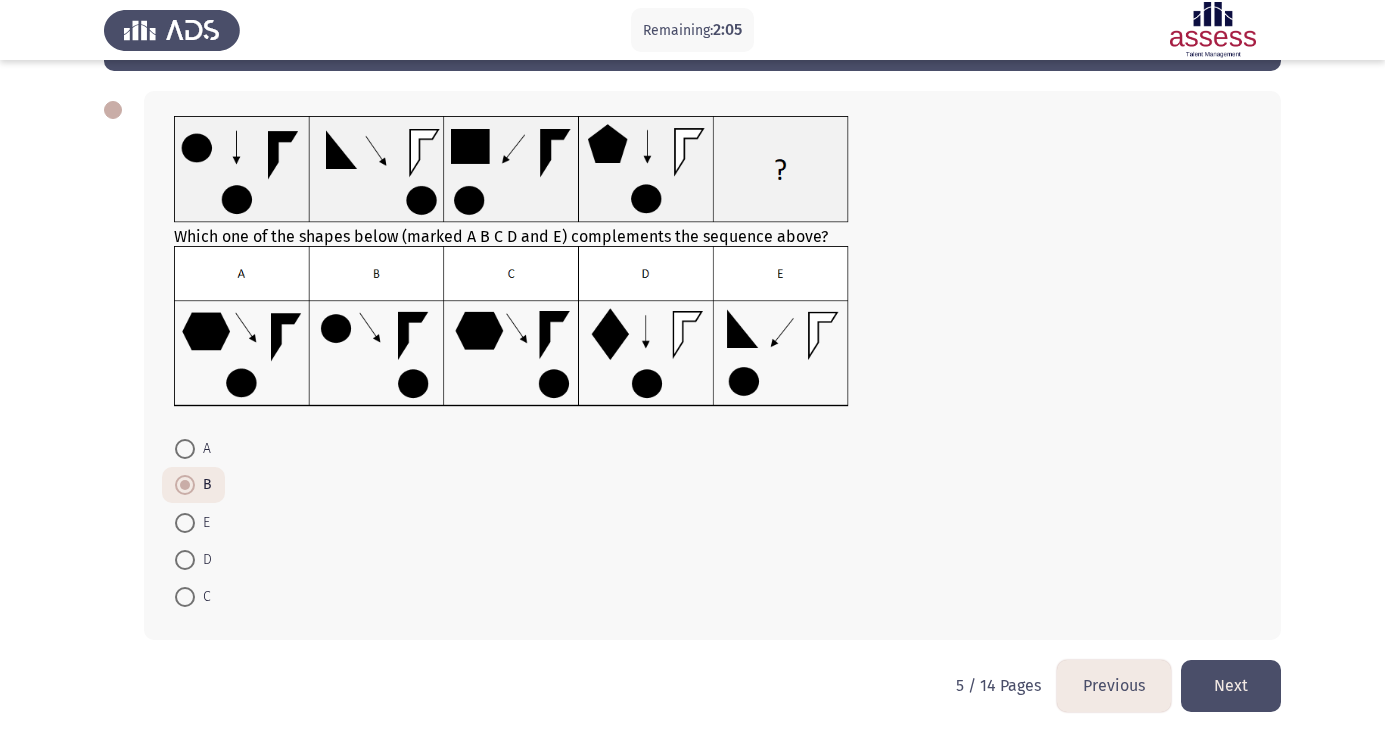 scroll, scrollTop: 83, scrollLeft: 0, axis: vertical 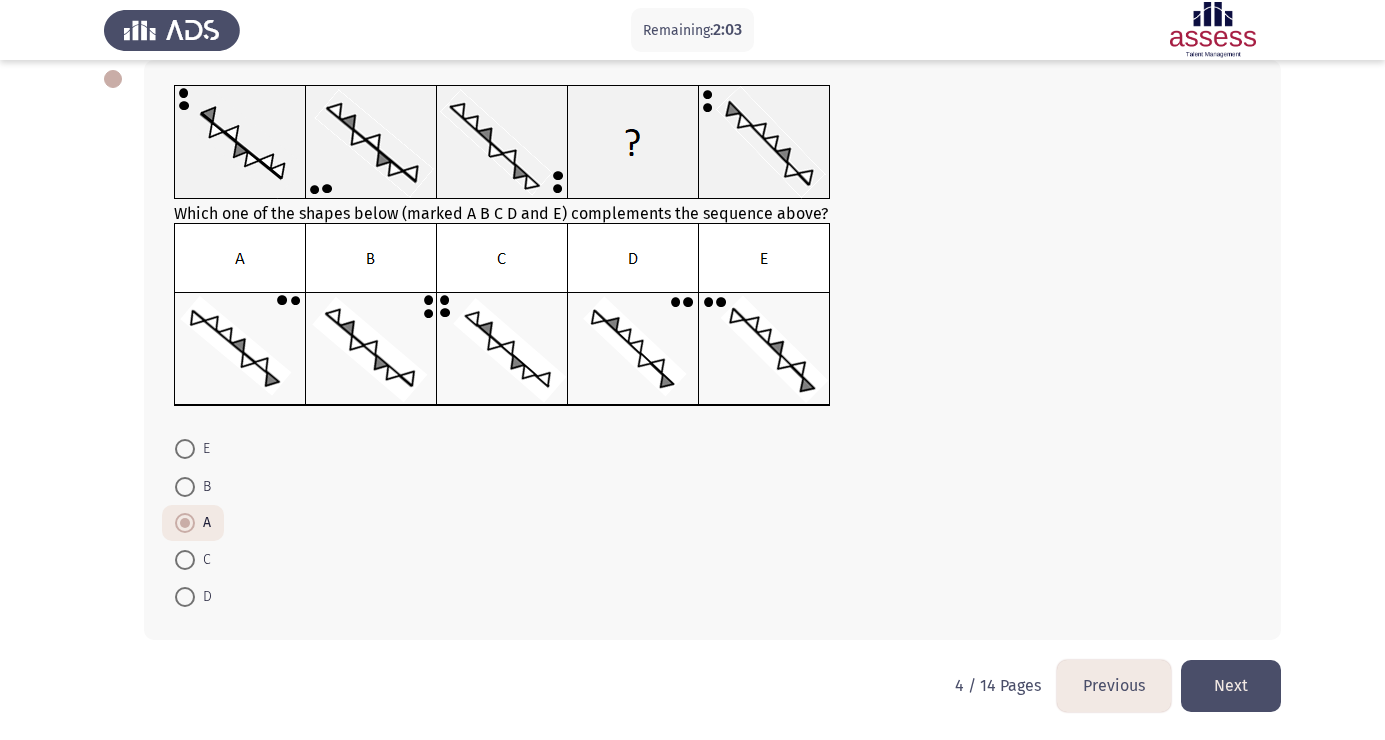 click on "Previous" 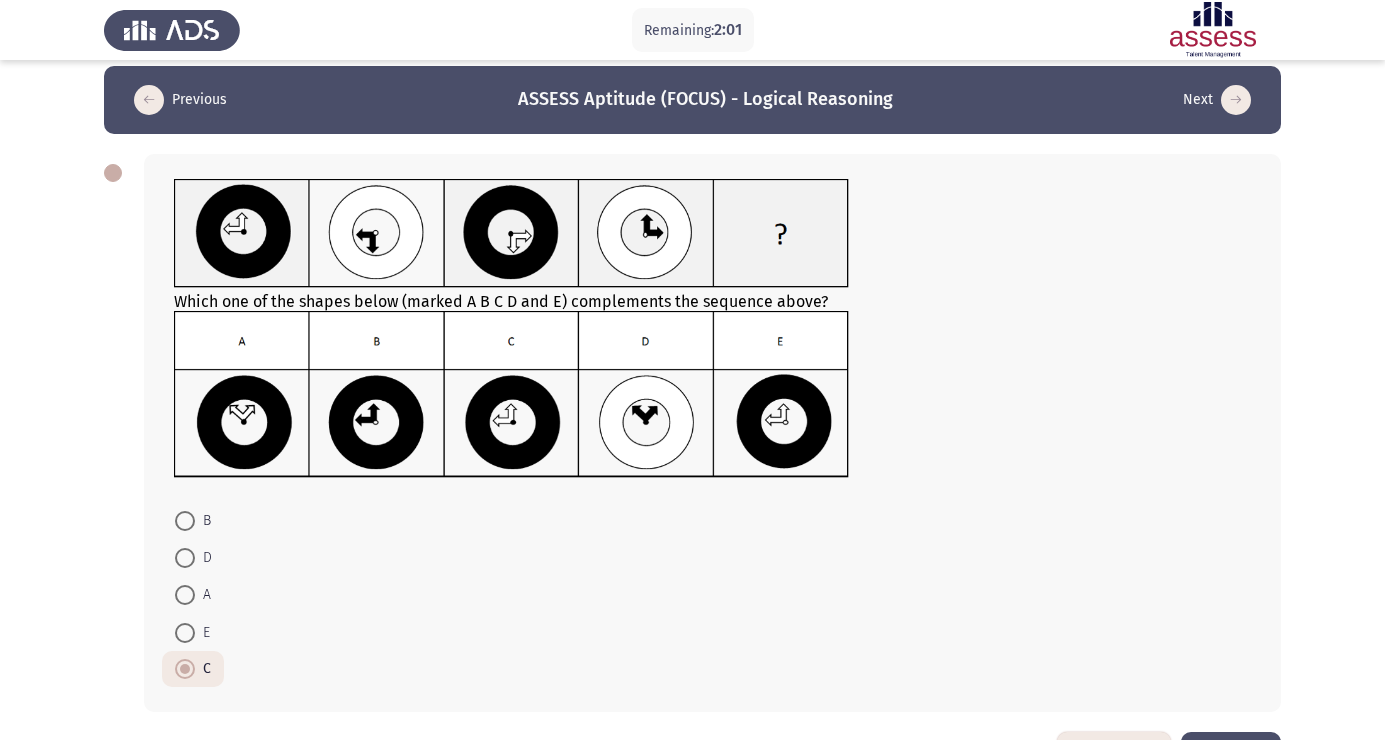 click on "Previous" 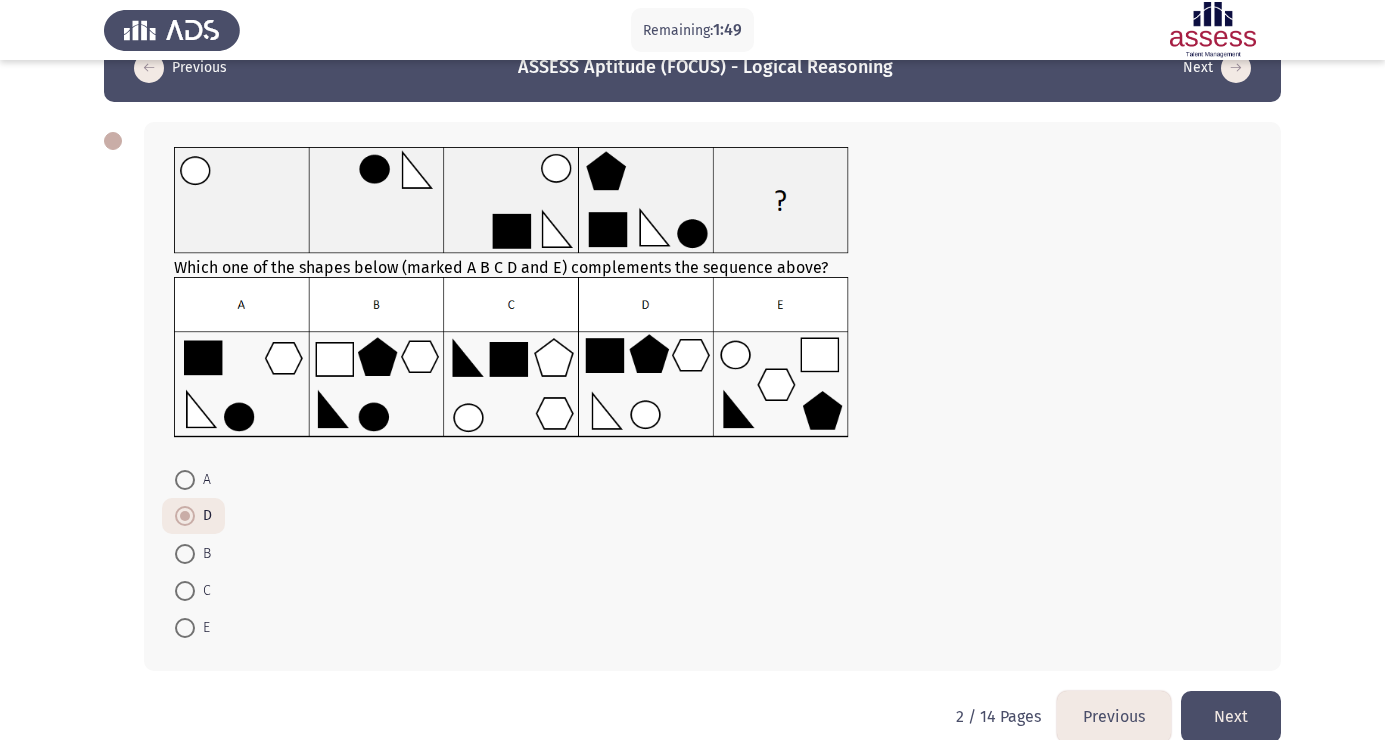 click on "Previous" 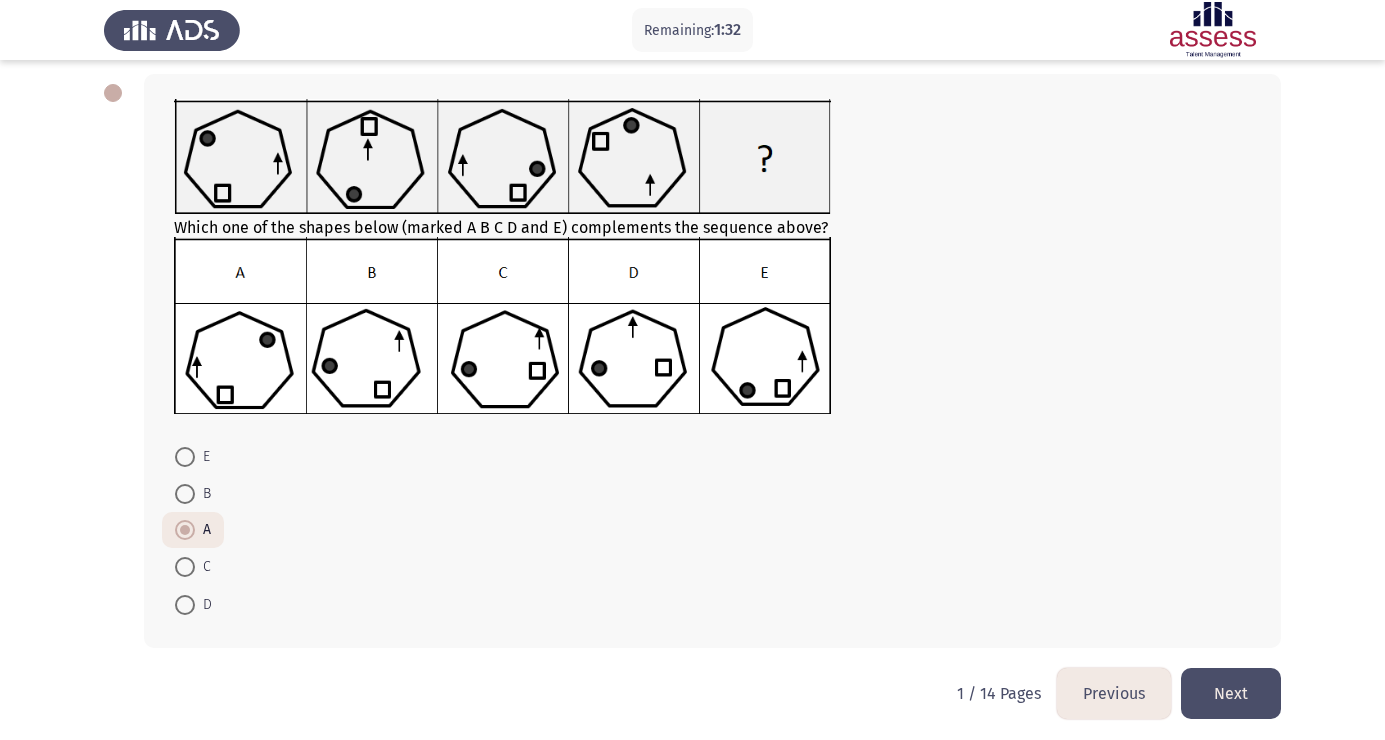 click on "Next" 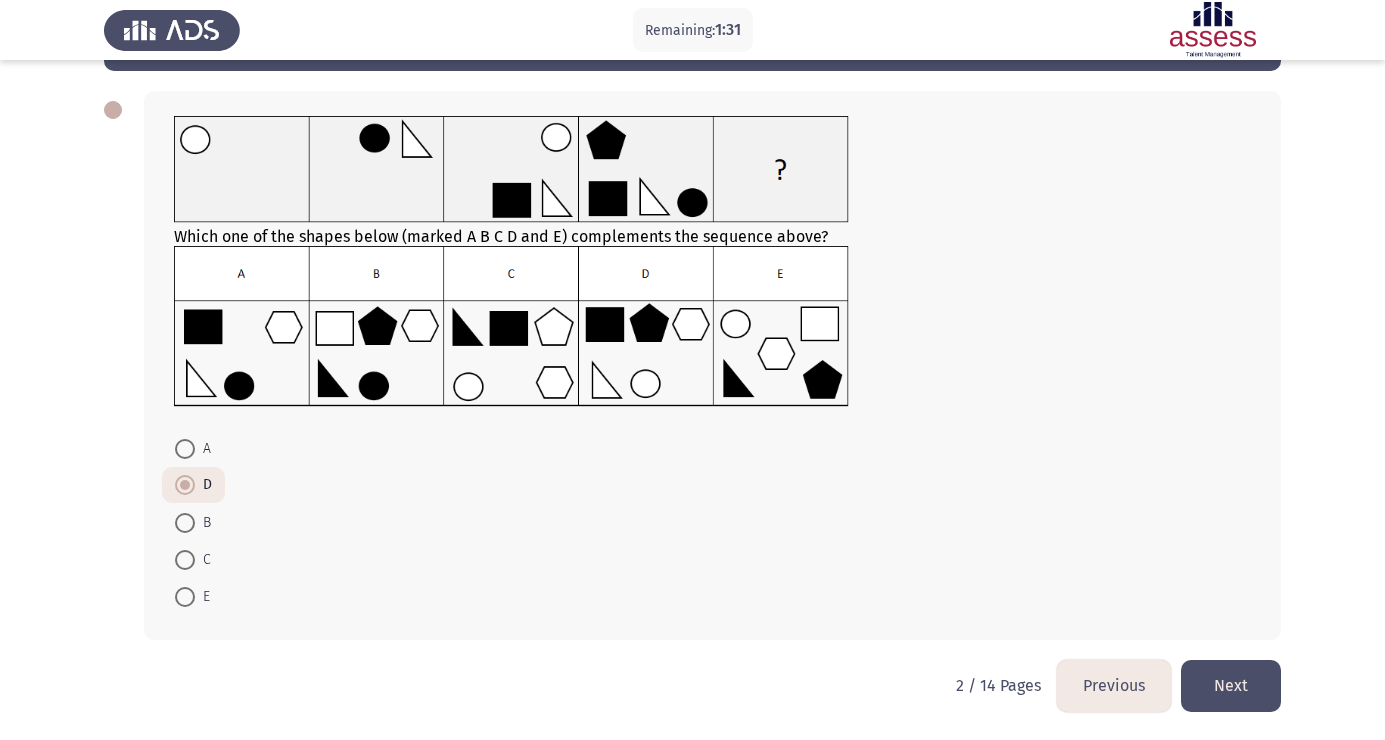 click on "Next" 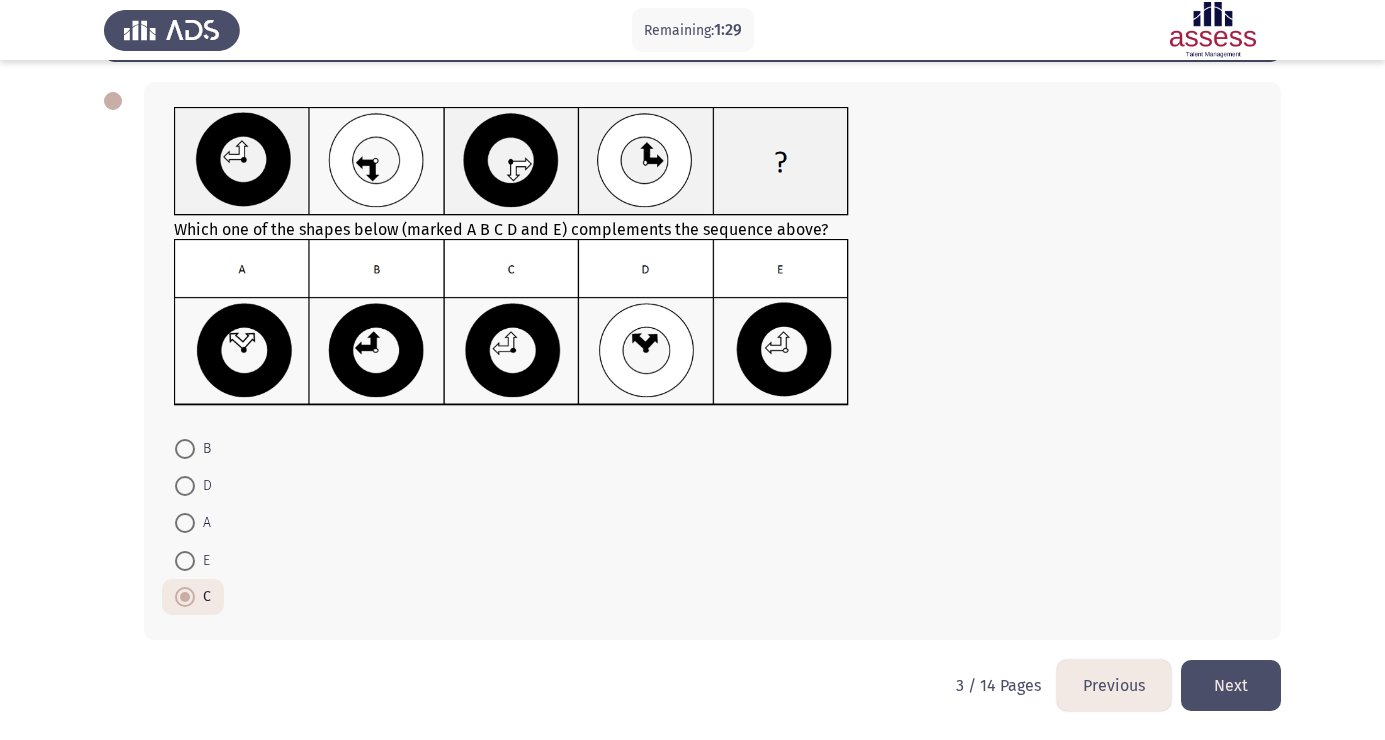 click on "Next" 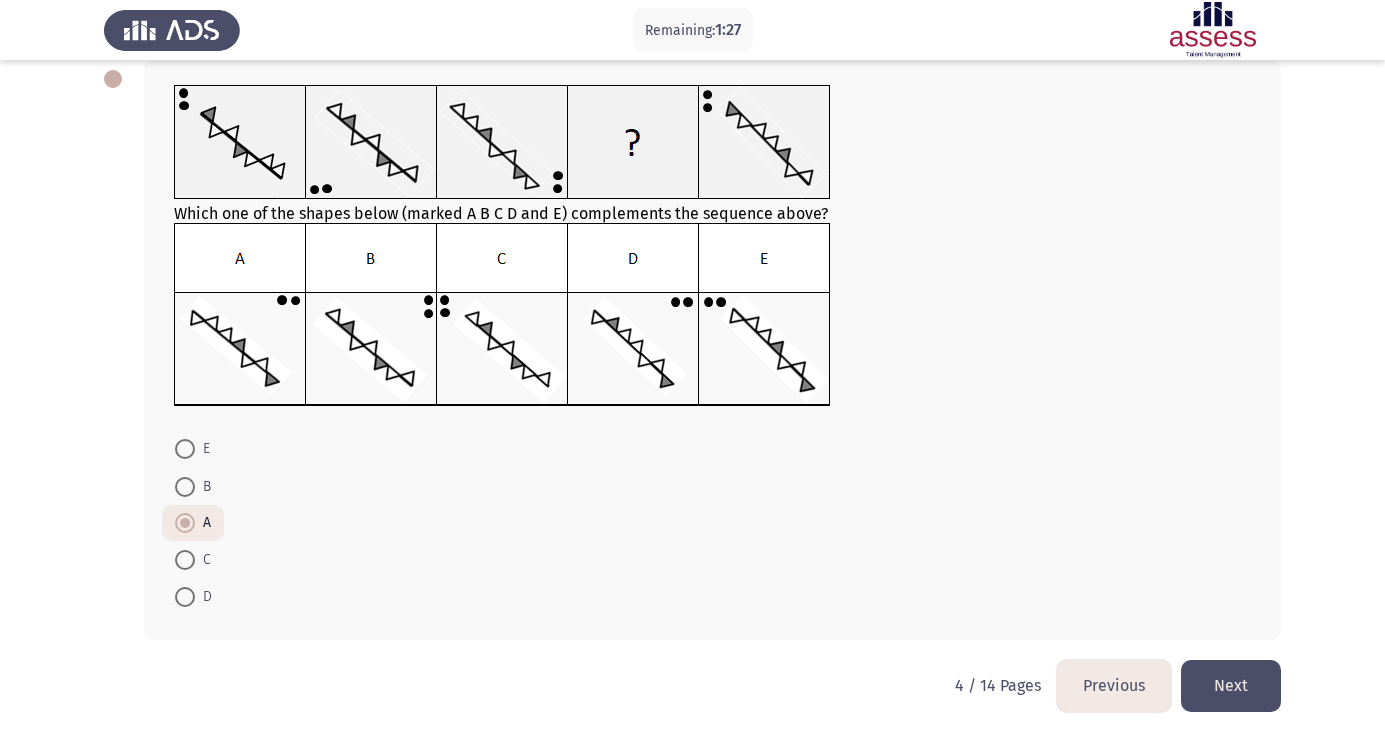 click on "Next" 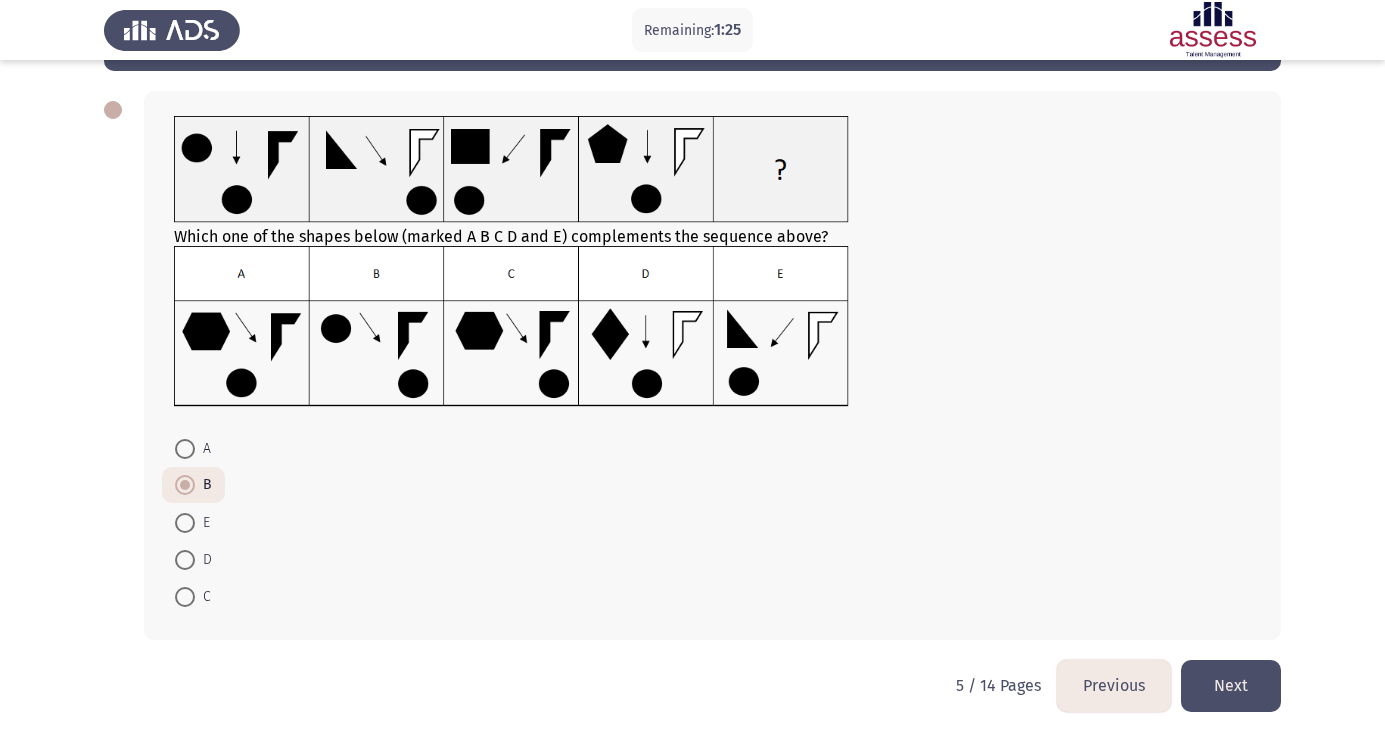 click on "Next" 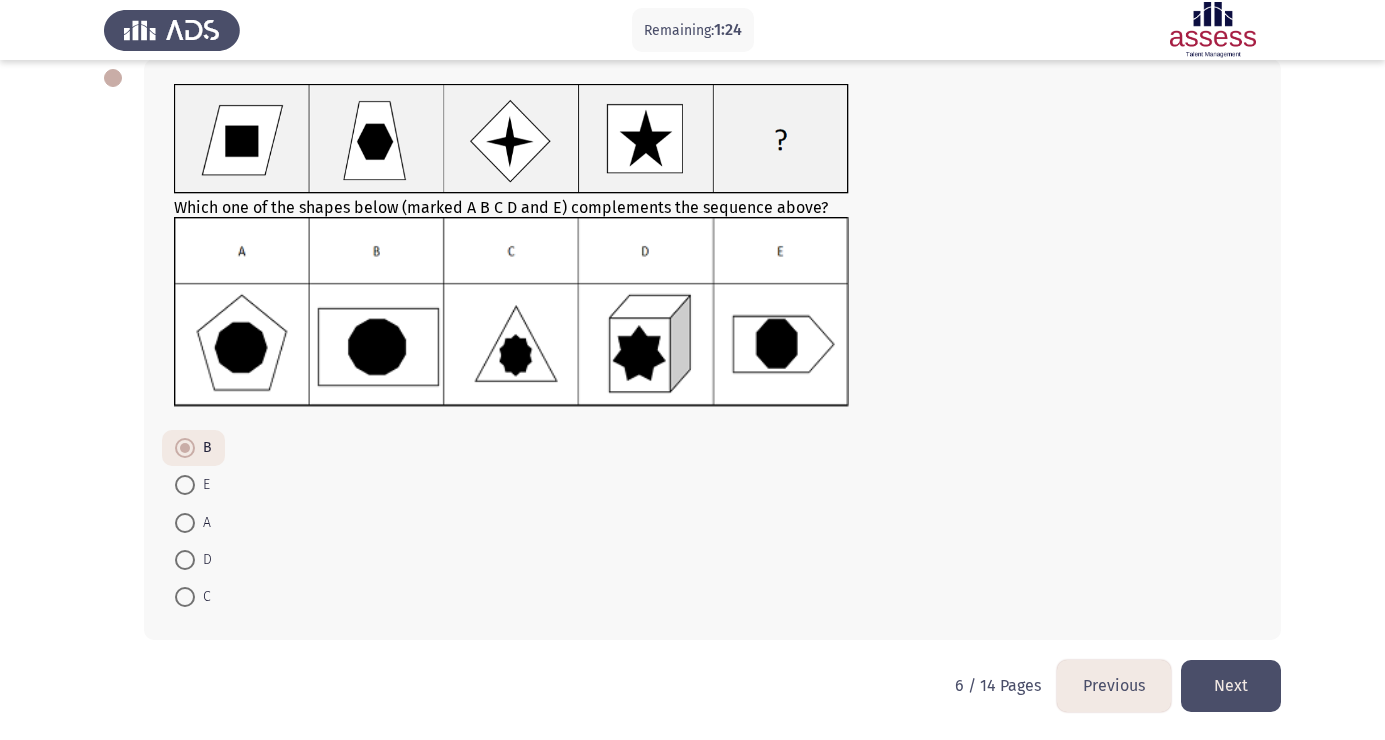 click on "Next" 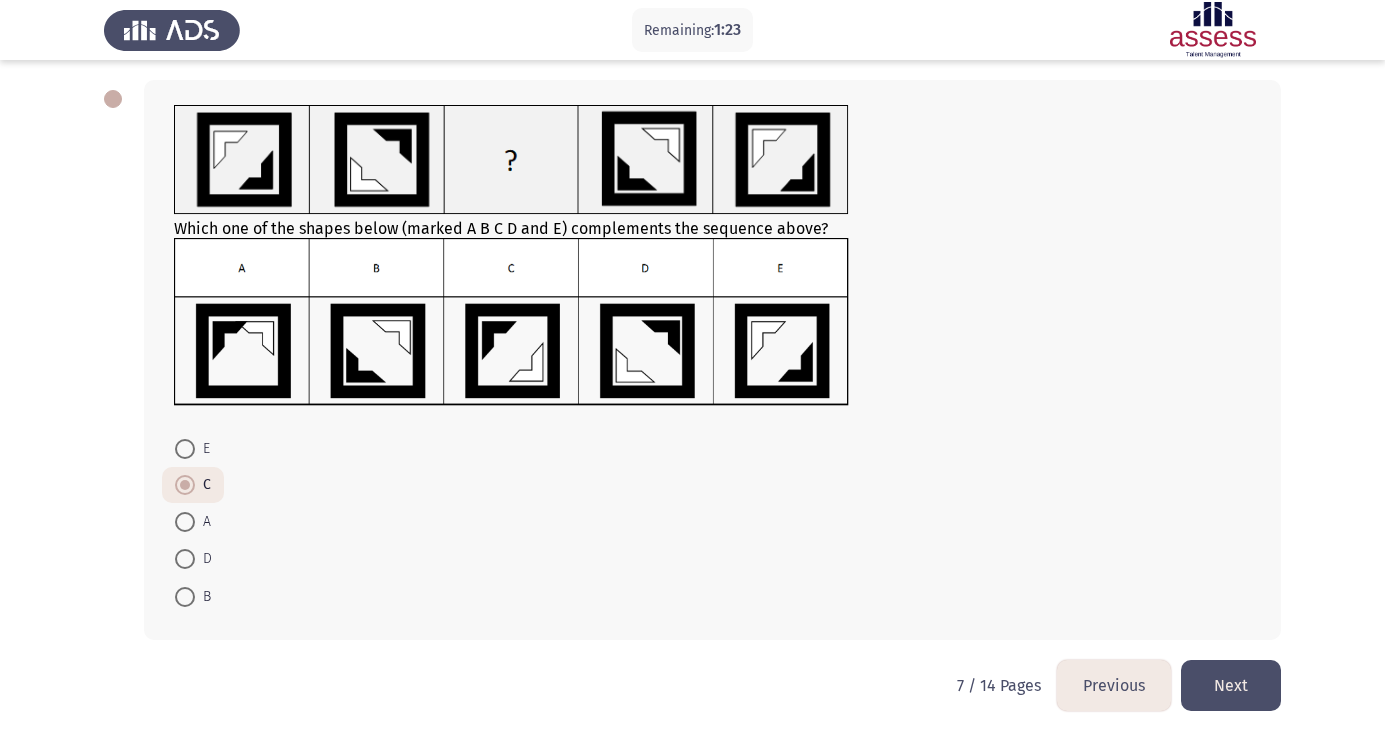 click on "Next" 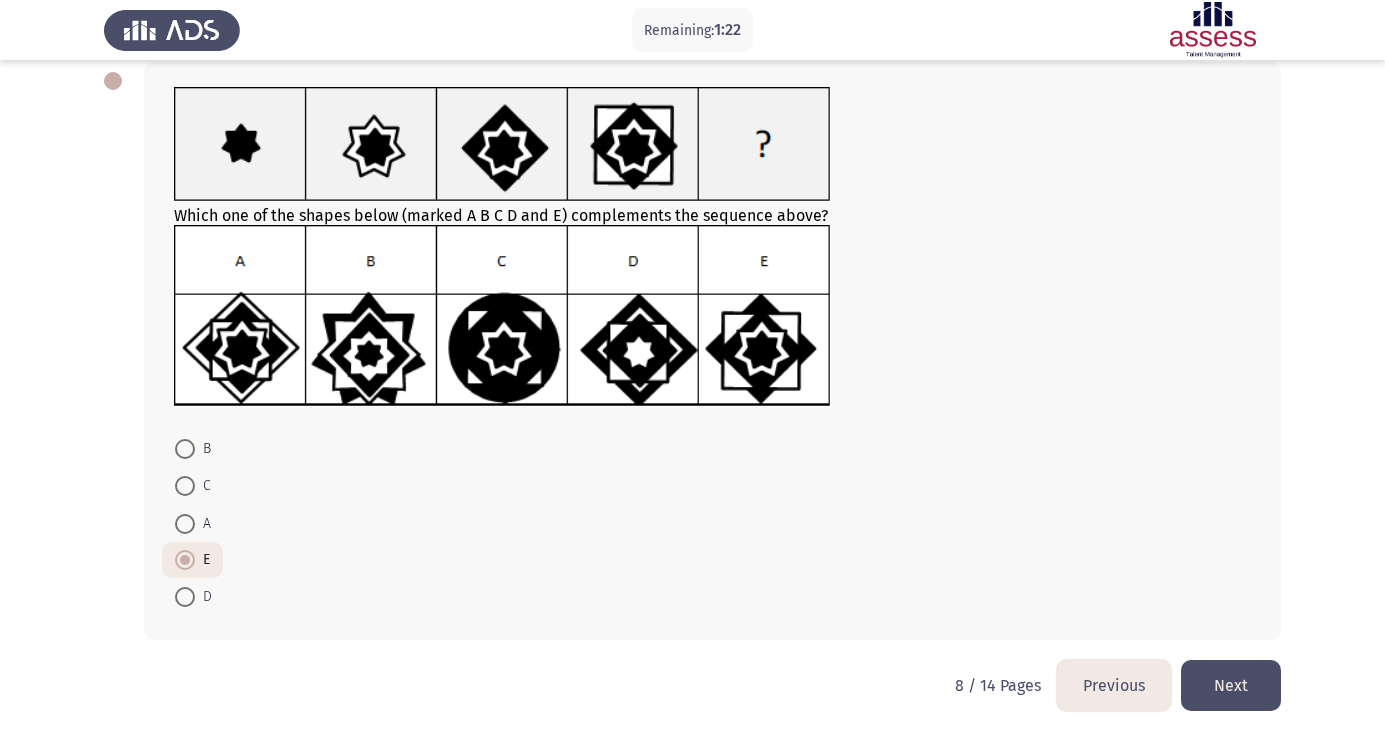 click on "Next" 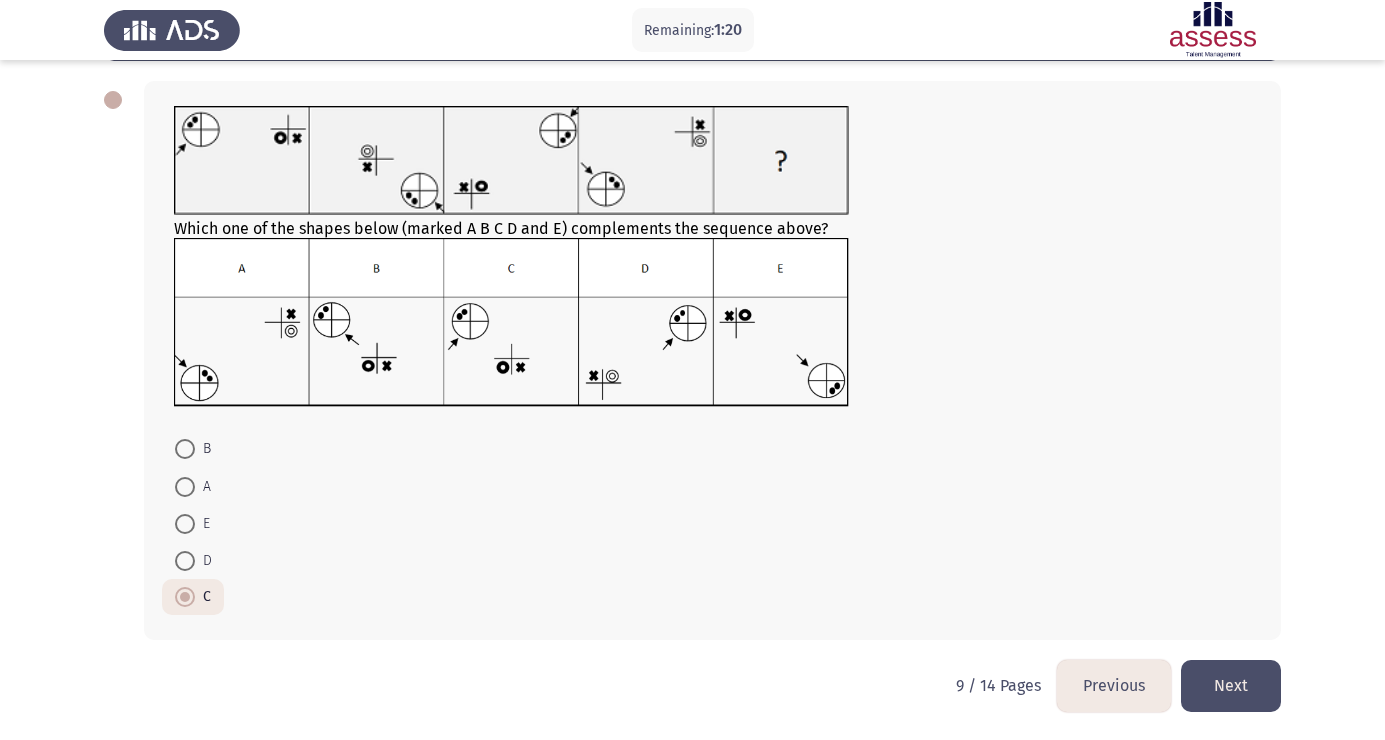 click on "Next" 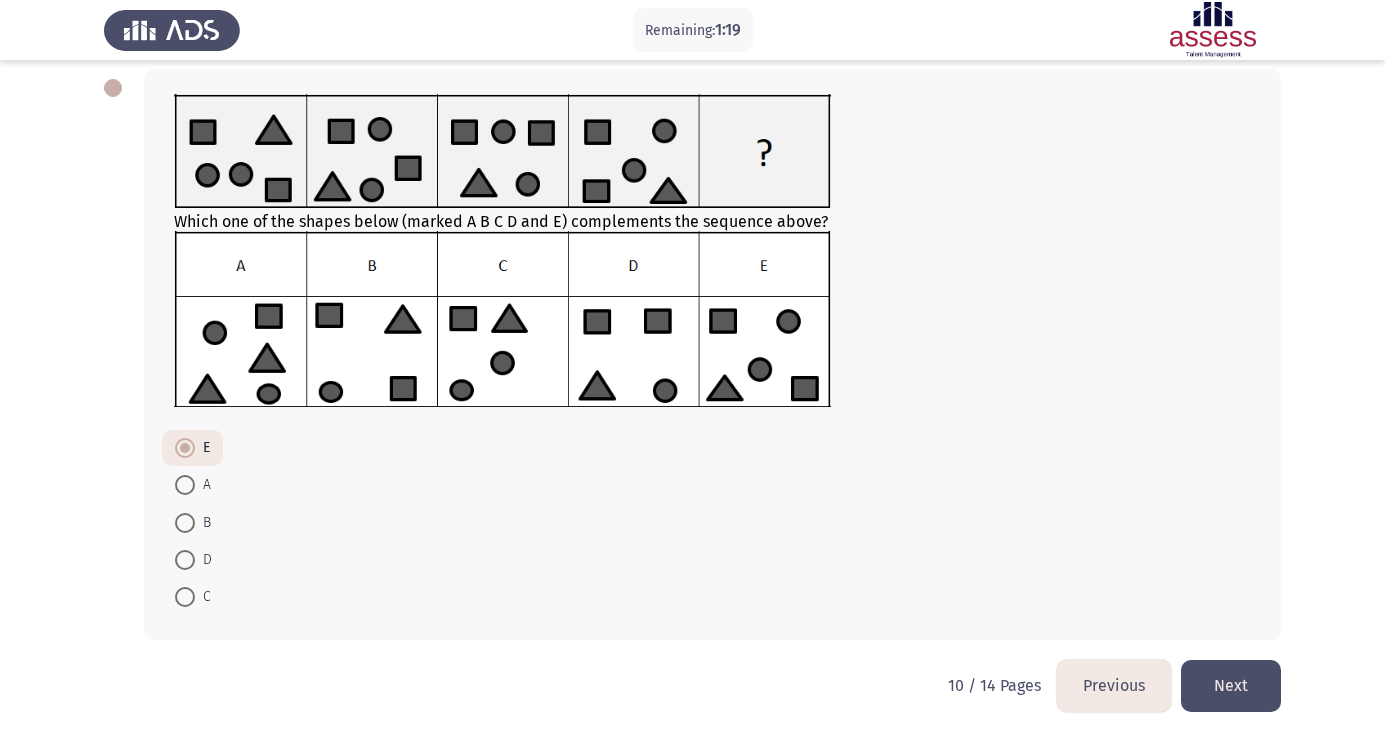 click on "Next" 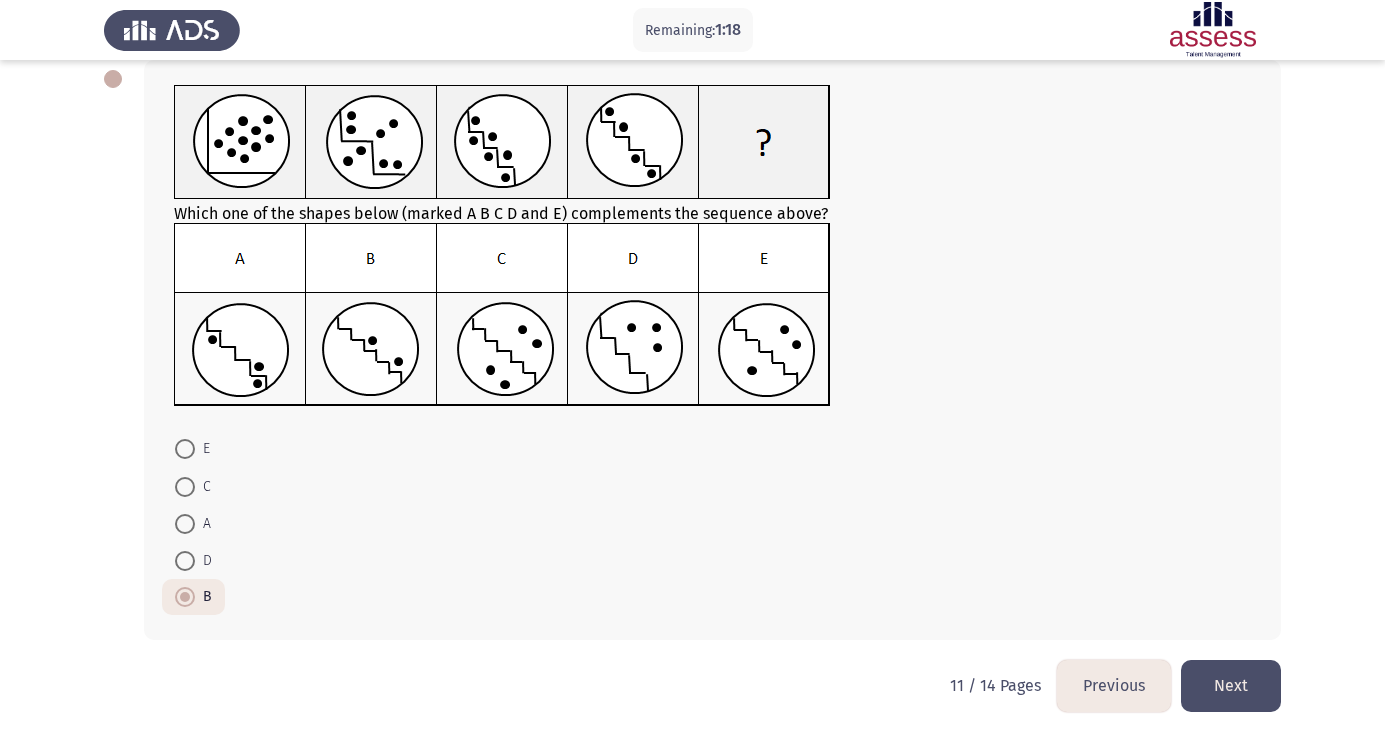 click on "Next" 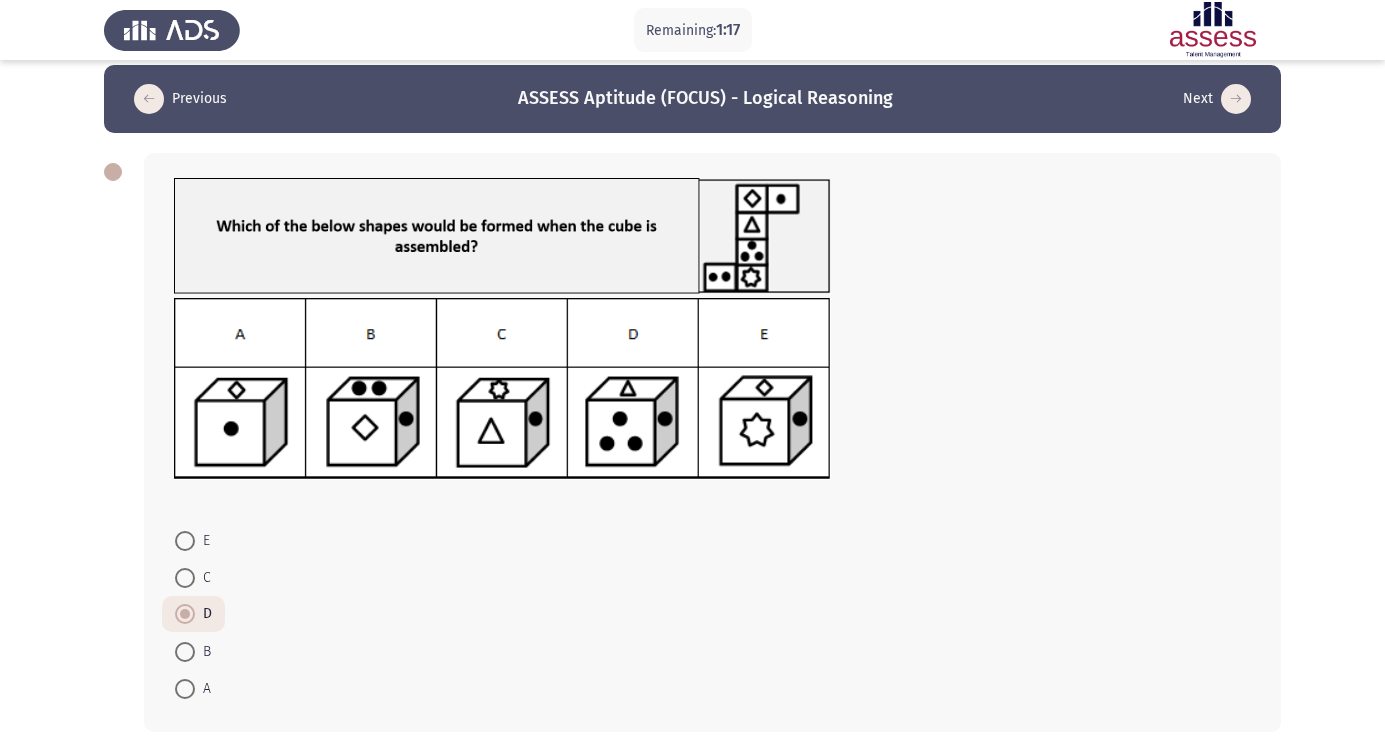 click on "Next" 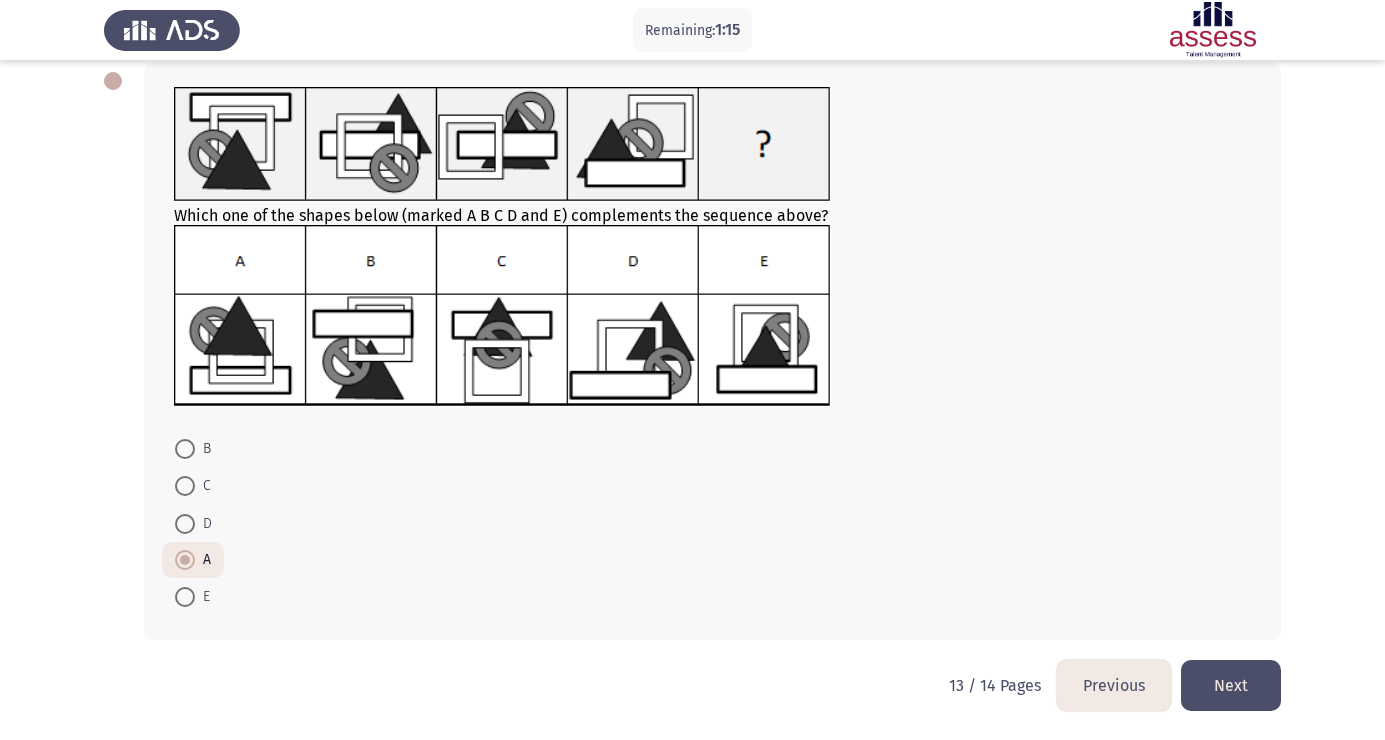 click on "Next" 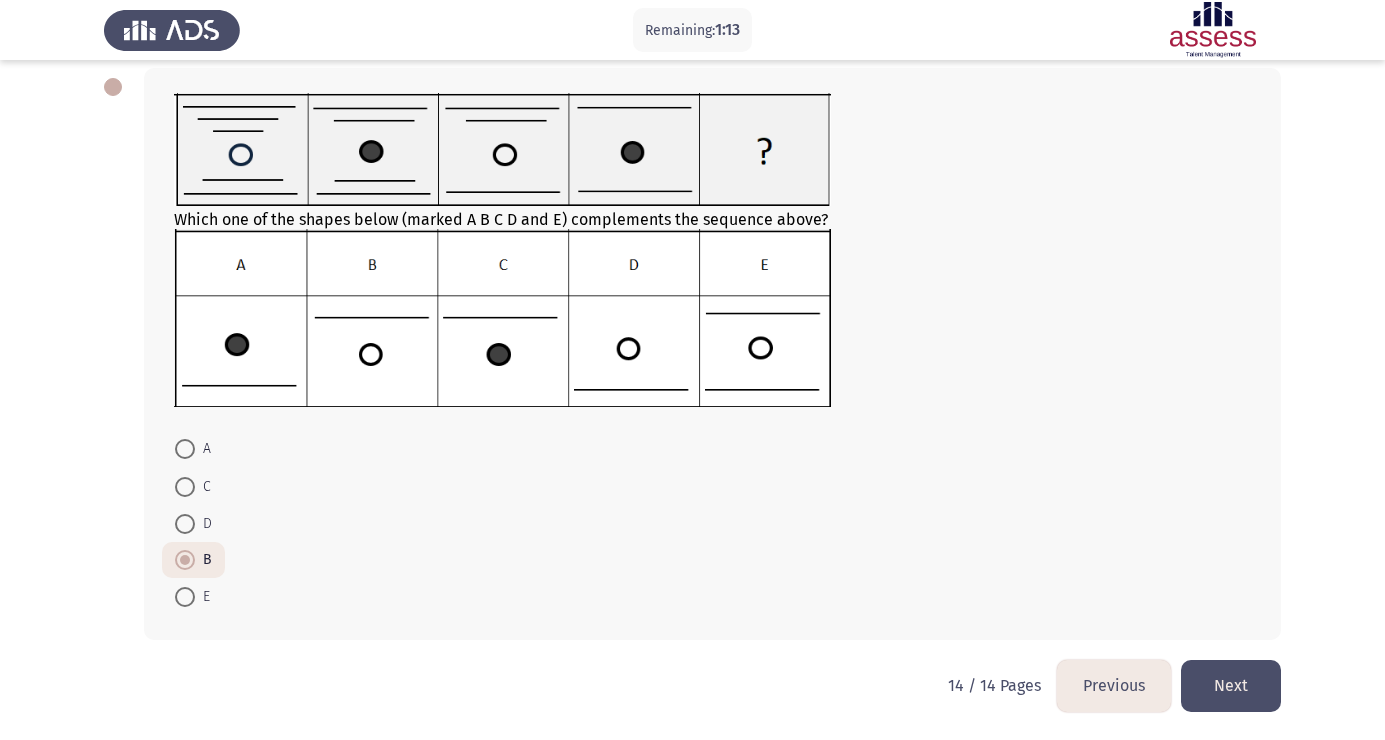 click on "Next" 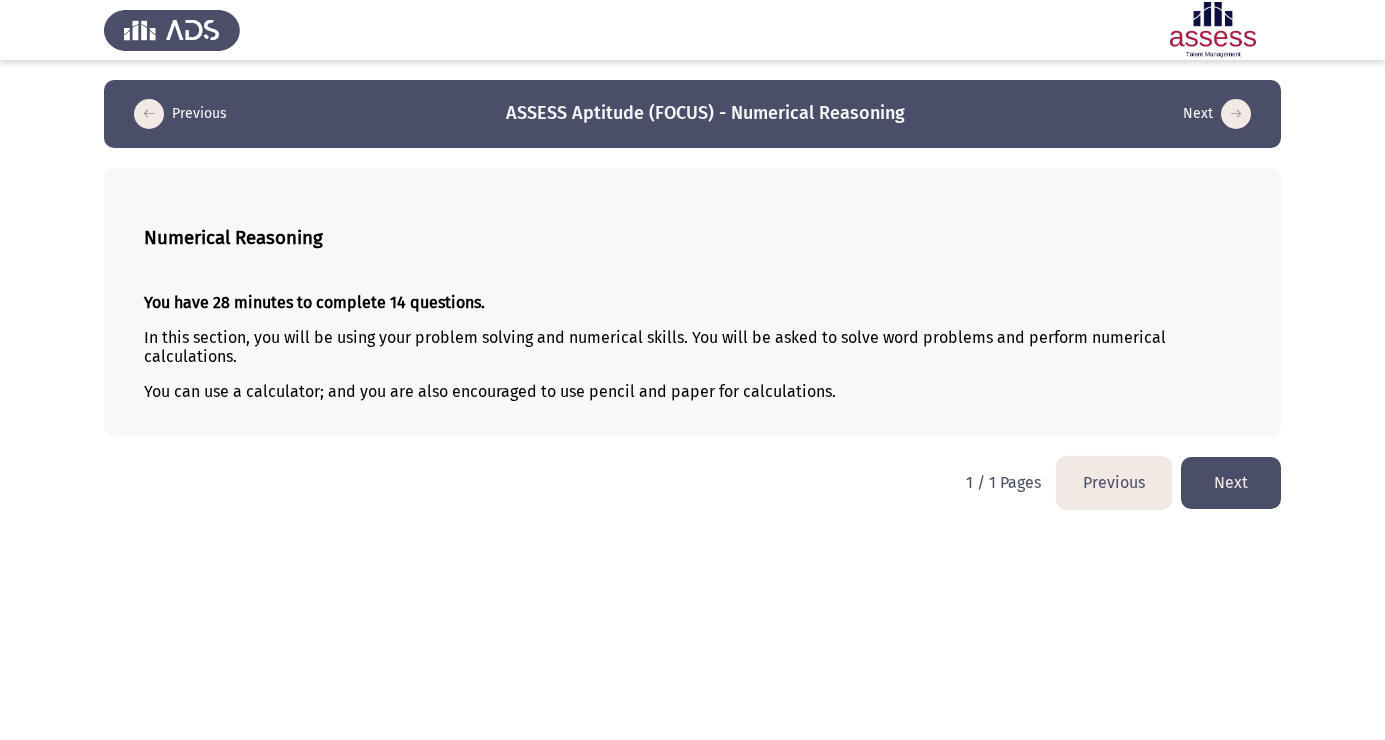 click on "Next" 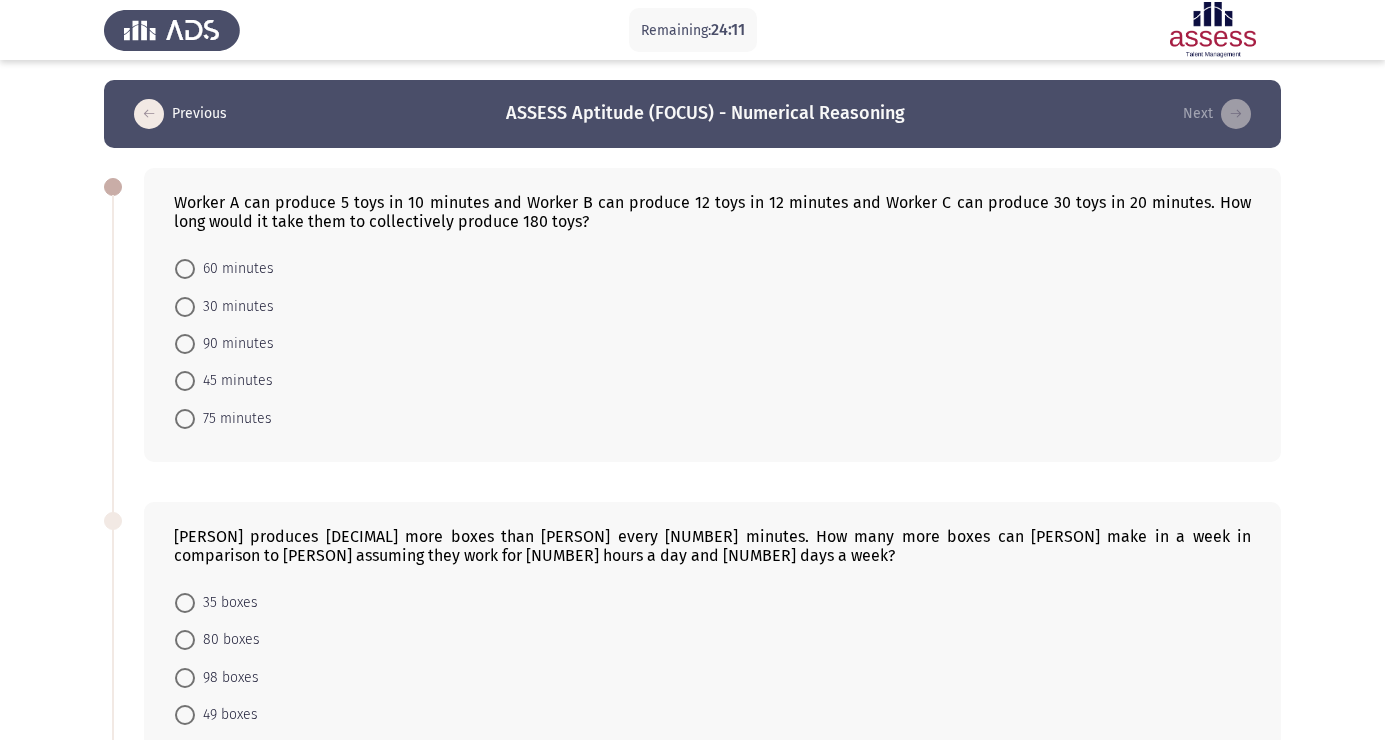 scroll, scrollTop: 0, scrollLeft: 0, axis: both 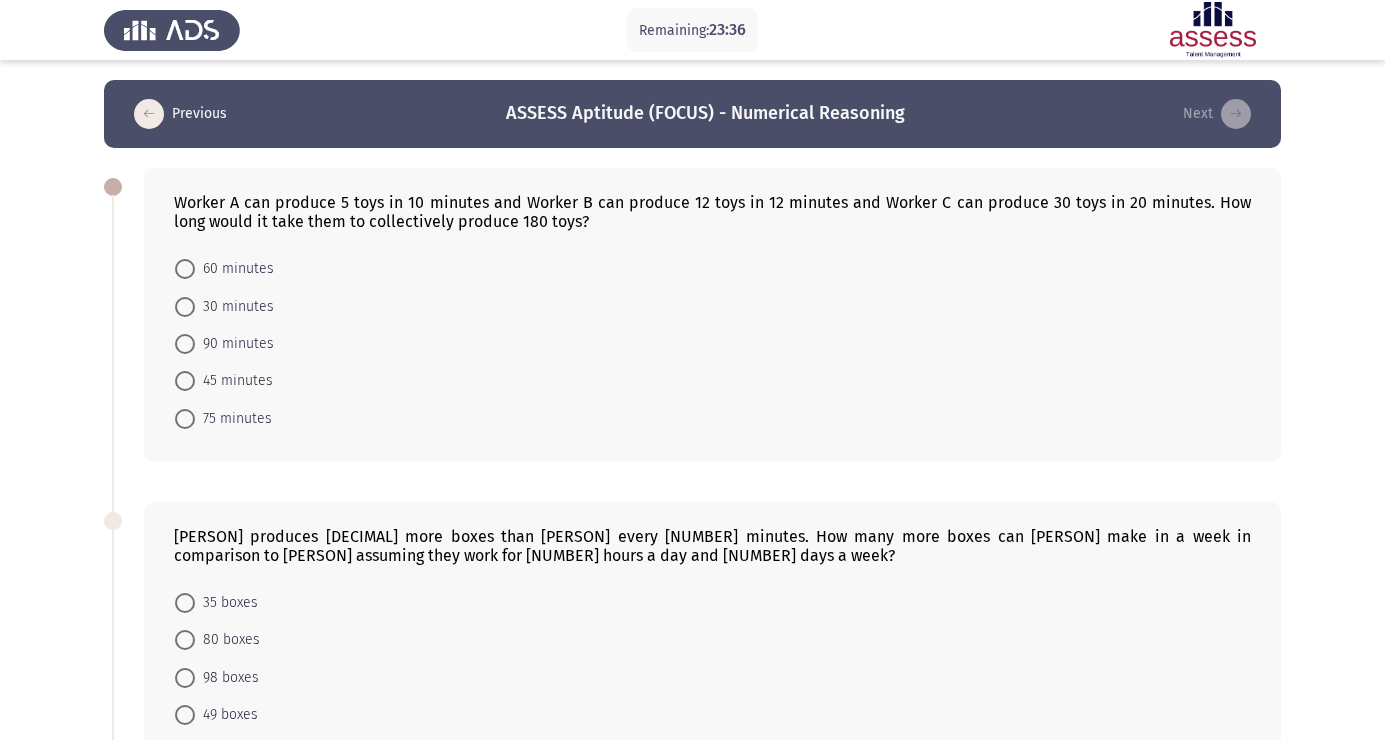 click on "60 minutes" at bounding box center (234, 269) 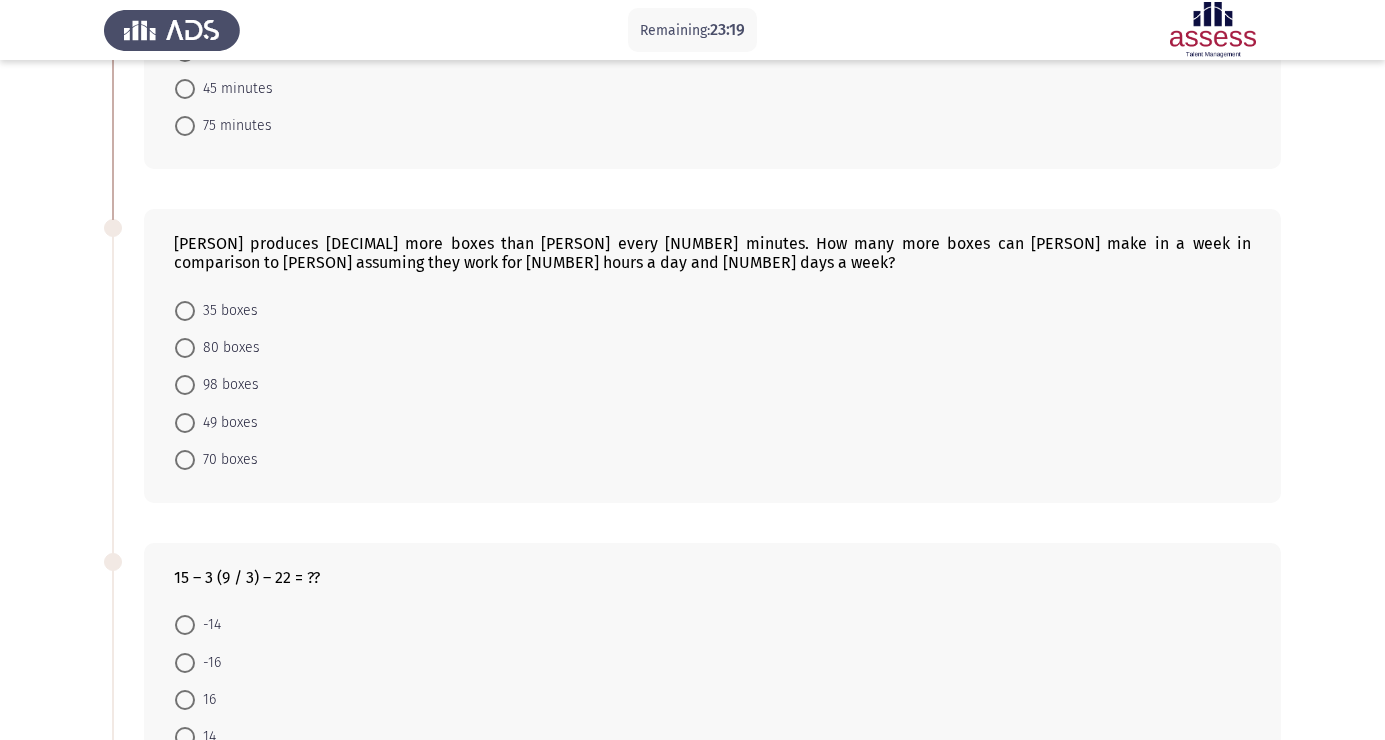 scroll, scrollTop: 292, scrollLeft: 0, axis: vertical 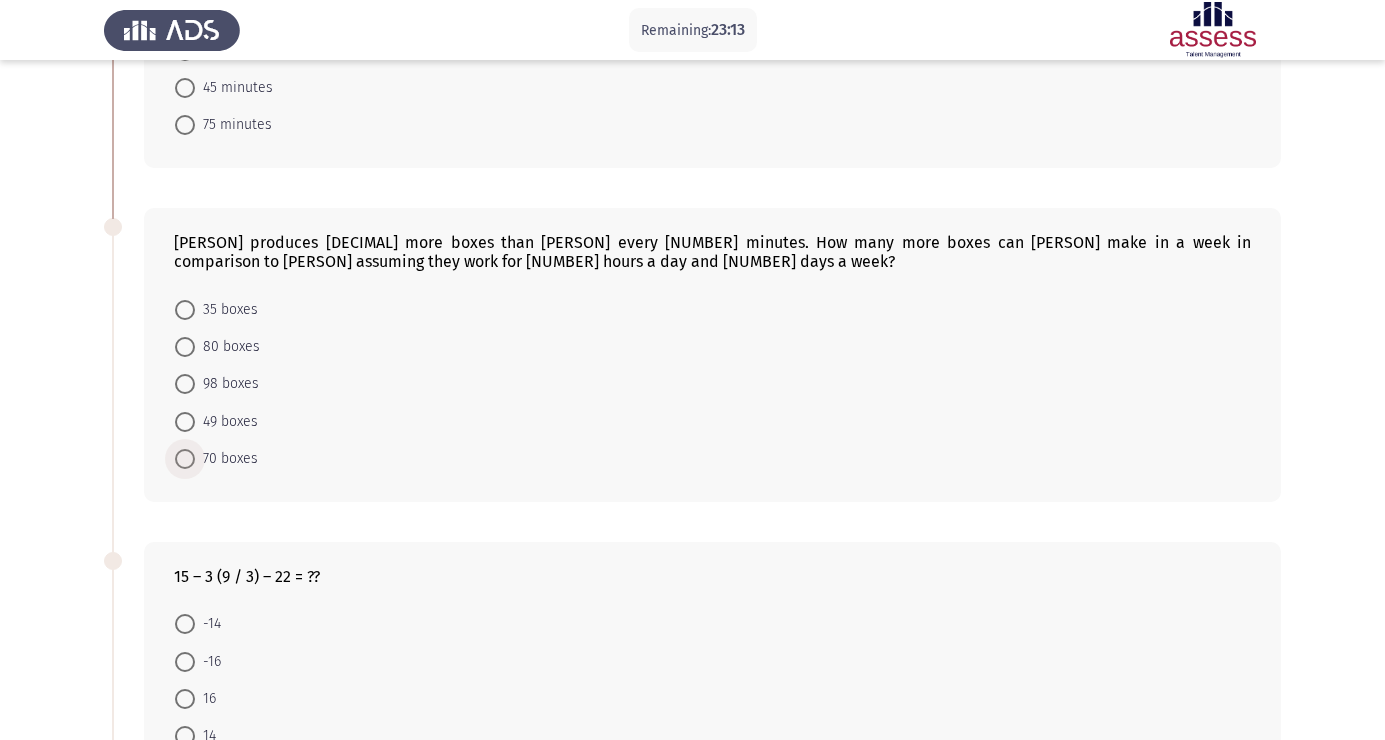 click on "70 boxes" at bounding box center [226, 459] 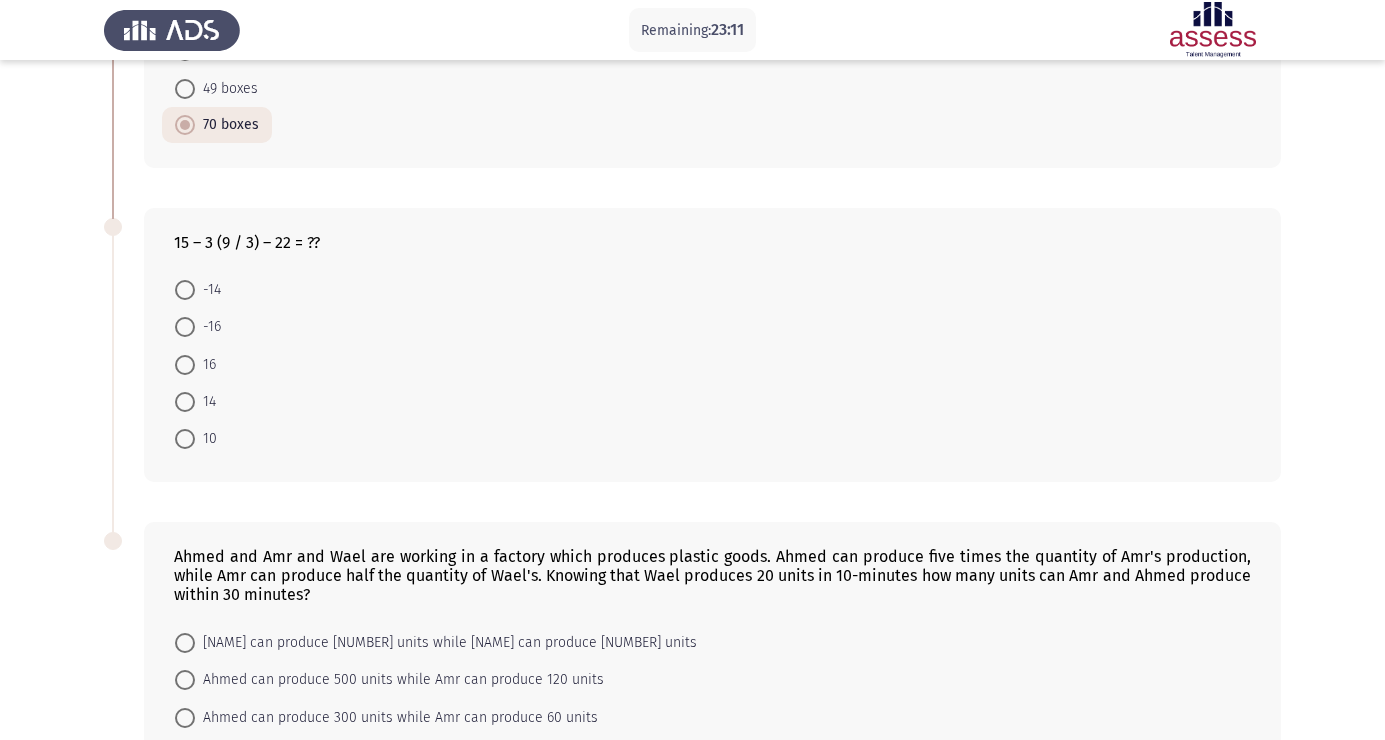 scroll, scrollTop: 618, scrollLeft: 0, axis: vertical 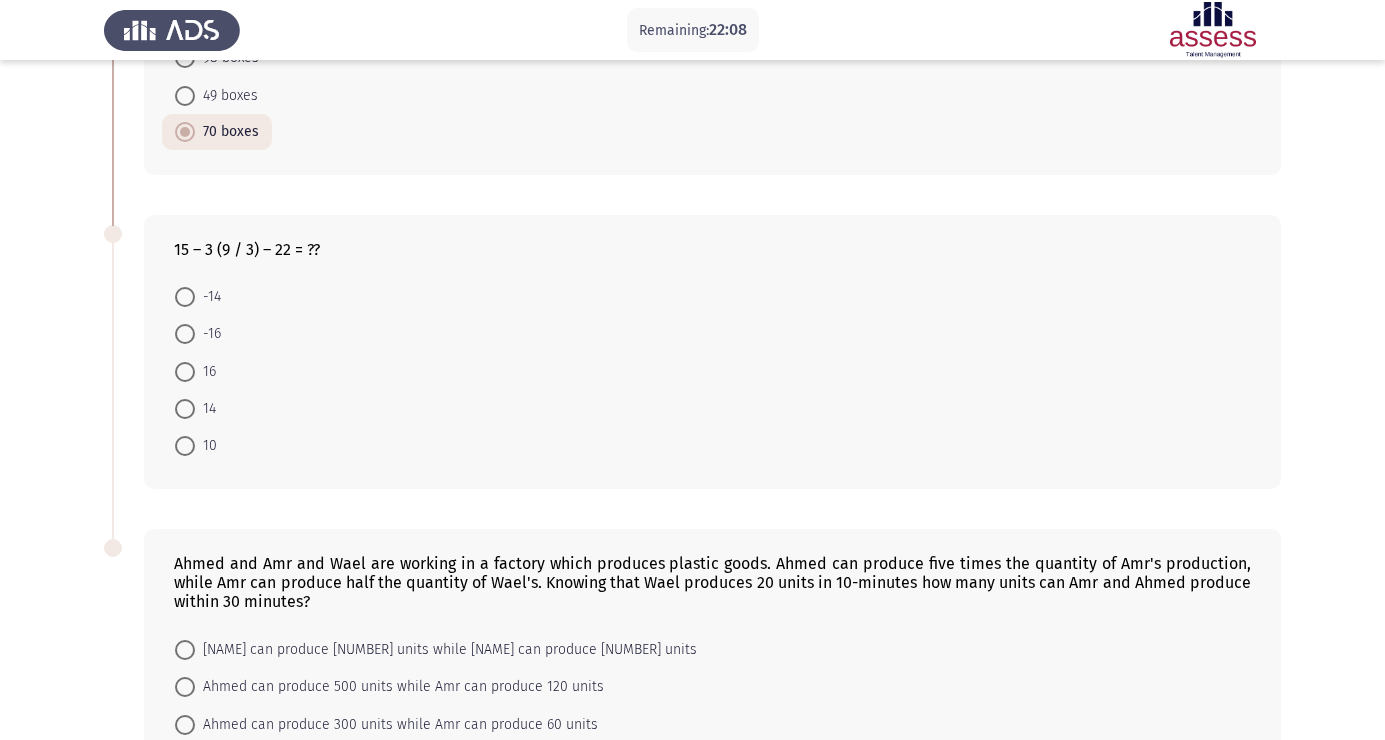 click on "-16" at bounding box center (208, 334) 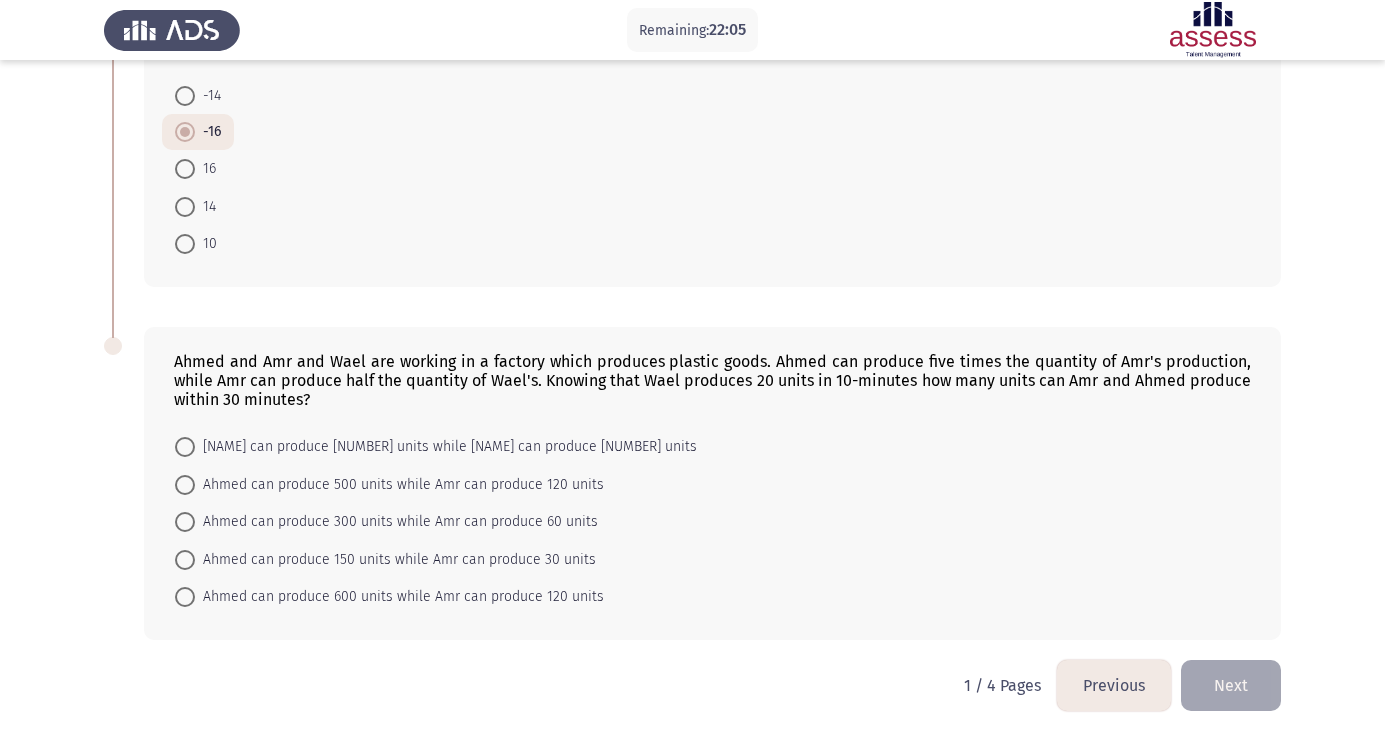 scroll, scrollTop: 822, scrollLeft: 0, axis: vertical 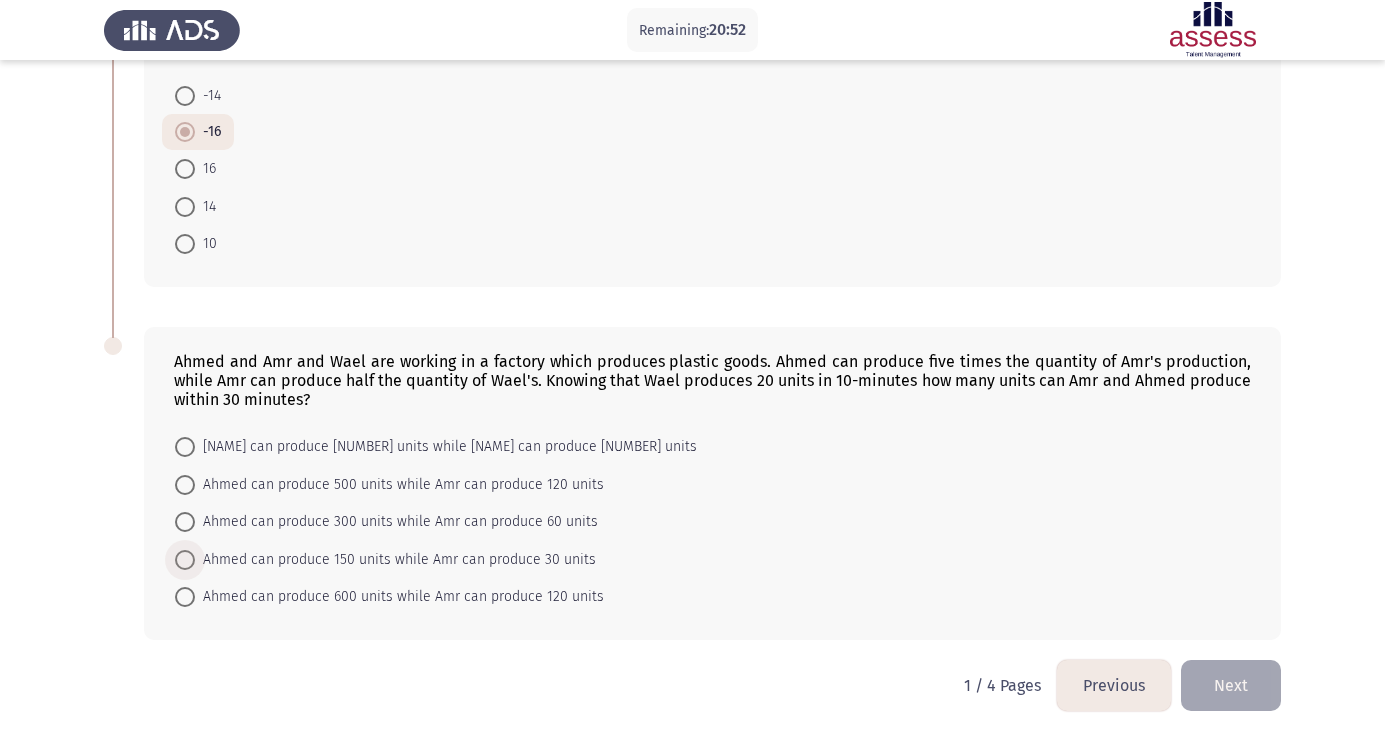 click on "Ahmed can produce 150 units while Amr can produce 30 units" at bounding box center (395, 560) 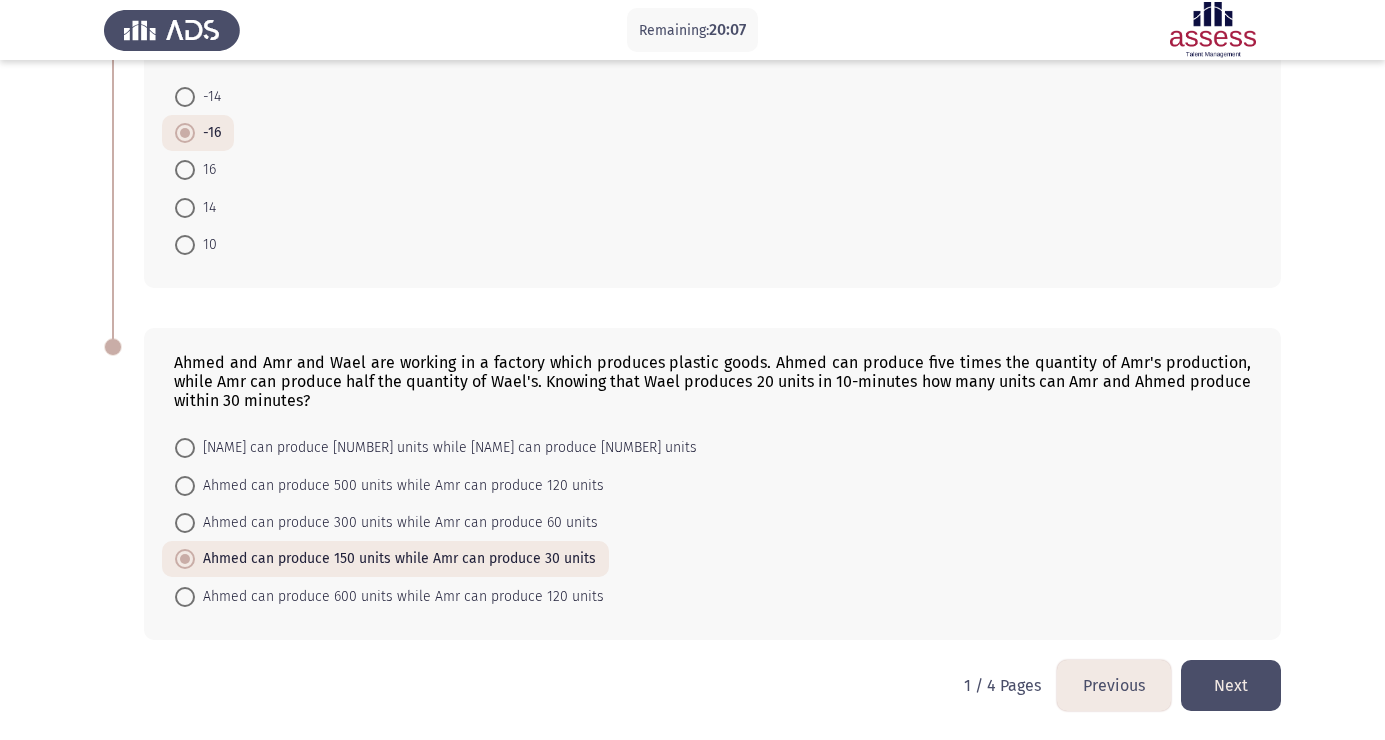 click on "Next" 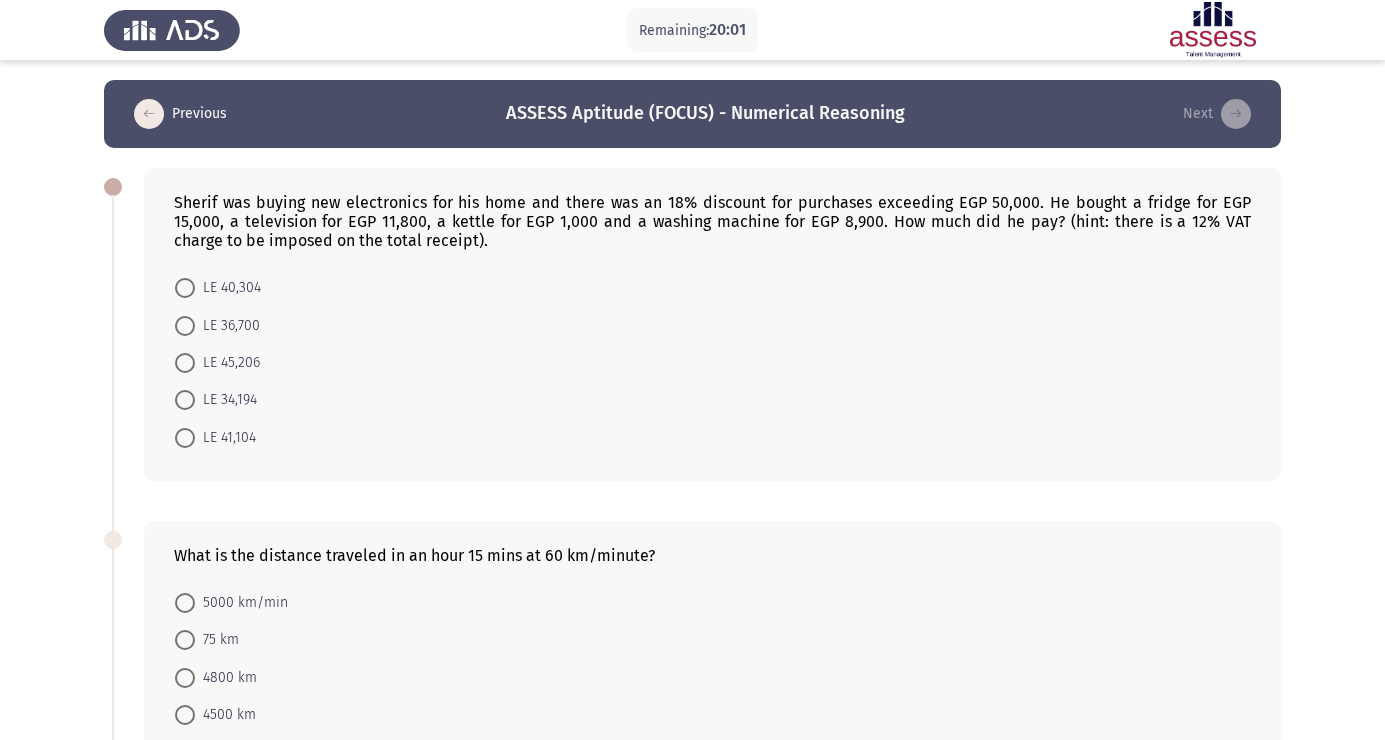 scroll, scrollTop: 0, scrollLeft: 0, axis: both 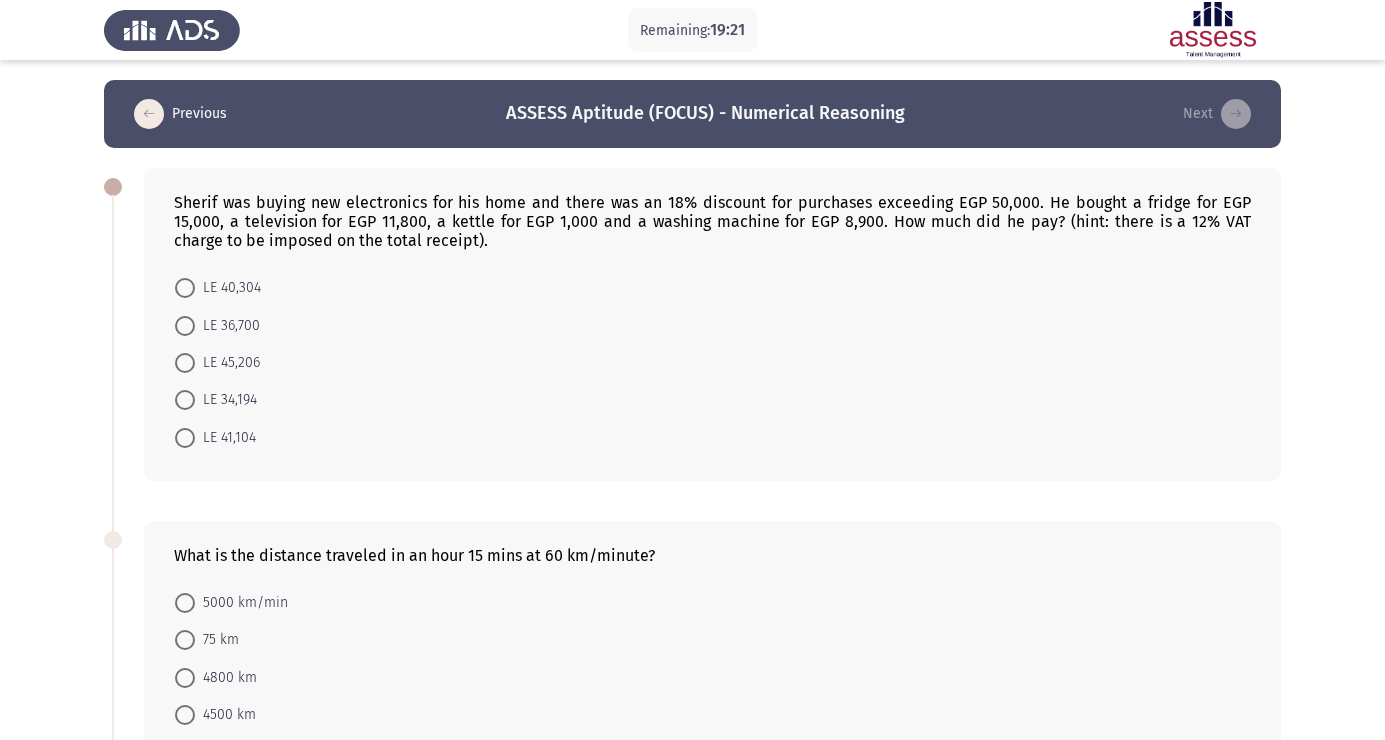 click on "LE 41,104" at bounding box center (225, 438) 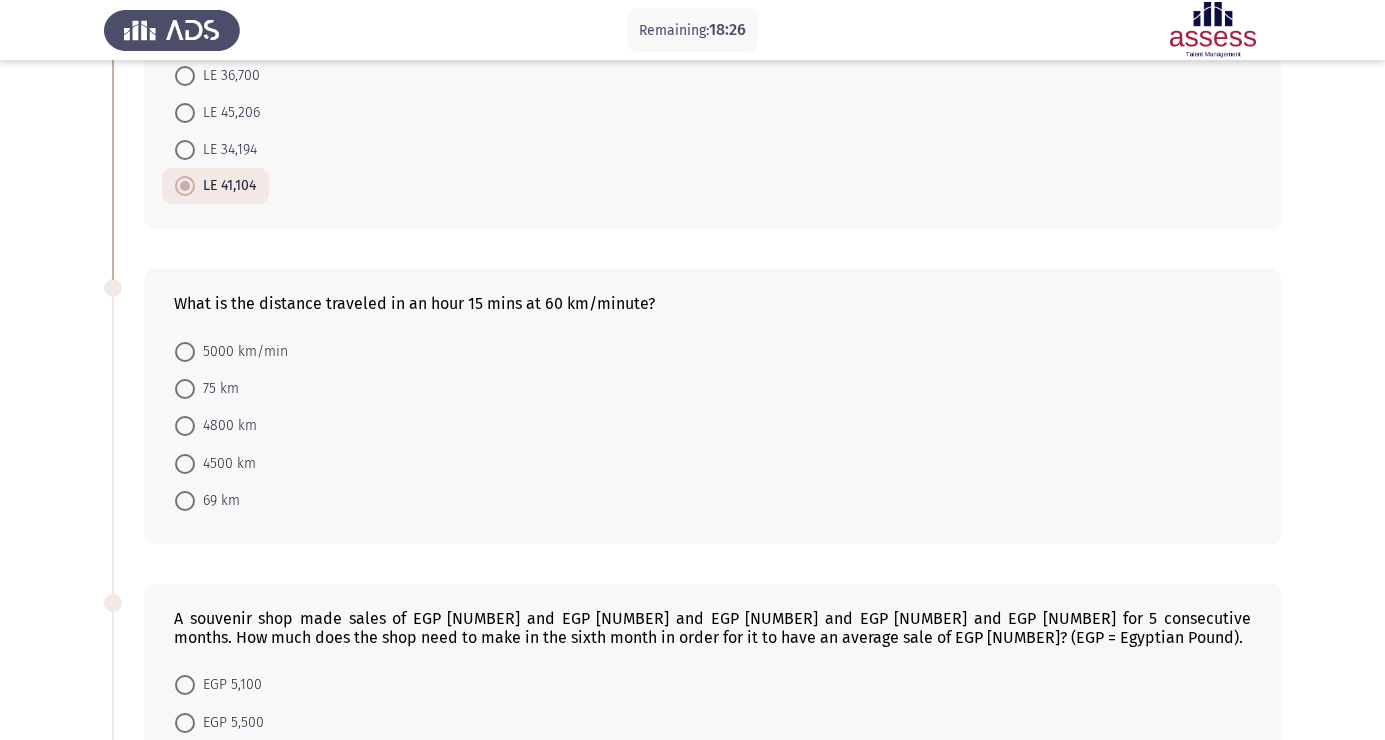 scroll, scrollTop: 251, scrollLeft: 0, axis: vertical 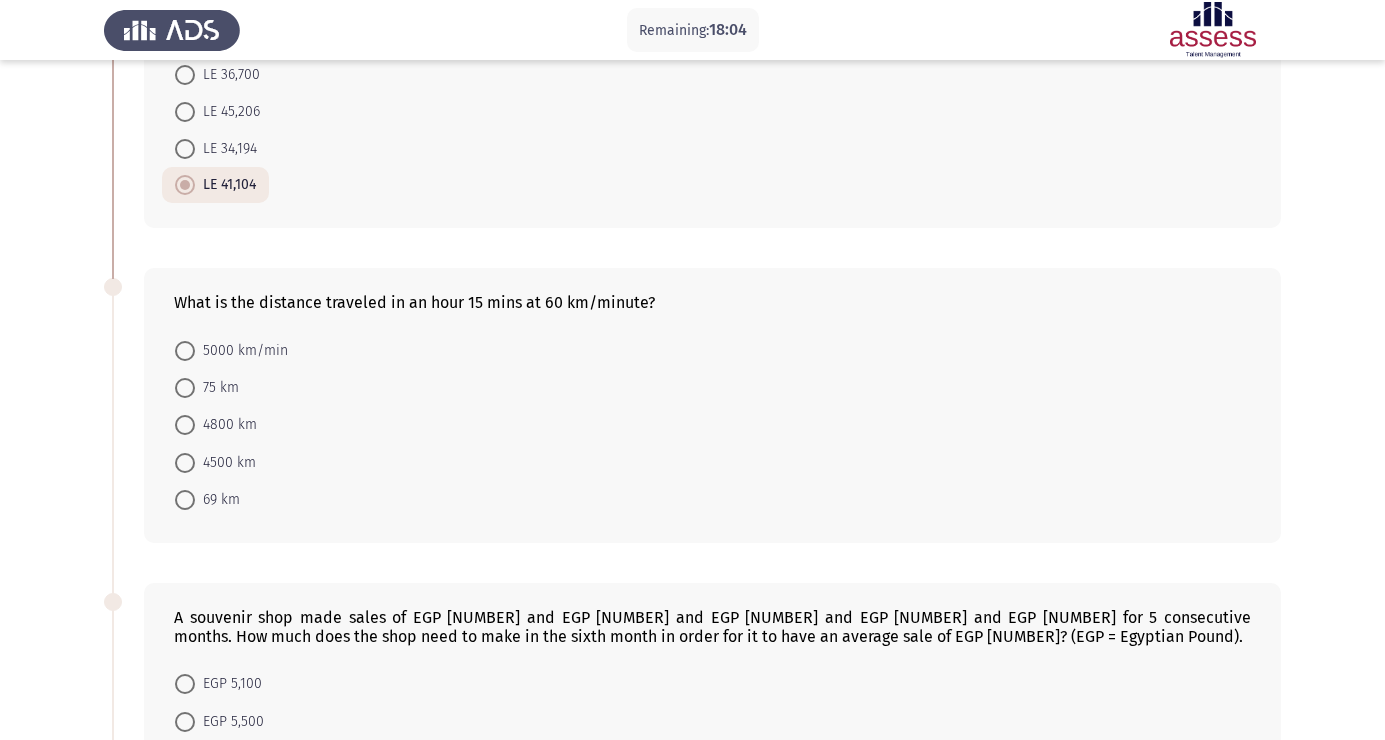 click on "4500 km" at bounding box center (225, 463) 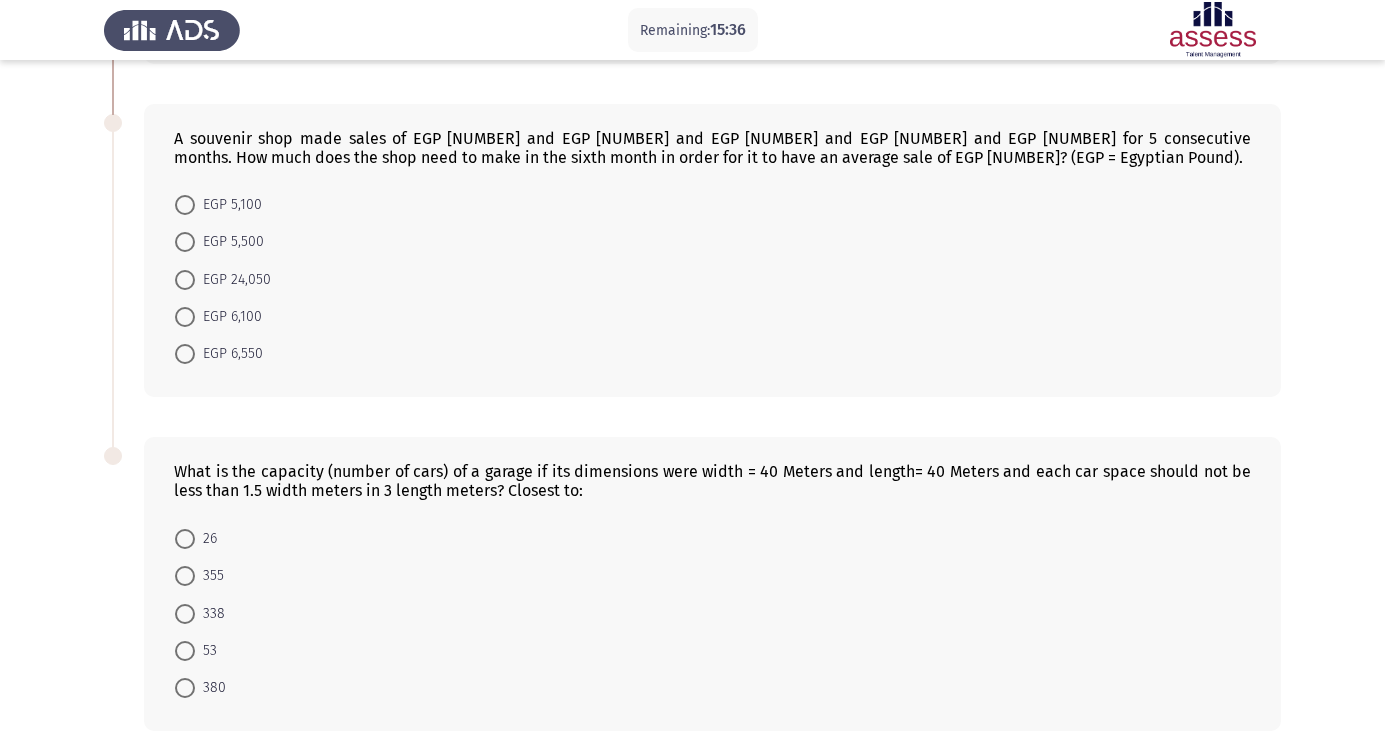 scroll, scrollTop: 736, scrollLeft: 0, axis: vertical 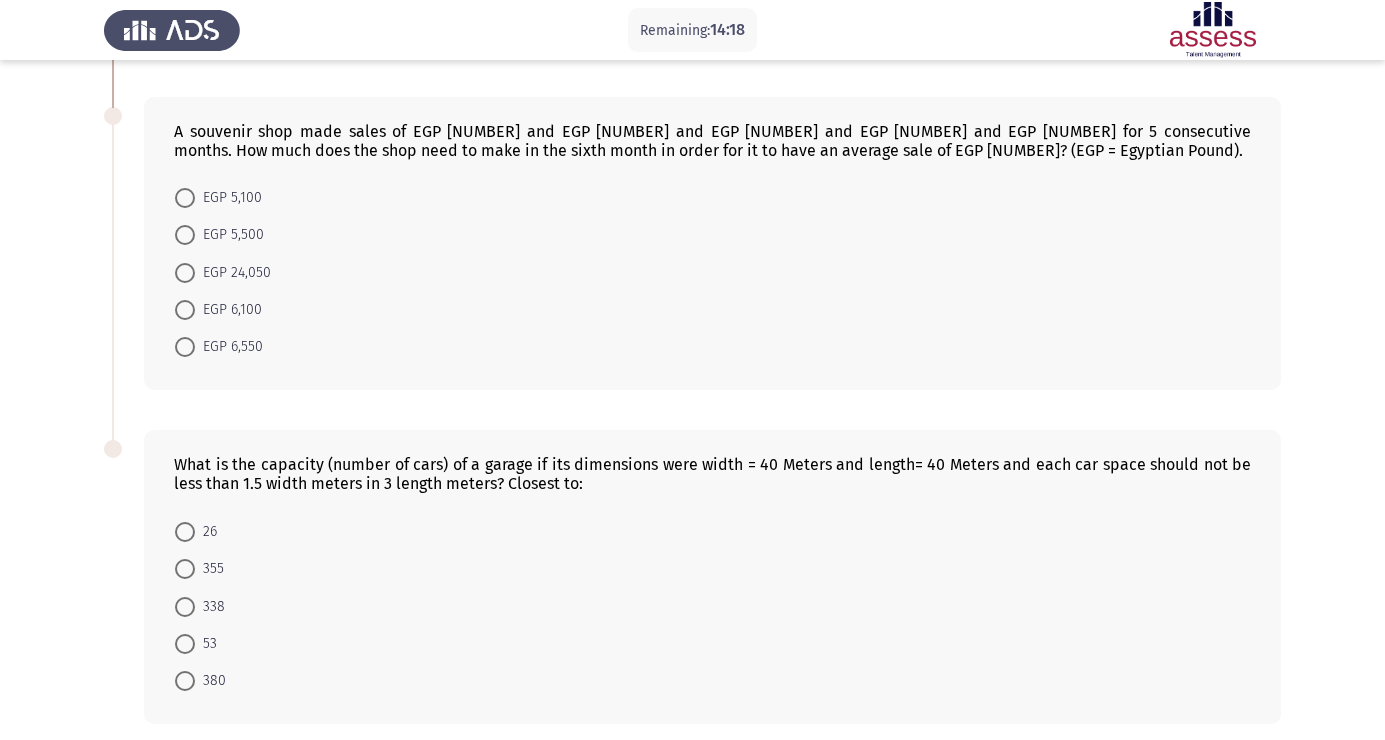 click on "EGP 6,550" at bounding box center [229, 347] 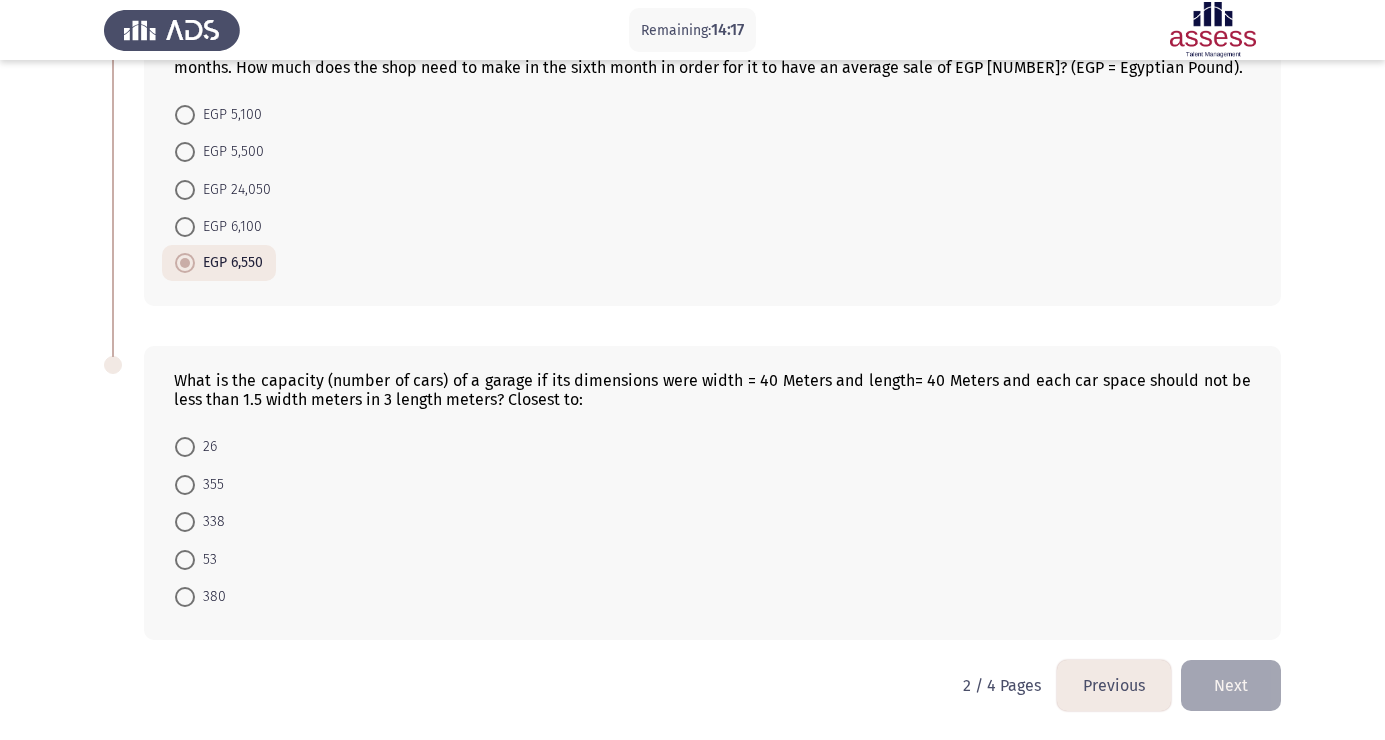 scroll, scrollTop: 822, scrollLeft: 0, axis: vertical 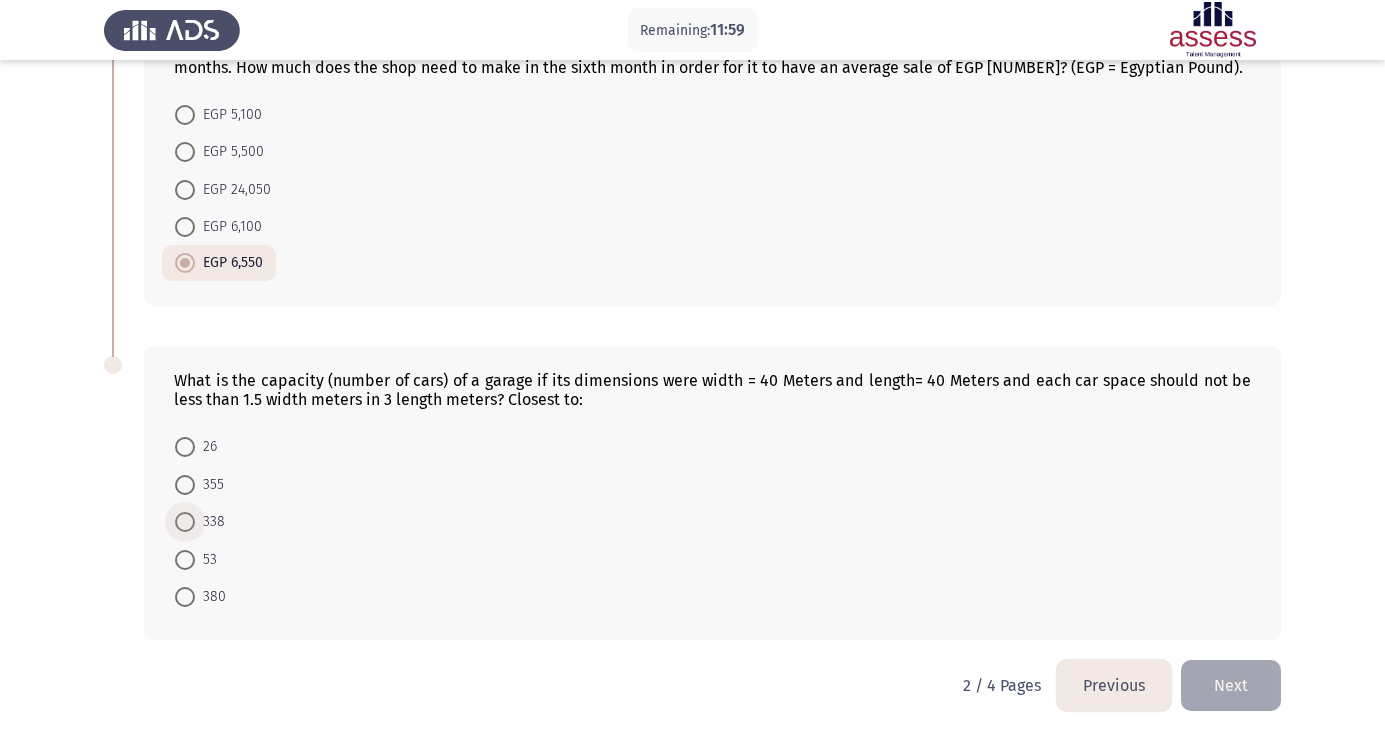 click at bounding box center [185, 522] 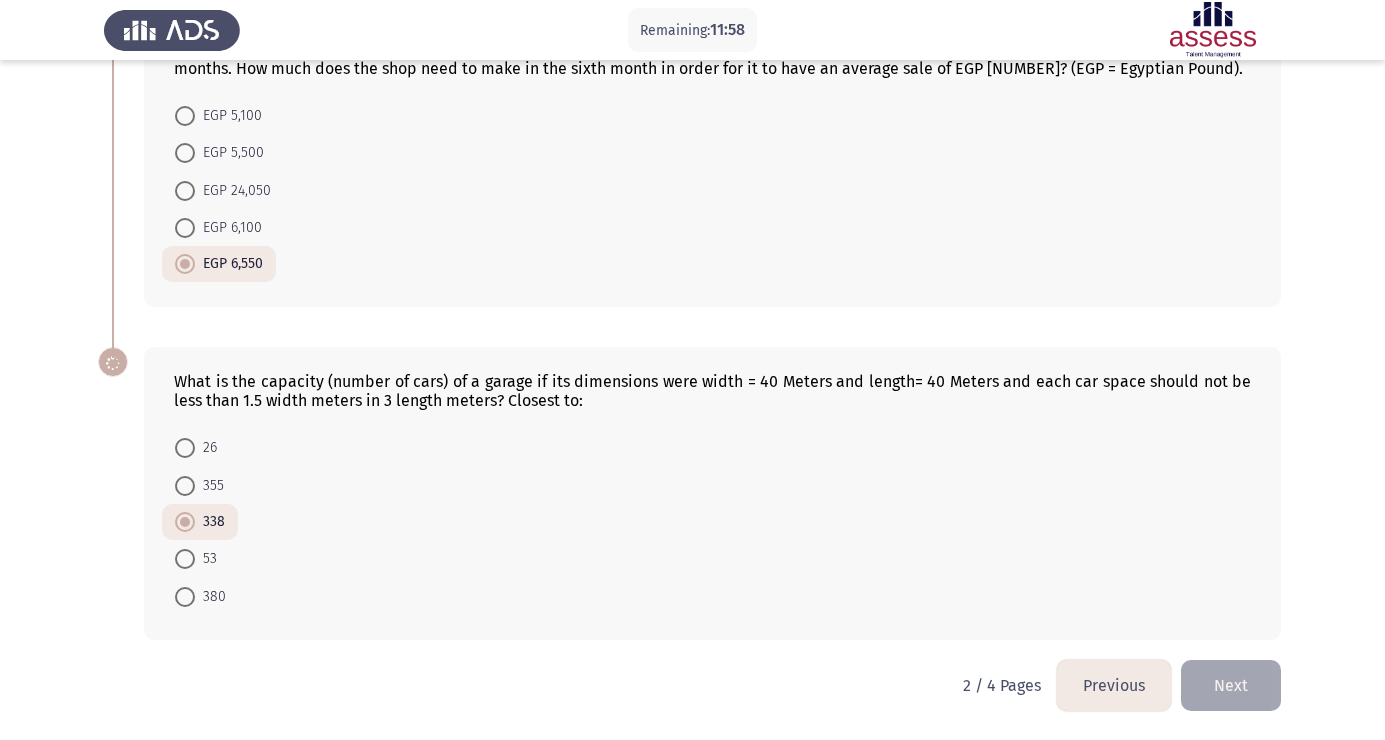 scroll, scrollTop: 820, scrollLeft: 0, axis: vertical 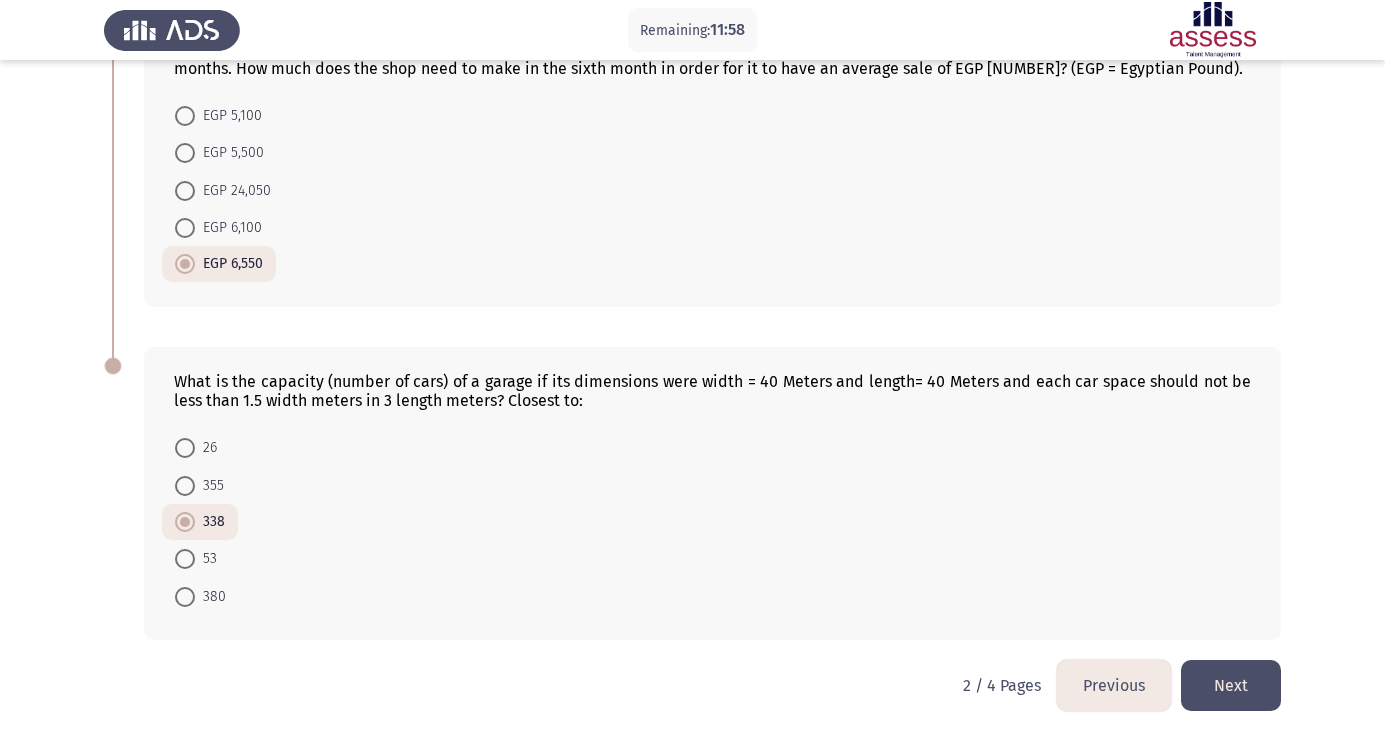 click on "Next" 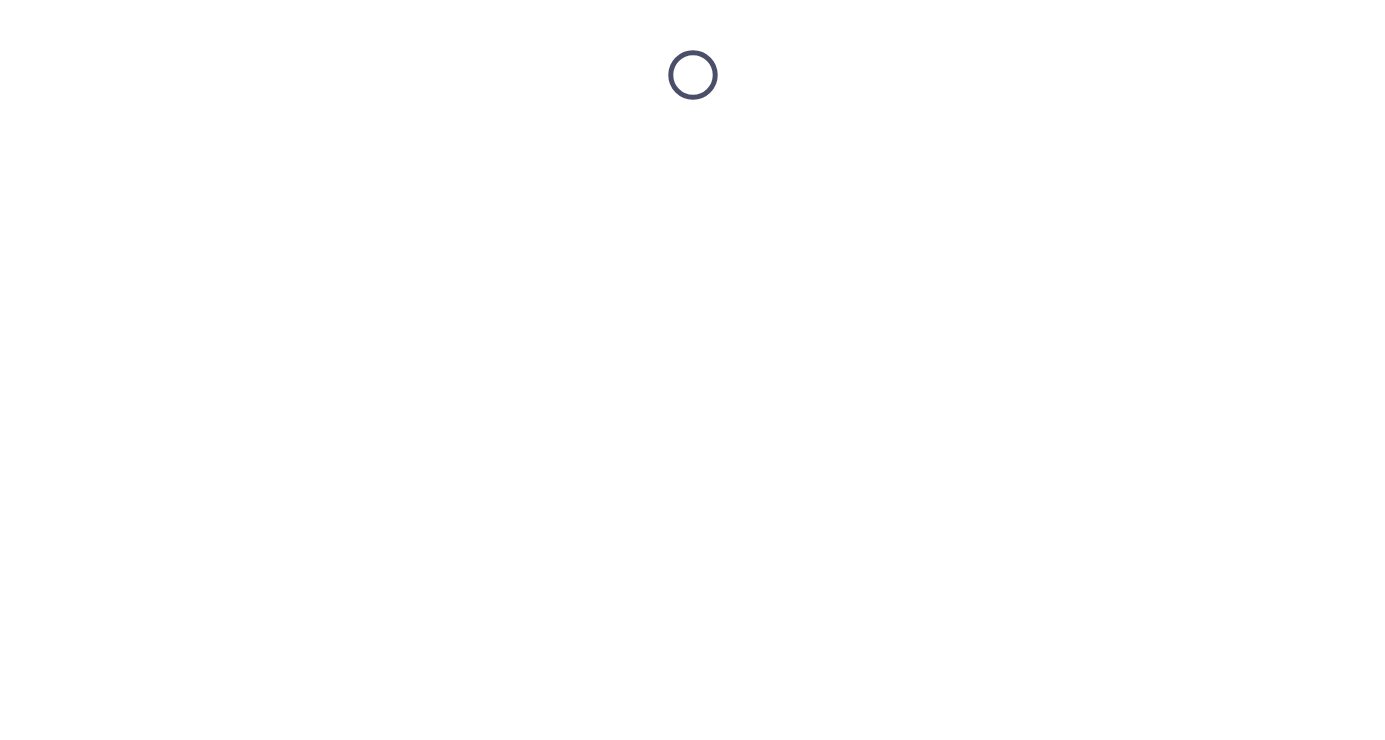 scroll, scrollTop: 0, scrollLeft: 0, axis: both 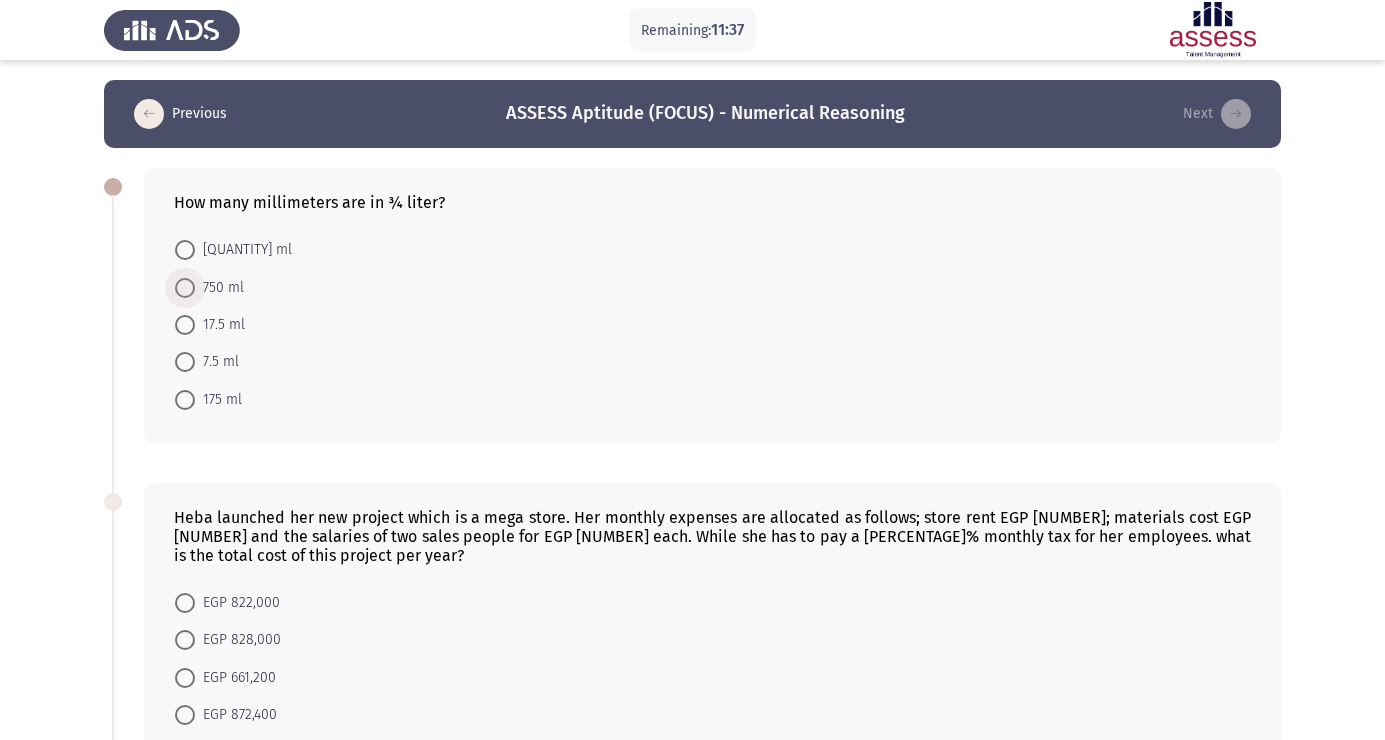 click at bounding box center [185, 288] 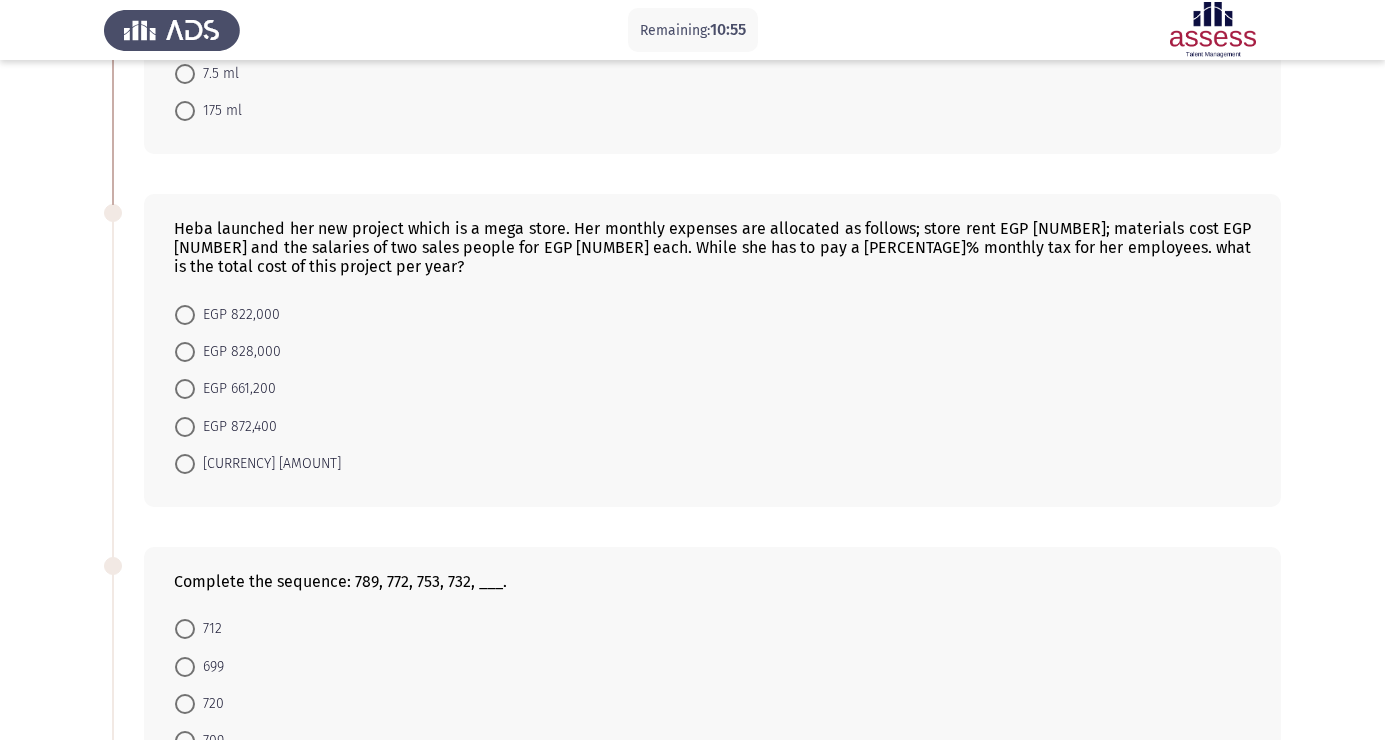 scroll, scrollTop: 285, scrollLeft: 0, axis: vertical 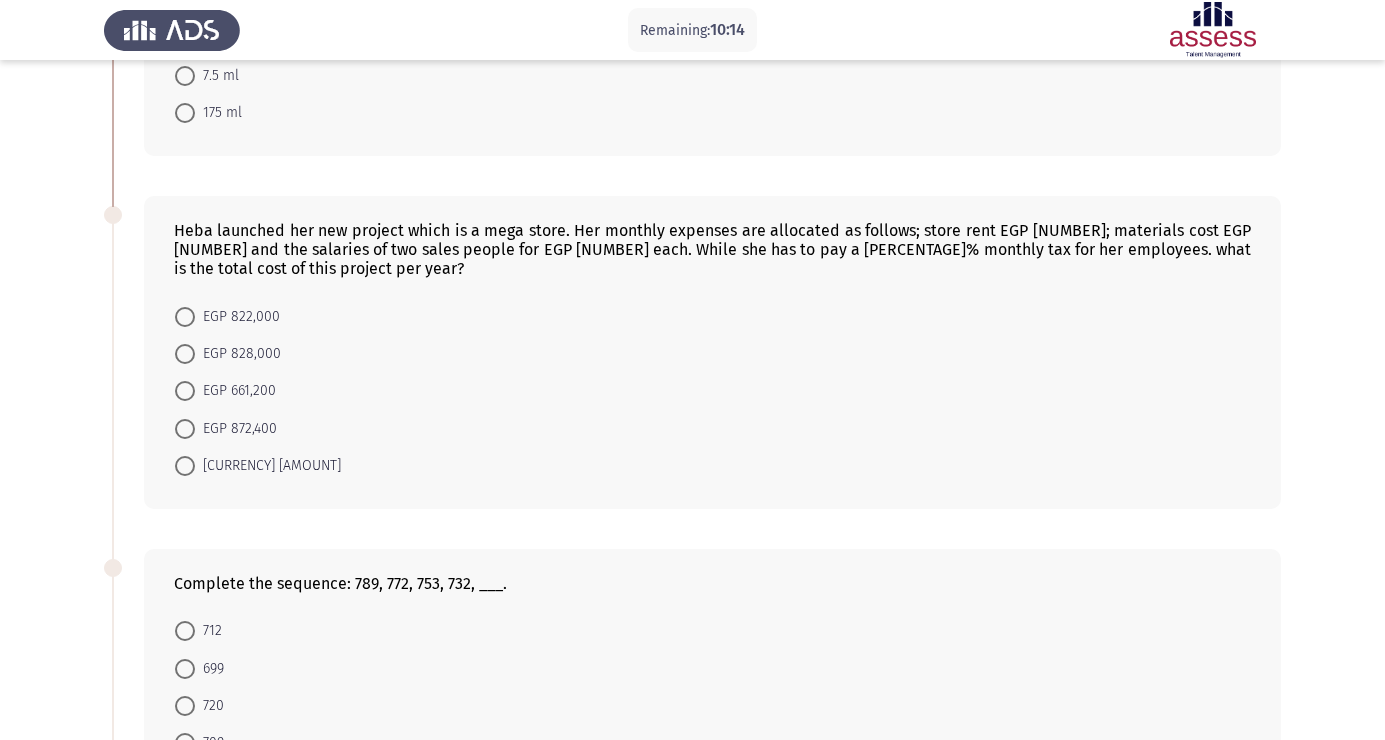click on "EGP 872,400" at bounding box center (236, 429) 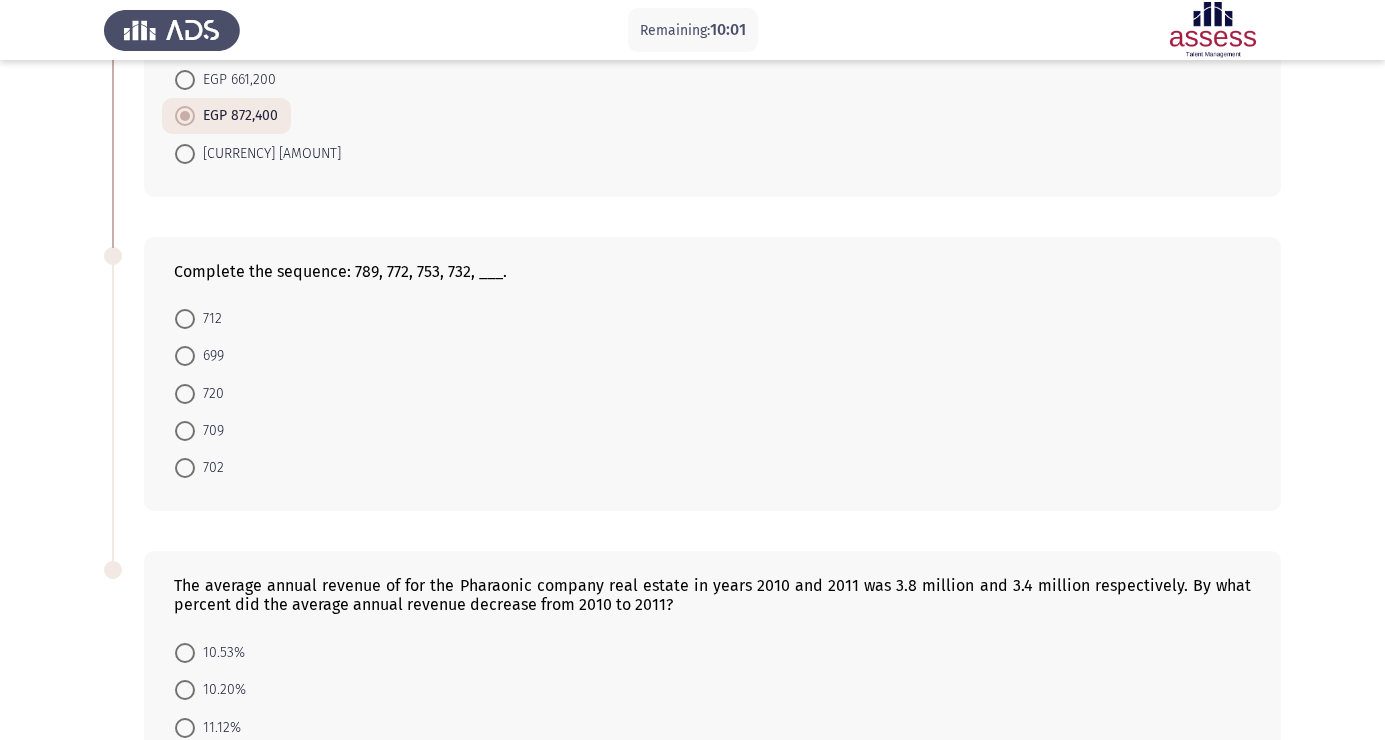 scroll, scrollTop: 680, scrollLeft: 0, axis: vertical 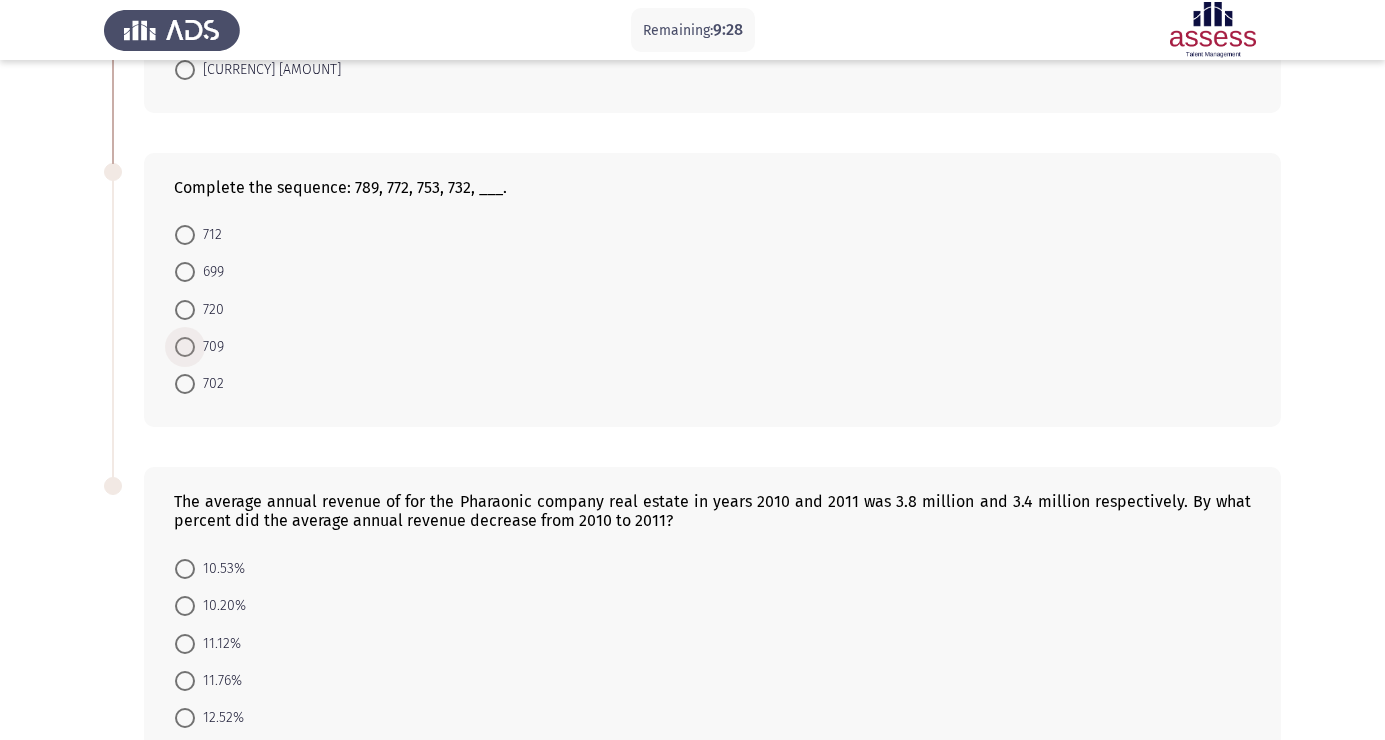 click at bounding box center [185, 347] 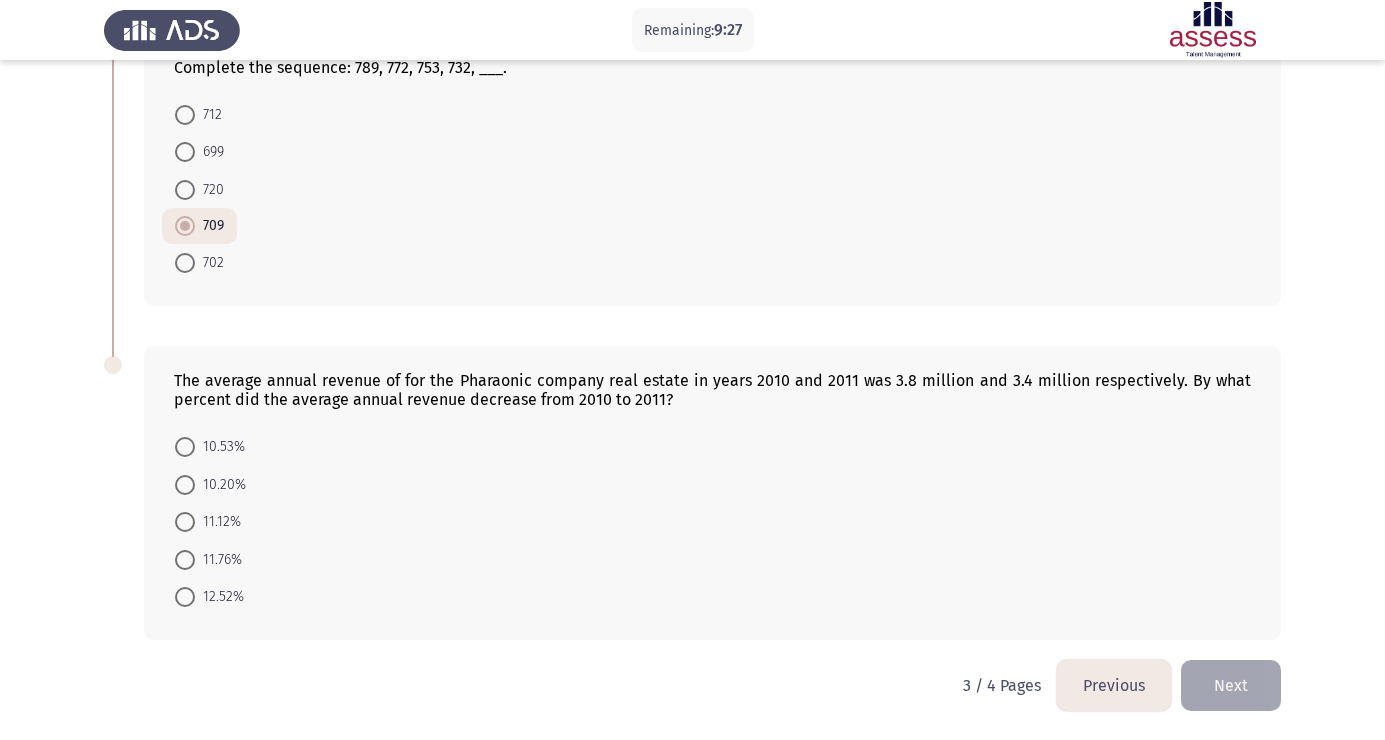 scroll, scrollTop: 803, scrollLeft: 0, axis: vertical 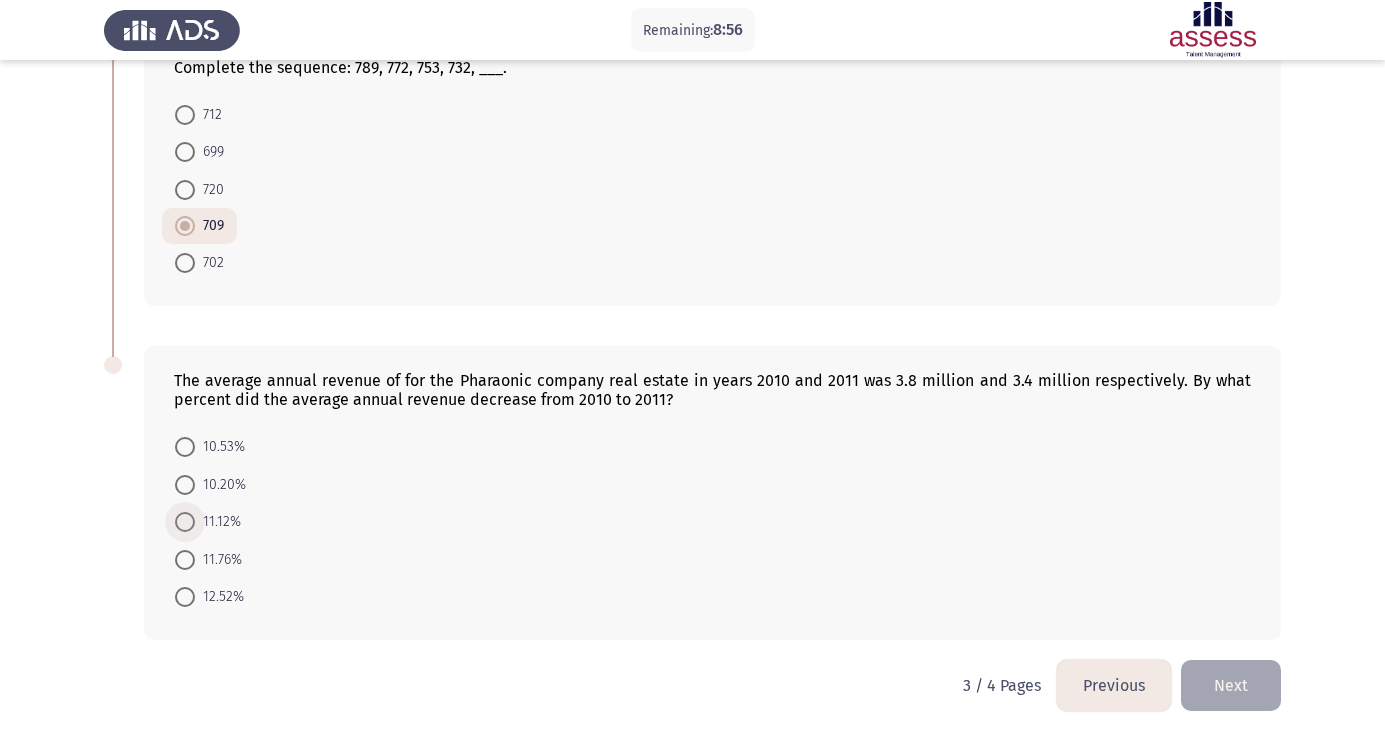 click on "11.12%" at bounding box center (218, 522) 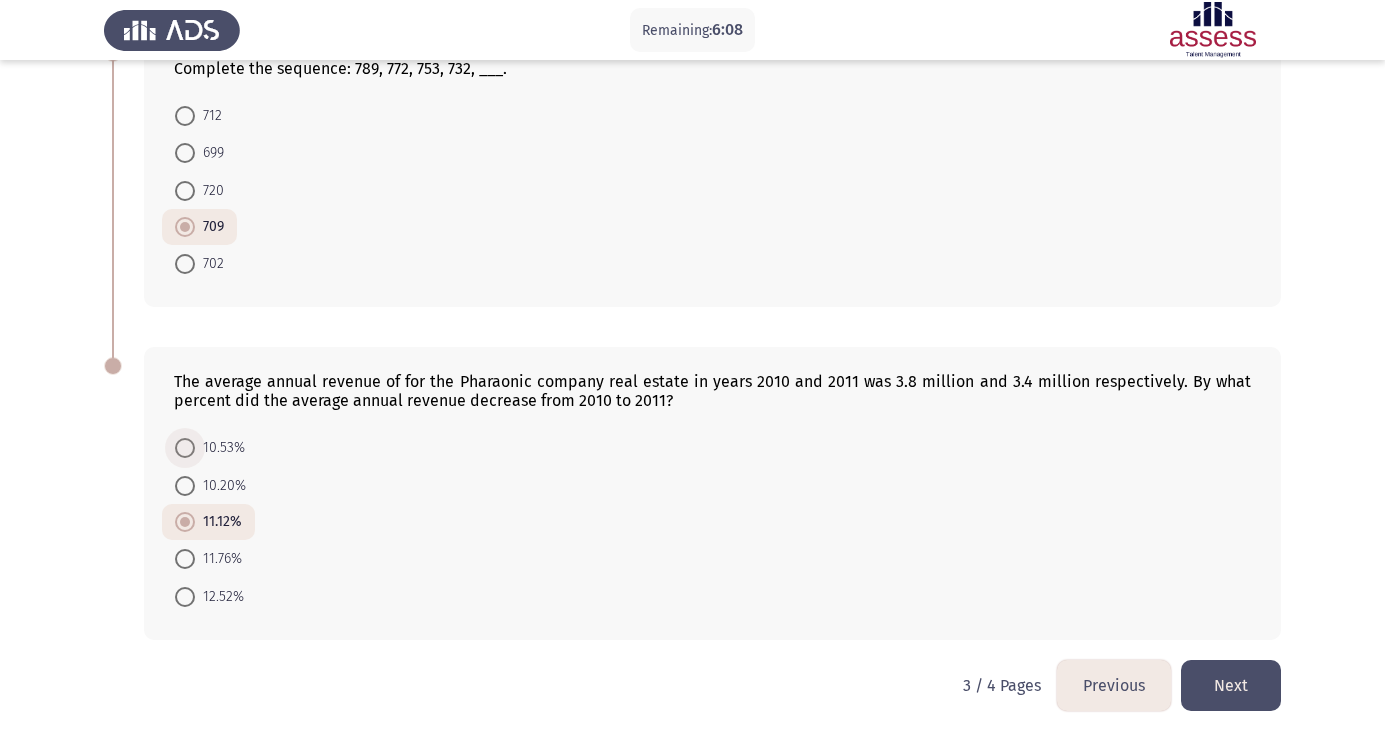 click on "10.53%" at bounding box center [220, 448] 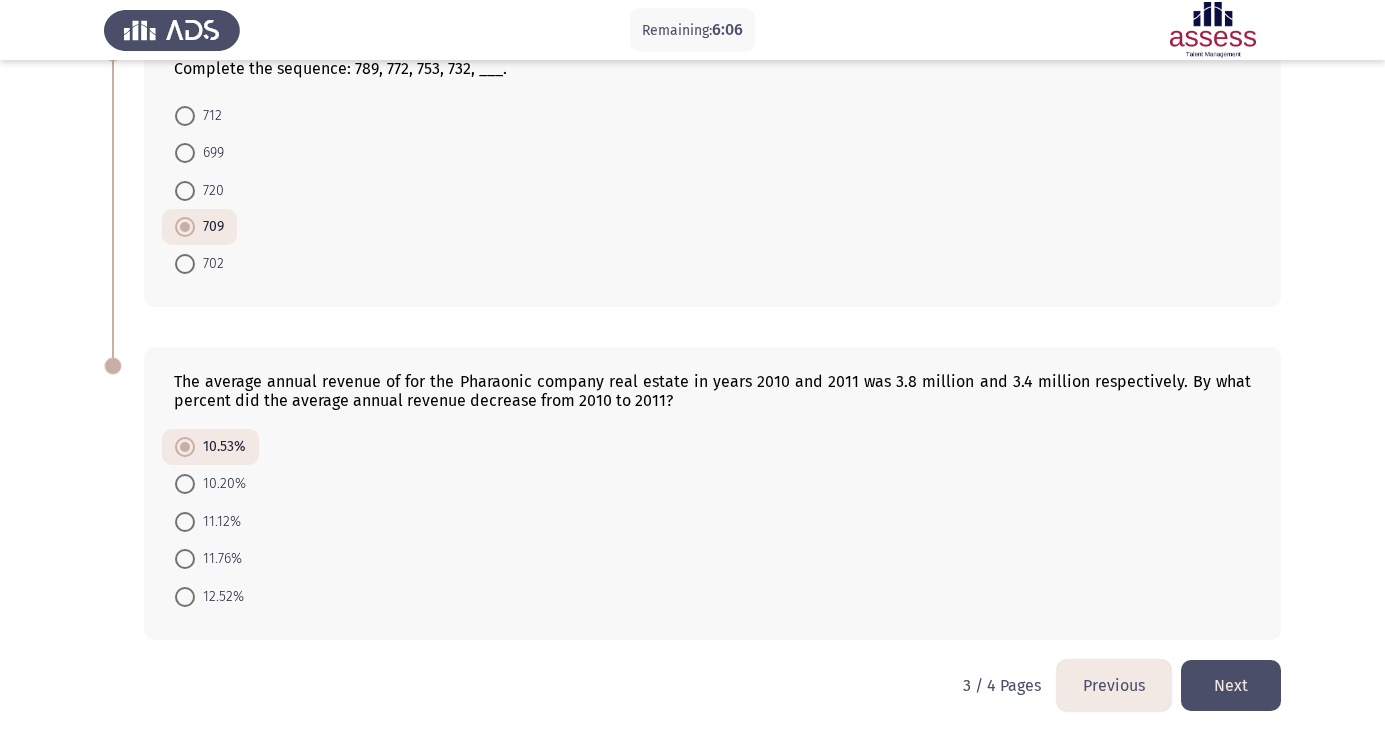 click on "Next" 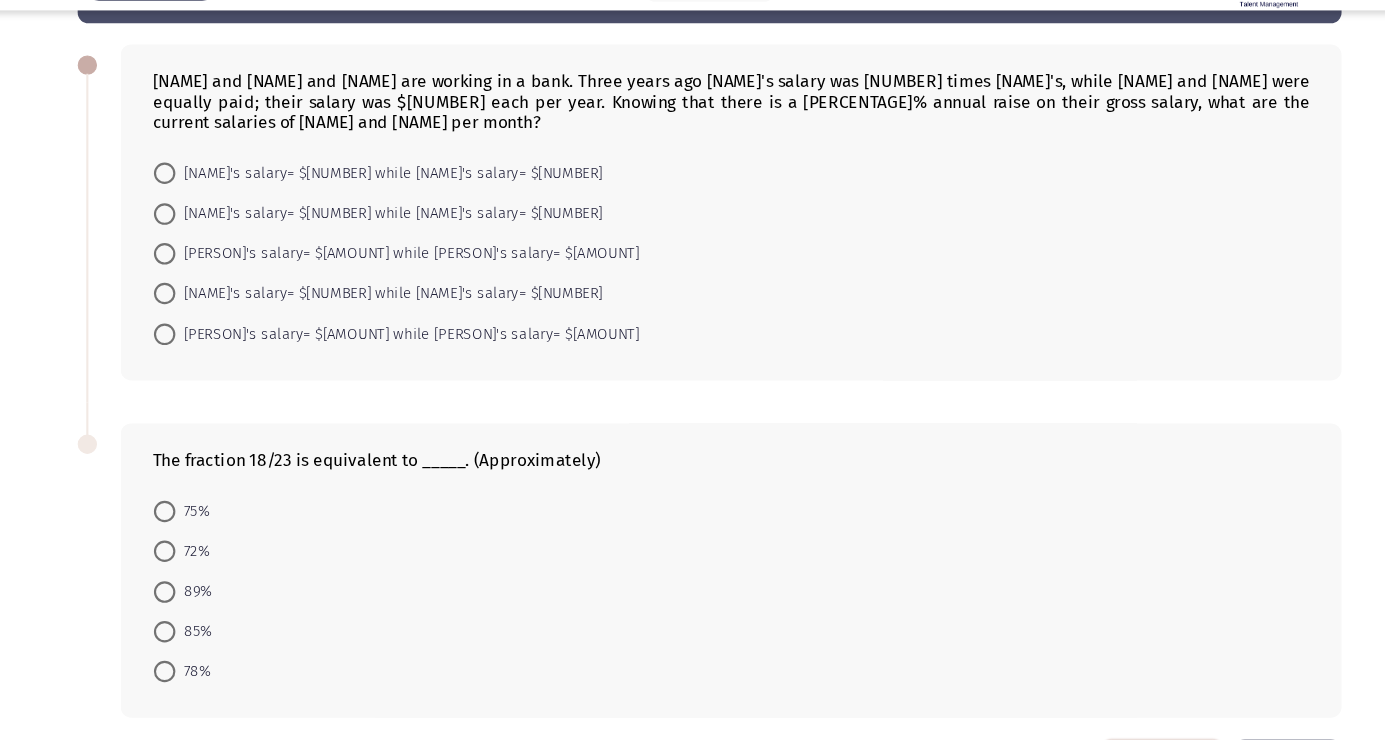 scroll, scrollTop: 79, scrollLeft: 0, axis: vertical 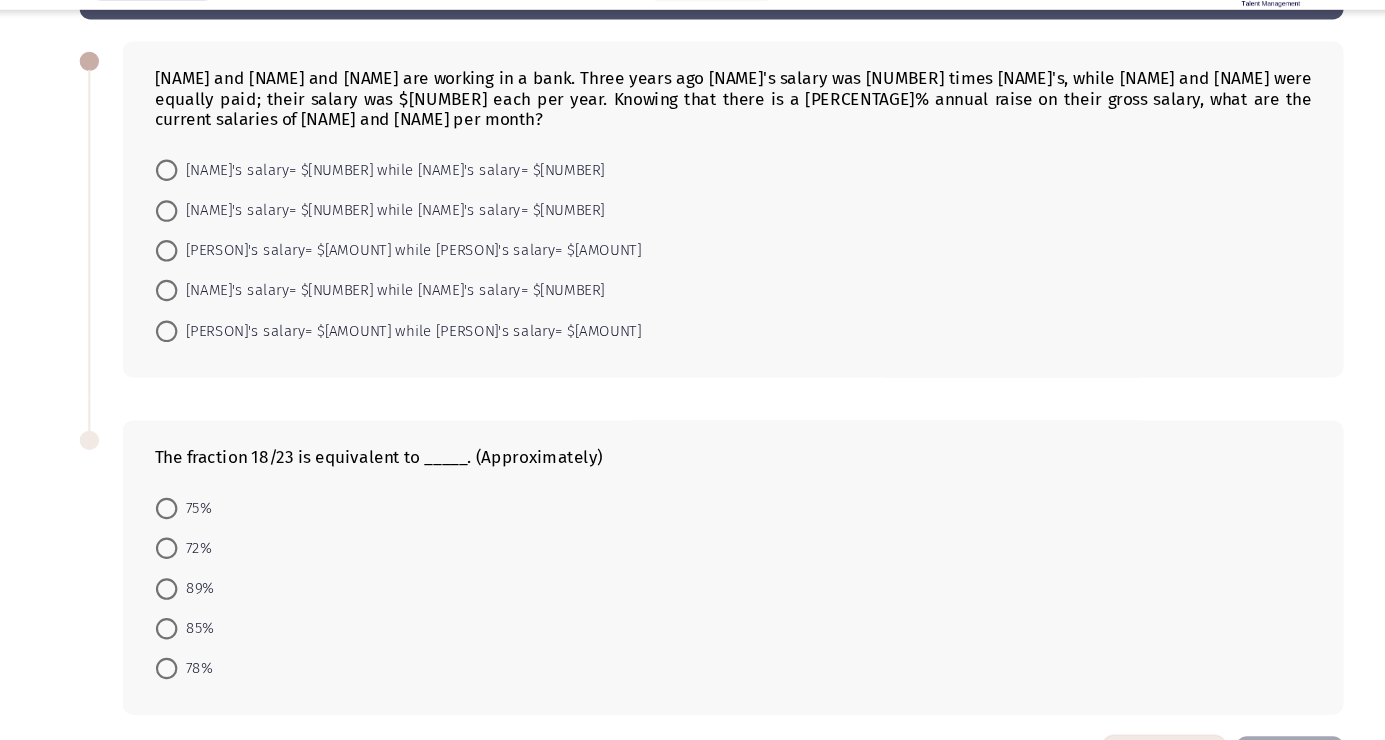 click at bounding box center (185, 673) 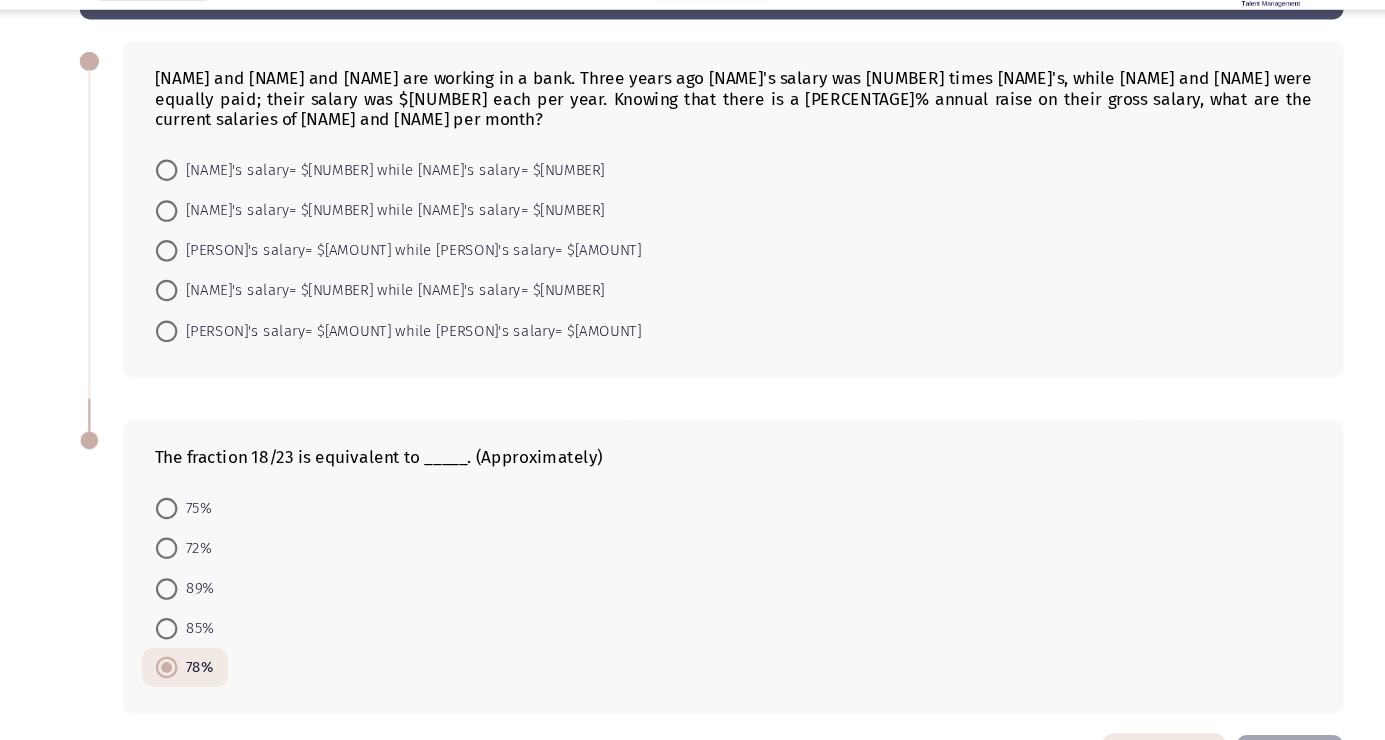 scroll, scrollTop: 0, scrollLeft: 0, axis: both 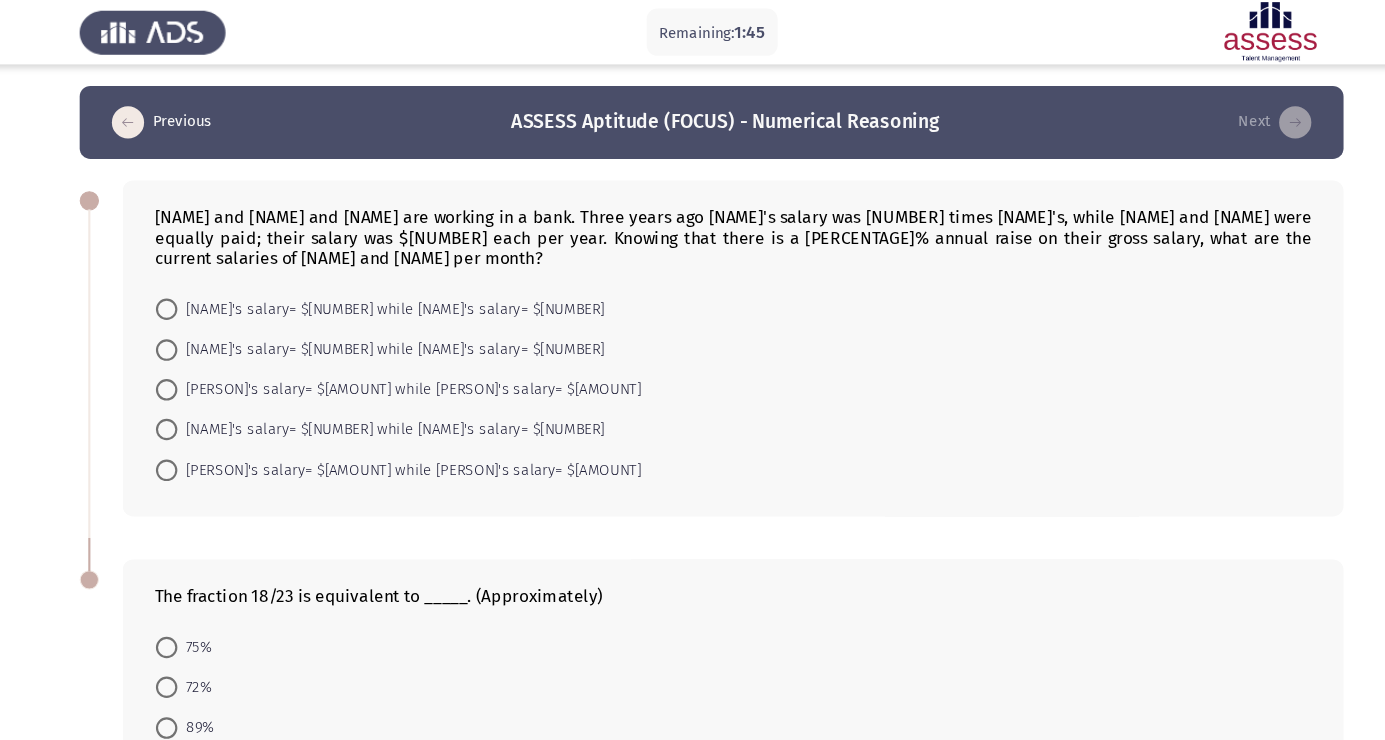click on "[NAME]'s salary= $[NUMBER] while [NAME]'s salary= $[NUMBER]" at bounding box center (394, 400) 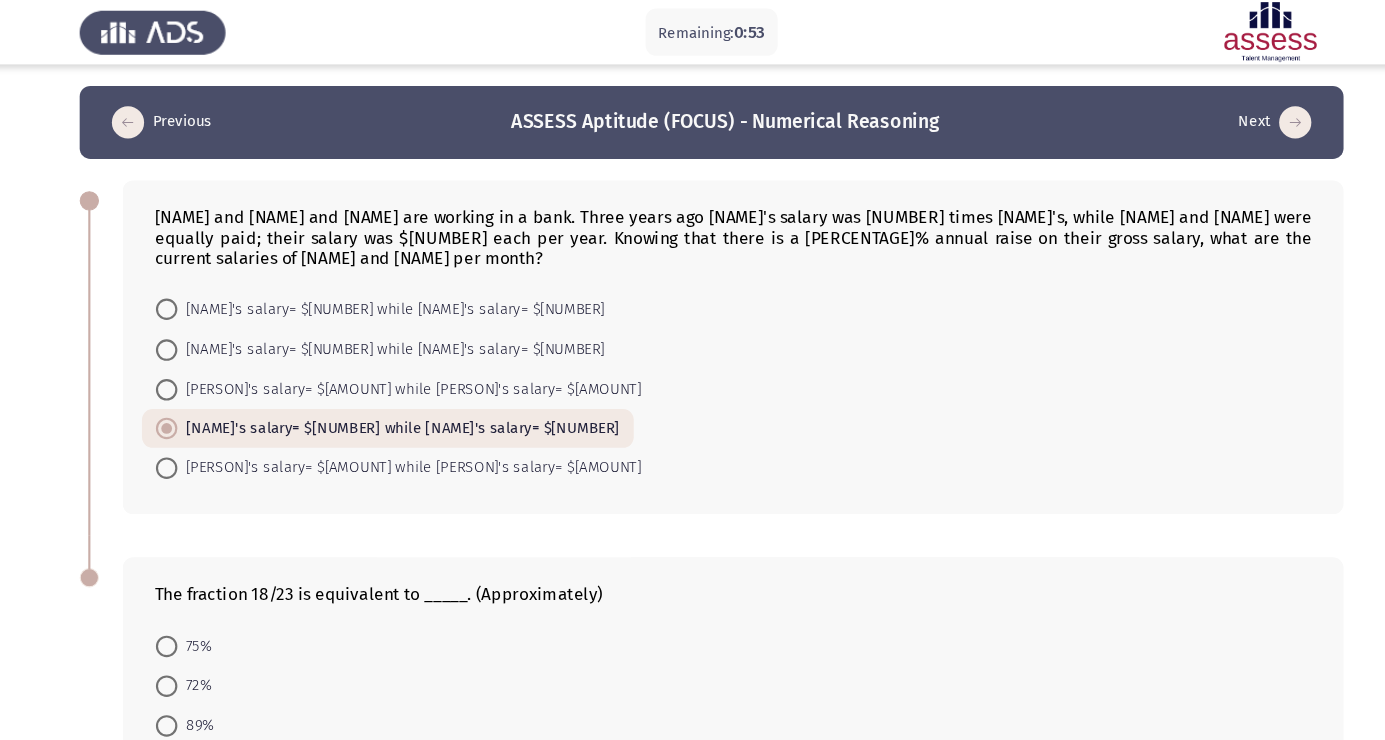 click on "[NAME]'s salary= $[NUMBER] while [NAME]'s salary= $[NUMBER]" at bounding box center (384, 324) 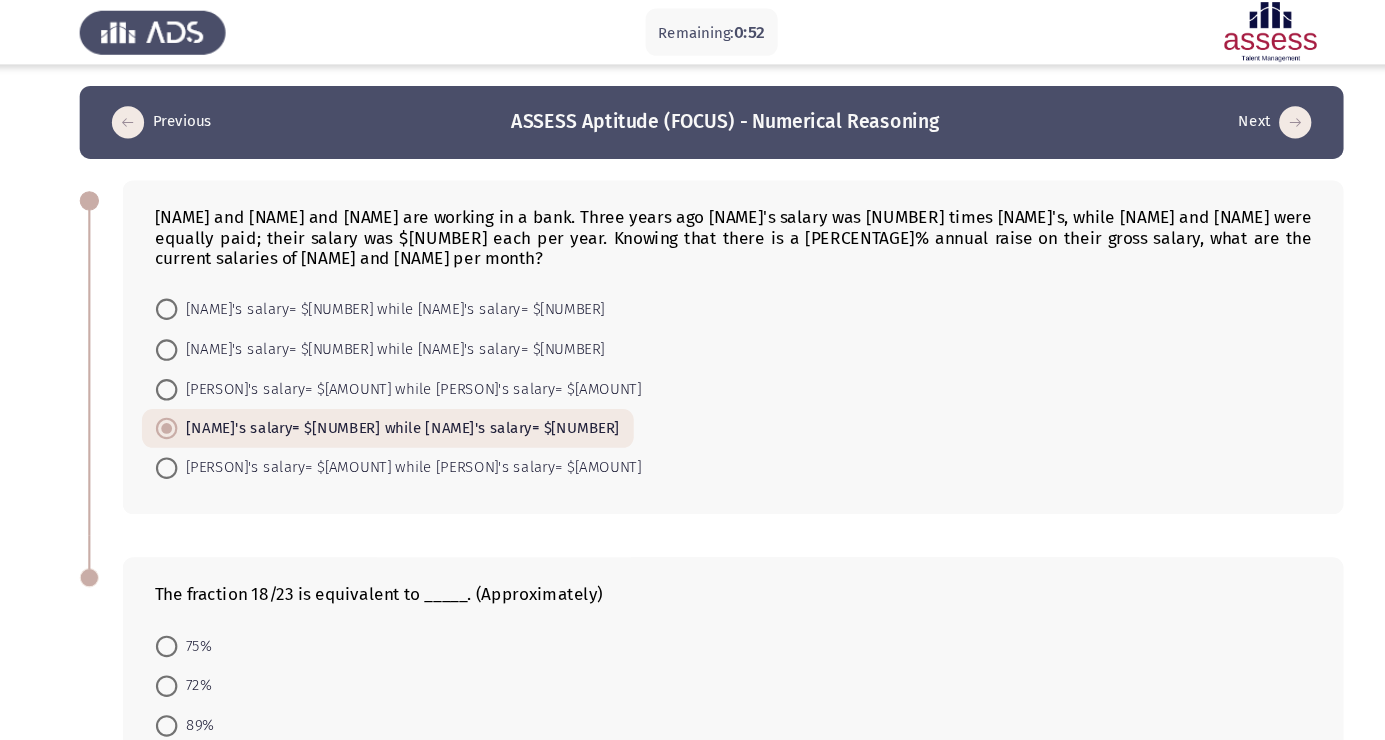 click at bounding box center [185, 326] 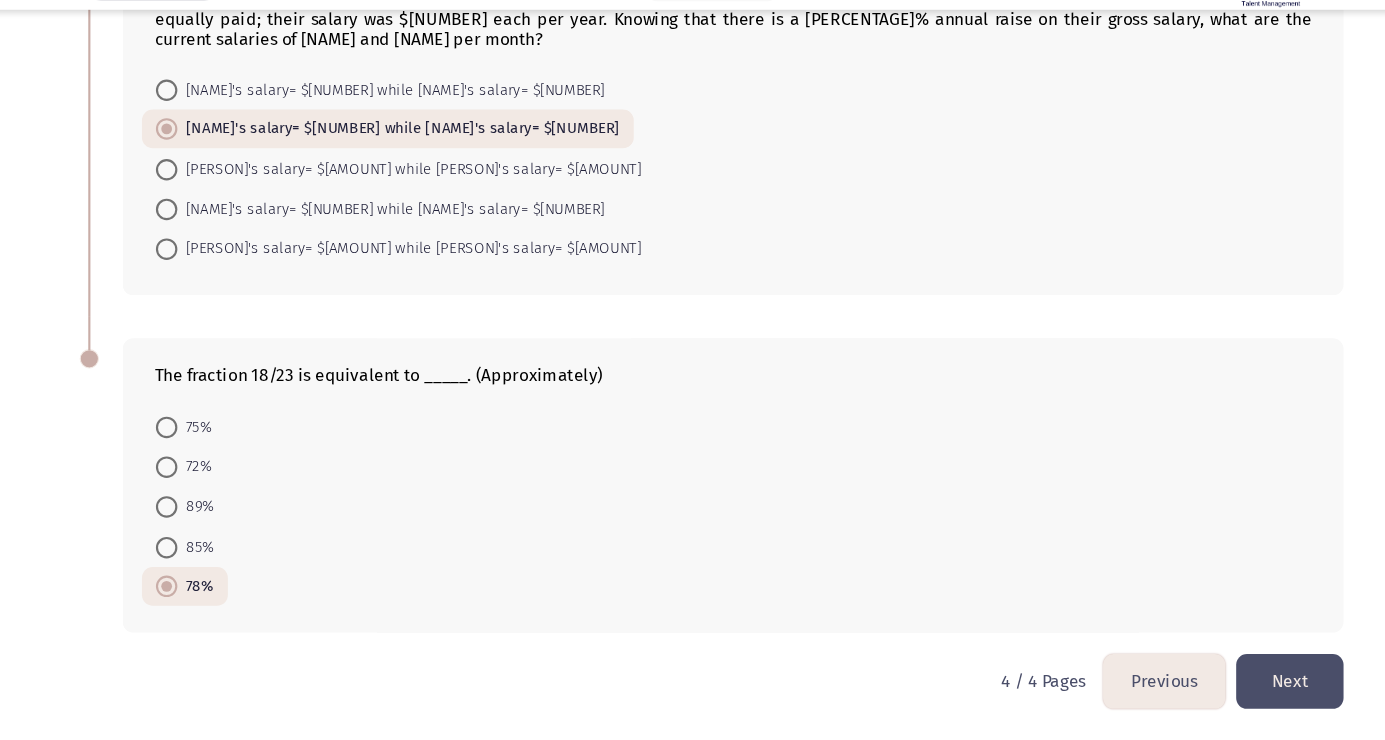 scroll, scrollTop: 156, scrollLeft: 0, axis: vertical 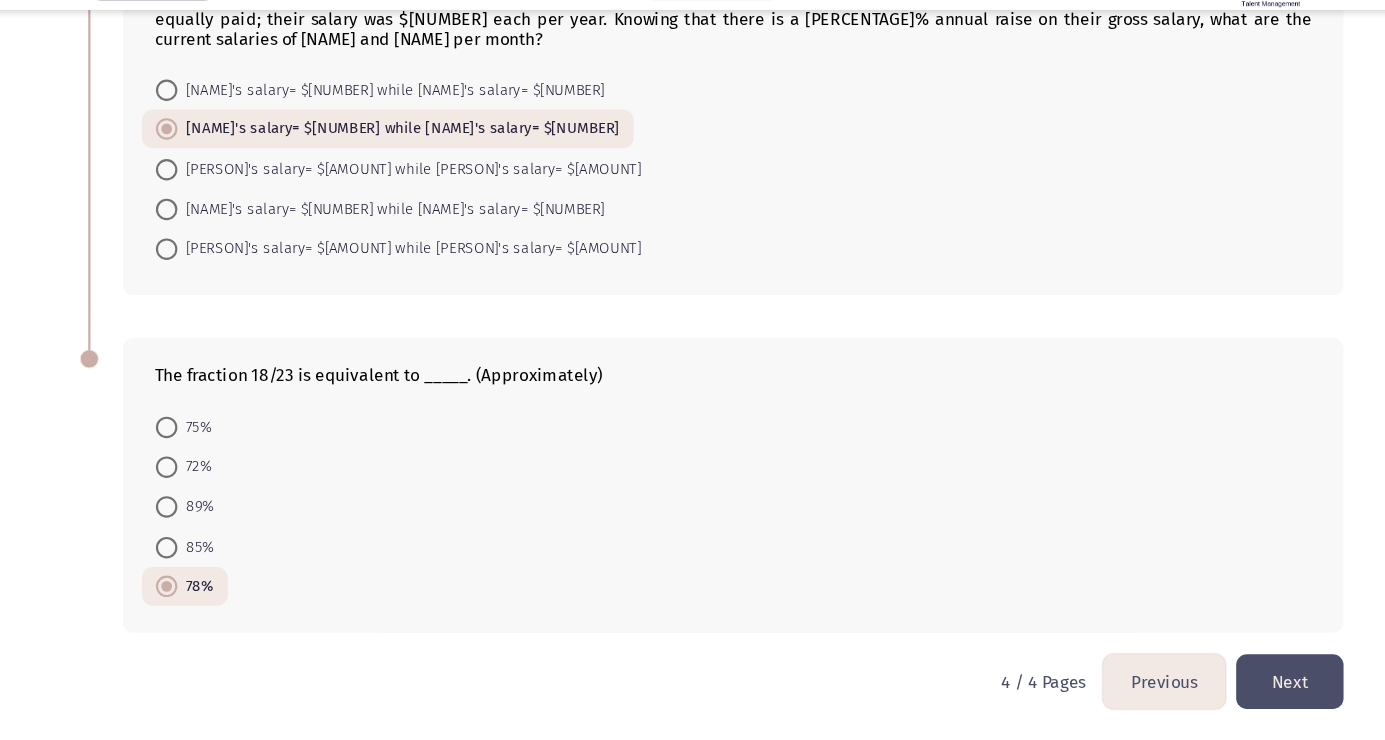 click on "Next" 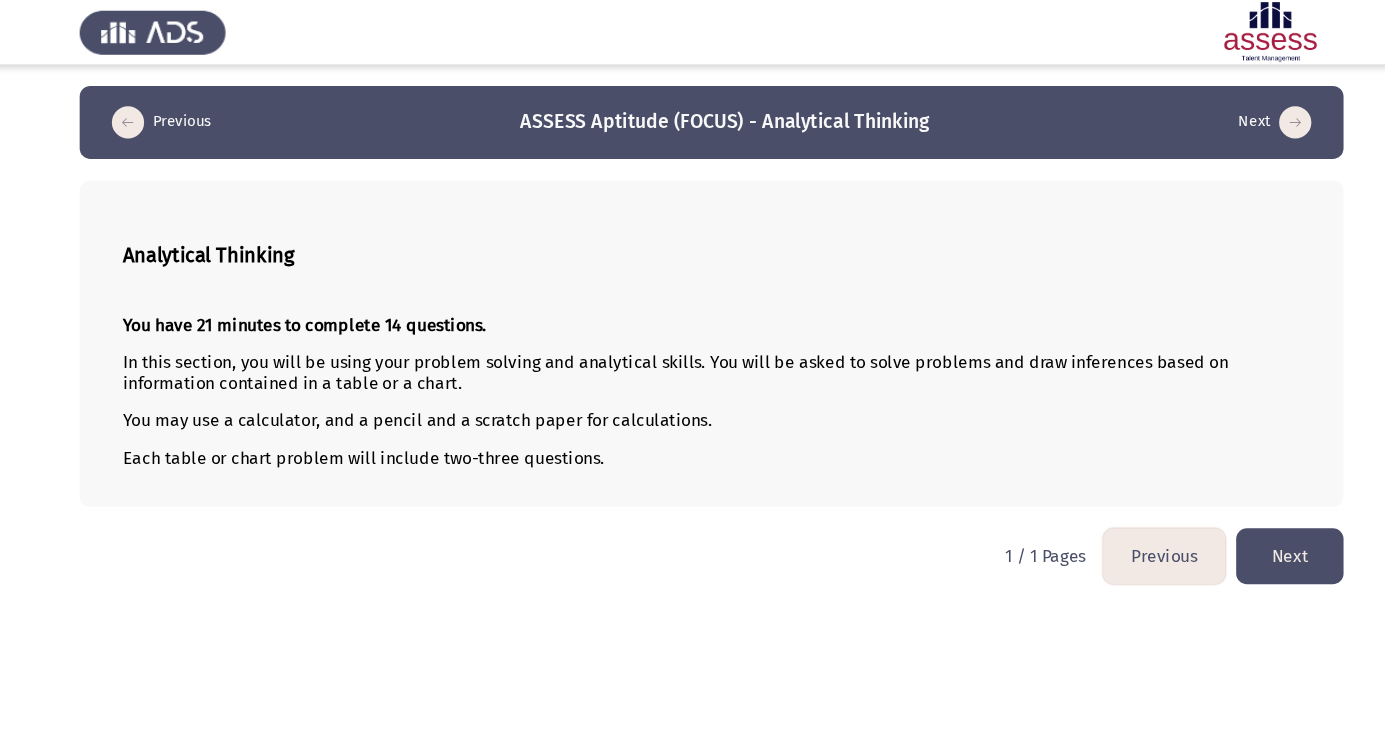 scroll, scrollTop: 0, scrollLeft: 0, axis: both 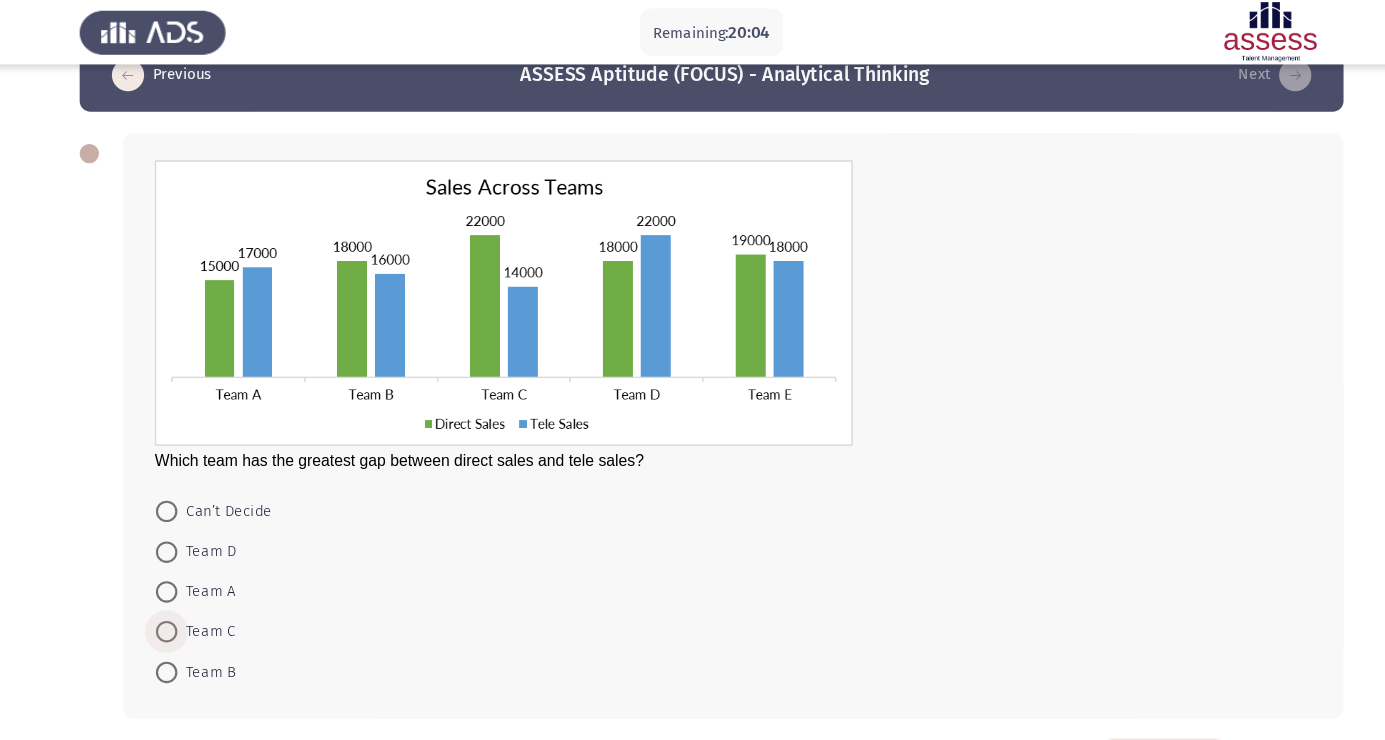 click on "Team C" at bounding box center [222, 588] 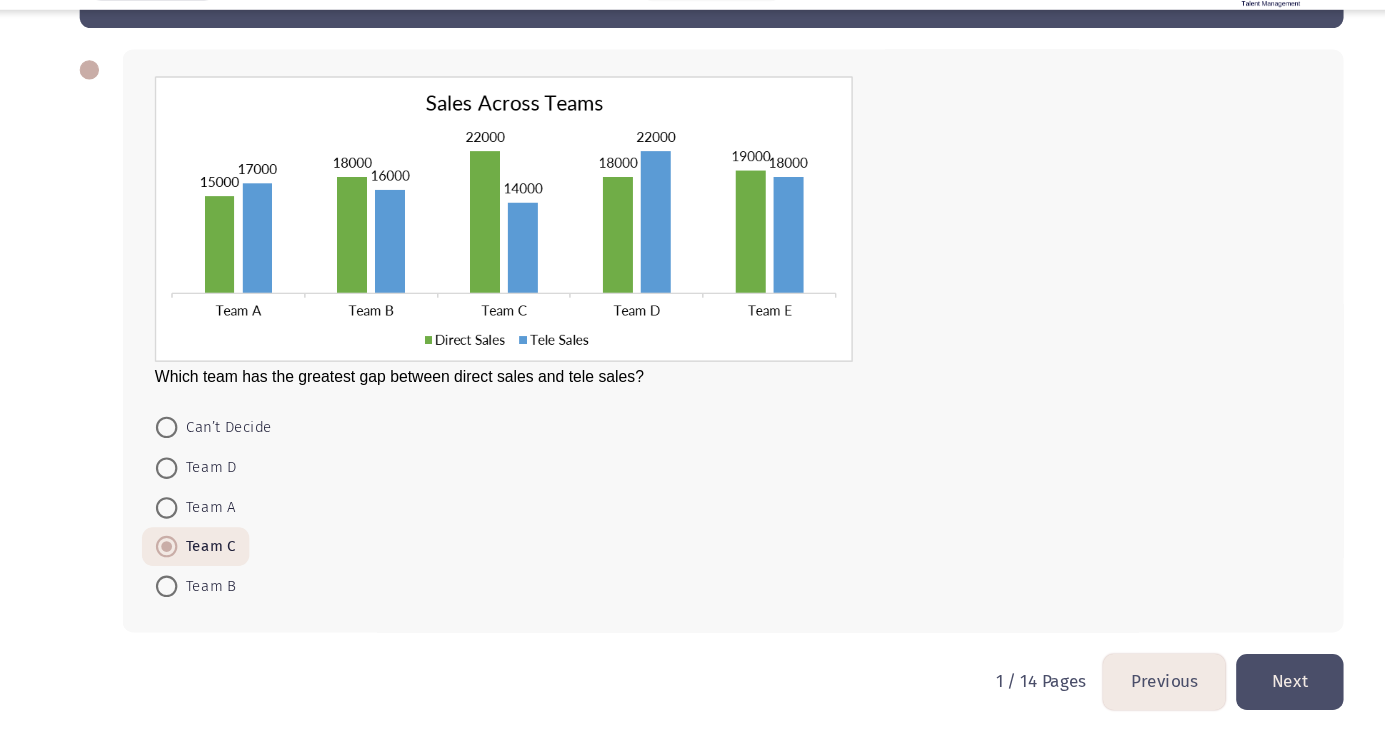 scroll, scrollTop: 74, scrollLeft: 0, axis: vertical 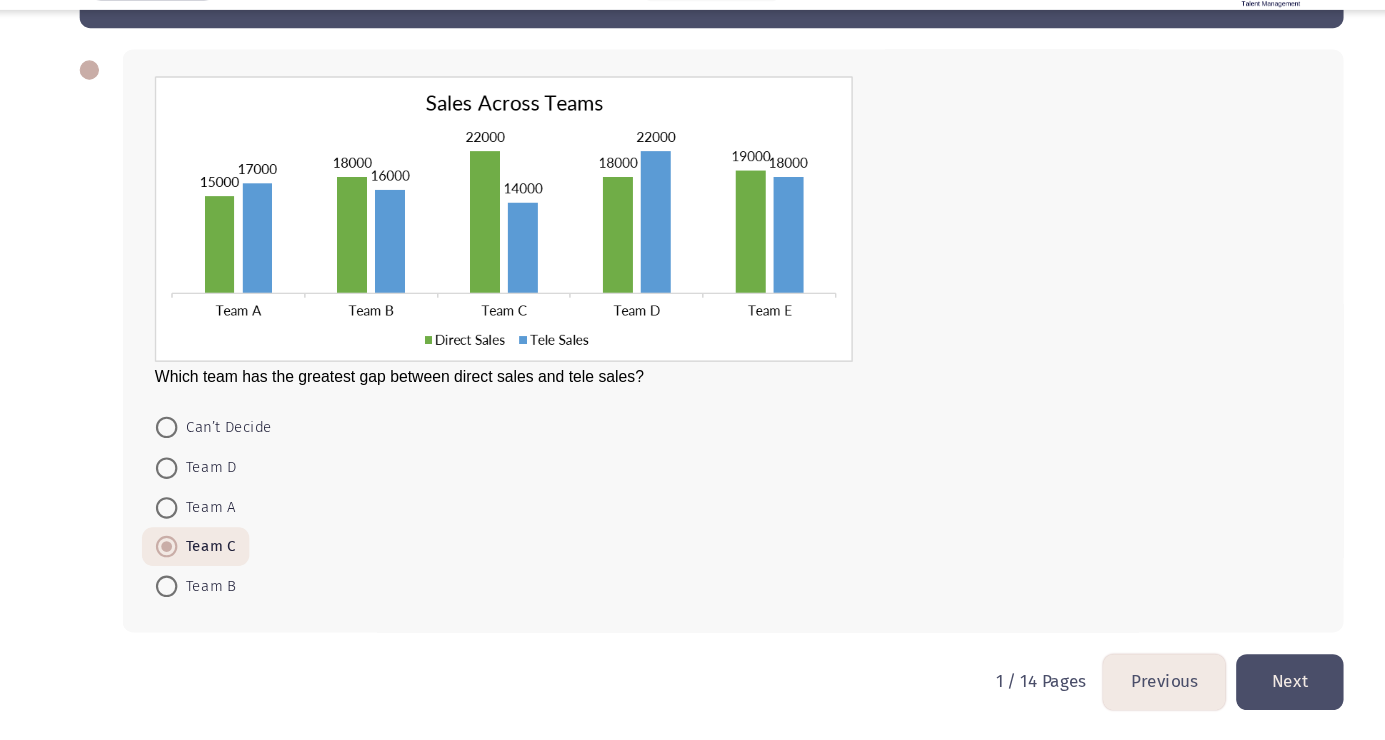 click on "Next" 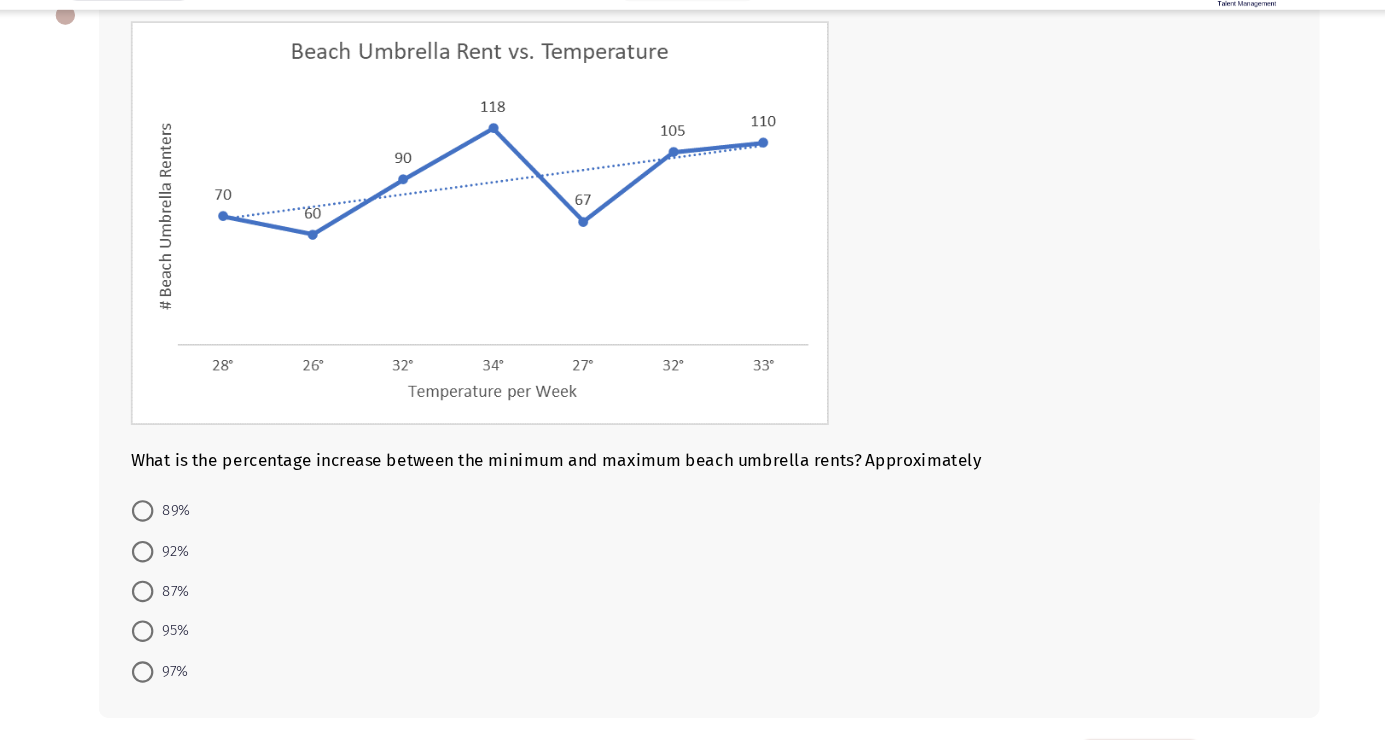 scroll, scrollTop: 125, scrollLeft: 0, axis: vertical 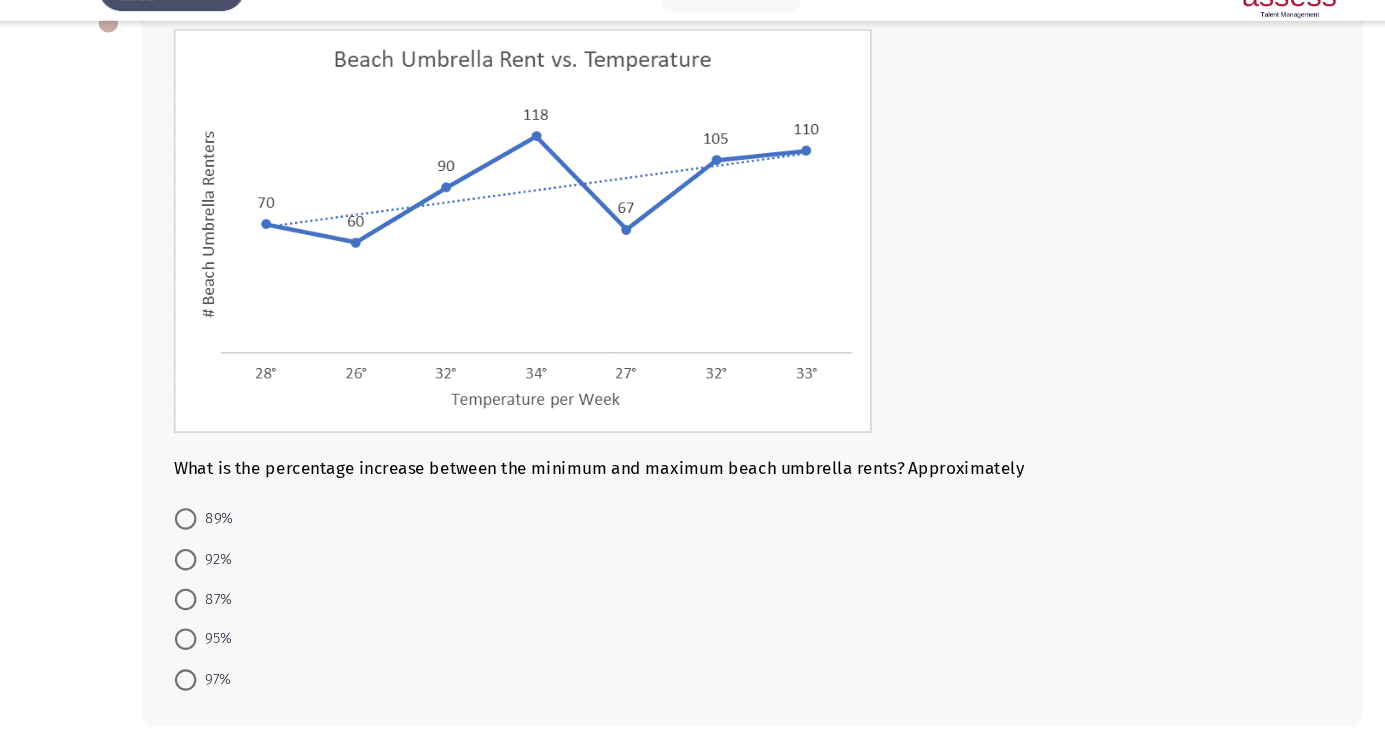 click on "97%" at bounding box center (211, 674) 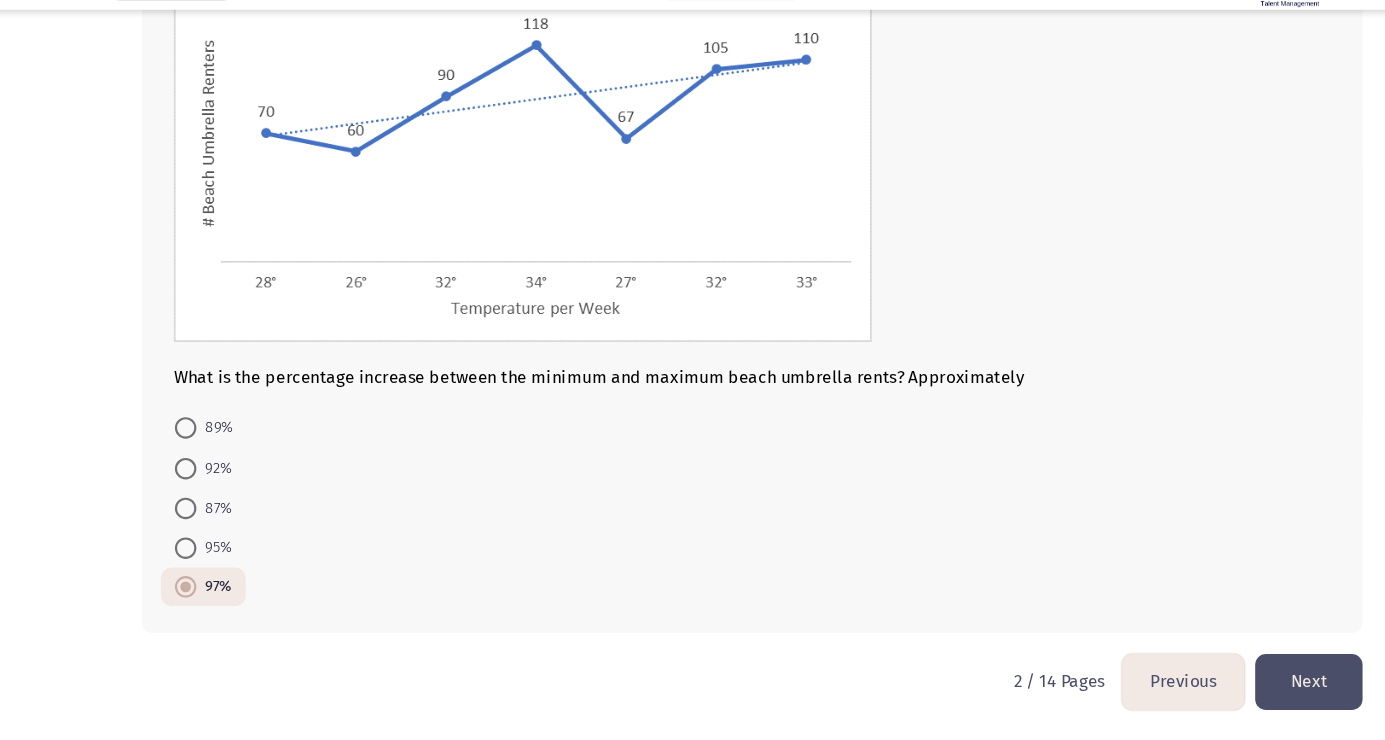 scroll, scrollTop: 203, scrollLeft: 0, axis: vertical 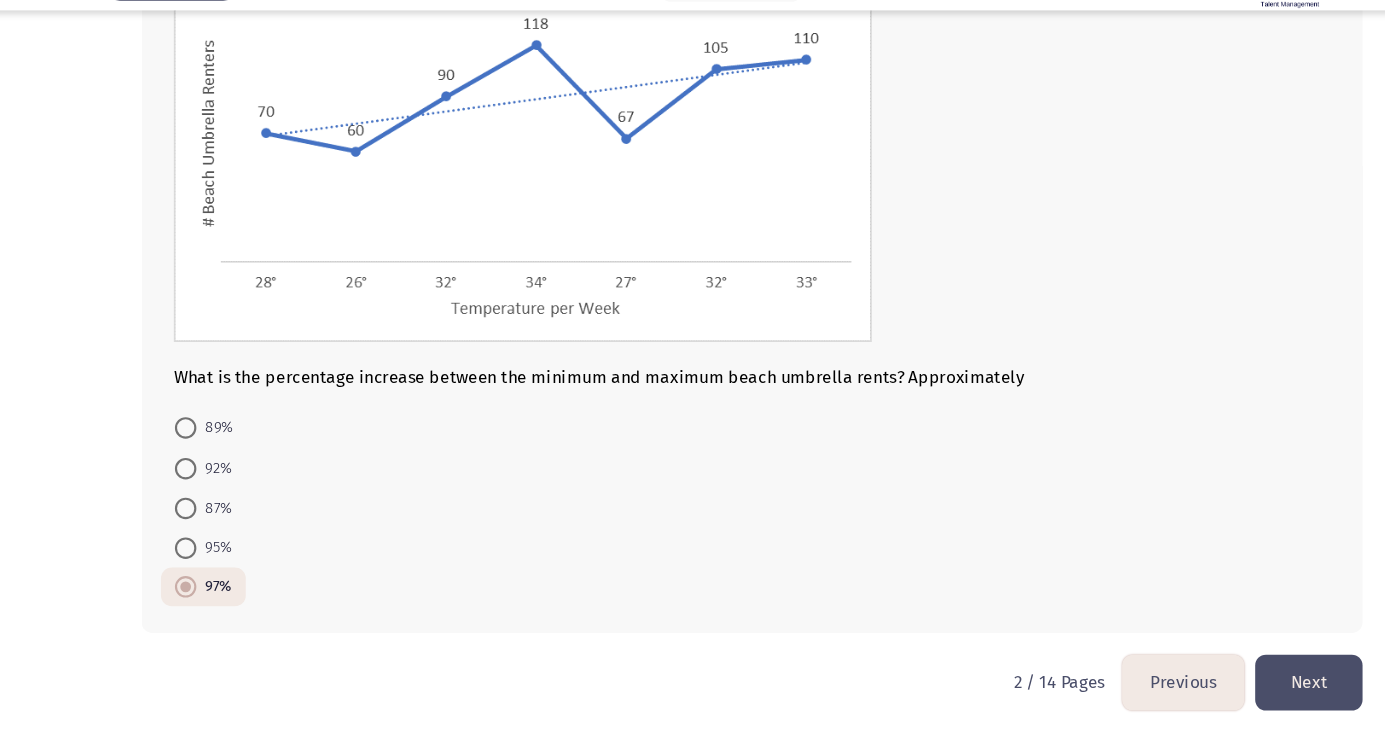 click on "Next" 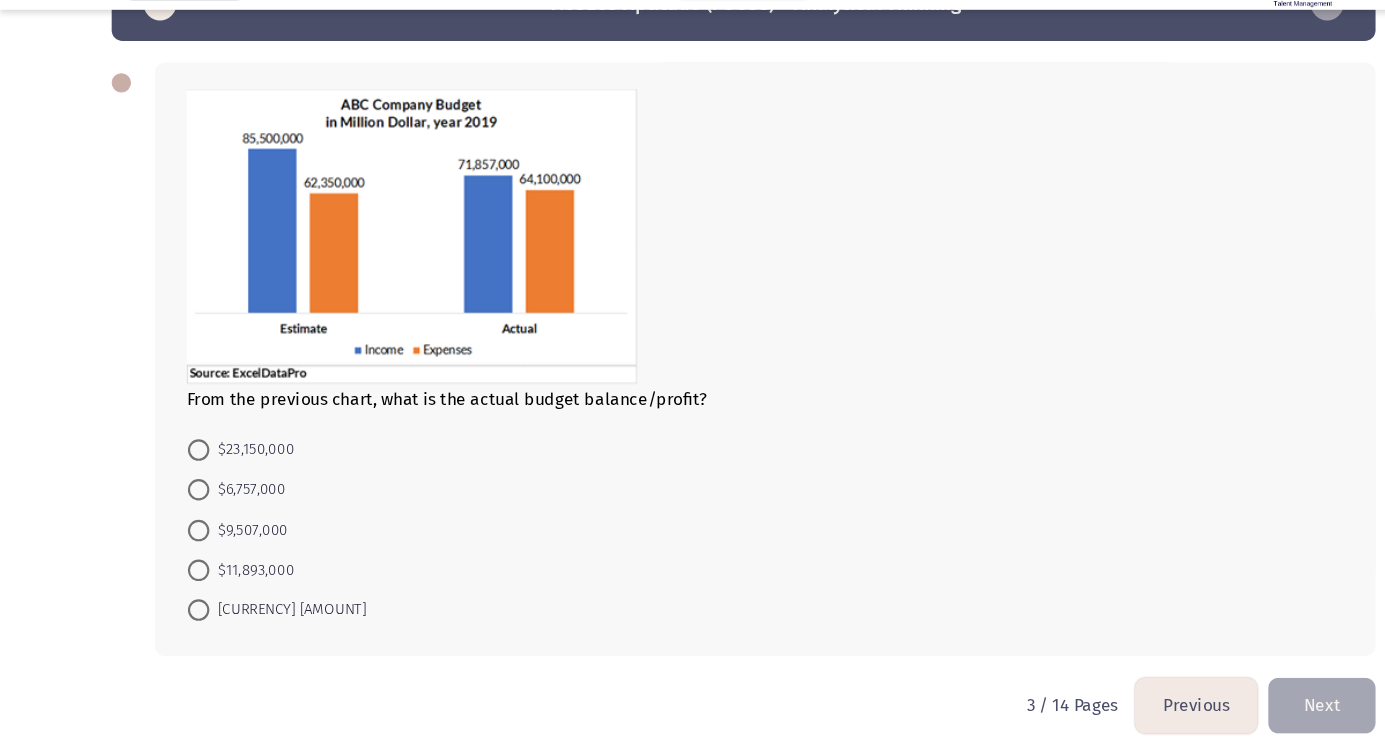 scroll, scrollTop: 60, scrollLeft: 0, axis: vertical 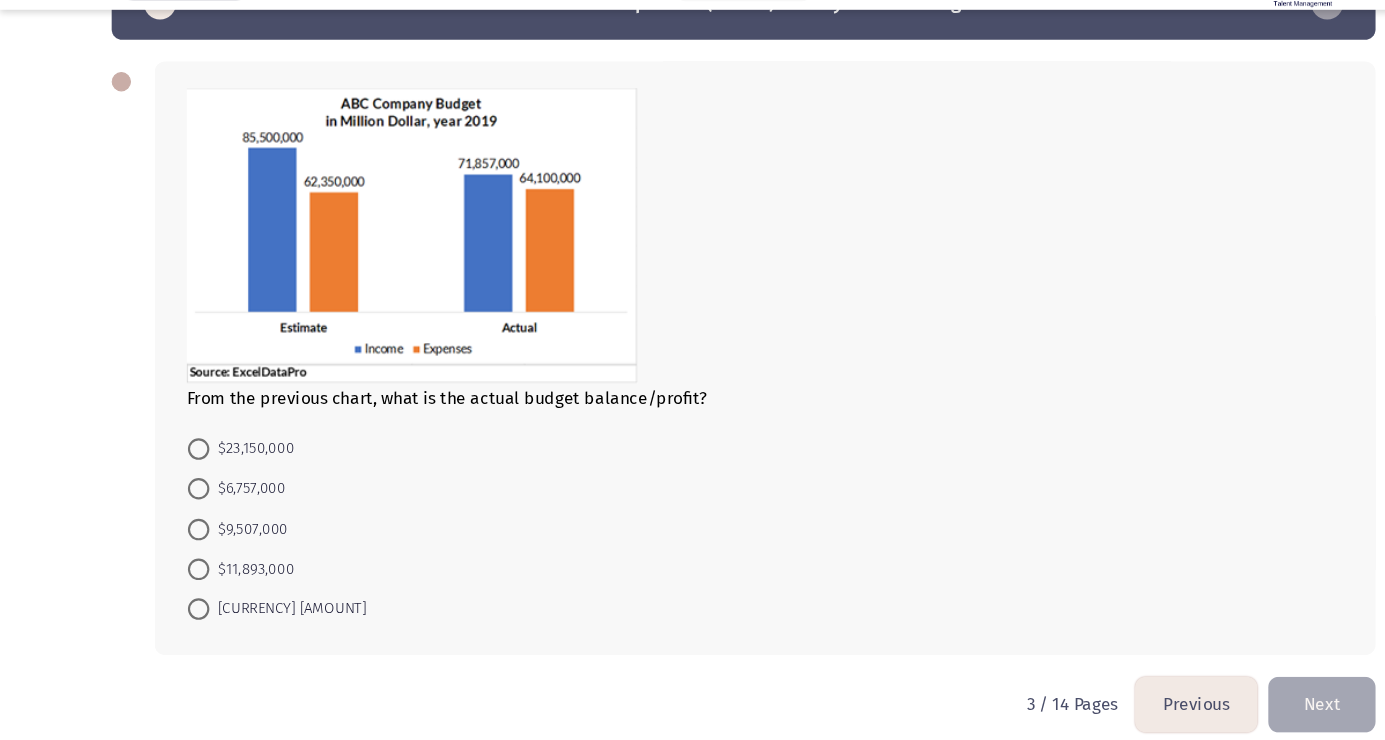 click on "[CURRENCY] [AMOUNT]" at bounding box center [268, 618] 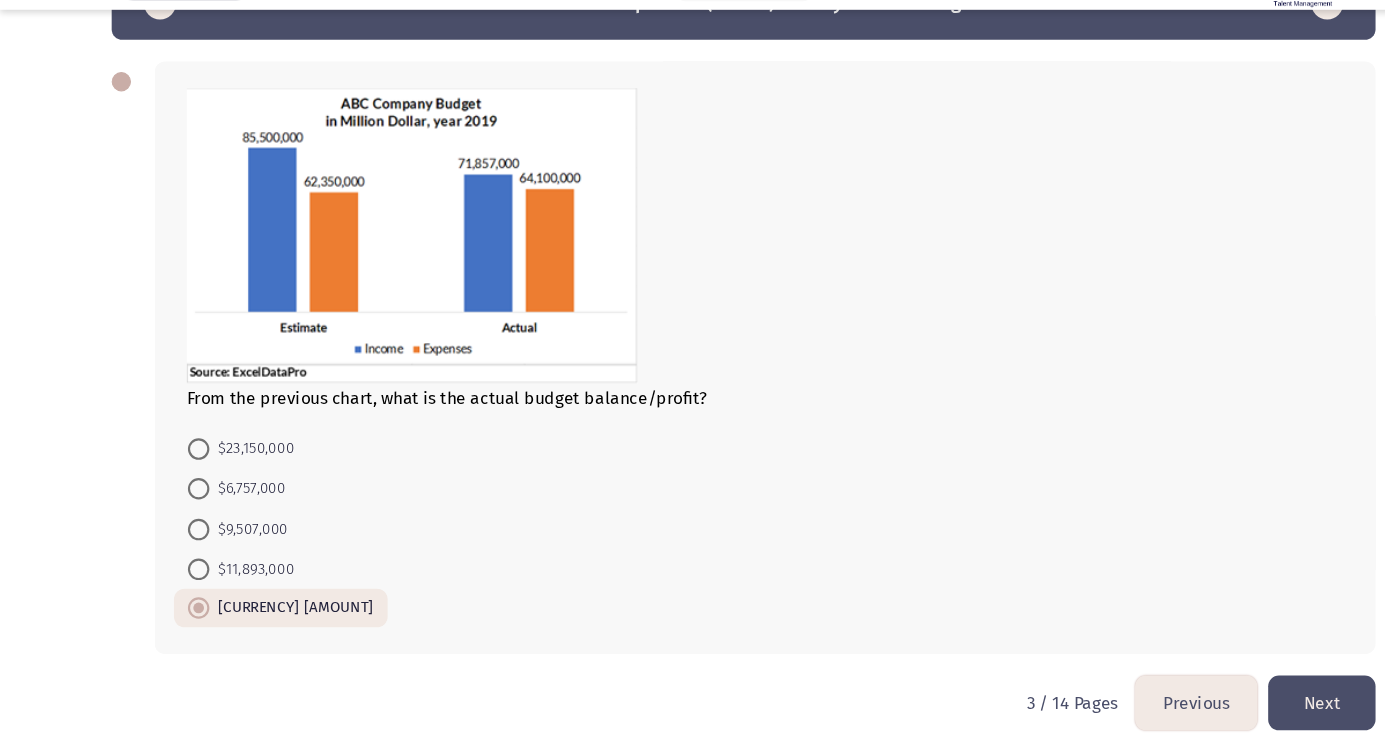 click on "Next" 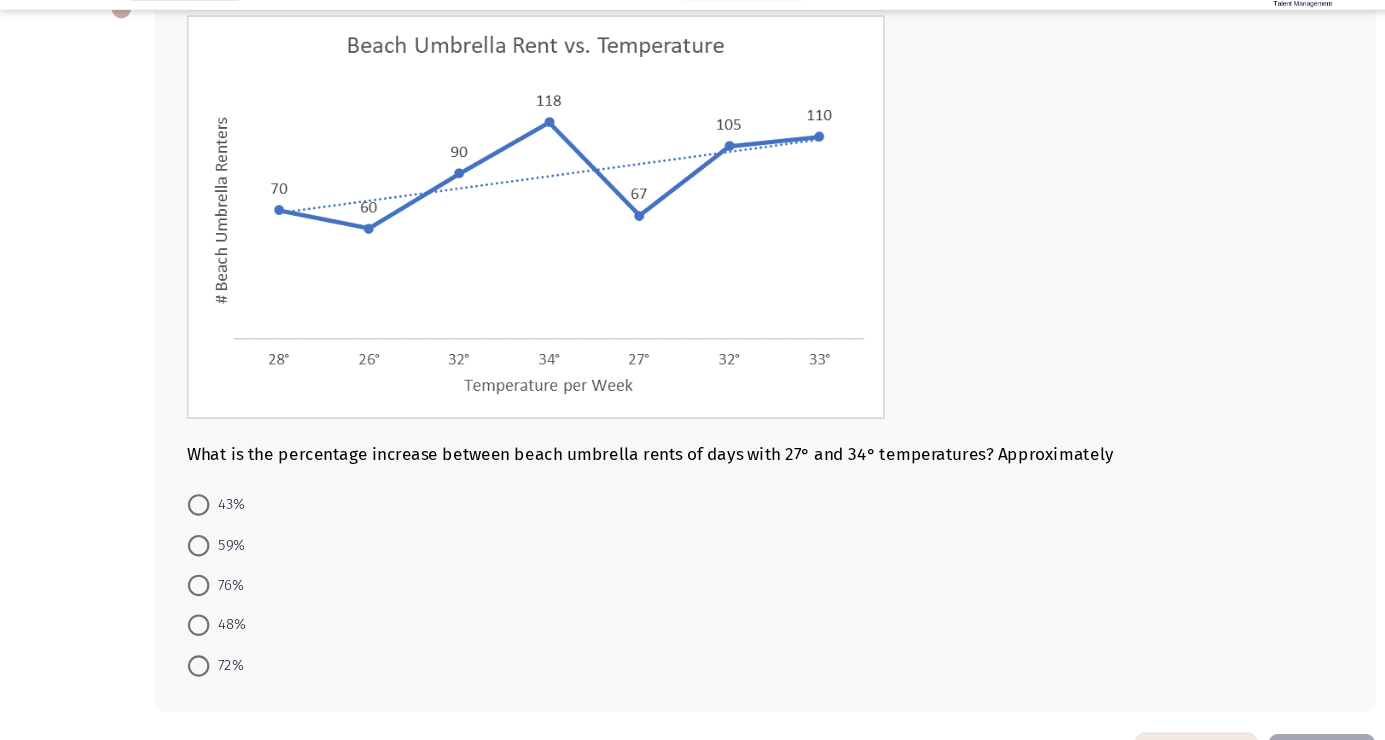 scroll, scrollTop: 140, scrollLeft: 0, axis: vertical 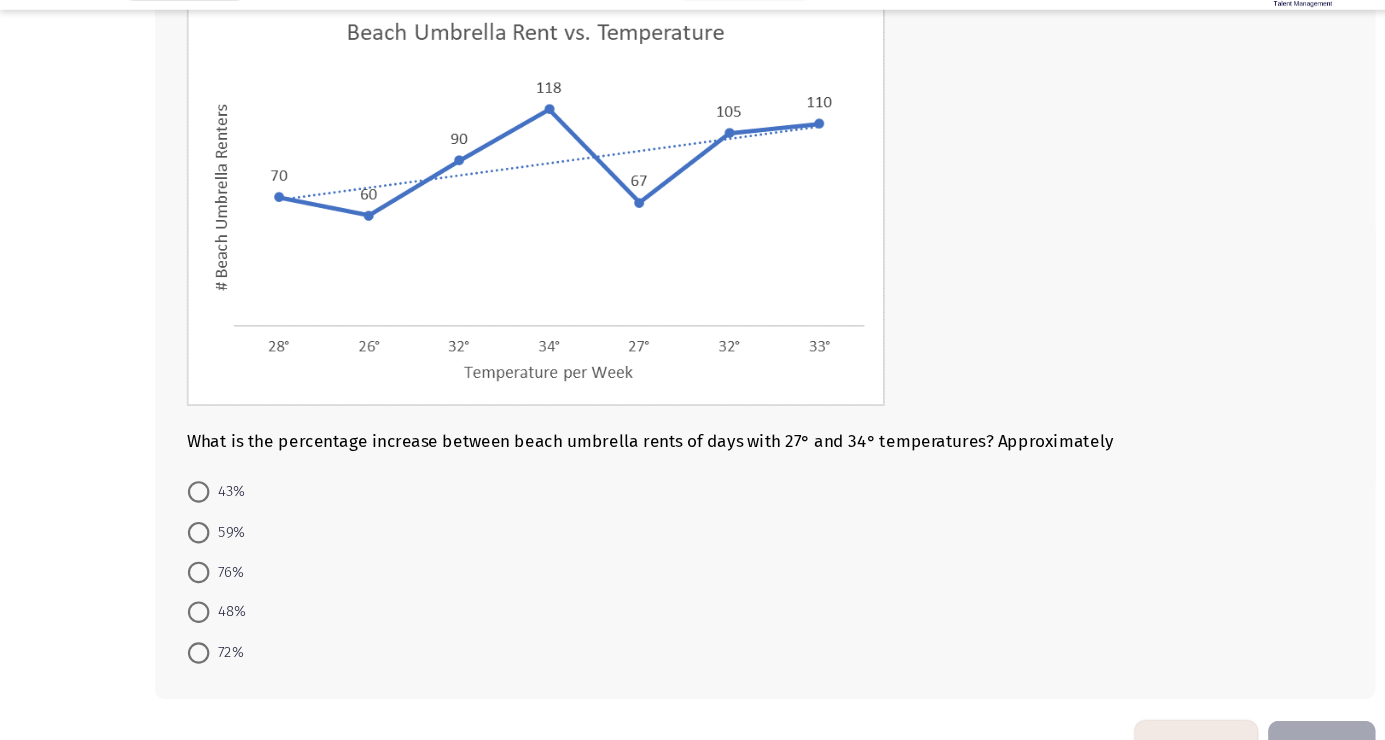 click on "76%" at bounding box center (211, 584) 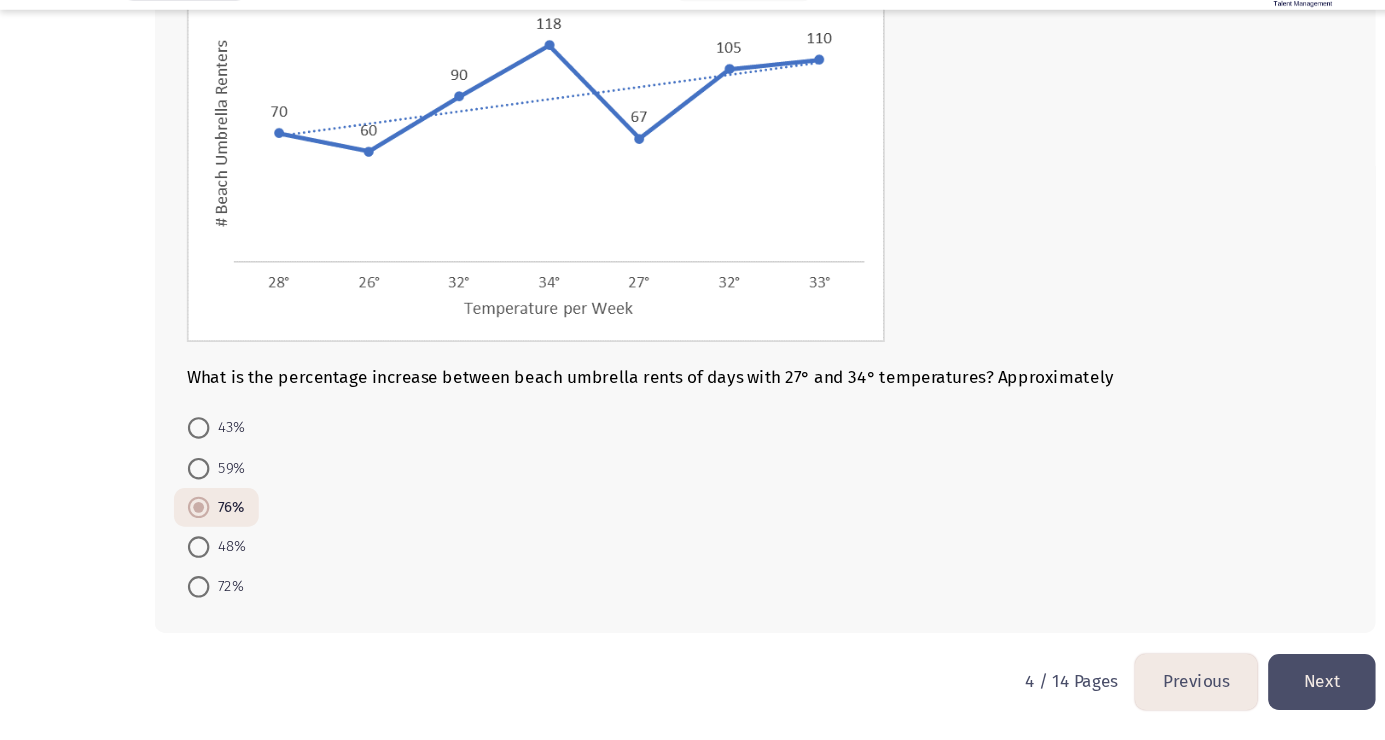scroll, scrollTop: 203, scrollLeft: 0, axis: vertical 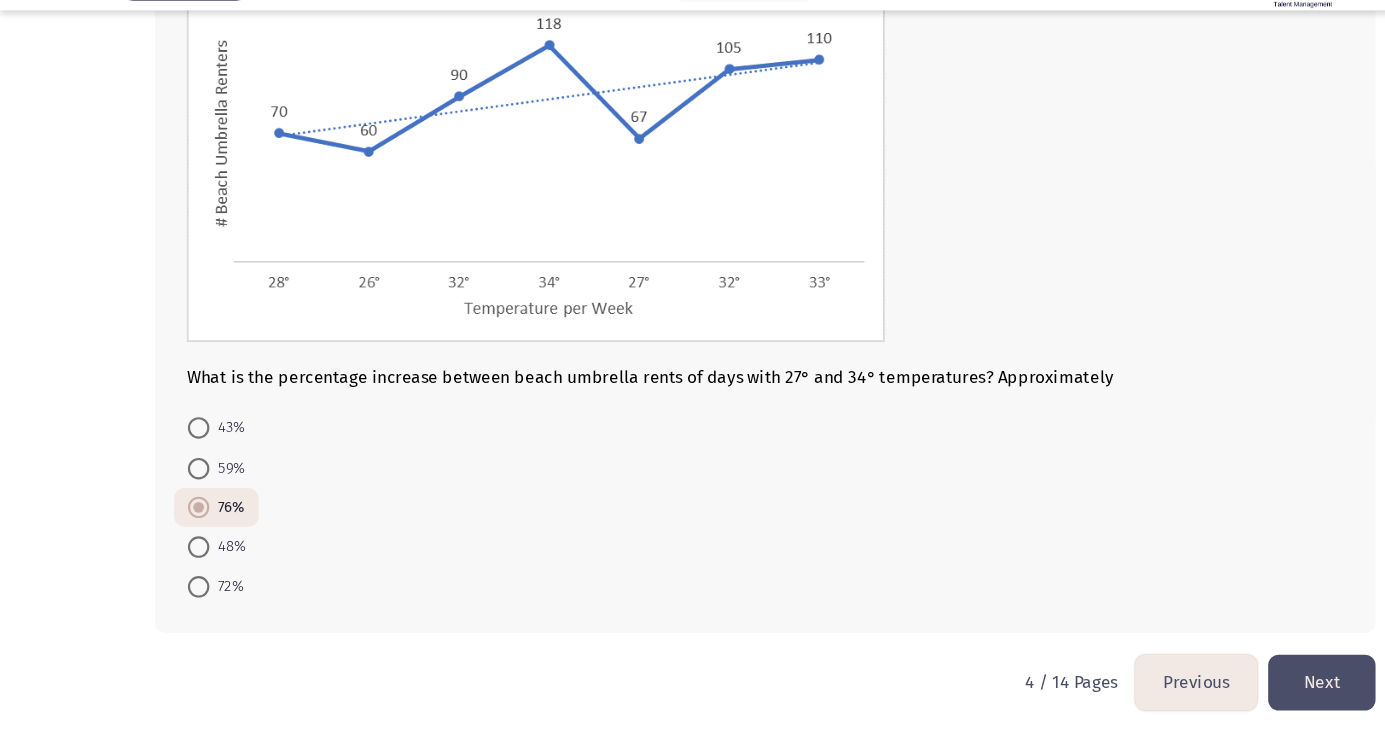 click on "Next" 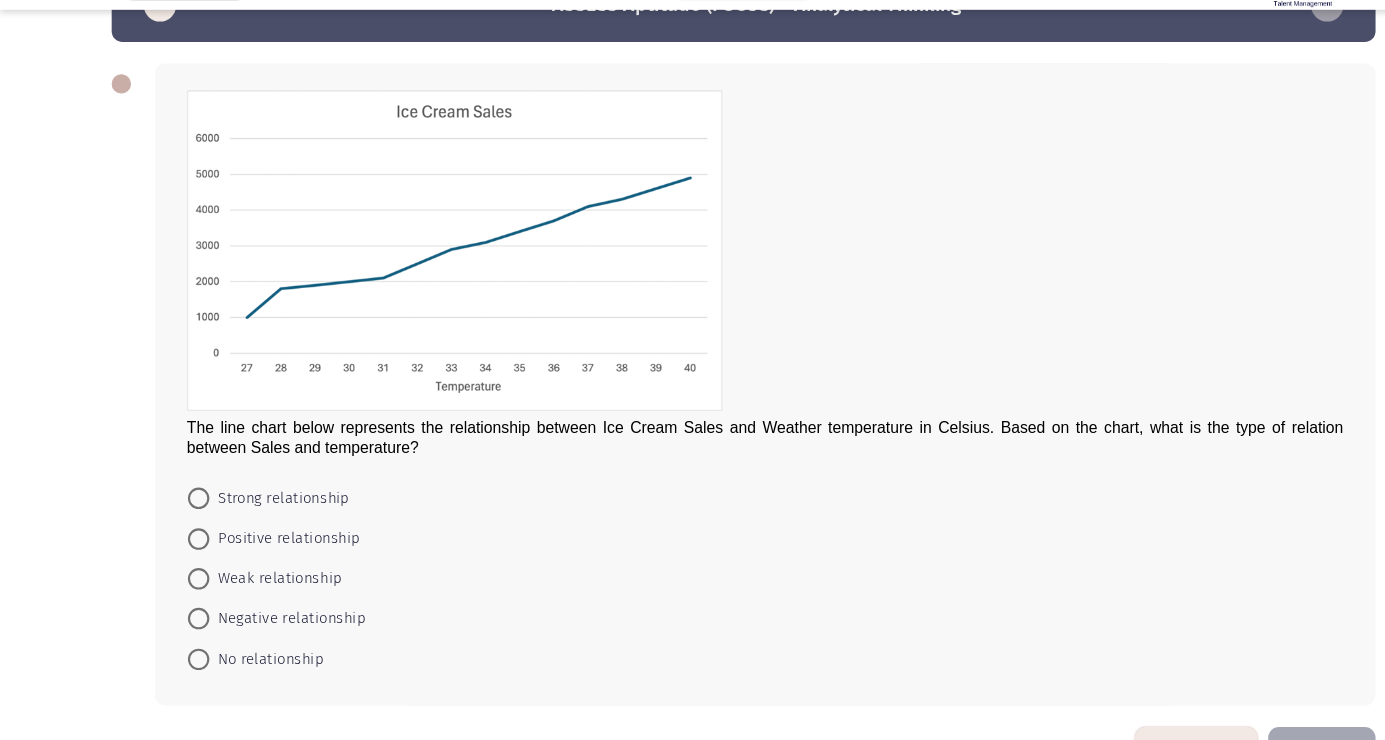 scroll, scrollTop: 59, scrollLeft: 0, axis: vertical 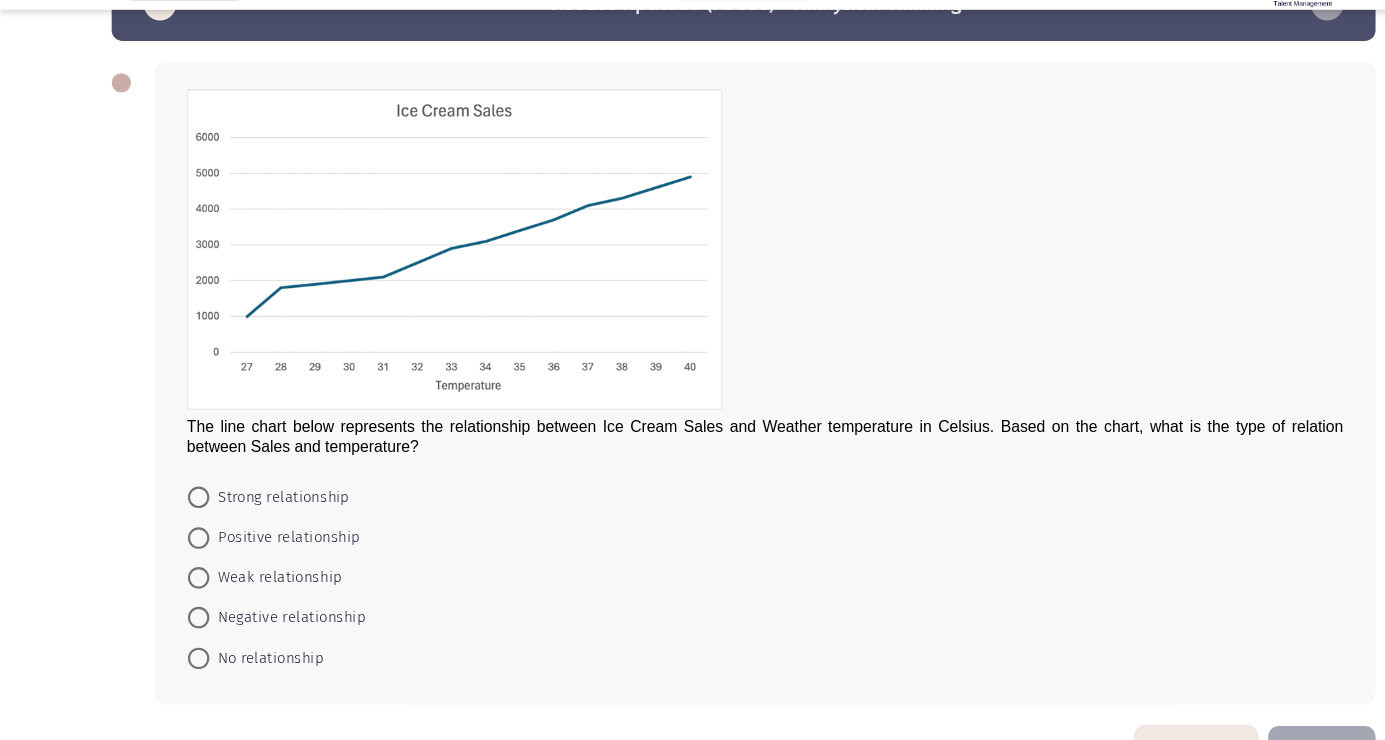 click on "Positive relationship" at bounding box center [265, 552] 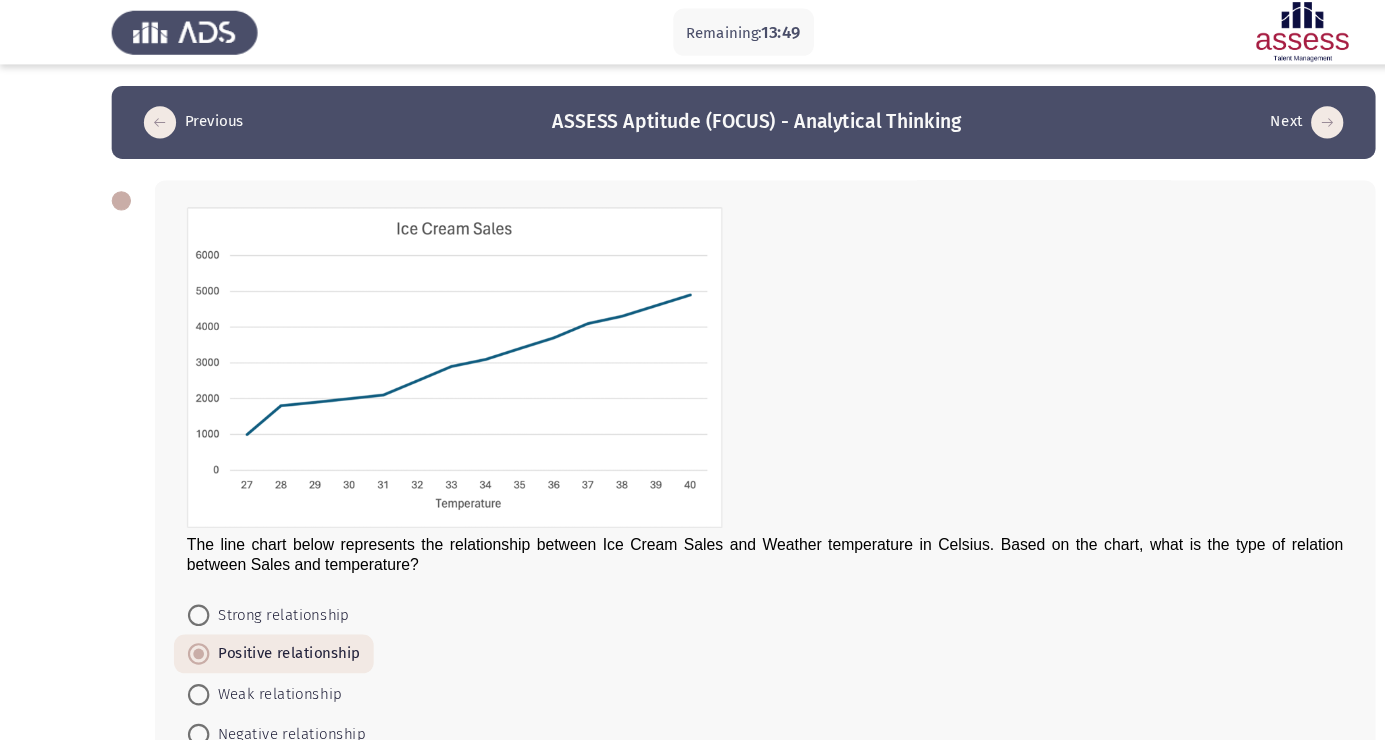 scroll, scrollTop: 0, scrollLeft: 0, axis: both 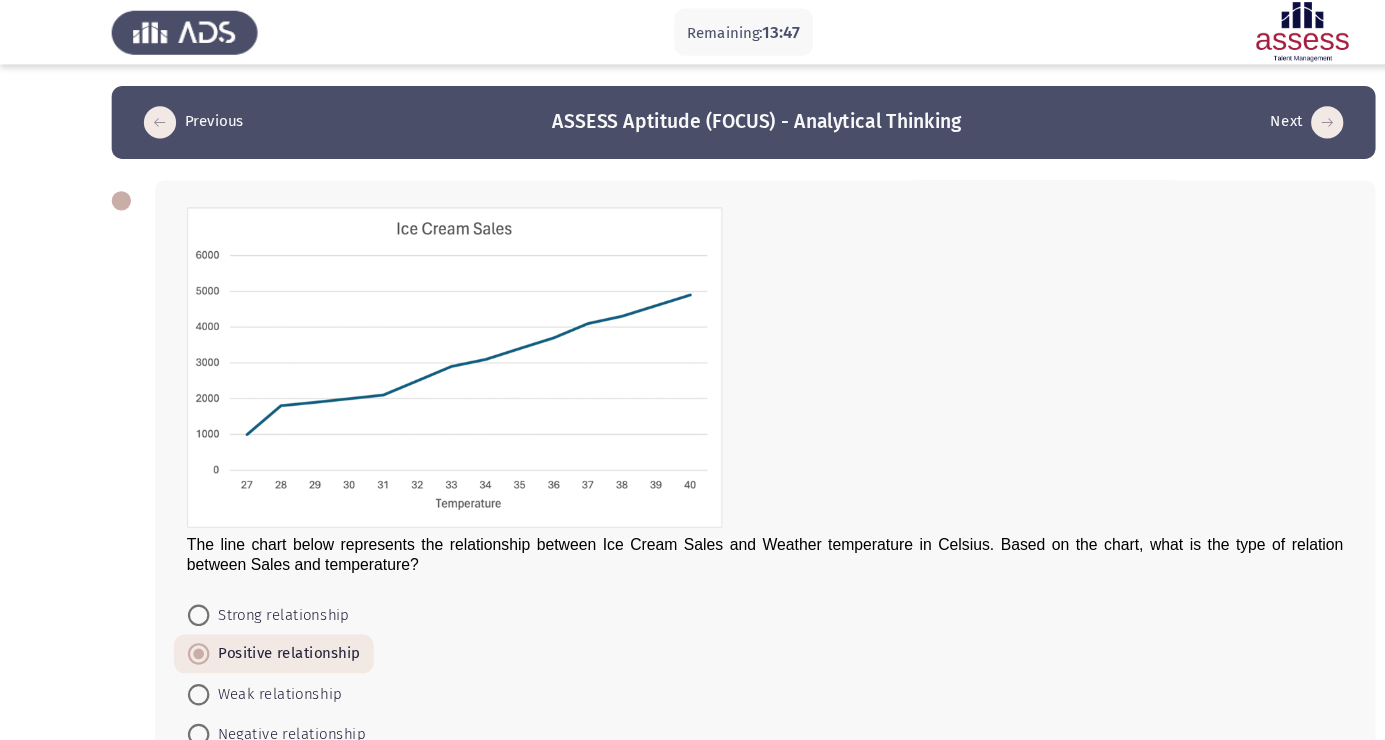 click on "Strong relationship" at bounding box center (260, 573) 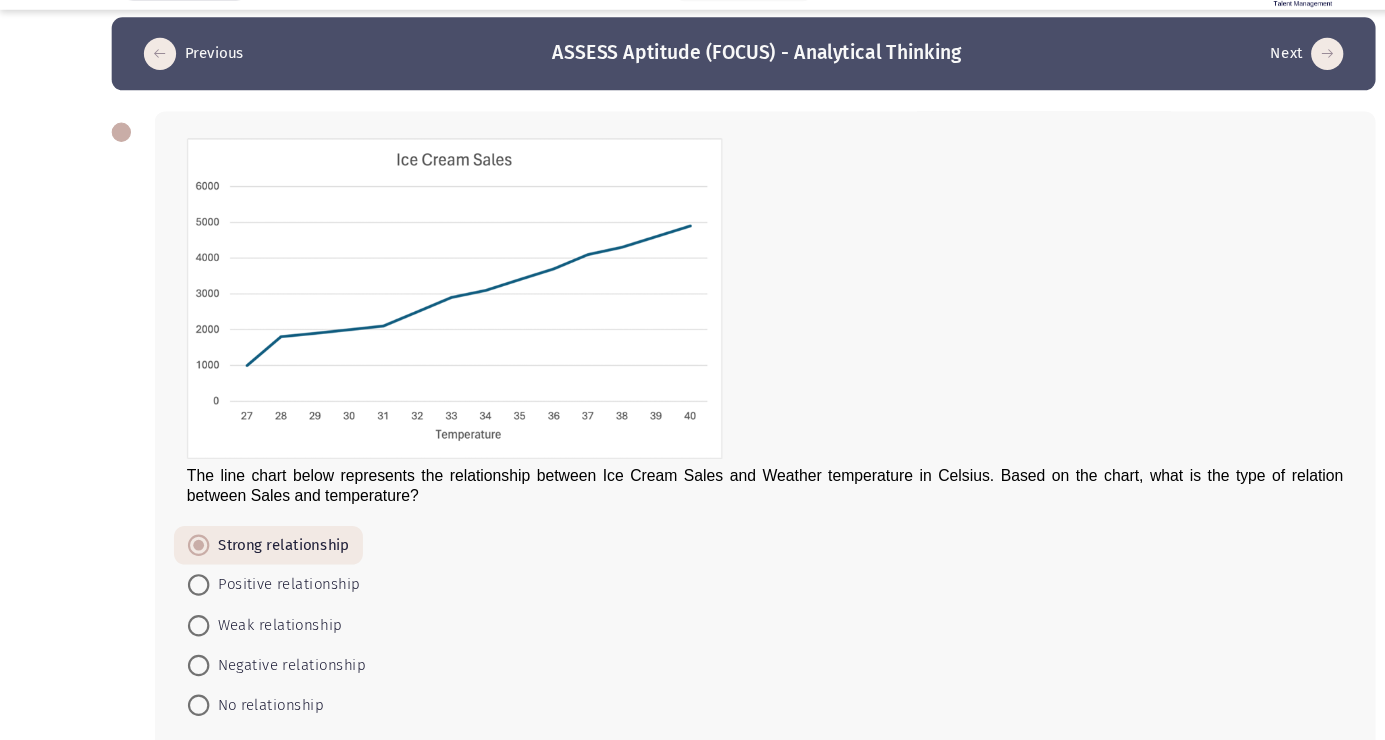 scroll, scrollTop: 15, scrollLeft: 0, axis: vertical 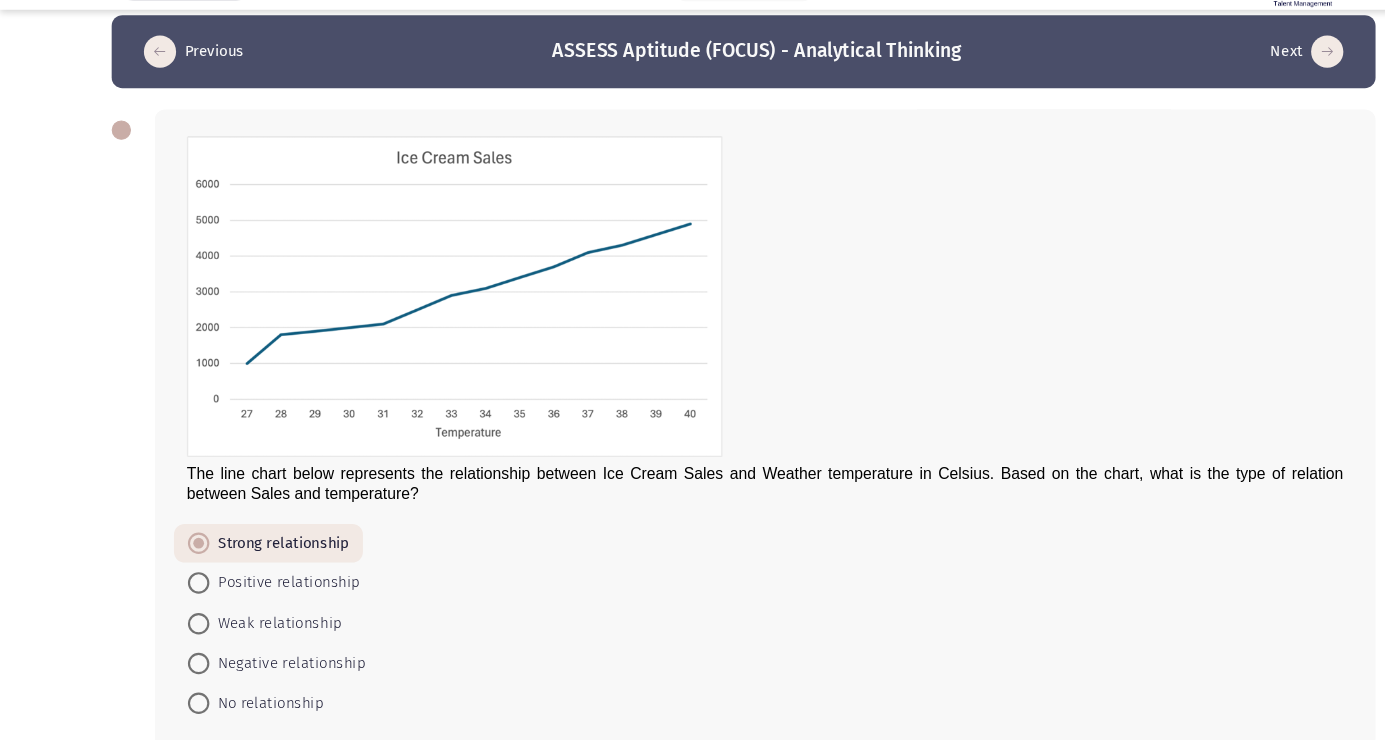 click on "Positive relationship" at bounding box center [255, 593] 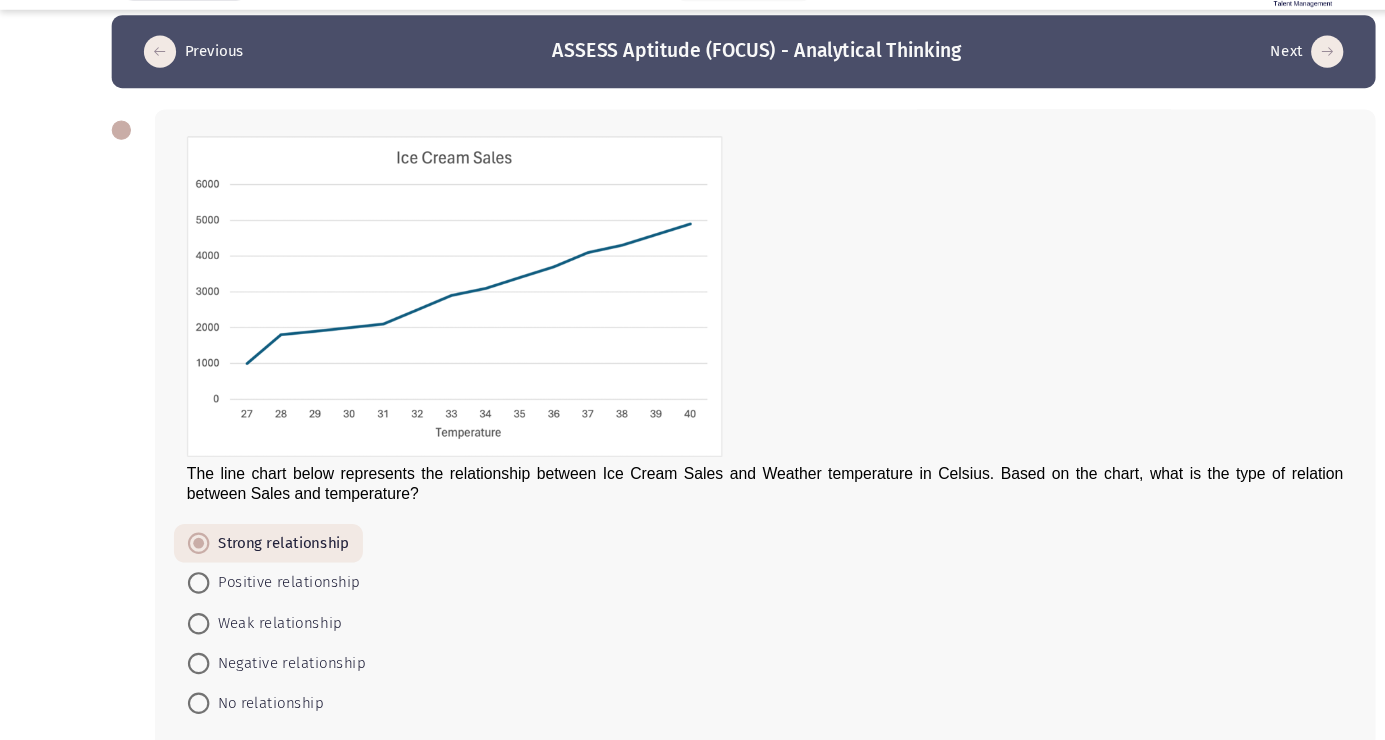 click on "Positive relationship" at bounding box center (265, 594) 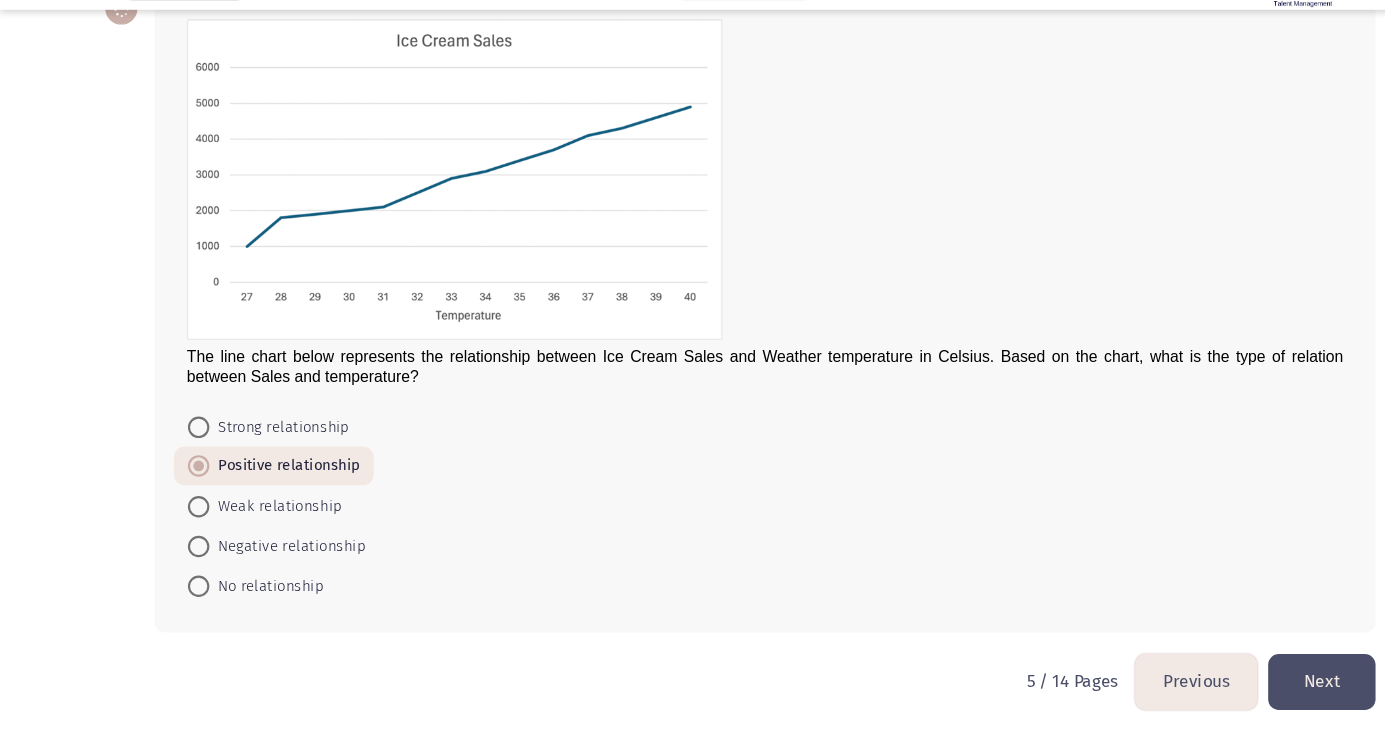scroll, scrollTop: 127, scrollLeft: 0, axis: vertical 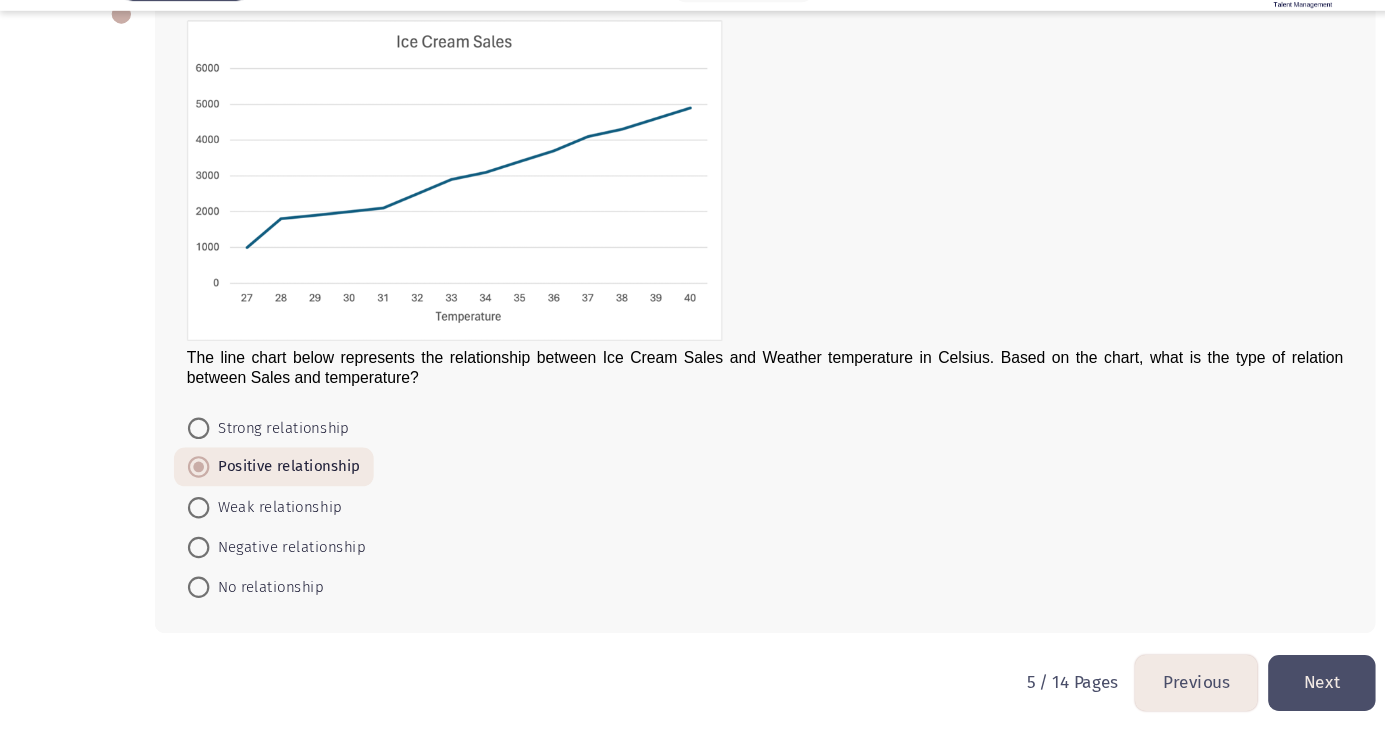 click on "Next" 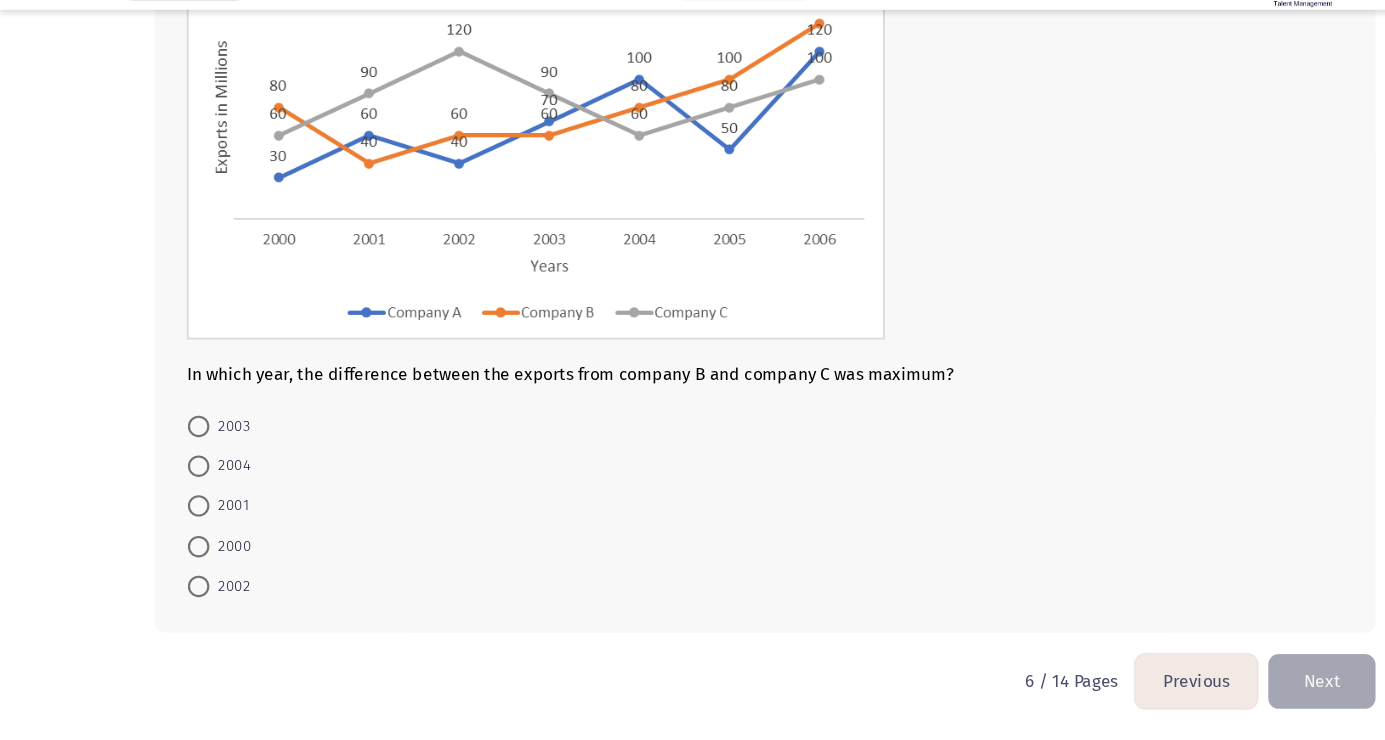 scroll, scrollTop: 211, scrollLeft: 0, axis: vertical 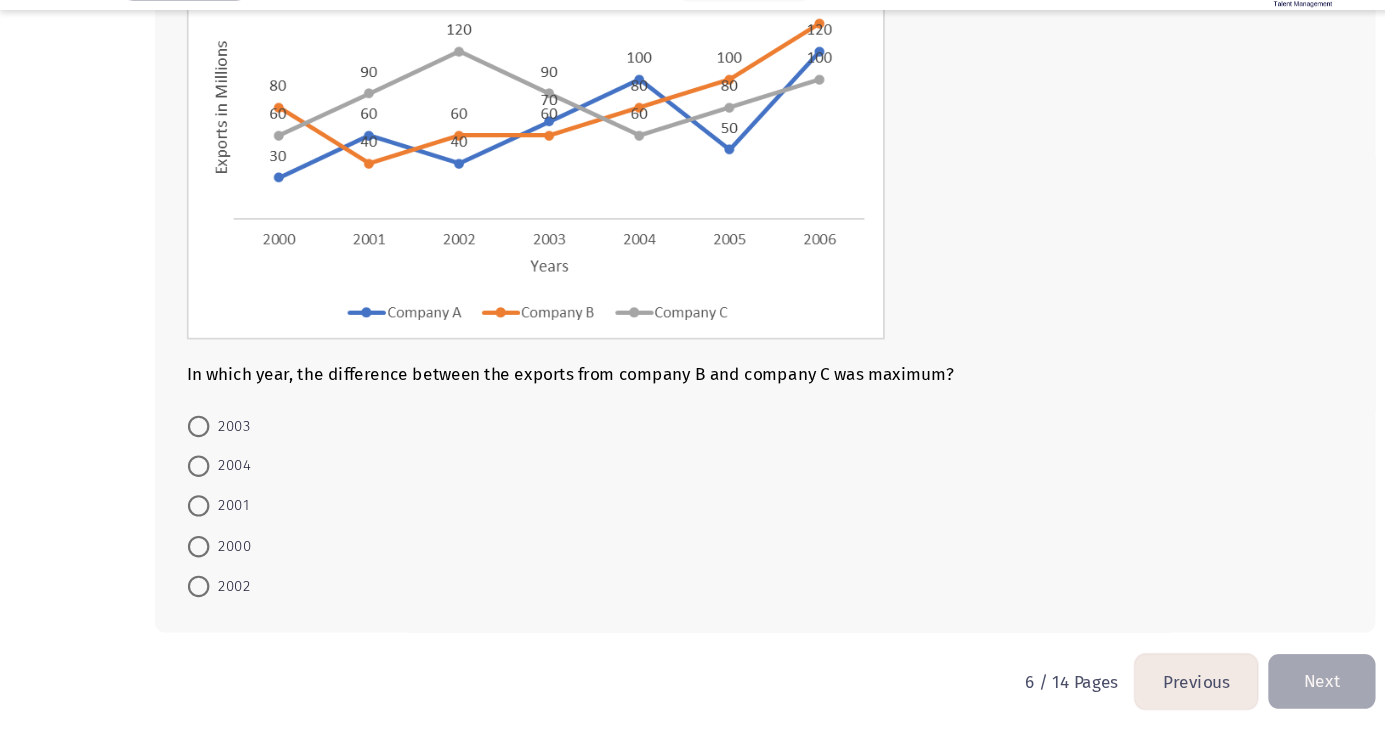 click on "2002" at bounding box center [214, 597] 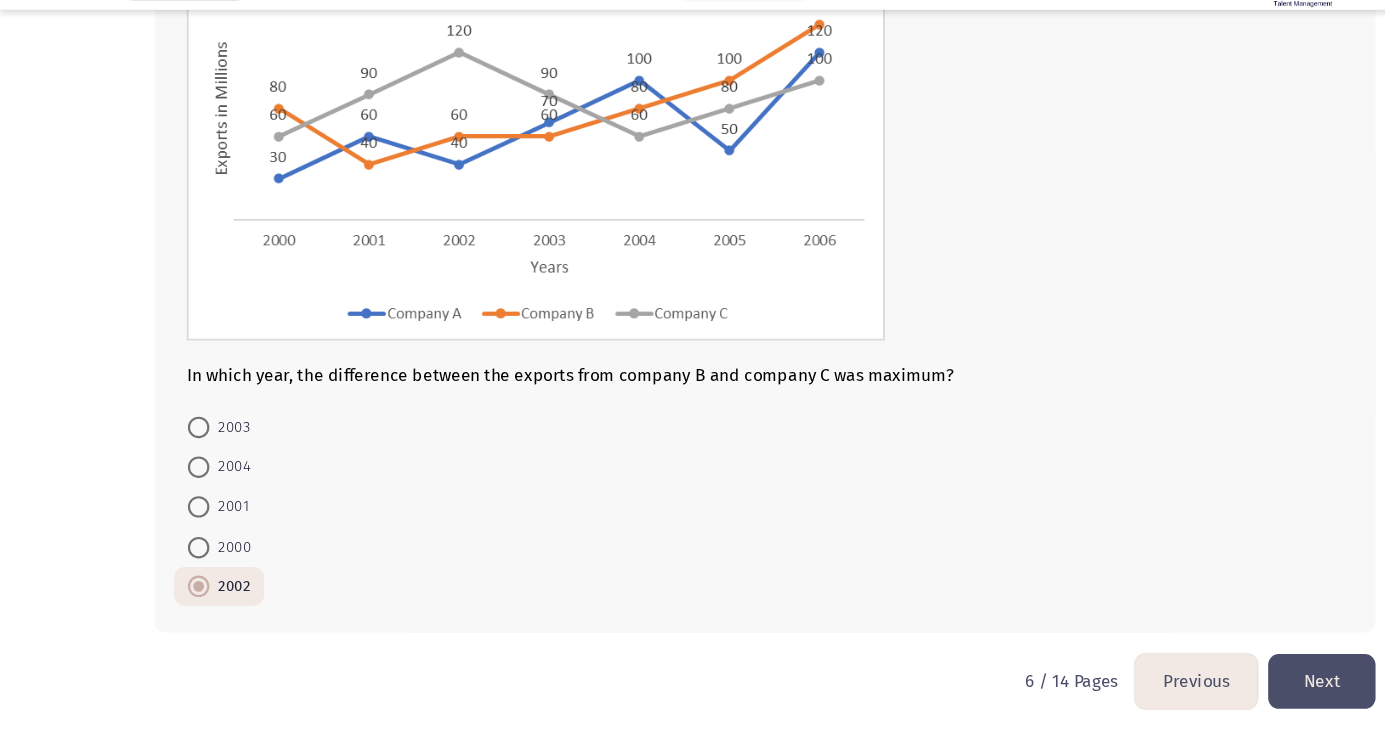 scroll, scrollTop: 209, scrollLeft: 0, axis: vertical 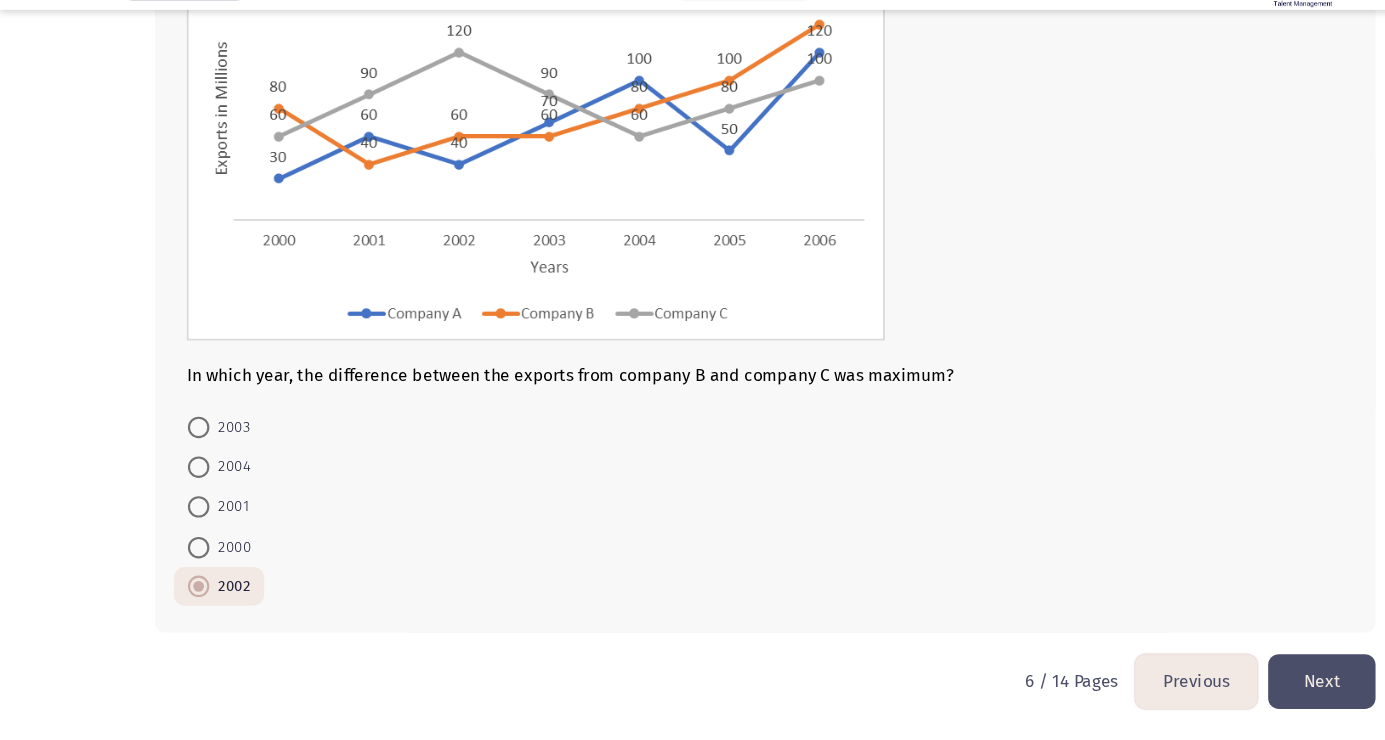 click on "Next" 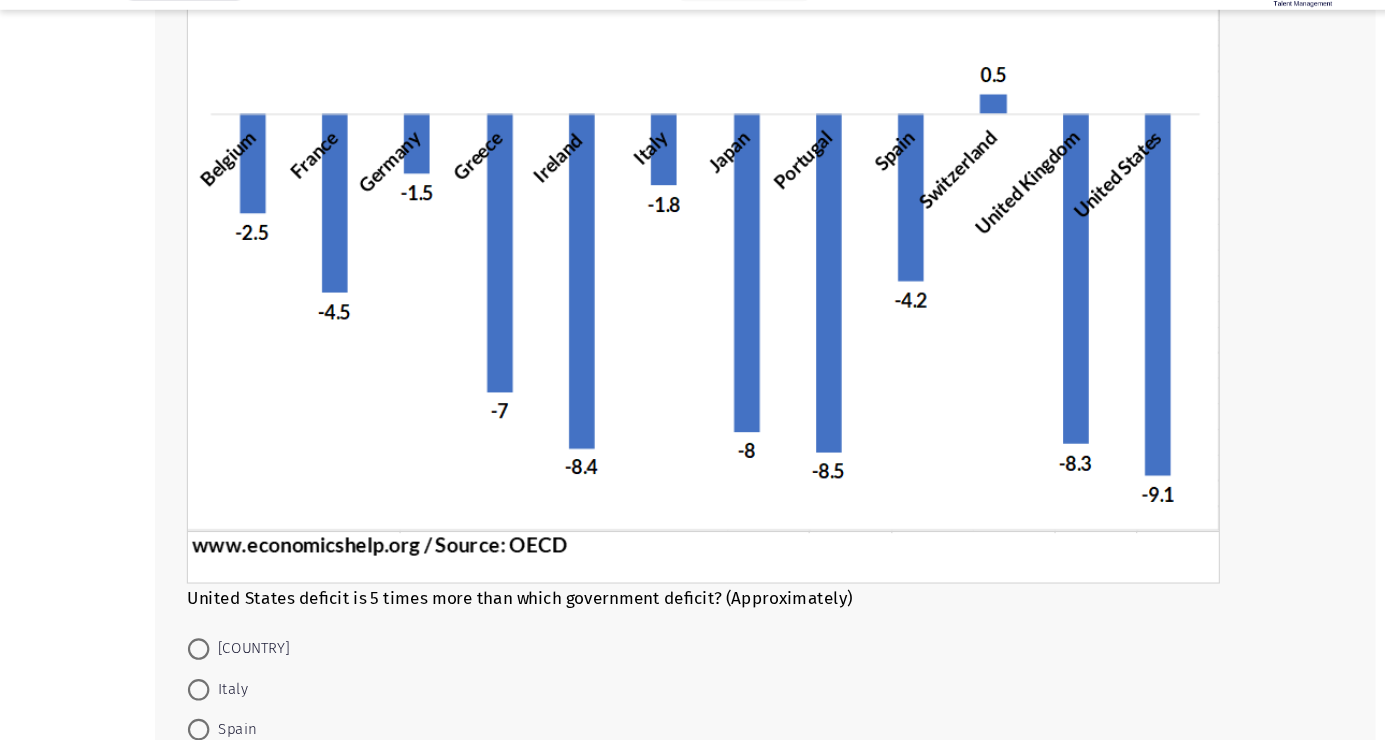 scroll, scrollTop: 182, scrollLeft: 0, axis: vertical 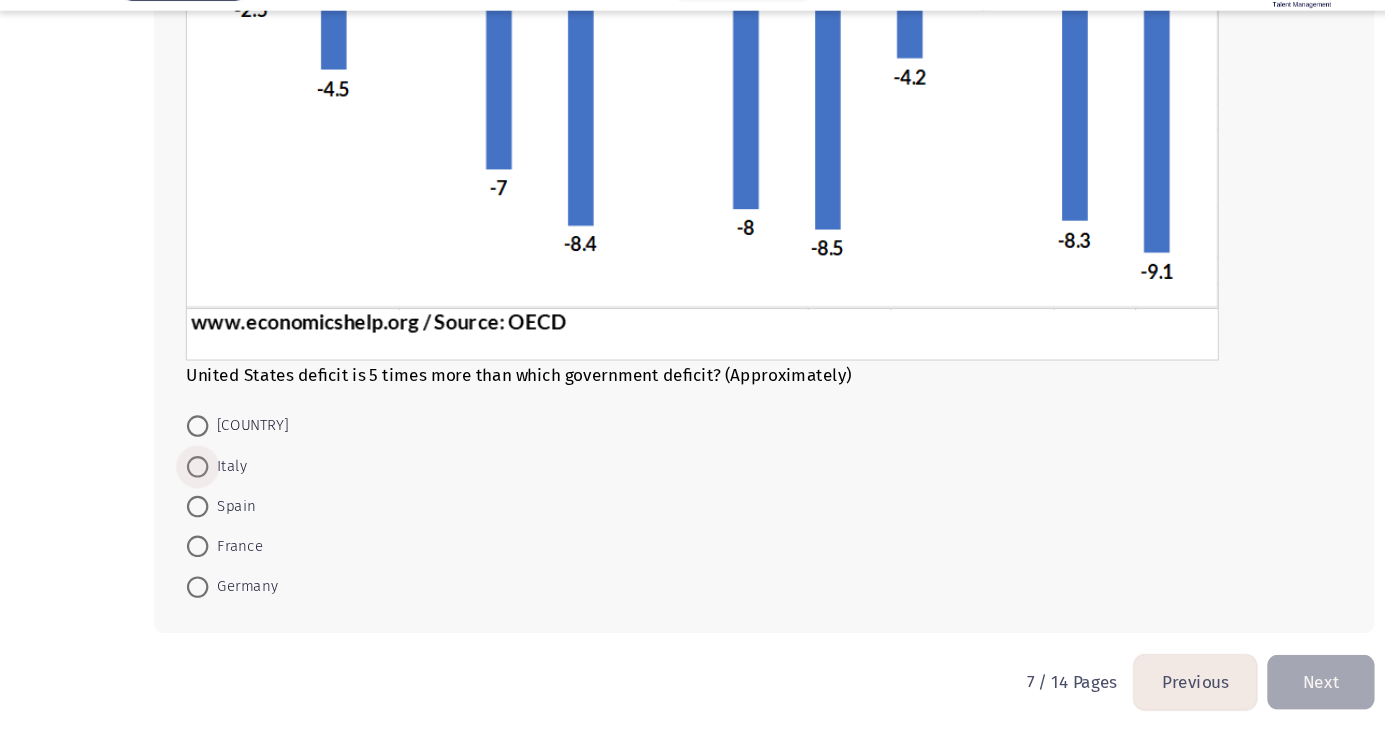 click on "Italy" at bounding box center (213, 485) 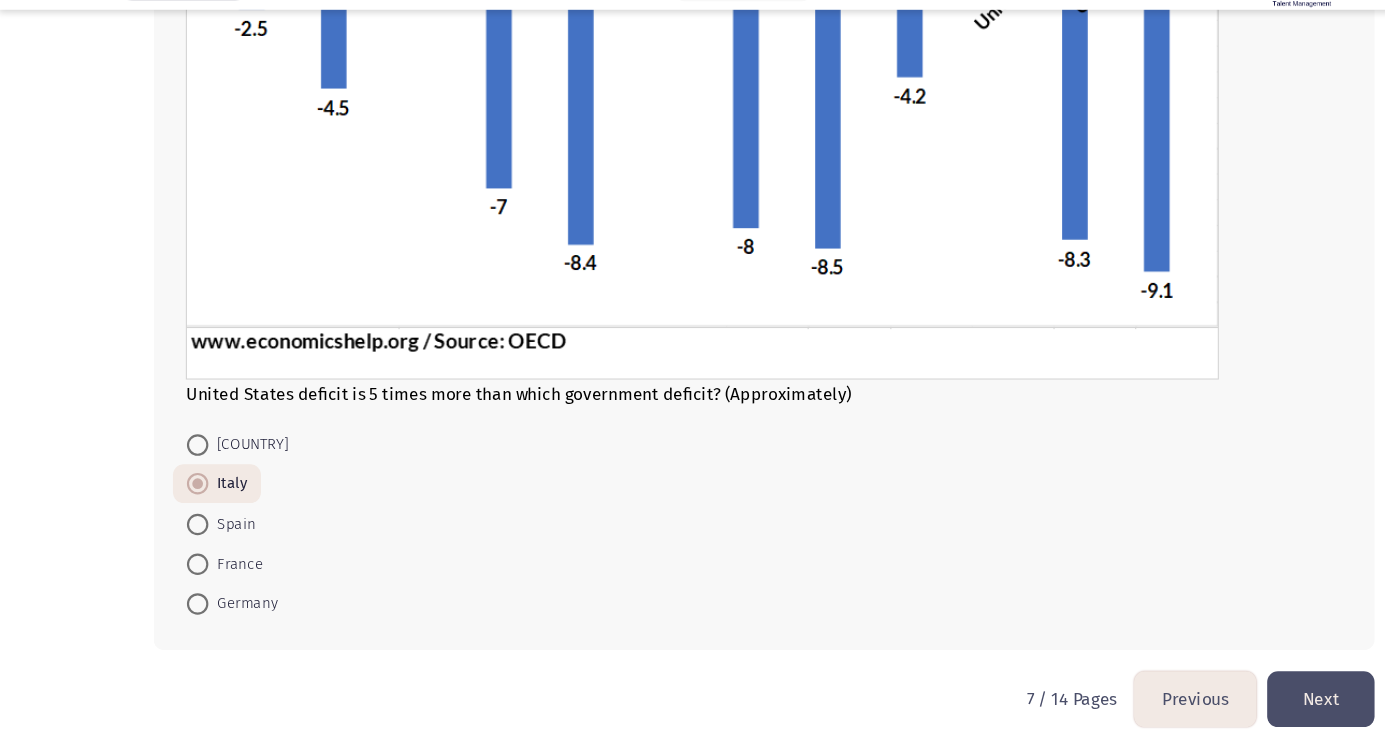 scroll, scrollTop: 373, scrollLeft: 0, axis: vertical 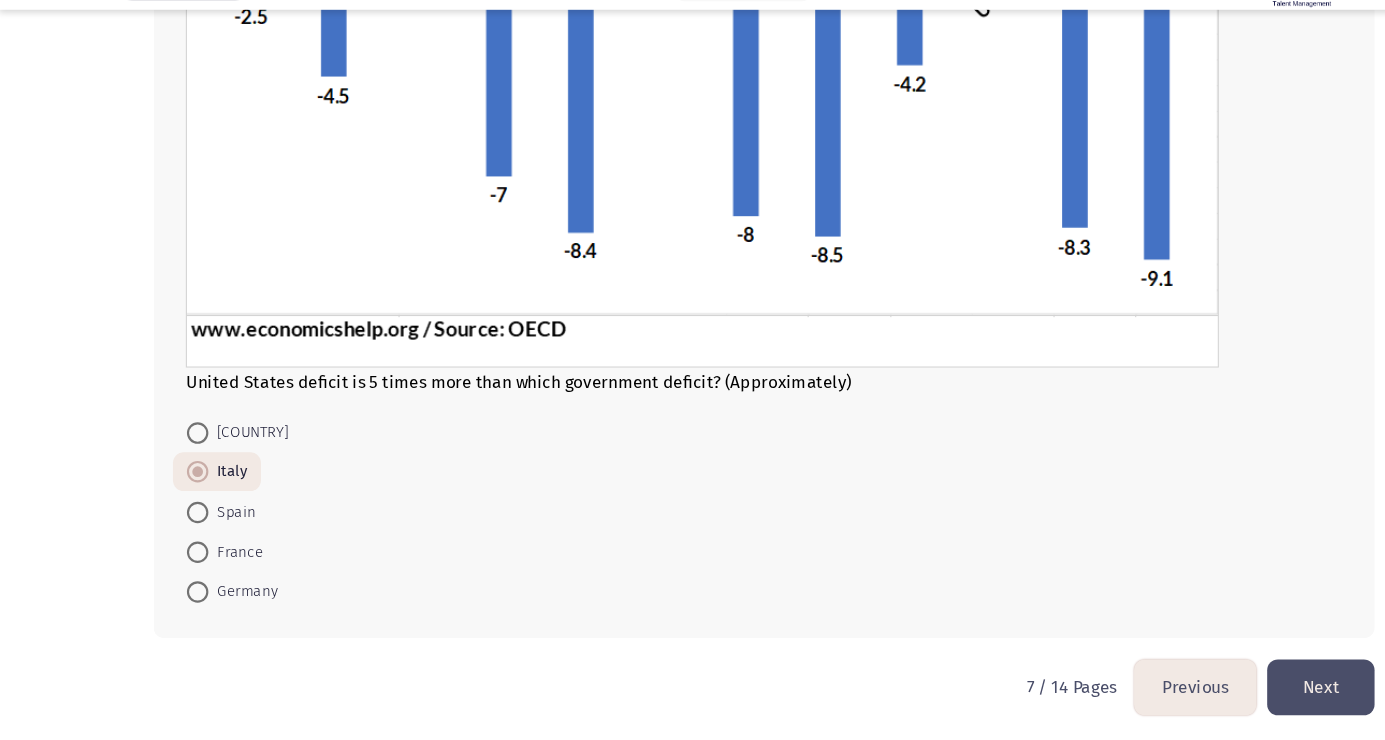 click on "Next" 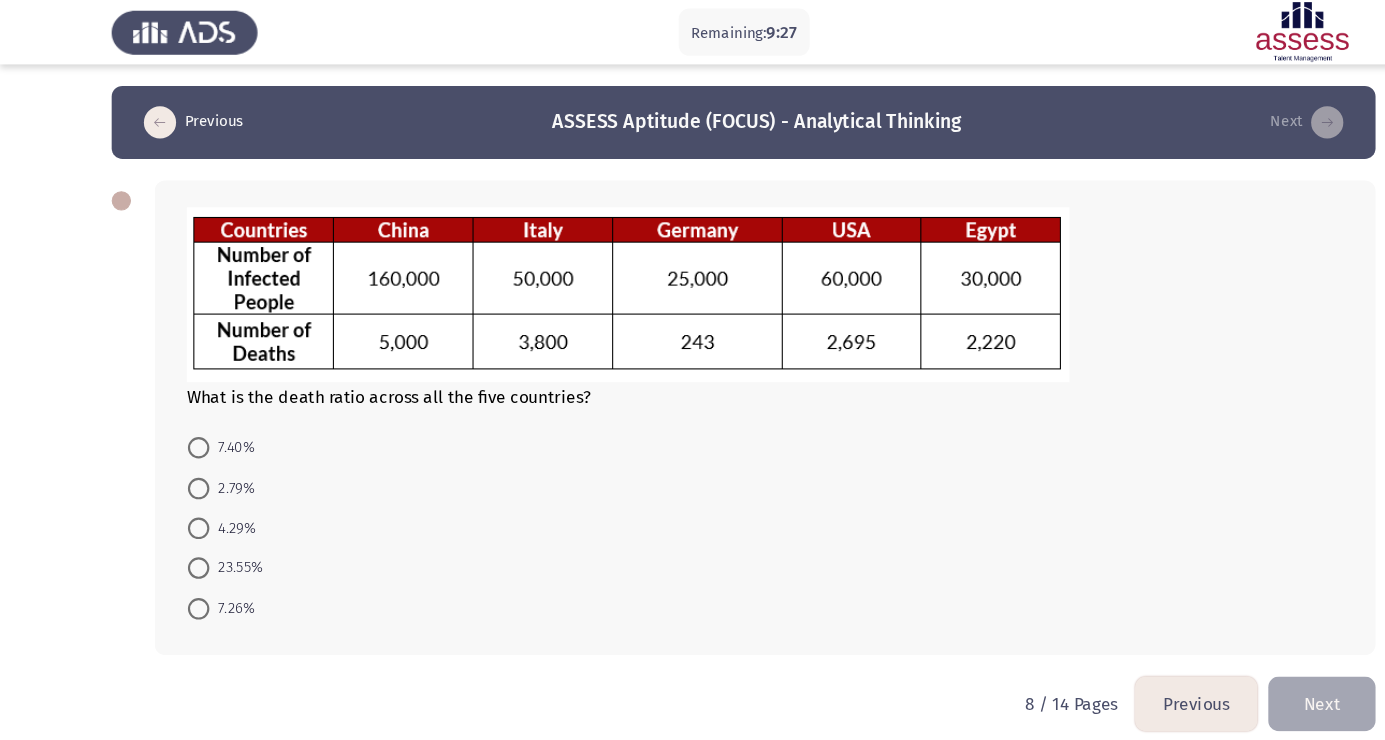 click on "4.29%" at bounding box center (216, 492) 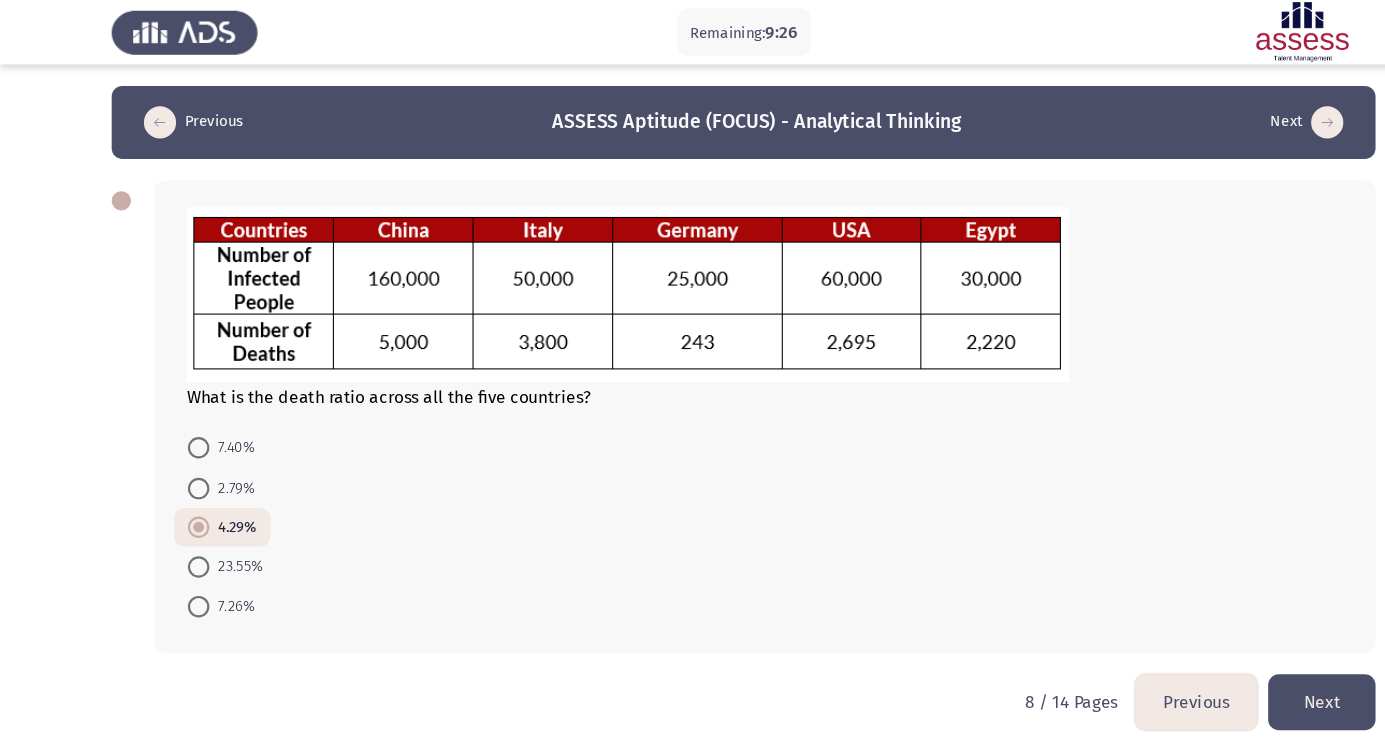 click on "Next" 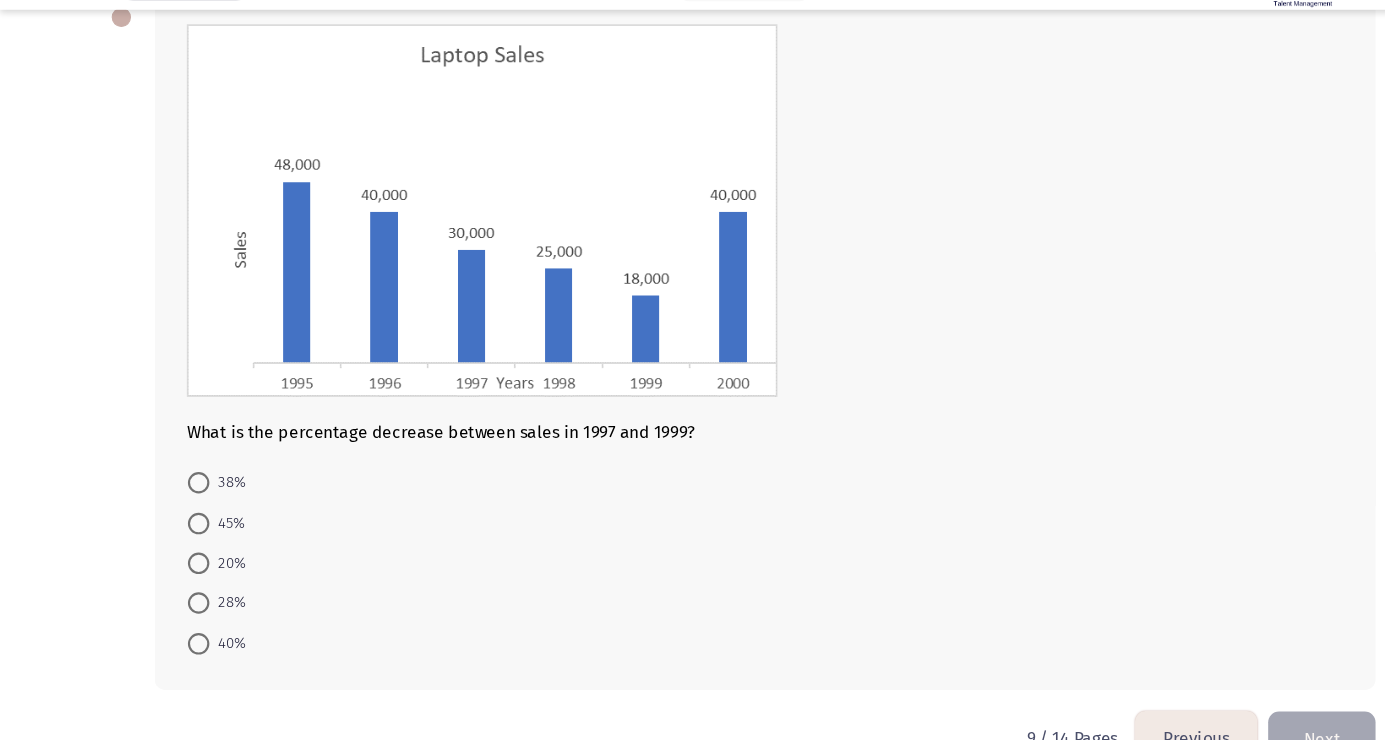 scroll, scrollTop: 135, scrollLeft: 0, axis: vertical 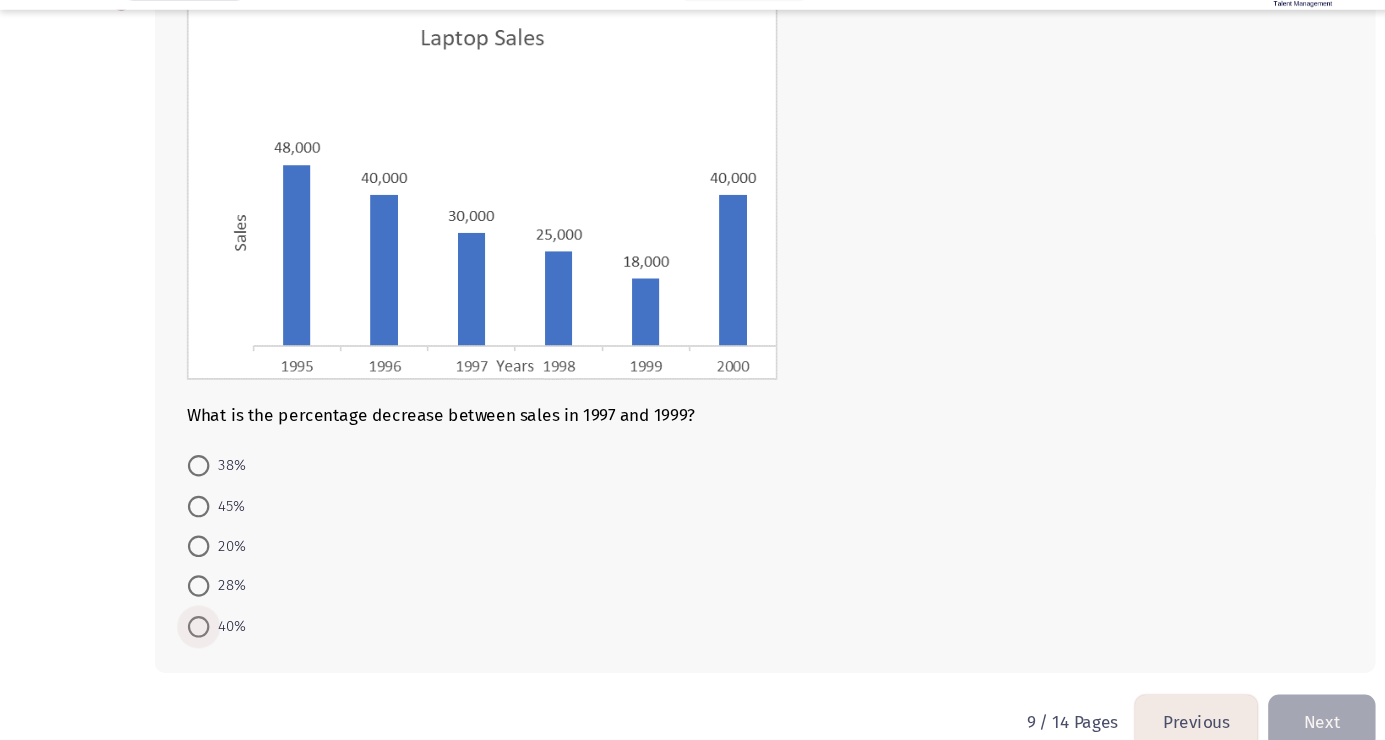 click at bounding box center [185, 635] 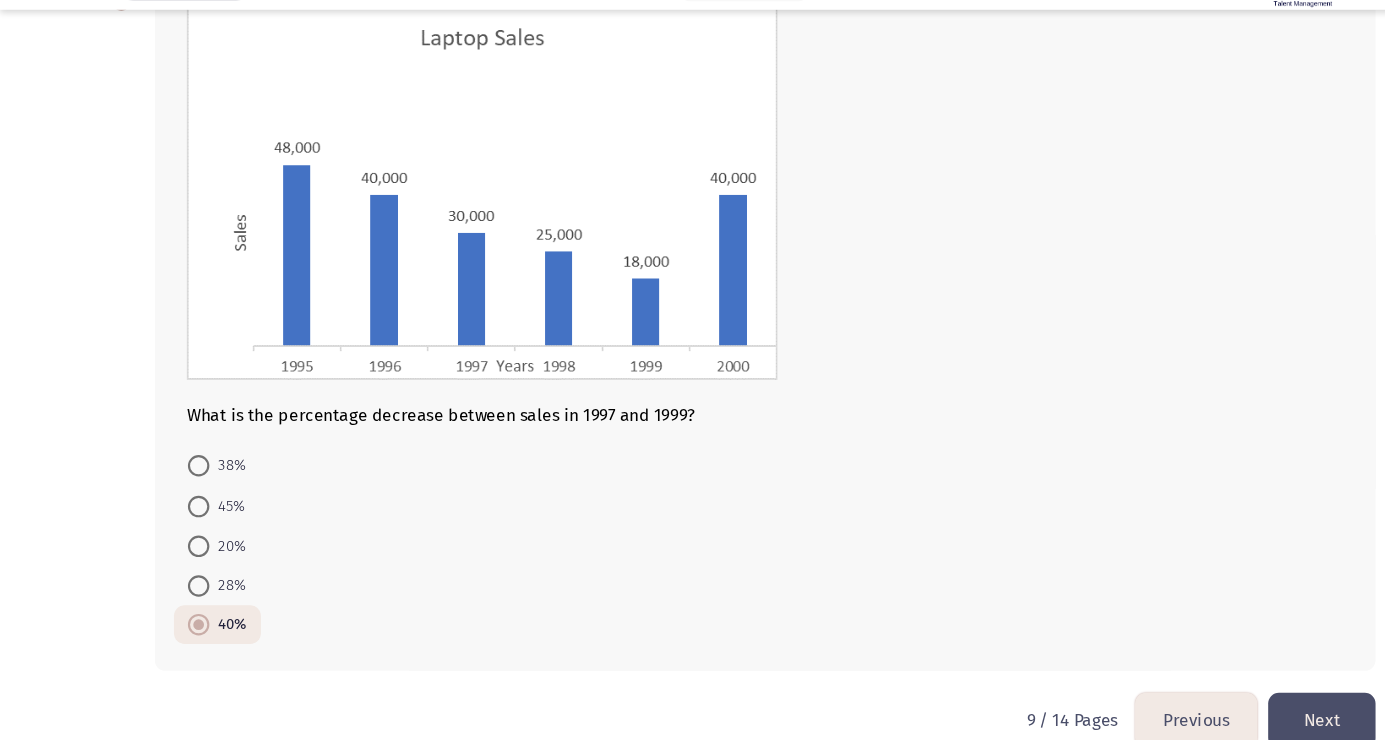 click on "Next" 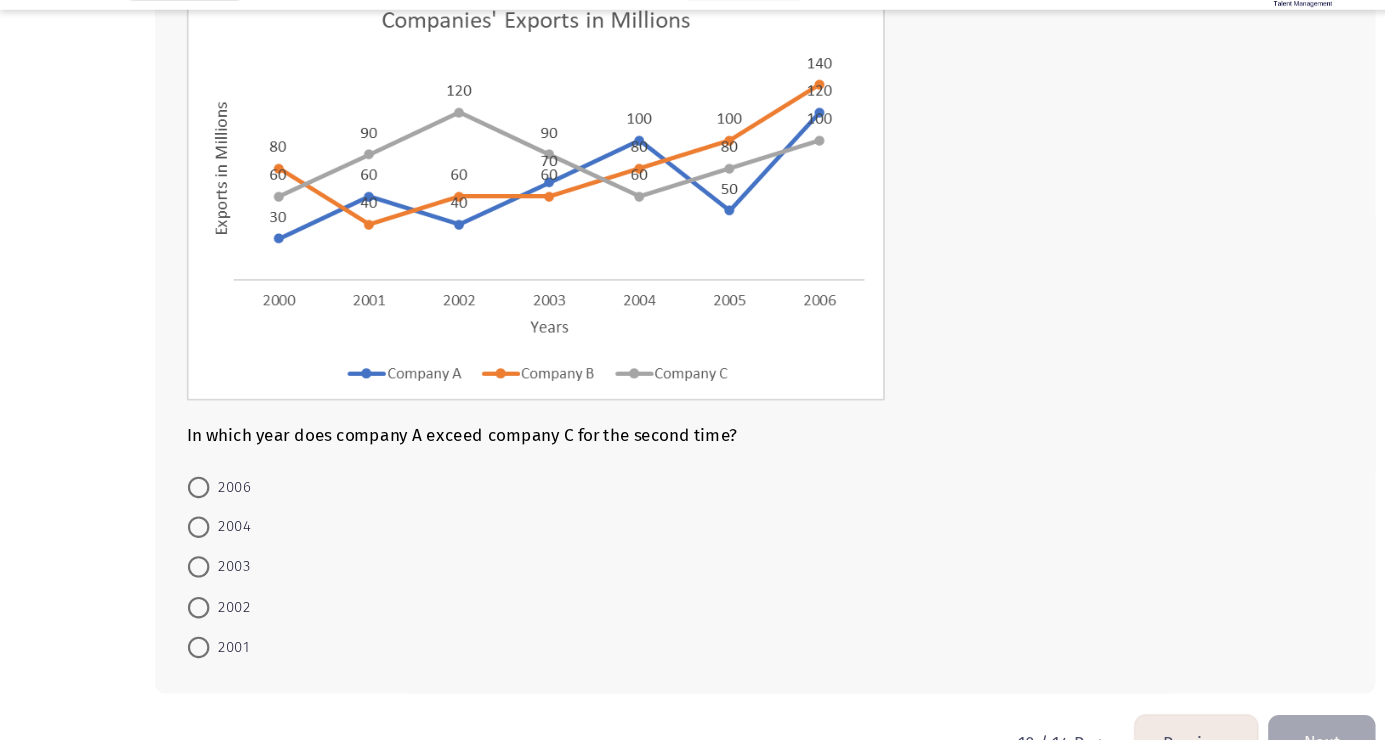 scroll, scrollTop: 159, scrollLeft: 0, axis: vertical 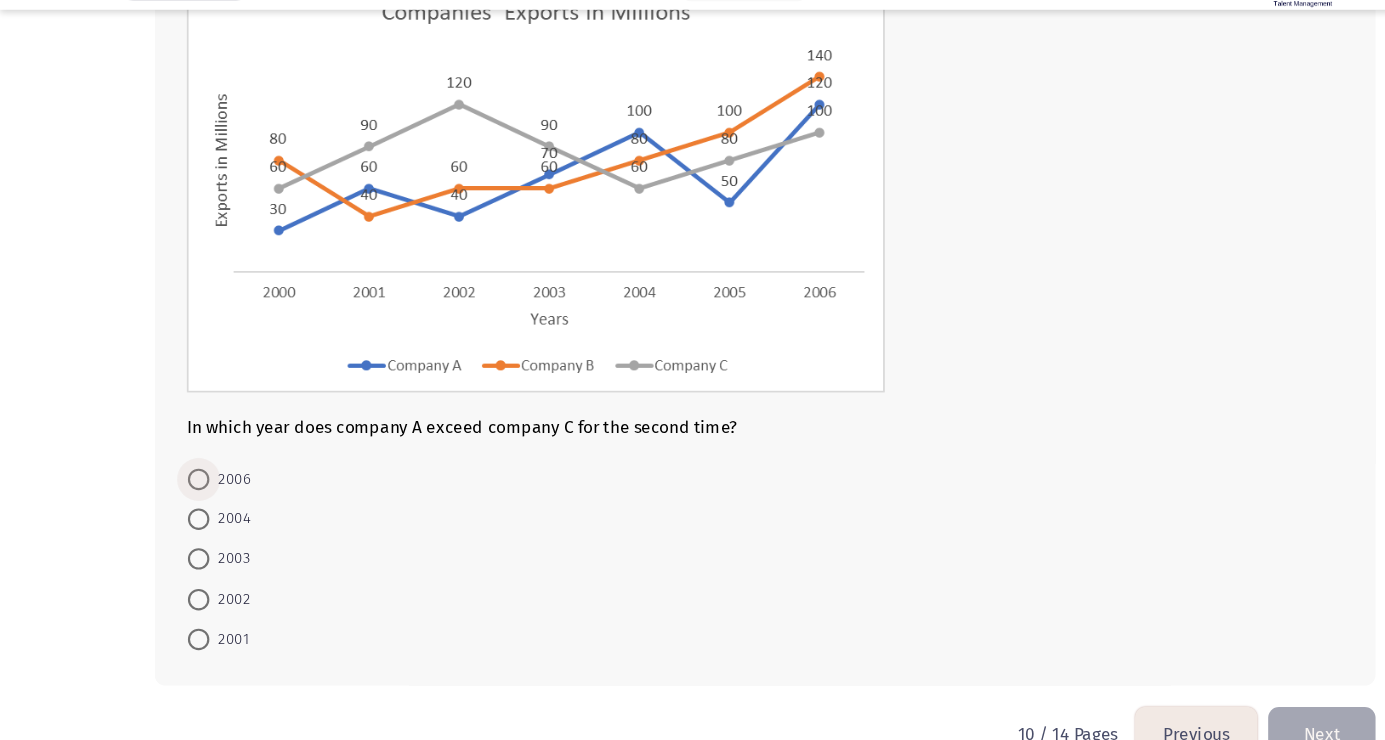 click on "2006" at bounding box center [214, 497] 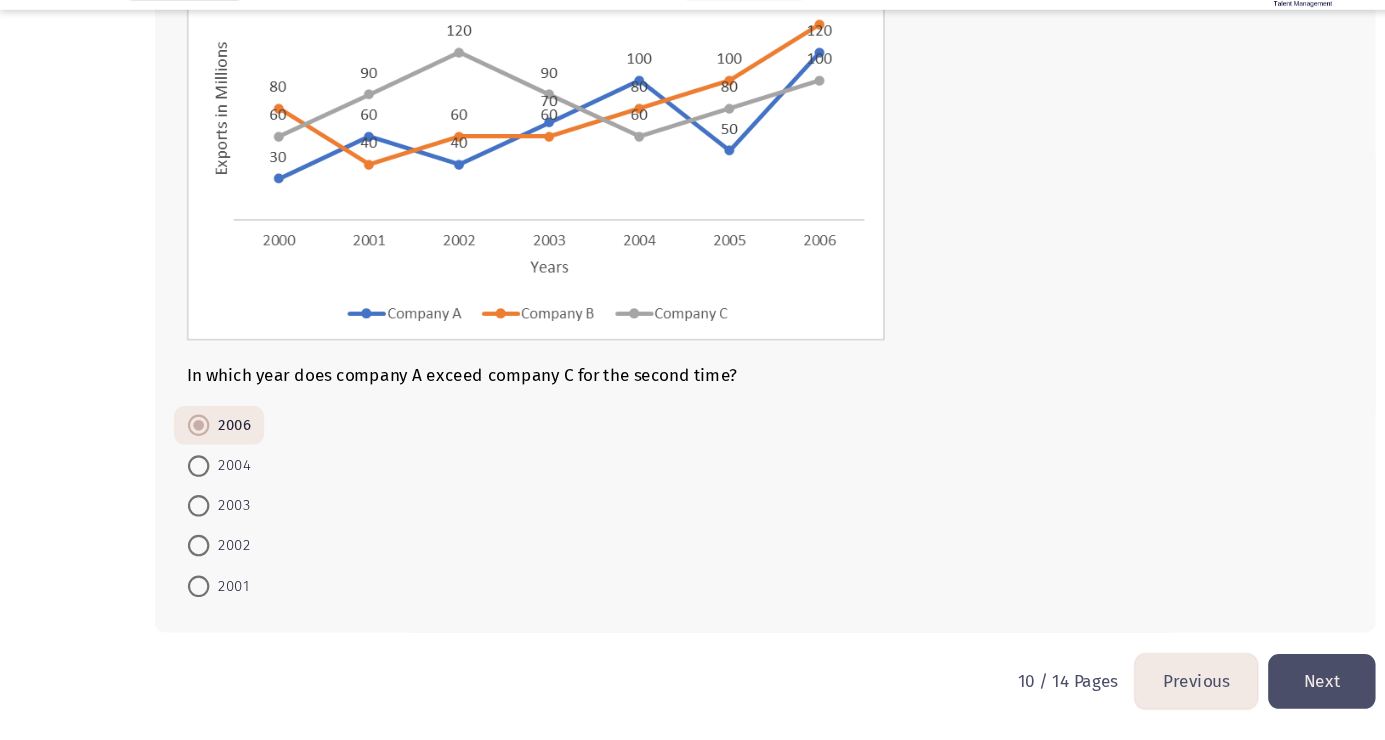 scroll, scrollTop: 209, scrollLeft: 0, axis: vertical 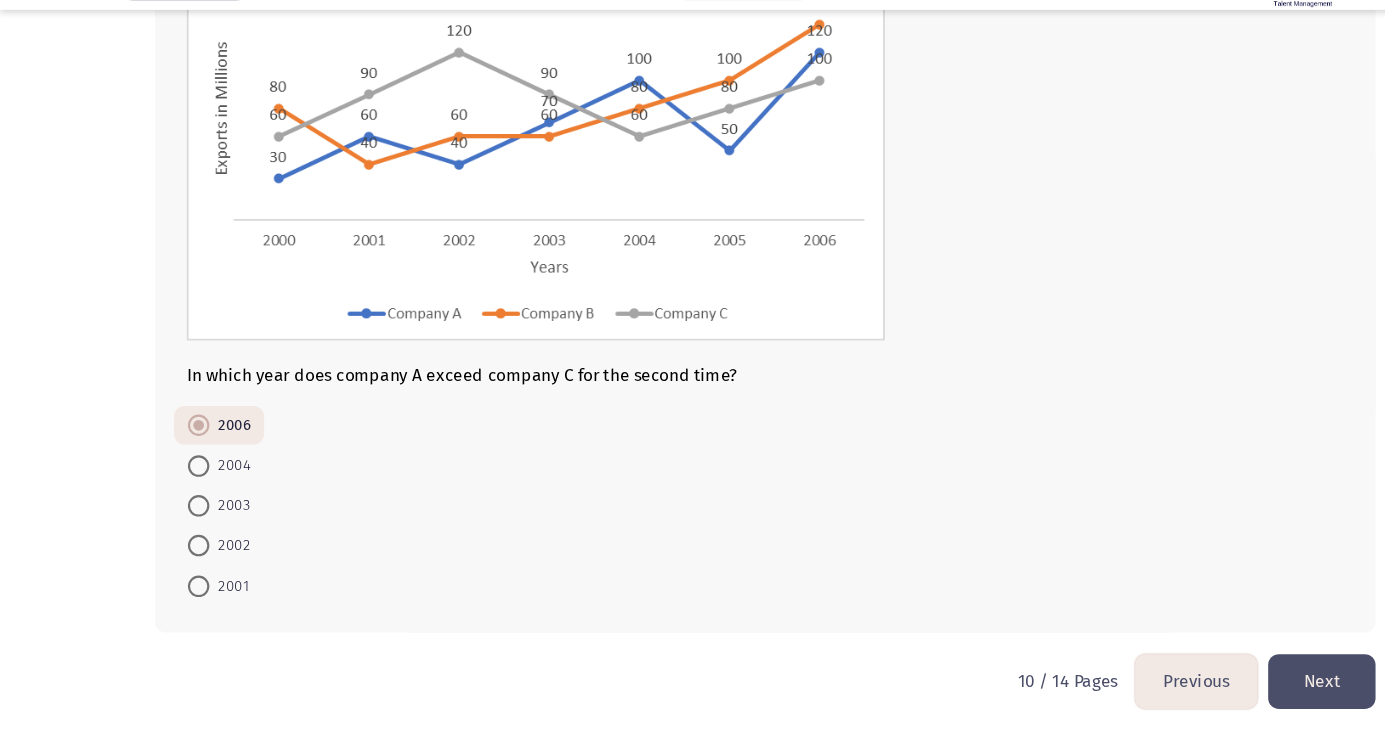 click on "Next" 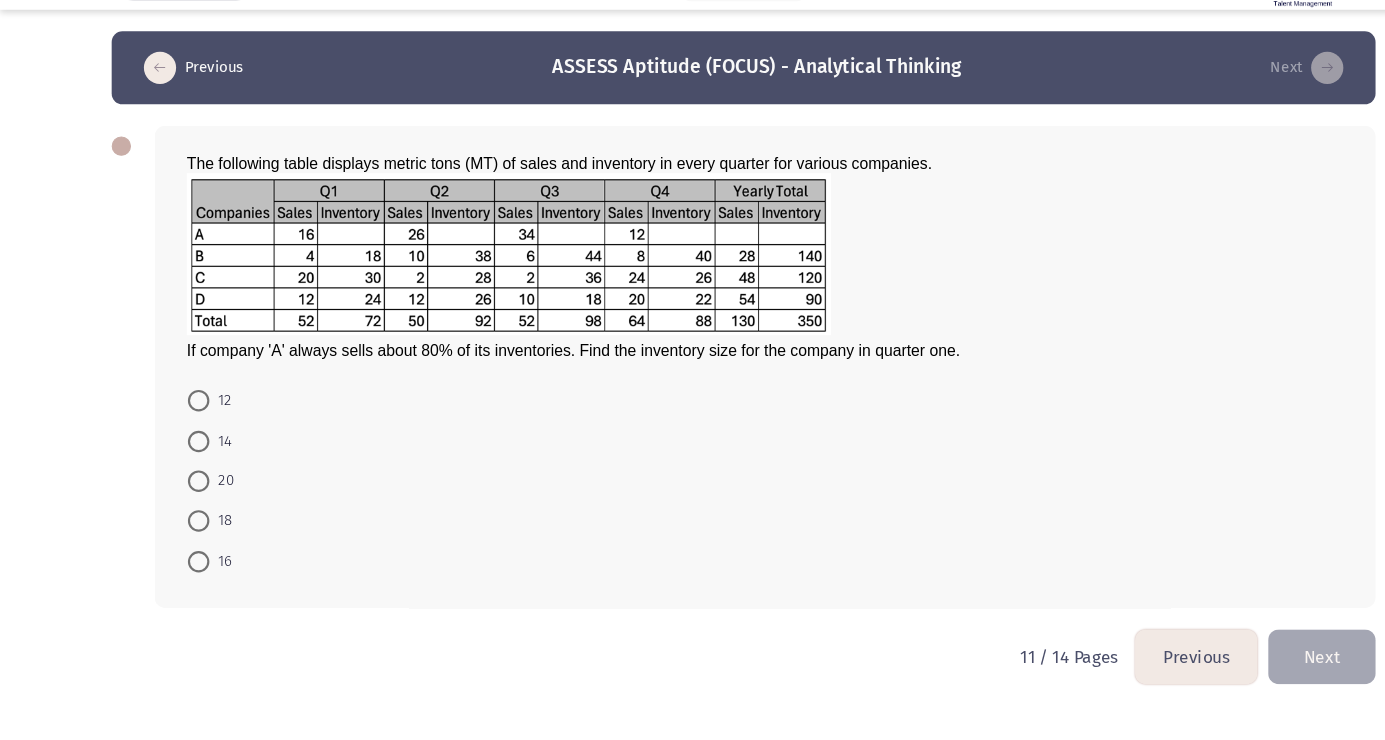 scroll, scrollTop: 0, scrollLeft: 0, axis: both 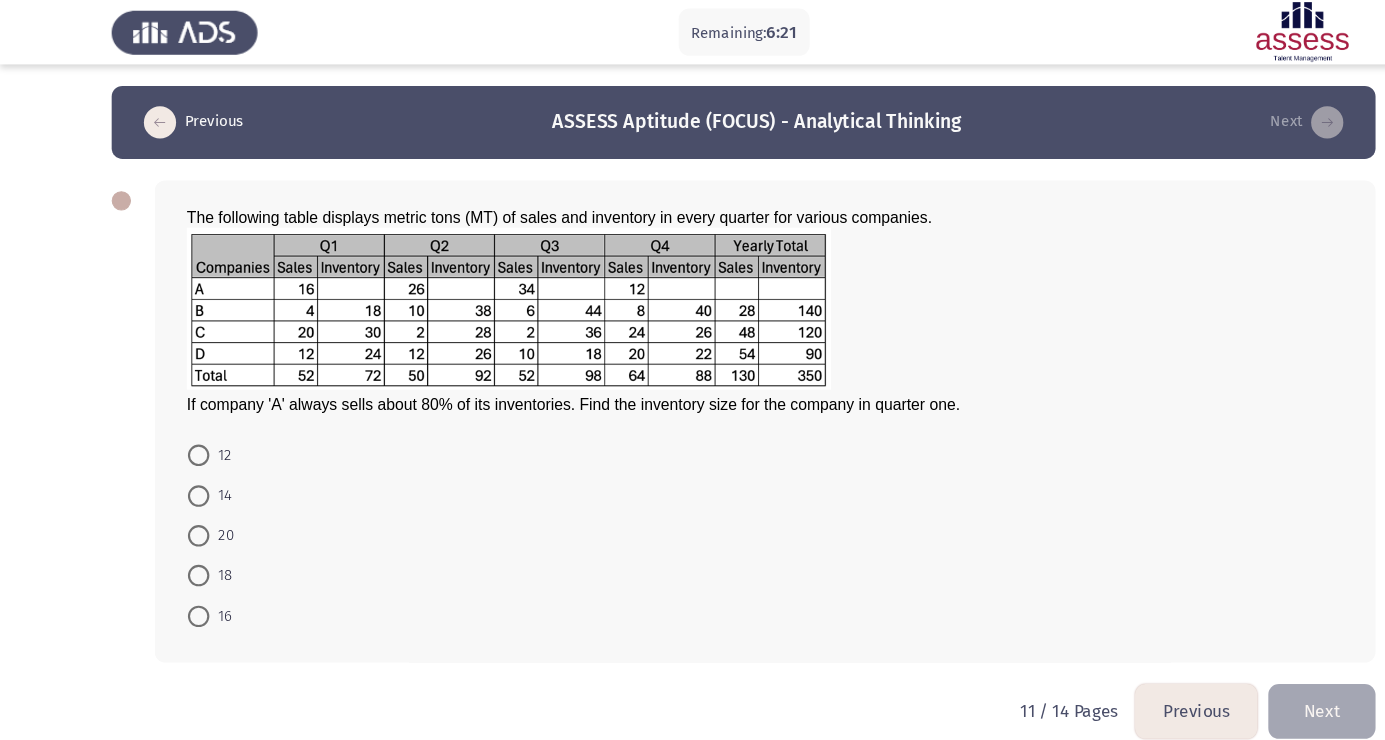 click at bounding box center [185, 499] 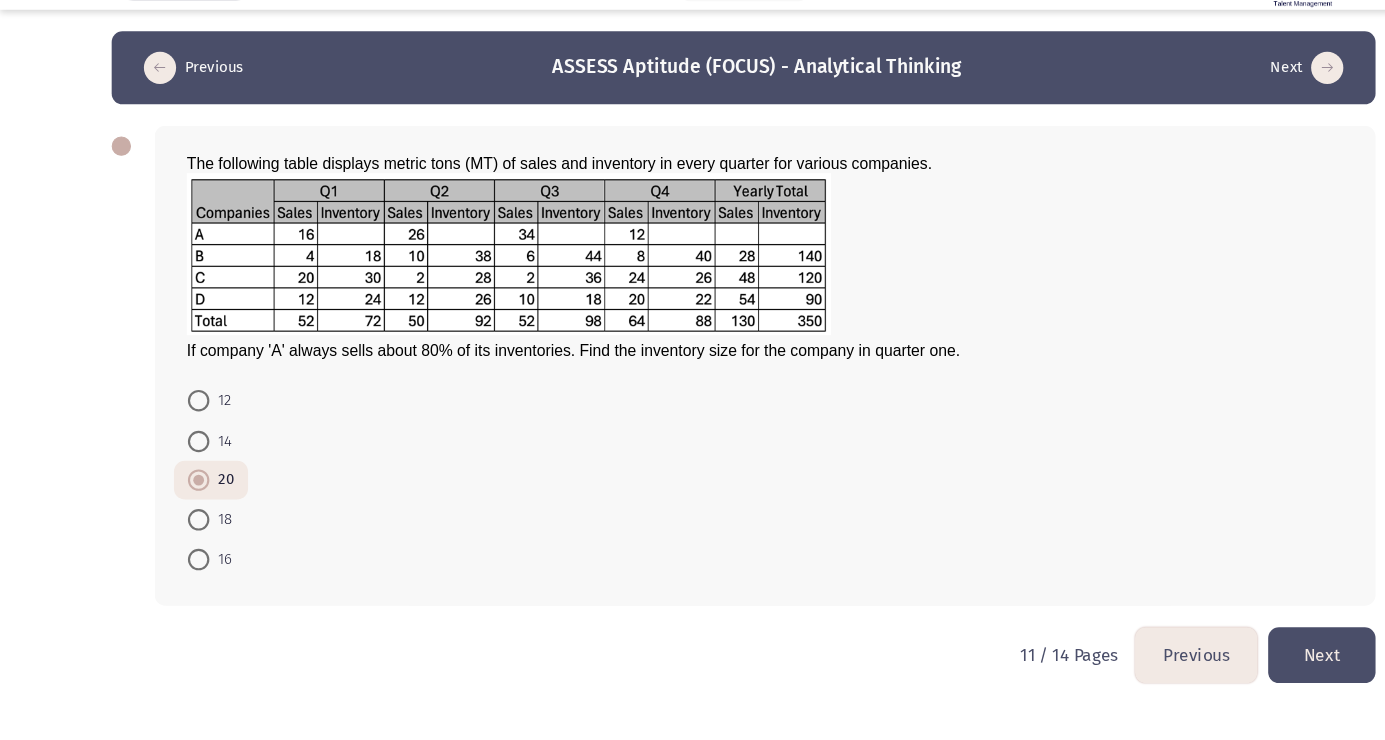 scroll, scrollTop: 0, scrollLeft: 0, axis: both 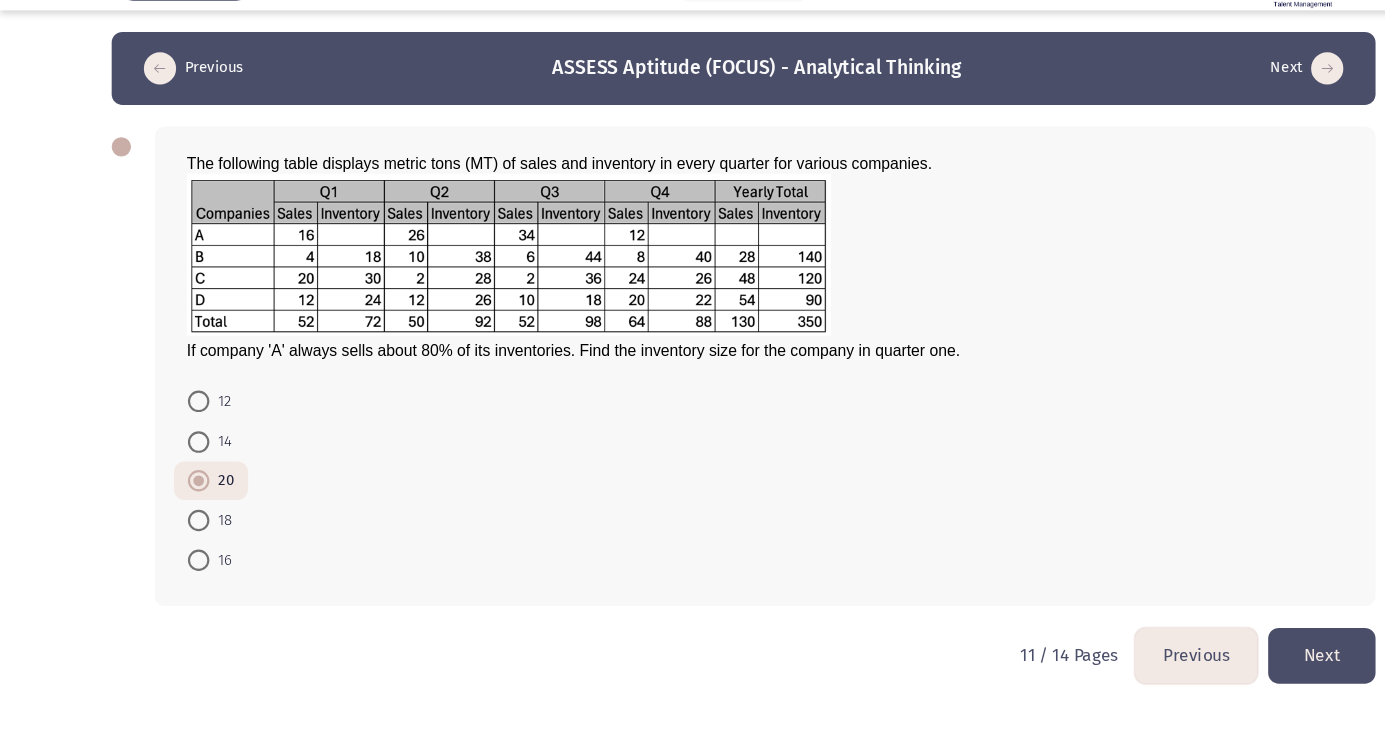 click on "Next" 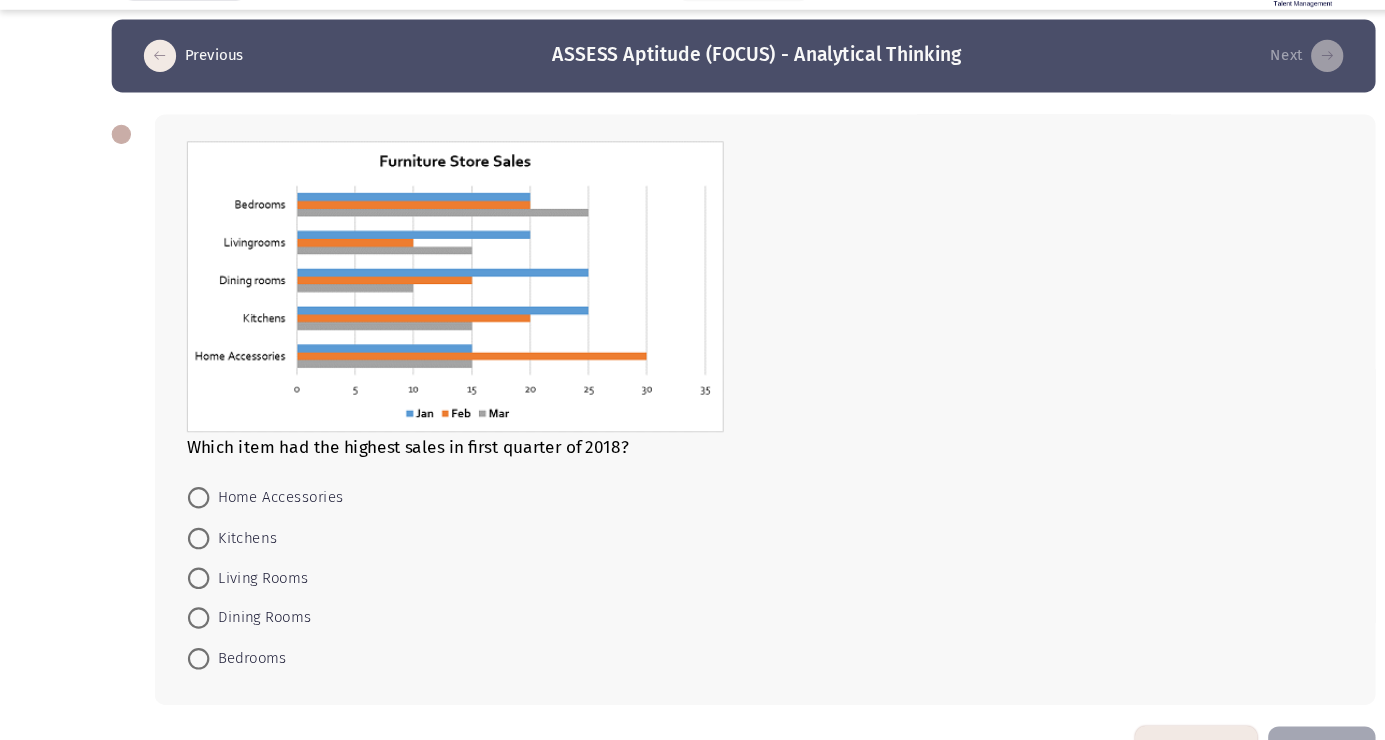 scroll, scrollTop: 41, scrollLeft: 0, axis: vertical 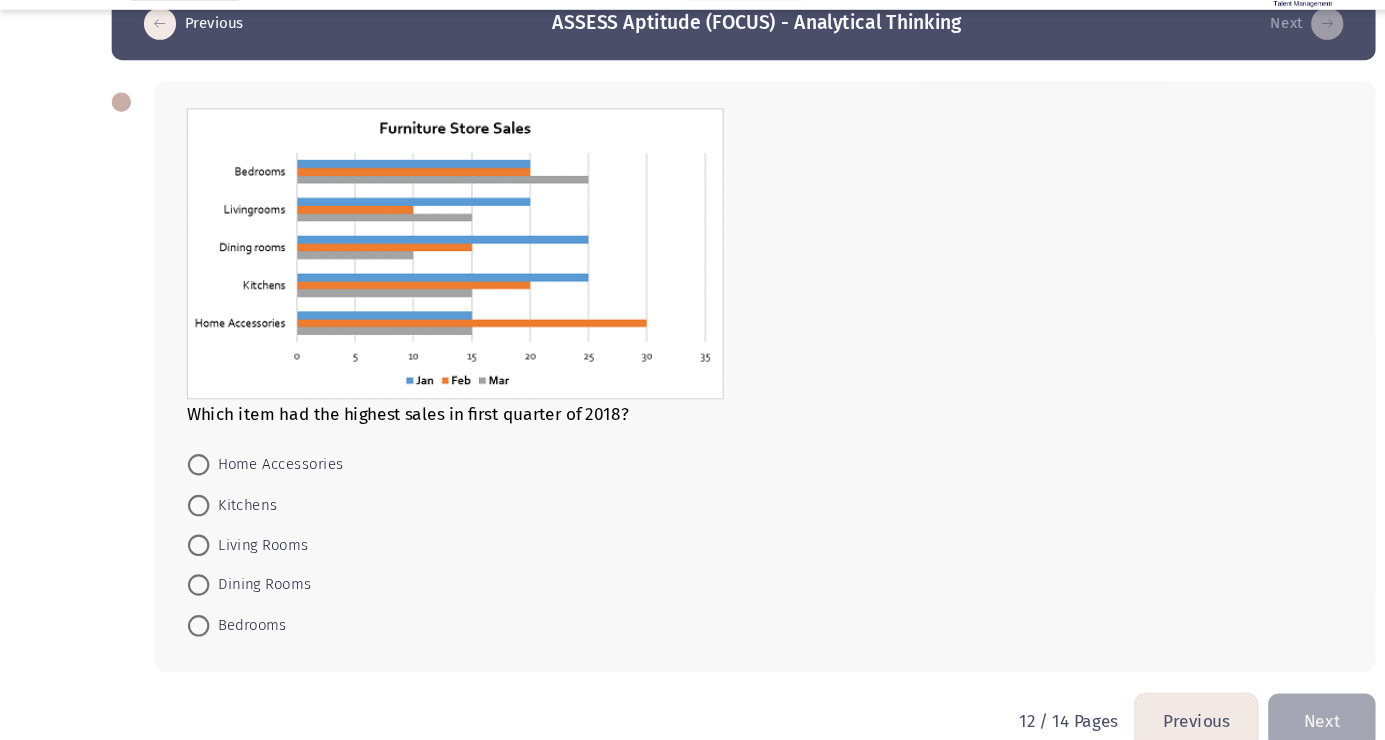click on "Bedrooms" at bounding box center [231, 634] 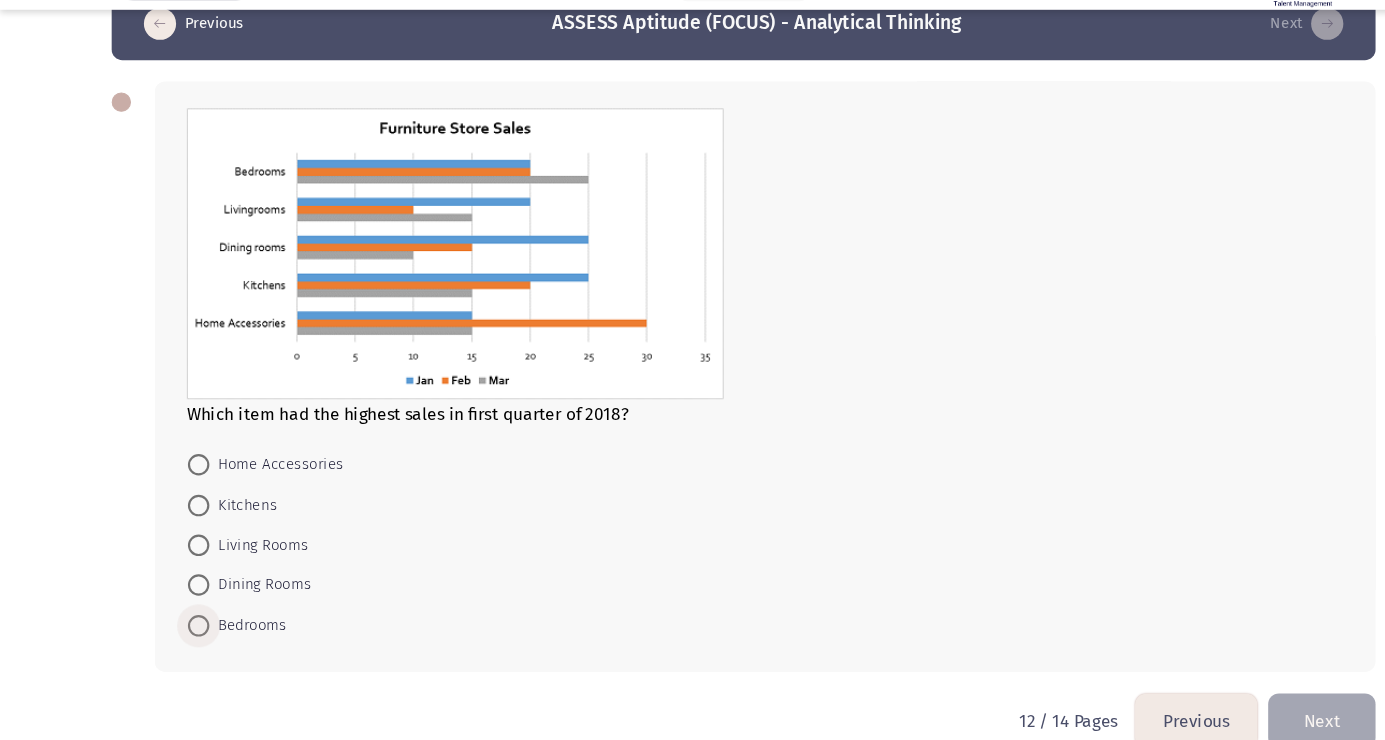 radio on "true" 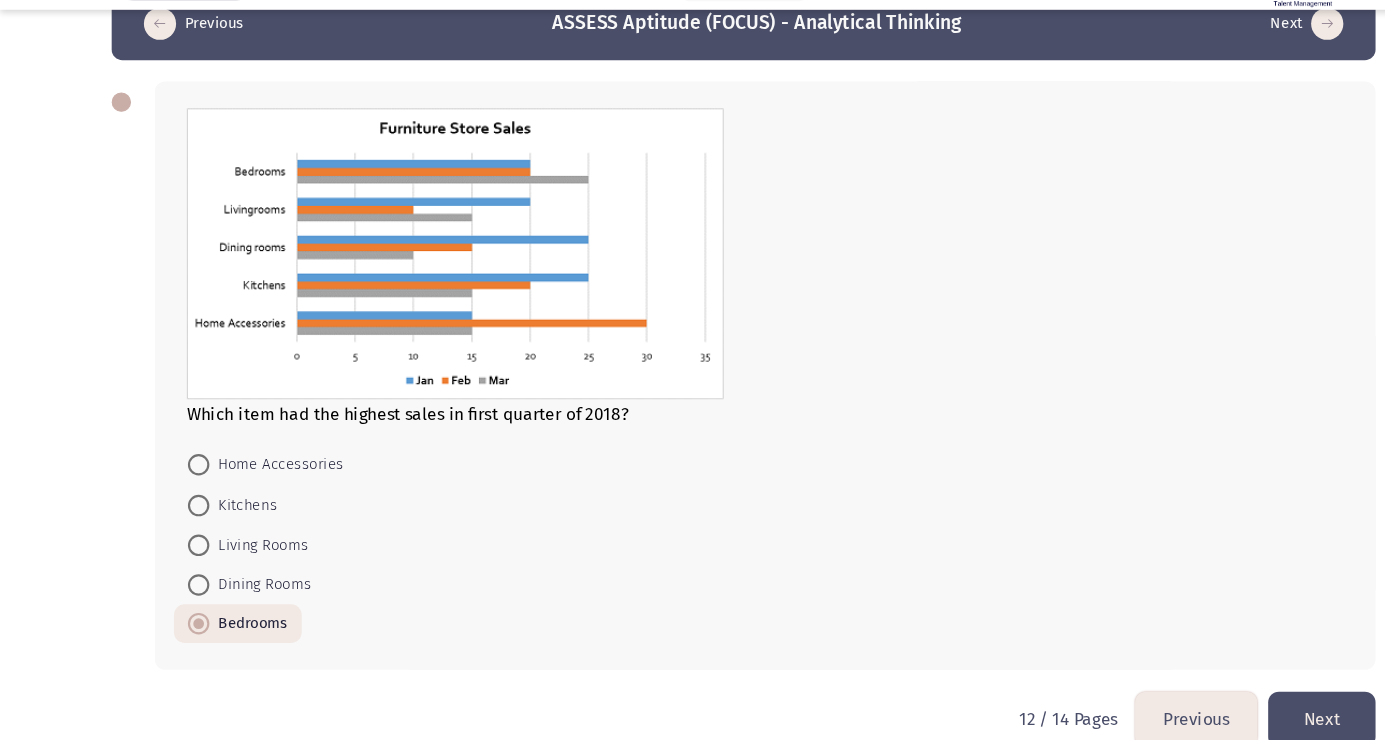 click on "Next" 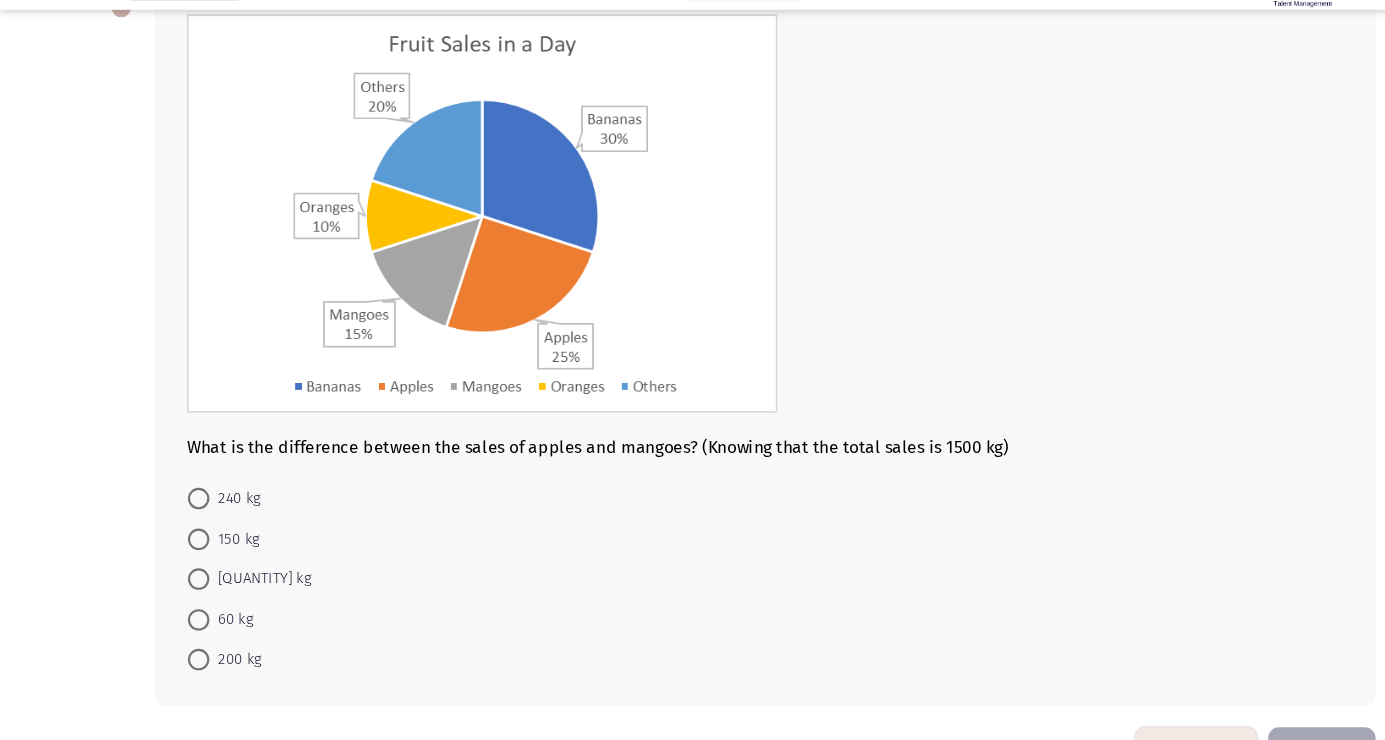 scroll, scrollTop: 136, scrollLeft: 0, axis: vertical 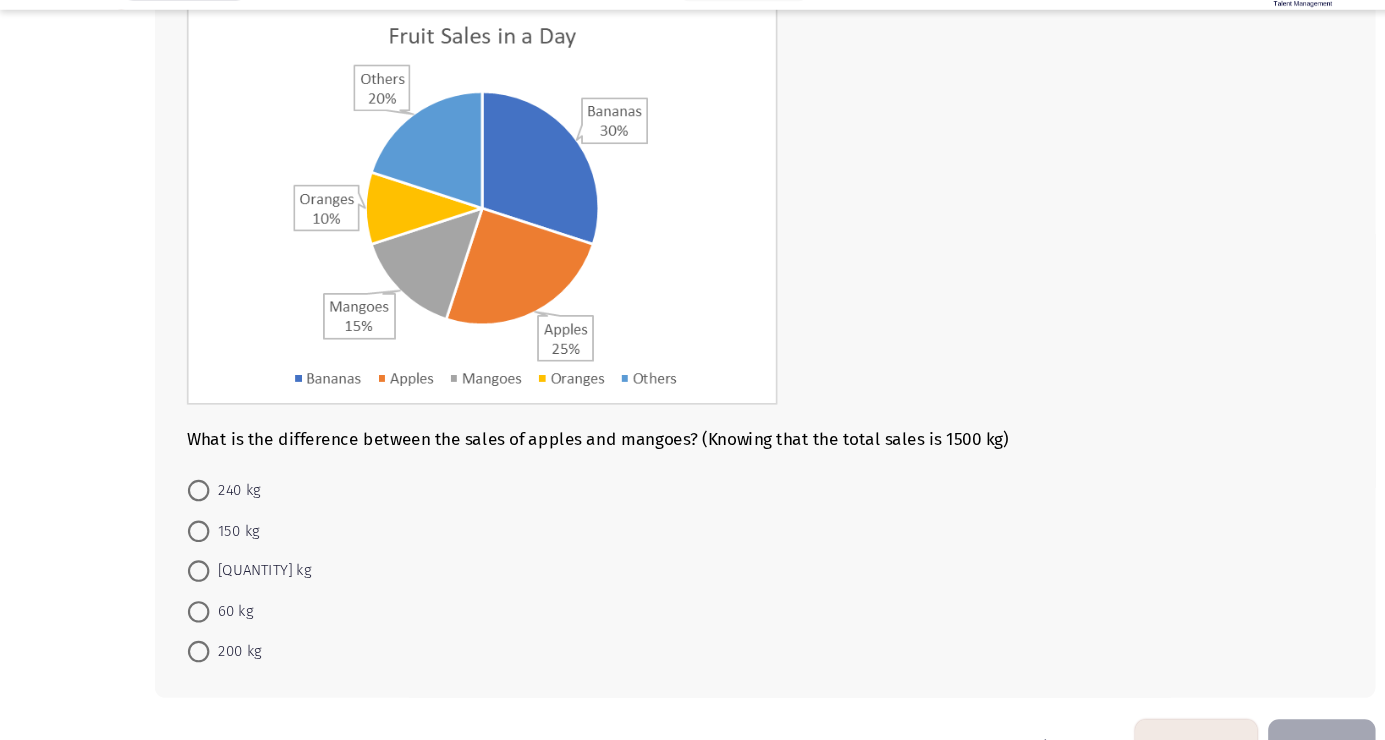 click on "150 kg" at bounding box center (218, 546) 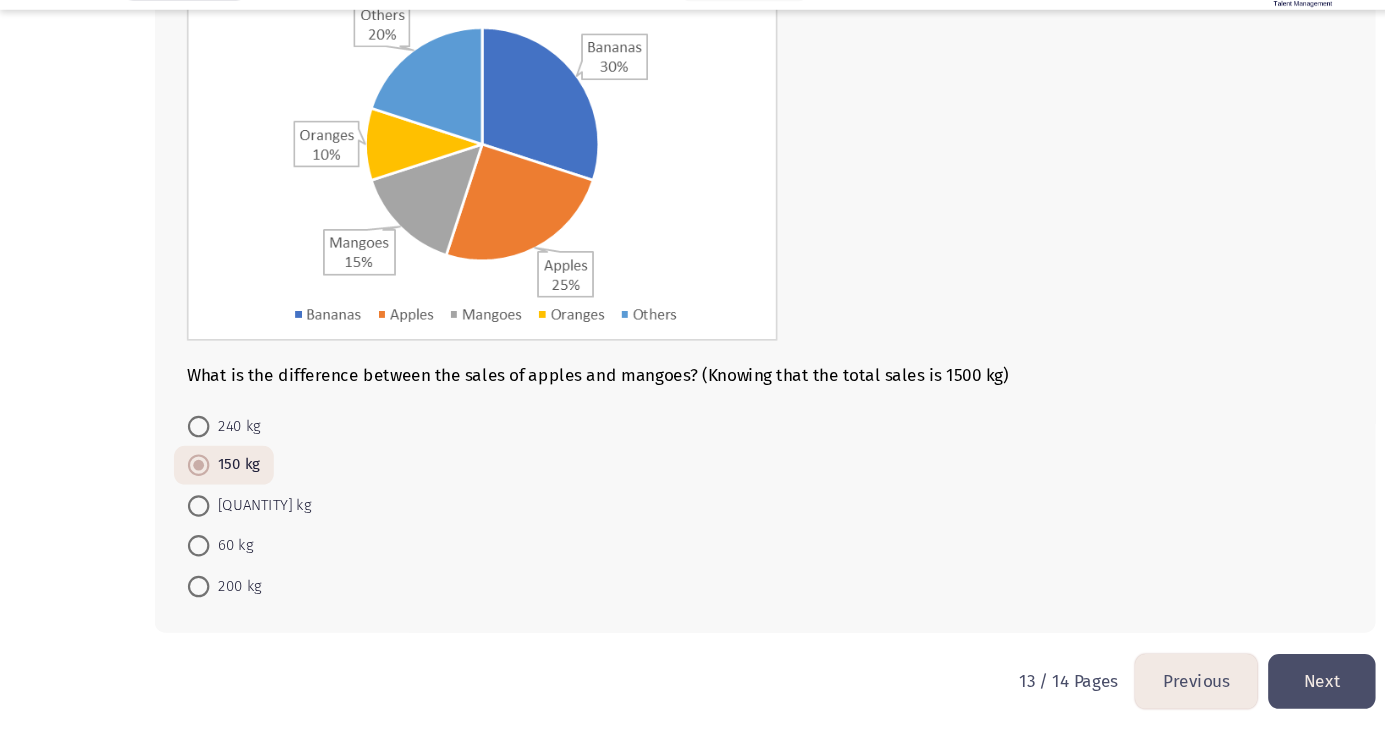 scroll, scrollTop: 198, scrollLeft: 0, axis: vertical 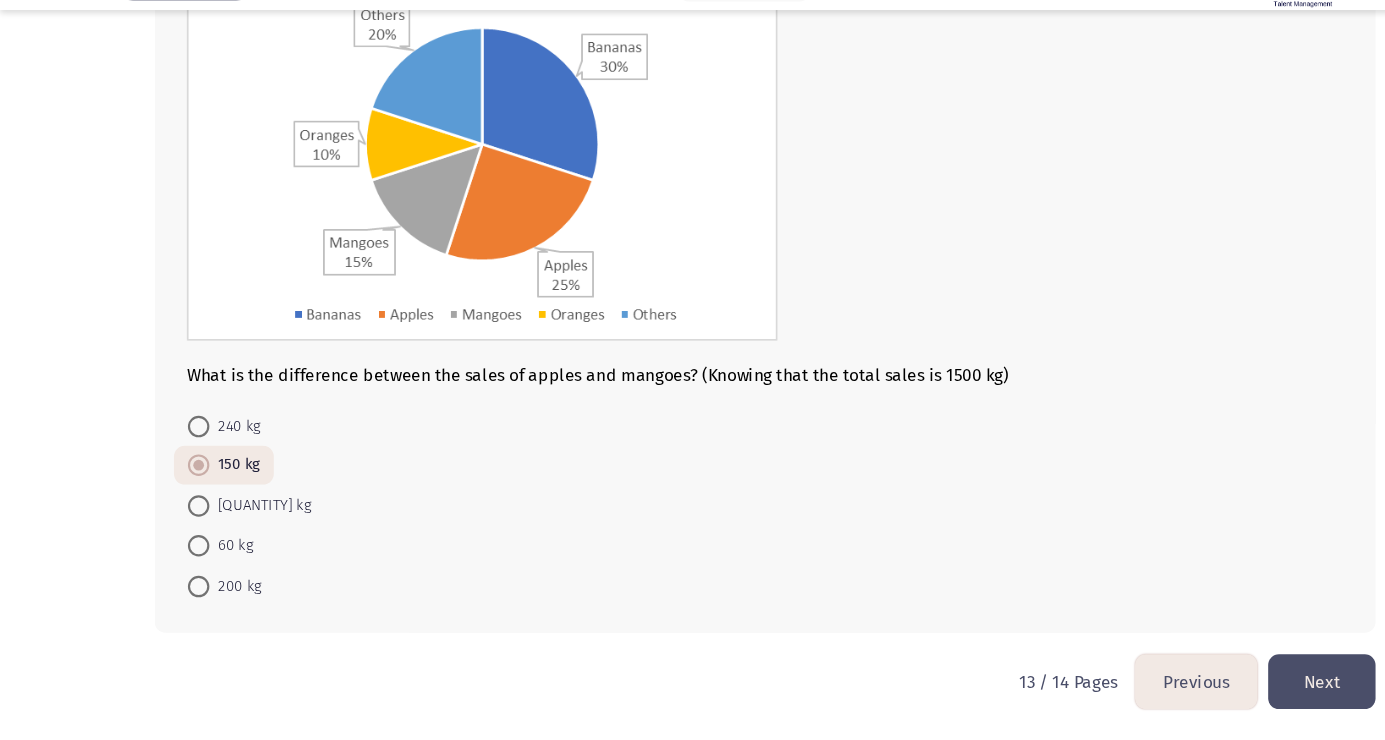 click on "Next" 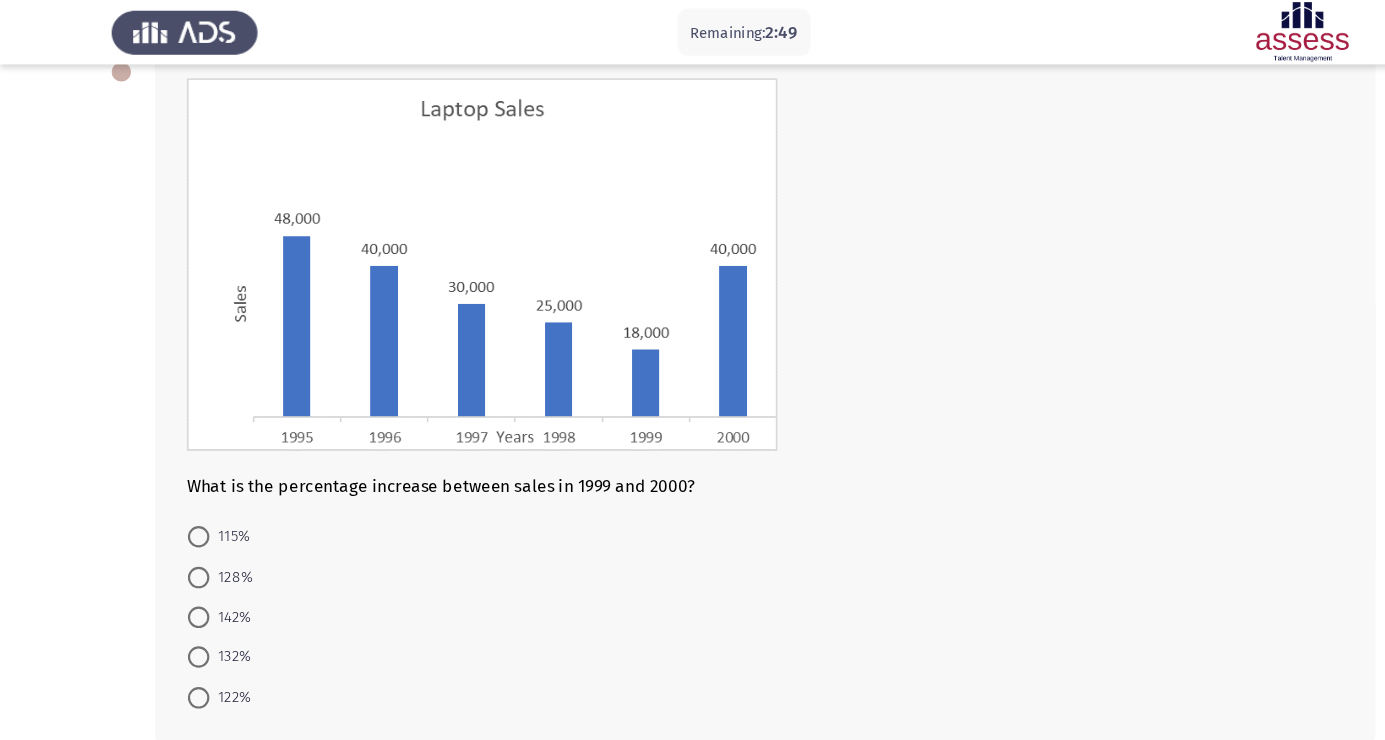 scroll, scrollTop: 119, scrollLeft: 0, axis: vertical 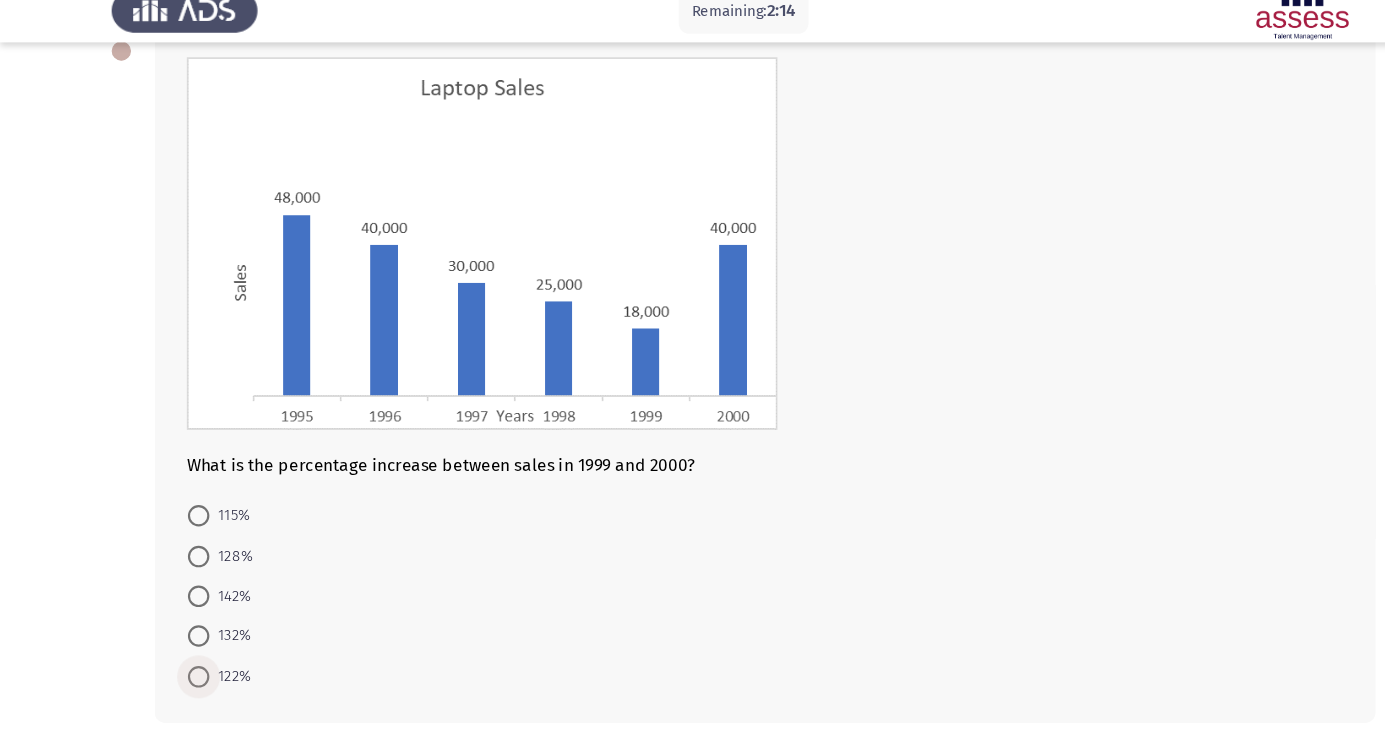 click at bounding box center (185, 651) 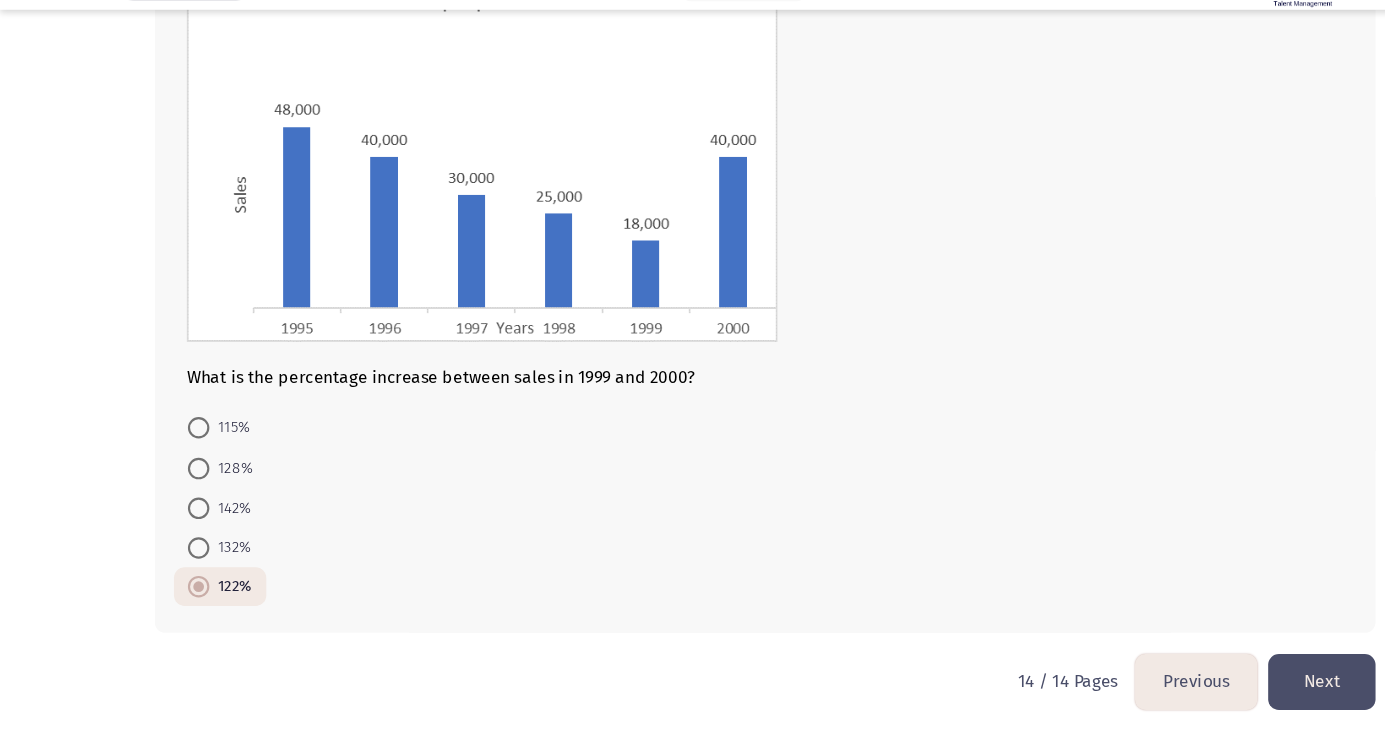 scroll, scrollTop: 174, scrollLeft: 0, axis: vertical 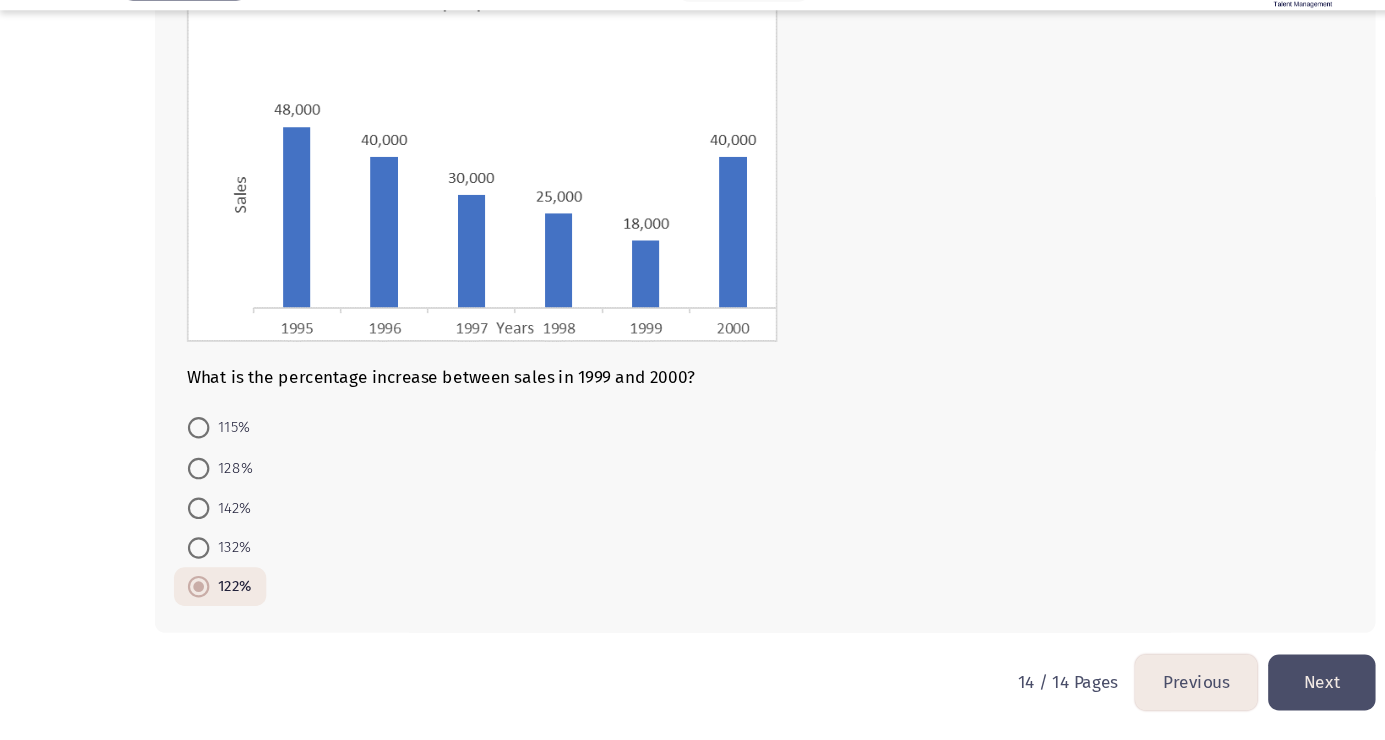 click on "Next" 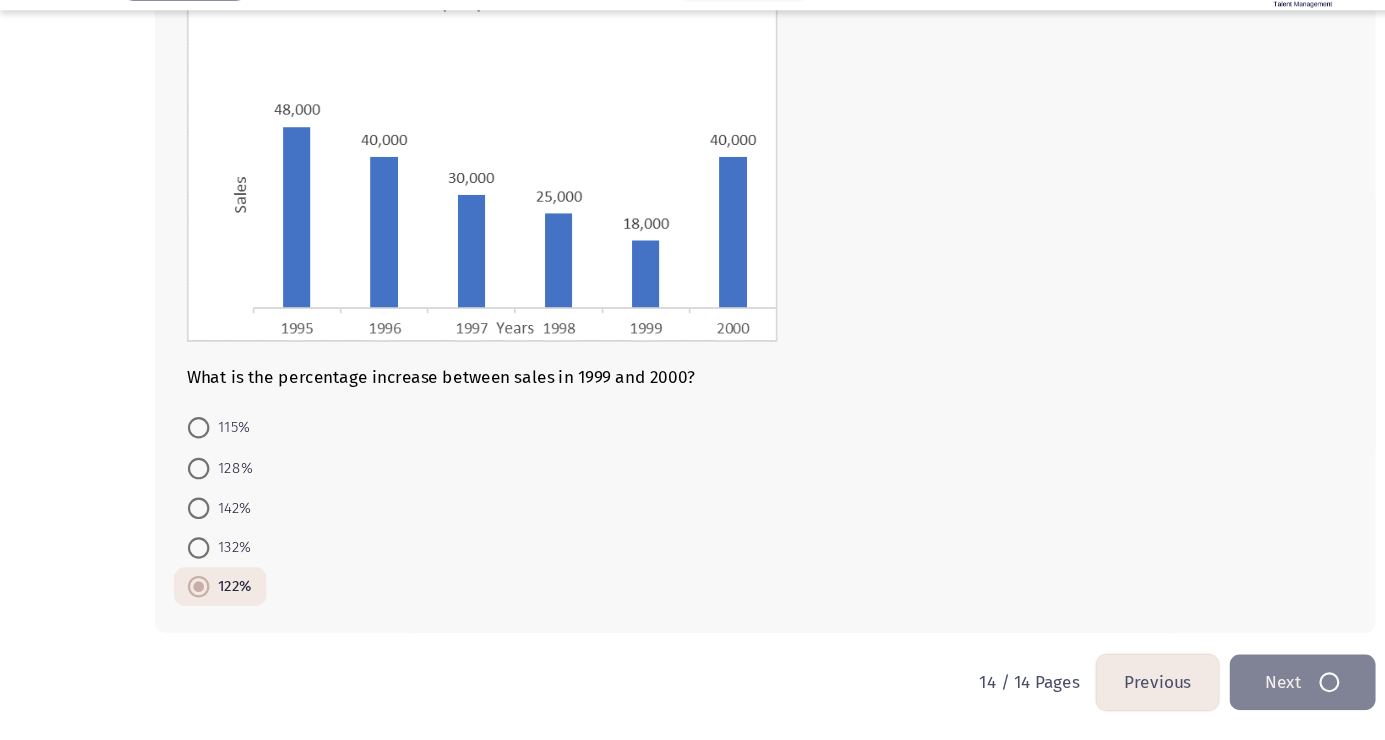 scroll, scrollTop: 0, scrollLeft: 0, axis: both 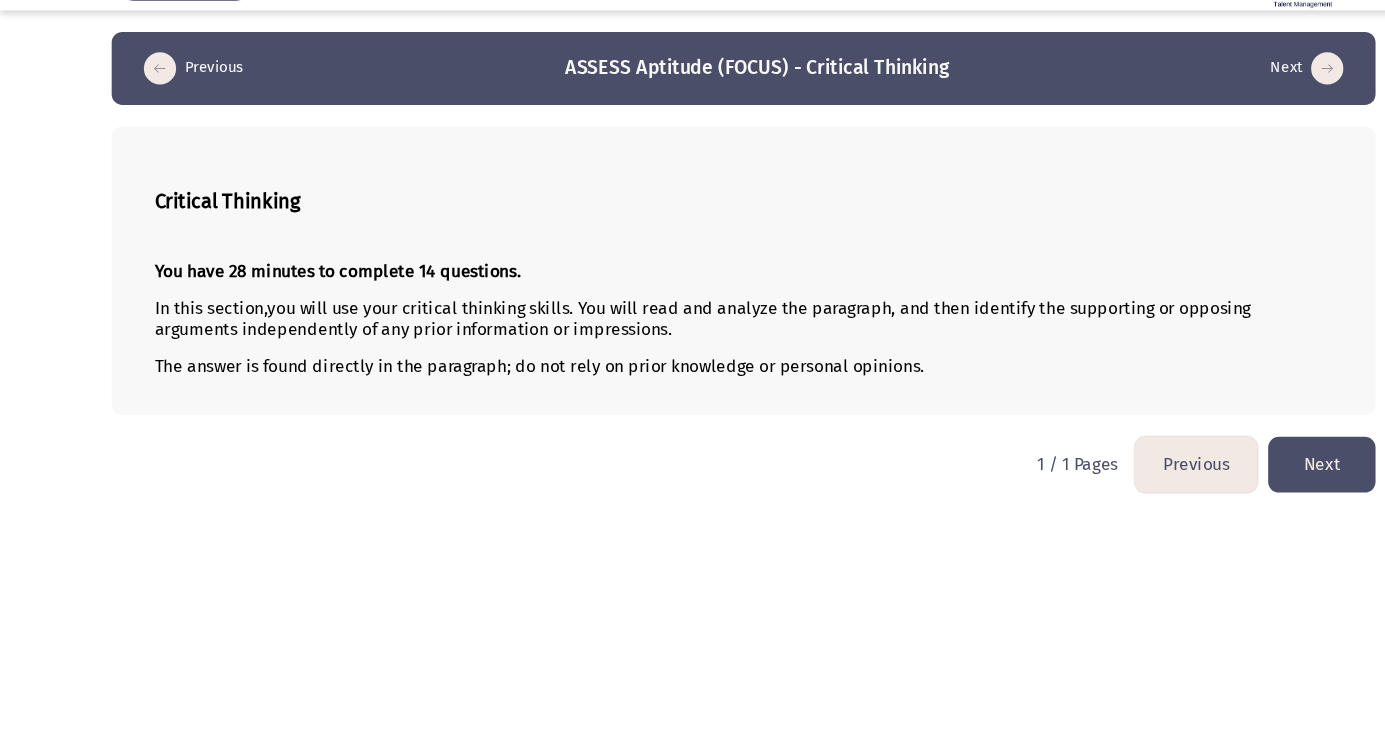 click on "Next" 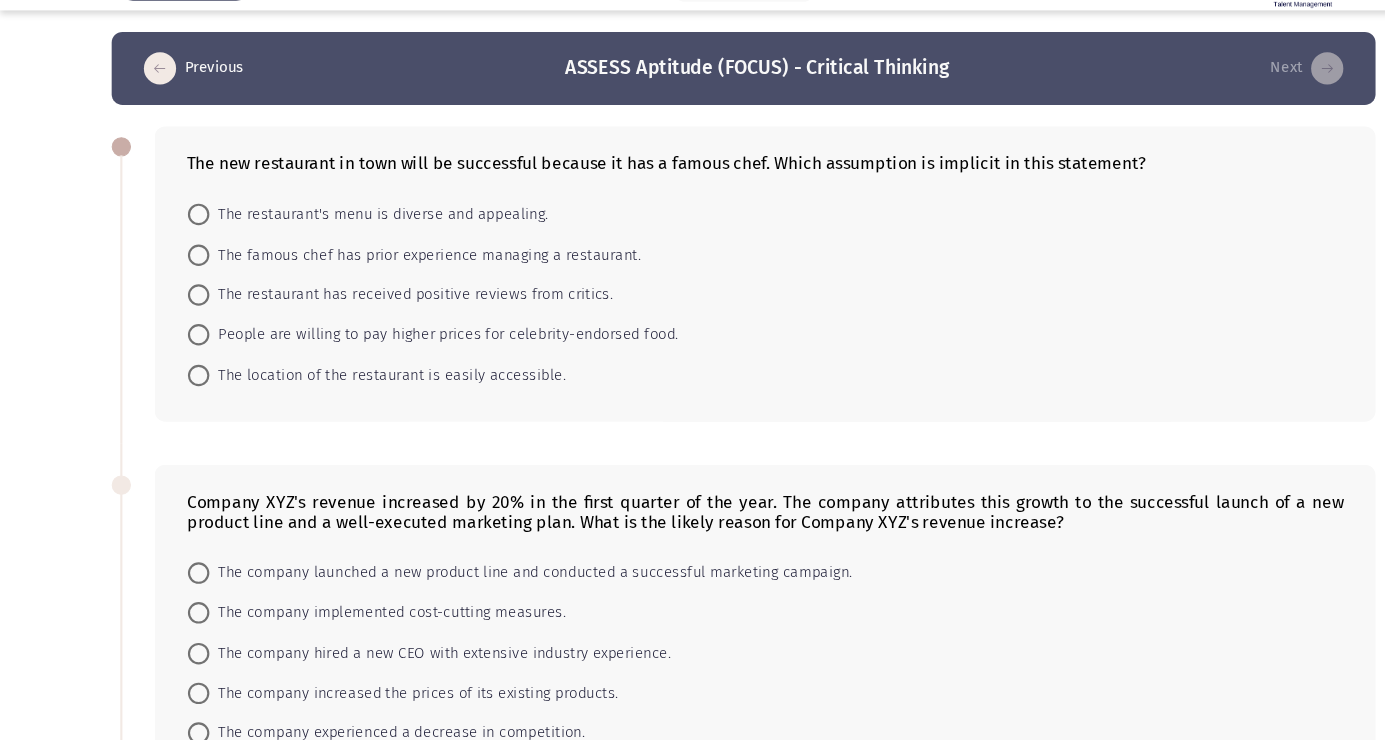 click on "The famous chef has prior experience managing a restaurant." at bounding box center (396, 288) 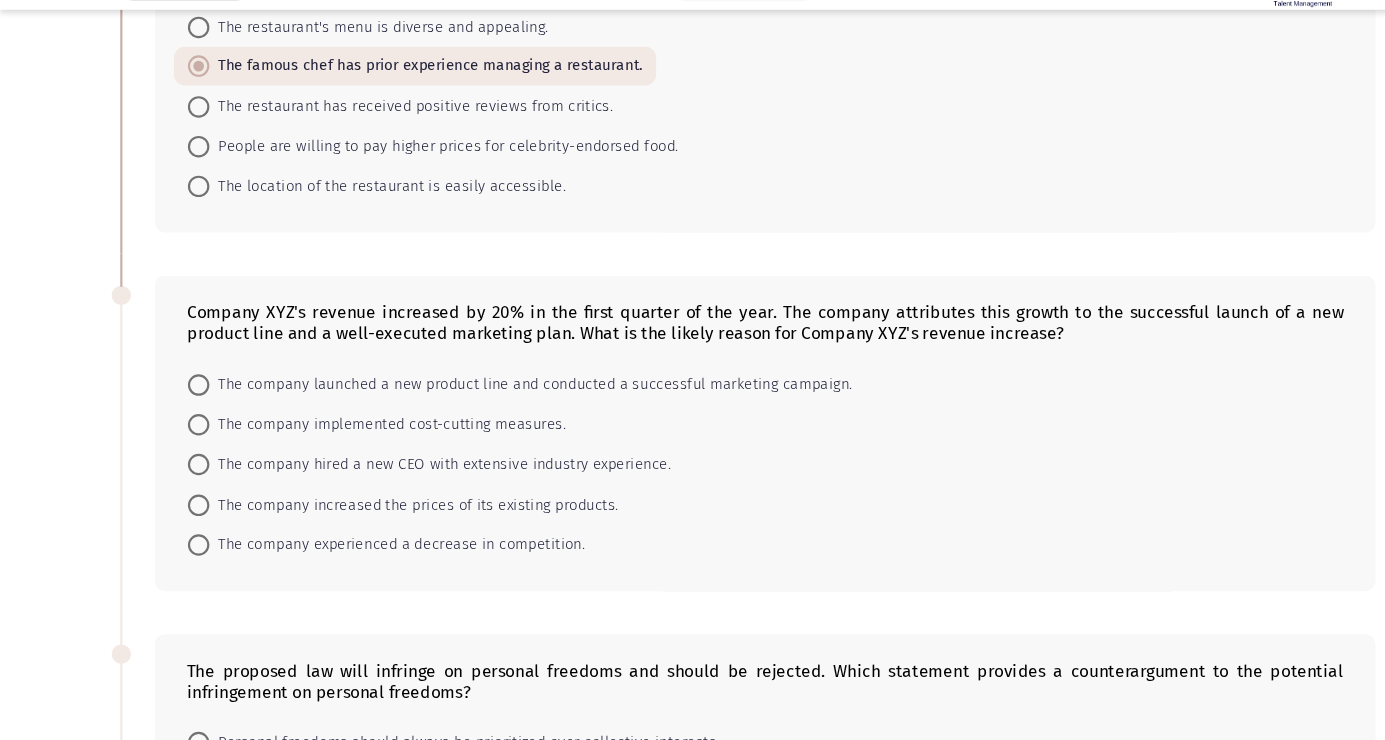 scroll, scrollTop: 175, scrollLeft: 0, axis: vertical 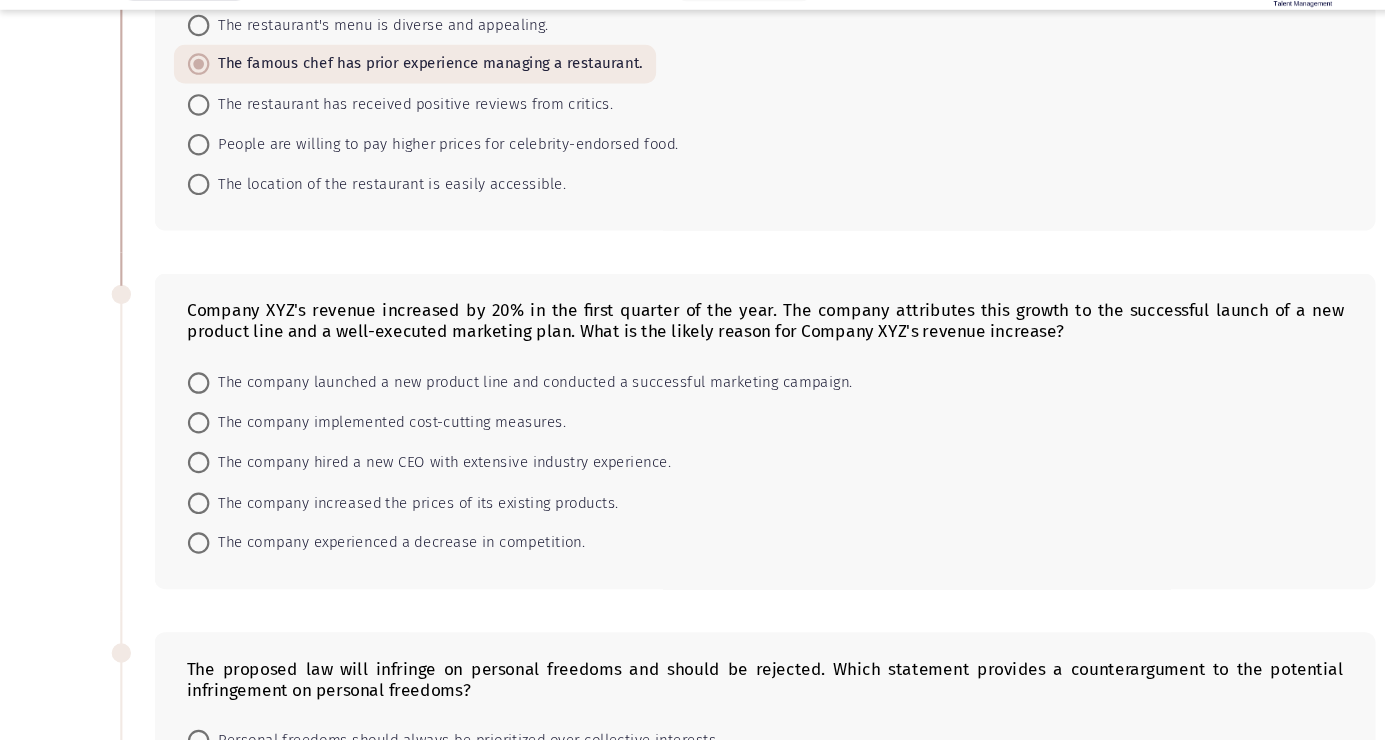 click on "The company launched a new product line and conducted a successful marketing campaign." at bounding box center [494, 408] 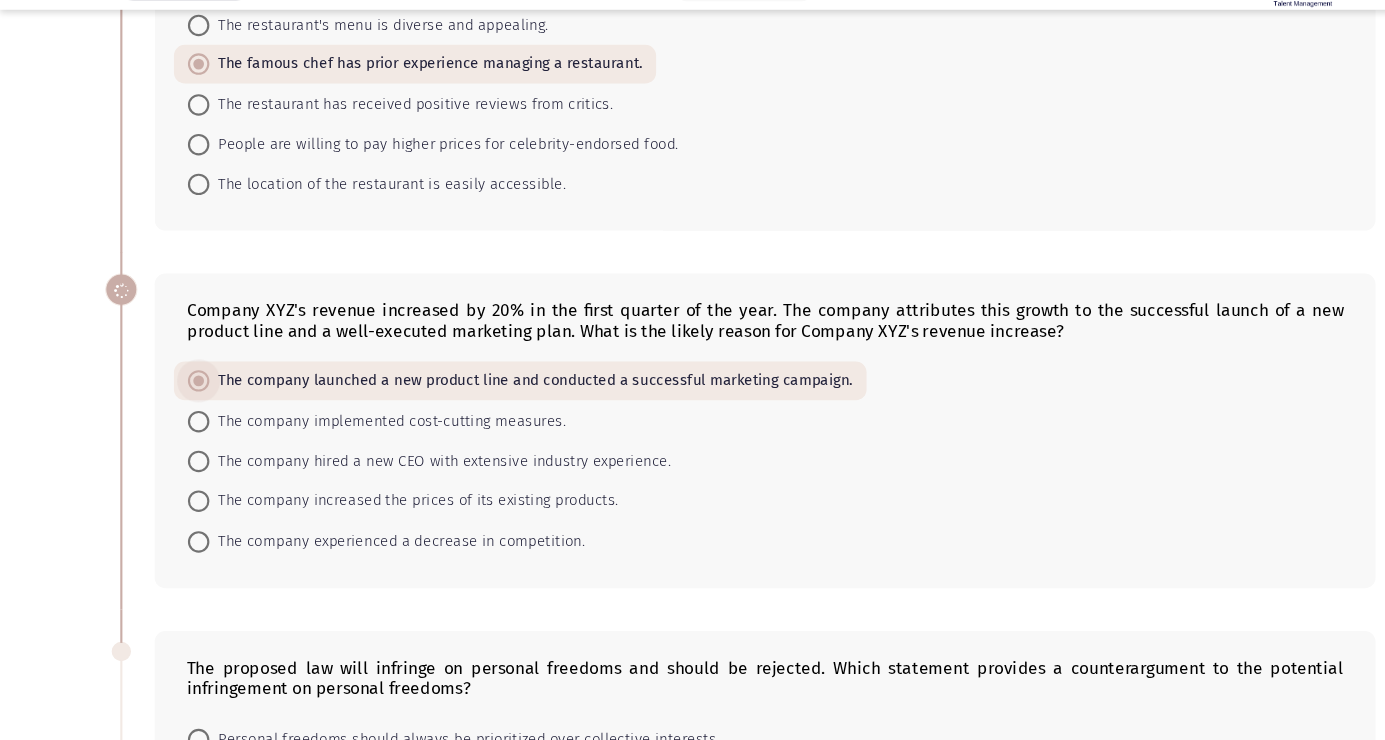 click on "The company launched a new product line and conducted a successful marketing campaign." at bounding box center [494, 406] 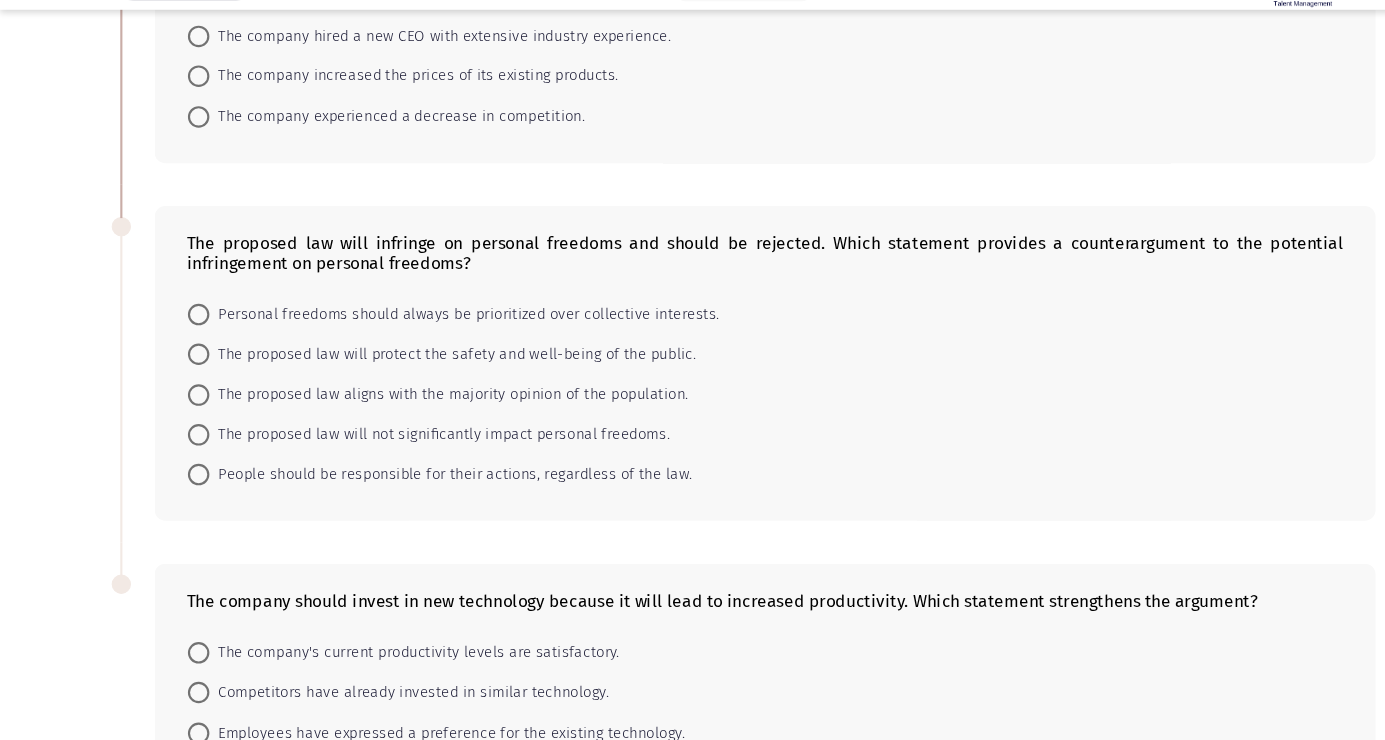 scroll, scrollTop: 579, scrollLeft: 0, axis: vertical 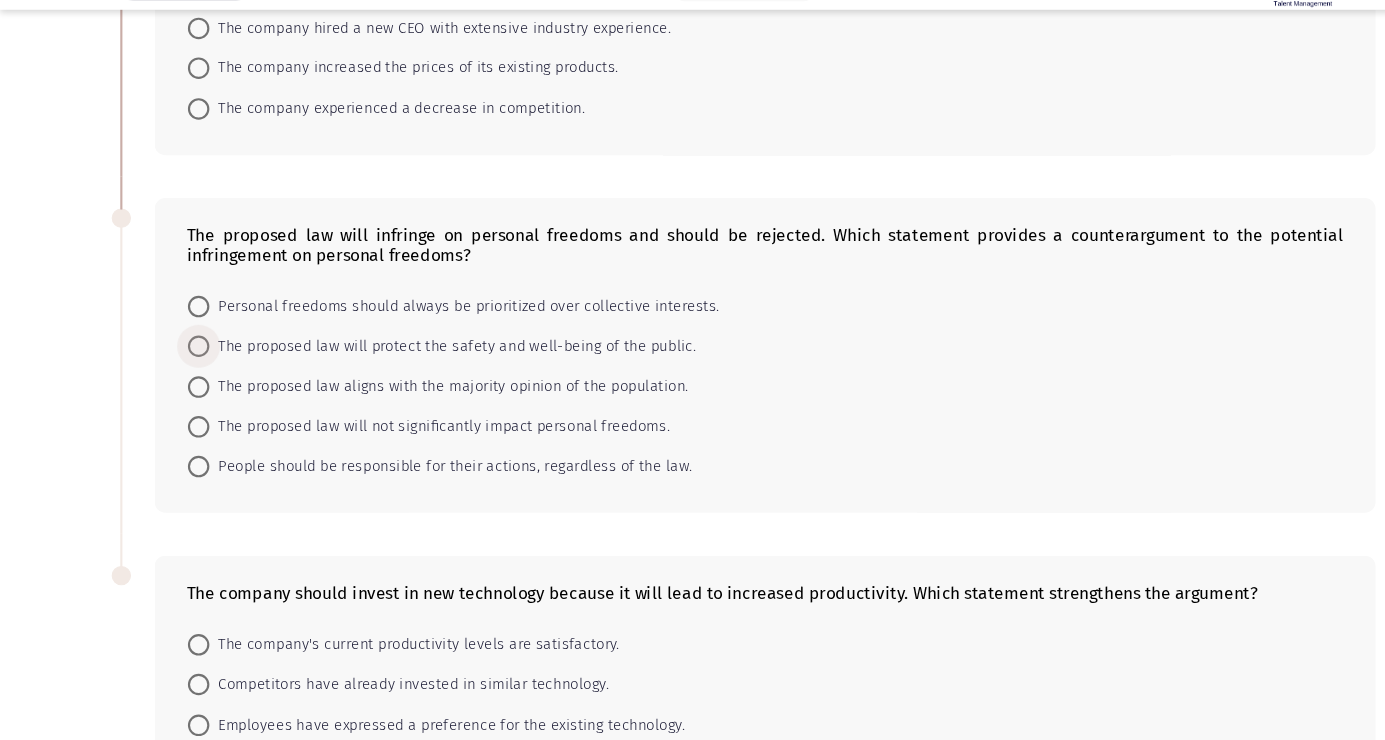 click on "The proposed law will protect the safety and well-being of the public." at bounding box center [421, 373] 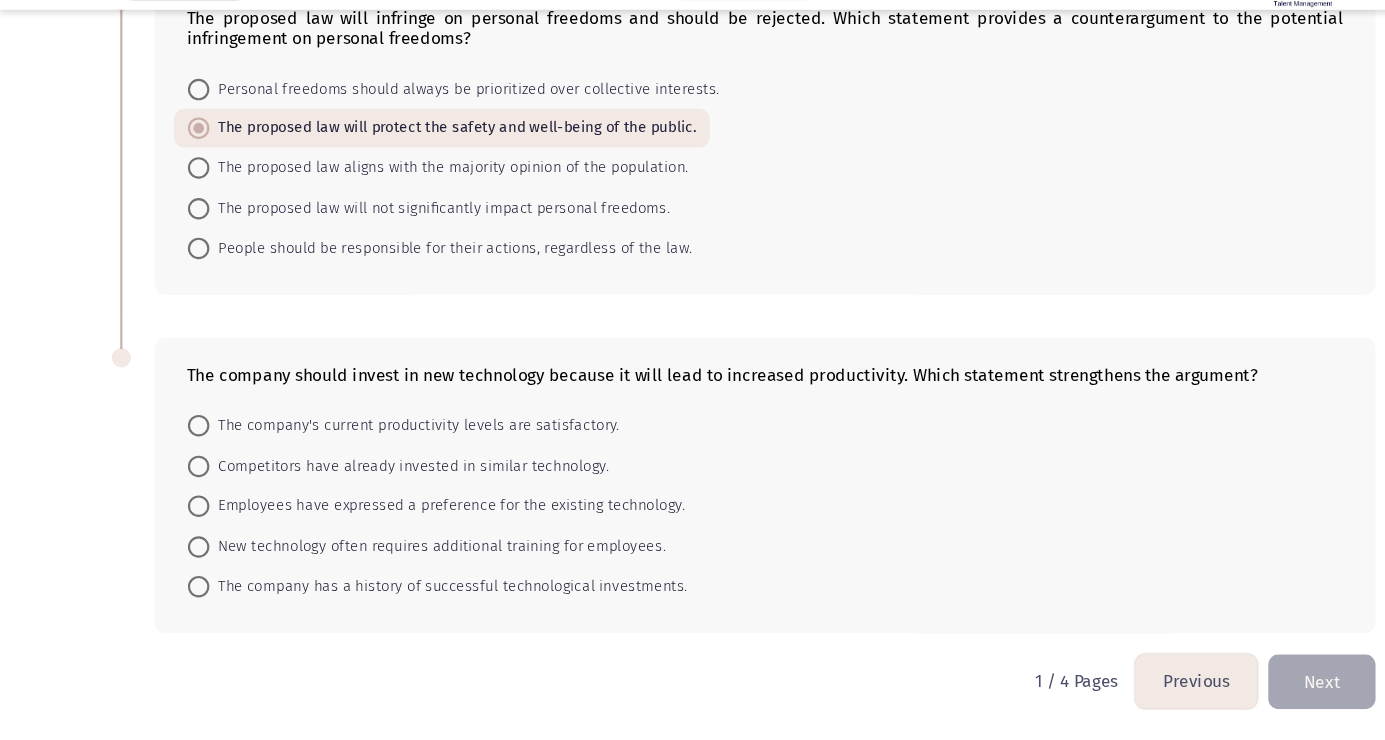 scroll, scrollTop: 784, scrollLeft: 0, axis: vertical 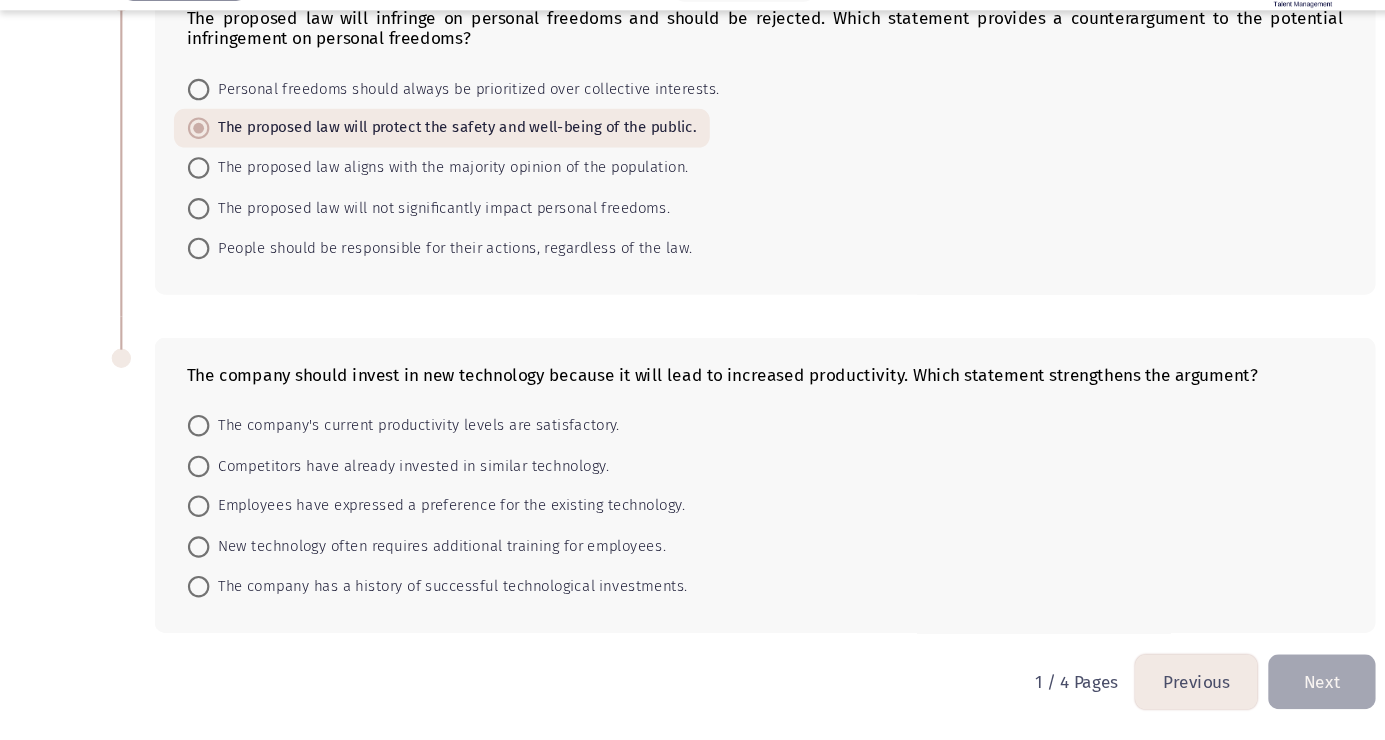 click on "Competitors have already invested in similar technology." at bounding box center [381, 485] 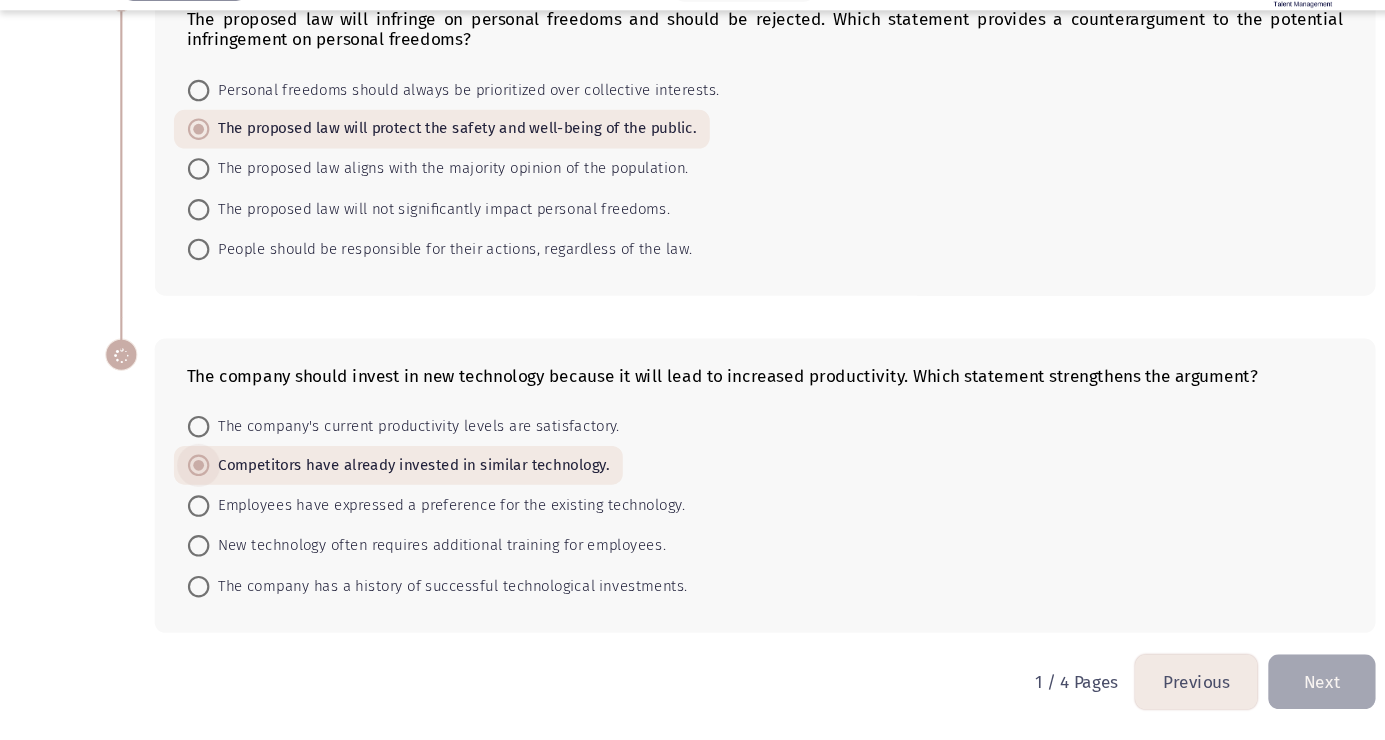 scroll, scrollTop: 782, scrollLeft: 0, axis: vertical 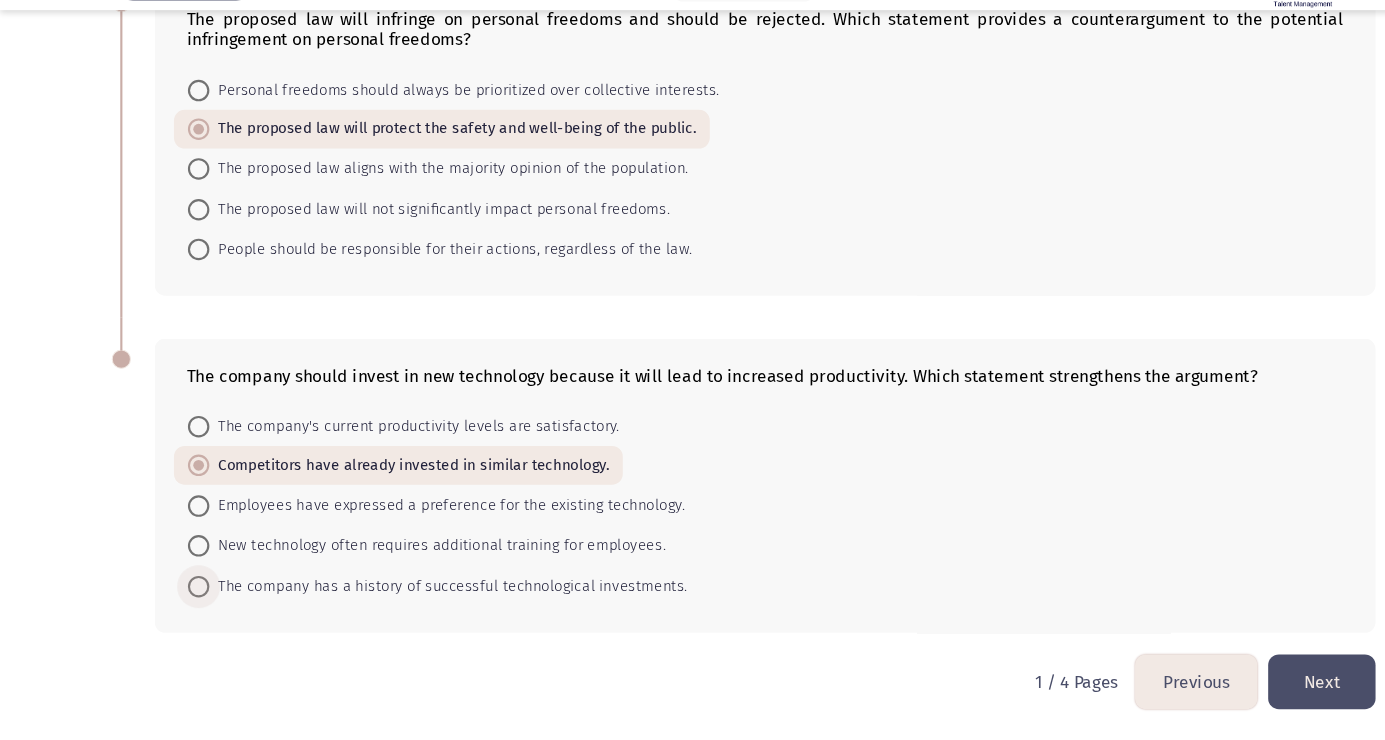 click on "The company has a history of successful technological investments." at bounding box center [417, 597] 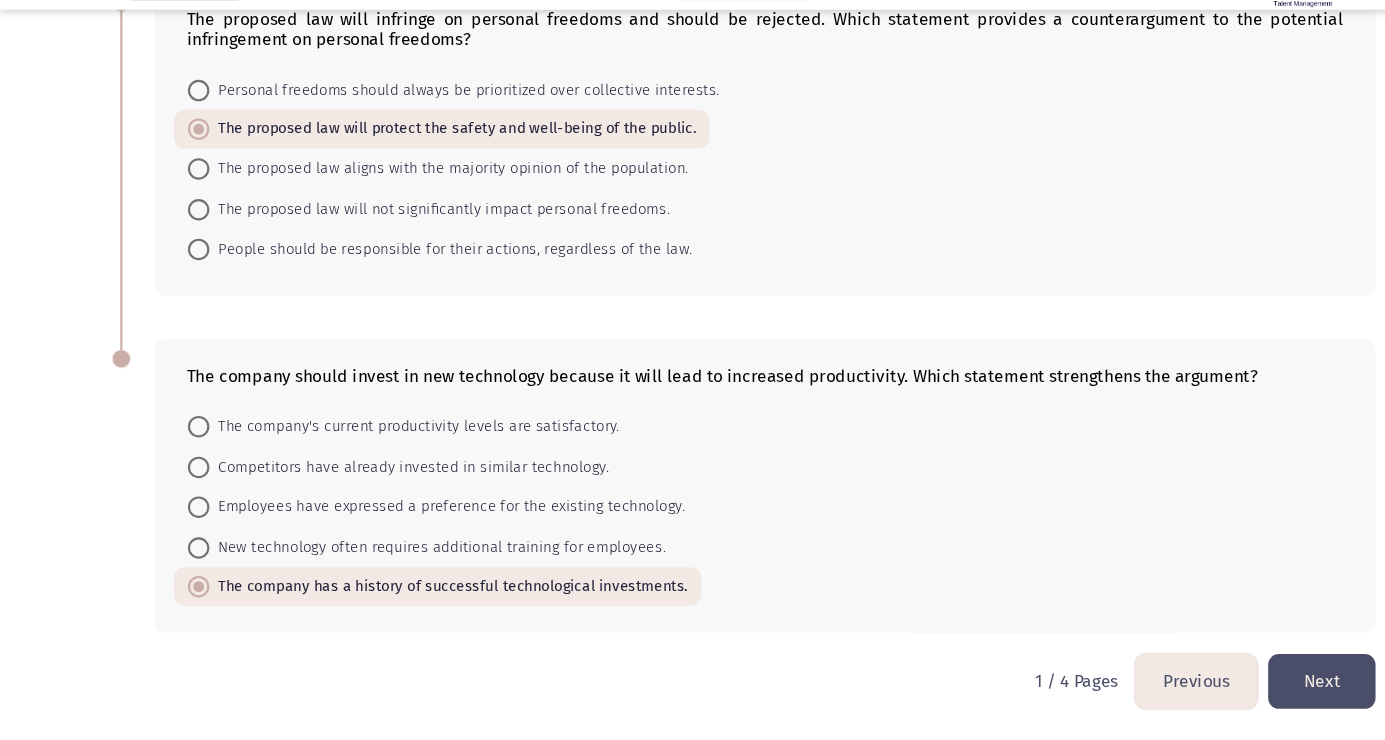 scroll, scrollTop: 782, scrollLeft: 0, axis: vertical 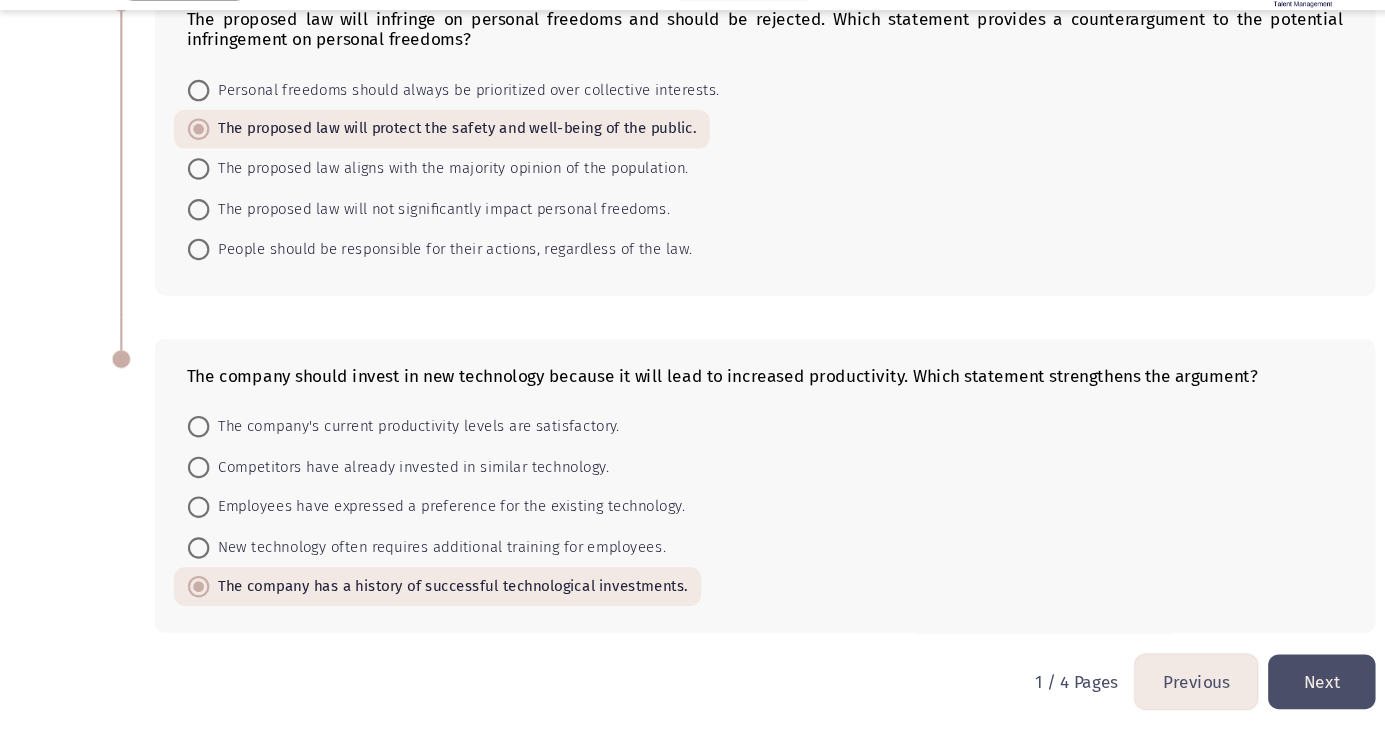 click on "Competitors have already invested in similar technology." at bounding box center [381, 486] 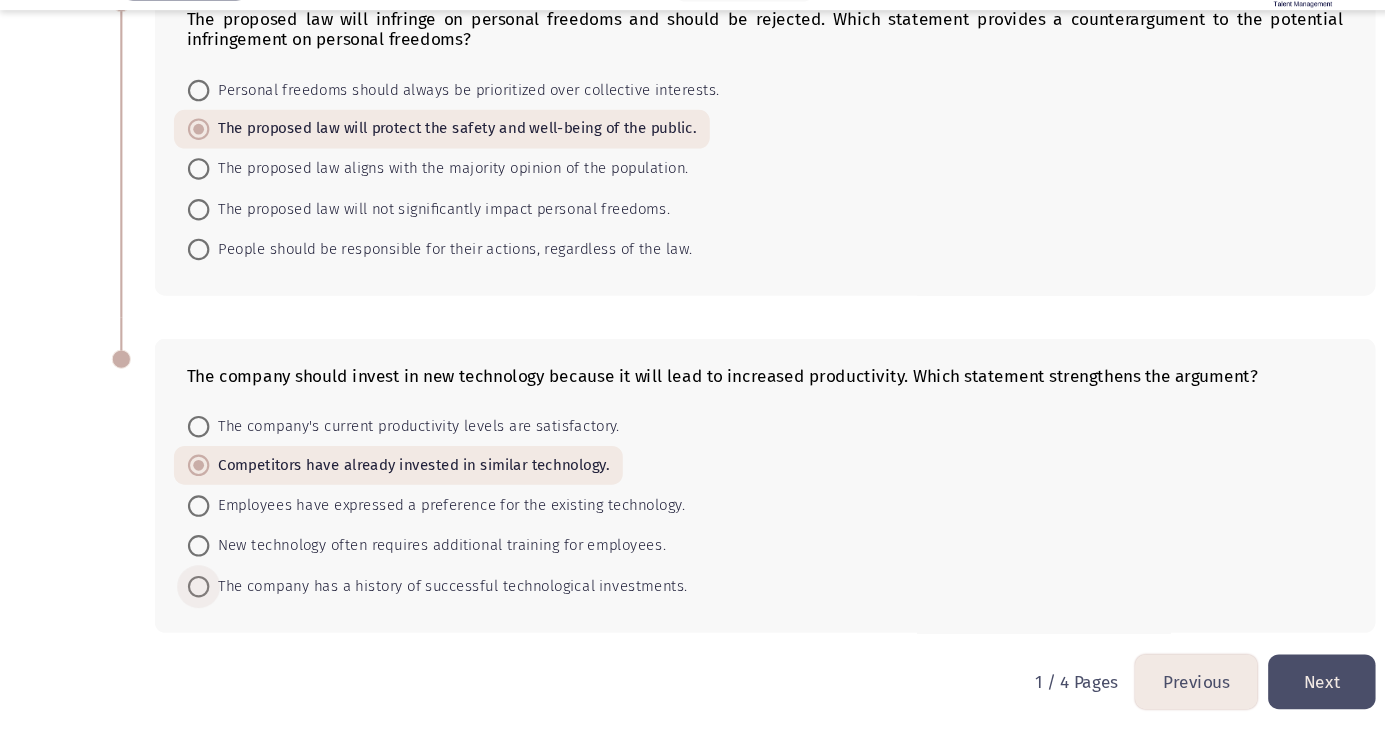 click at bounding box center [185, 597] 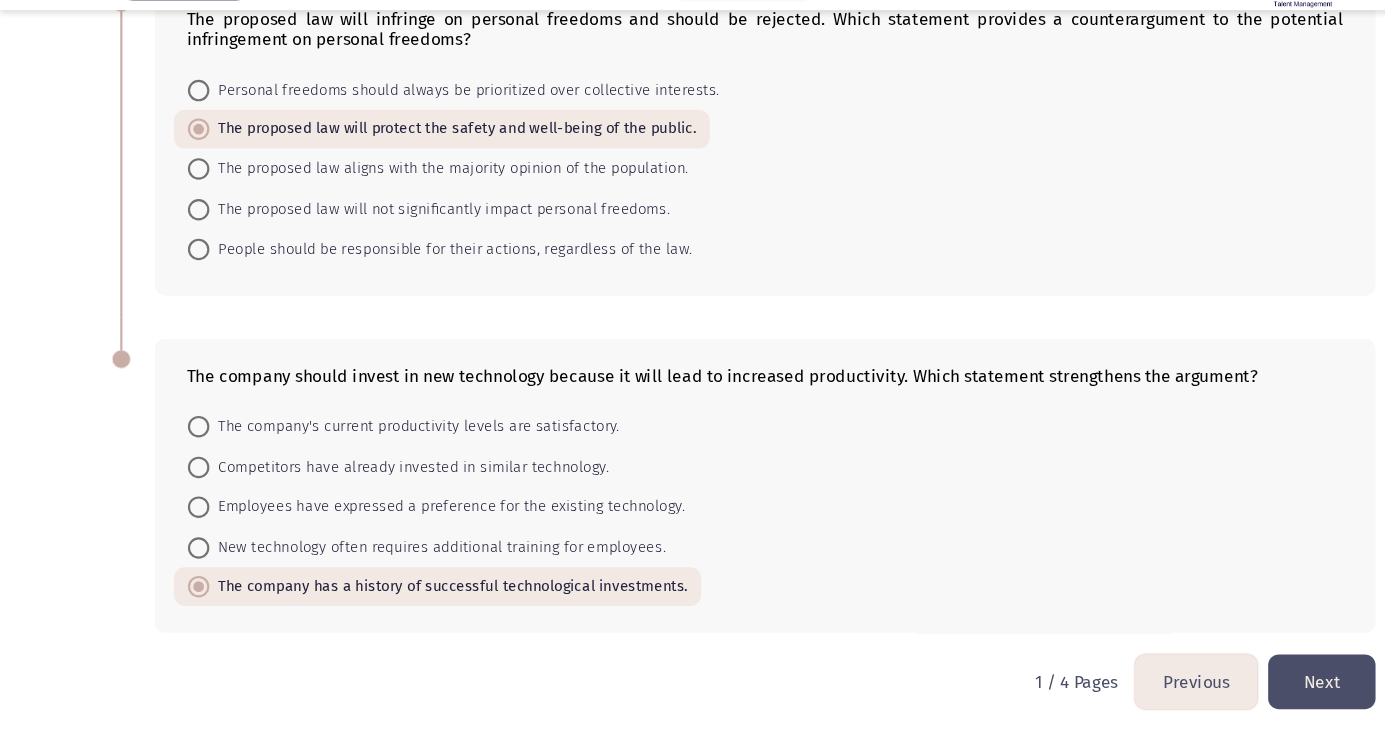 click on "Next" 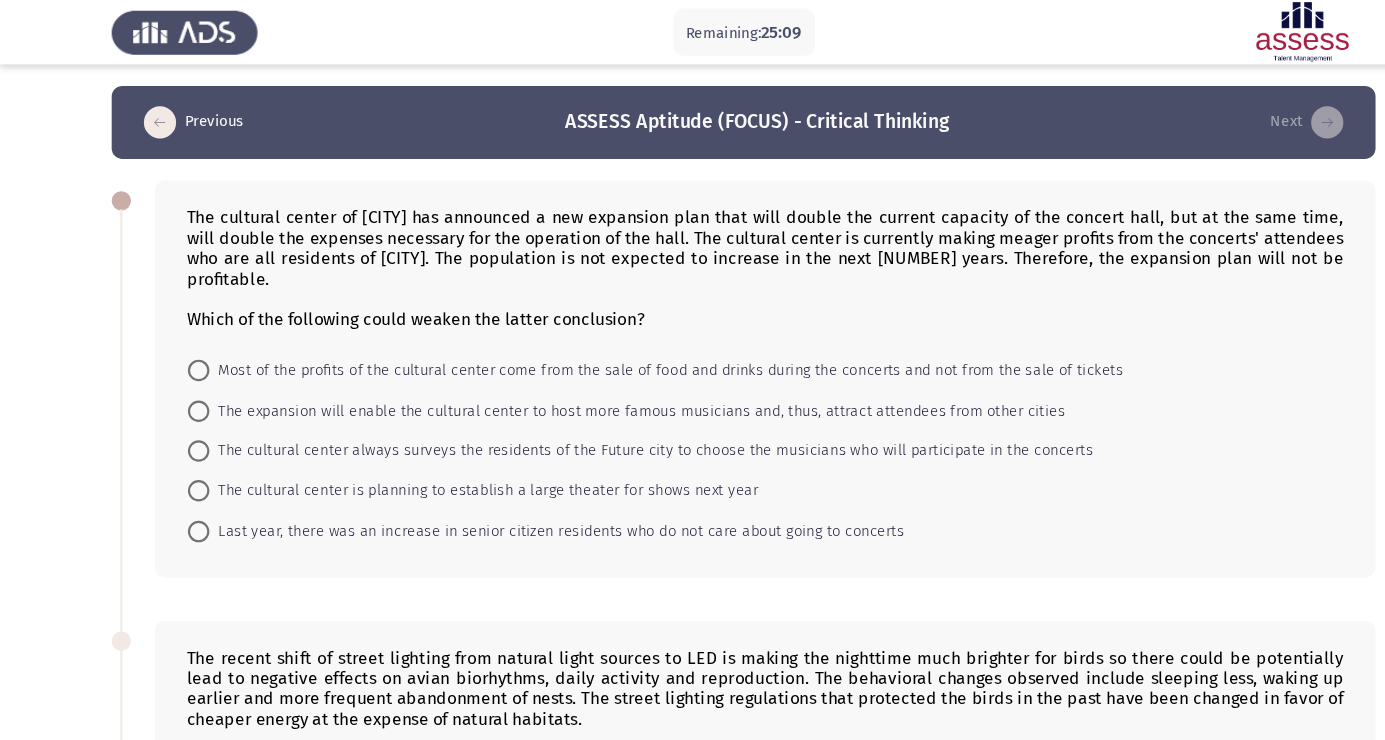 scroll, scrollTop: 0, scrollLeft: 0, axis: both 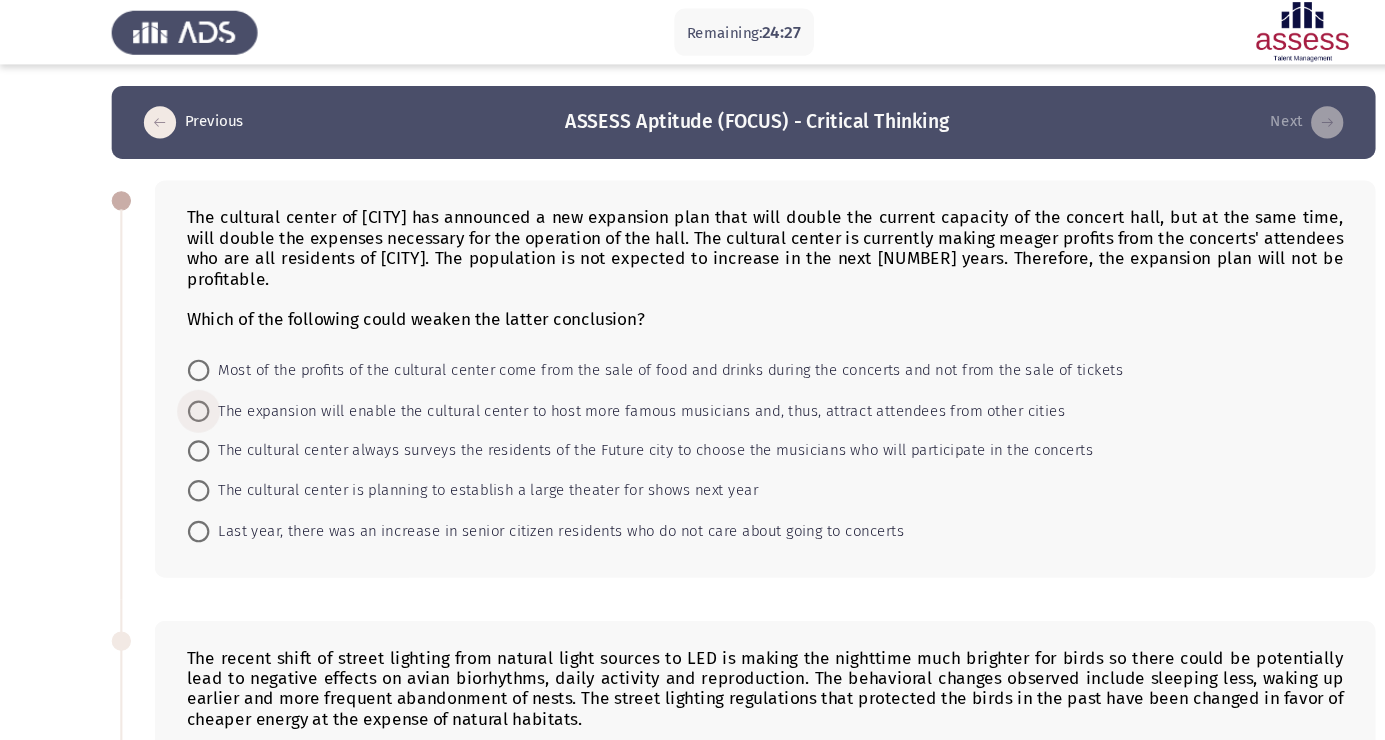 click on "The expansion will enable the cultural center to host more famous musicians and, thus, attract attendees from other cities" at bounding box center [593, 383] 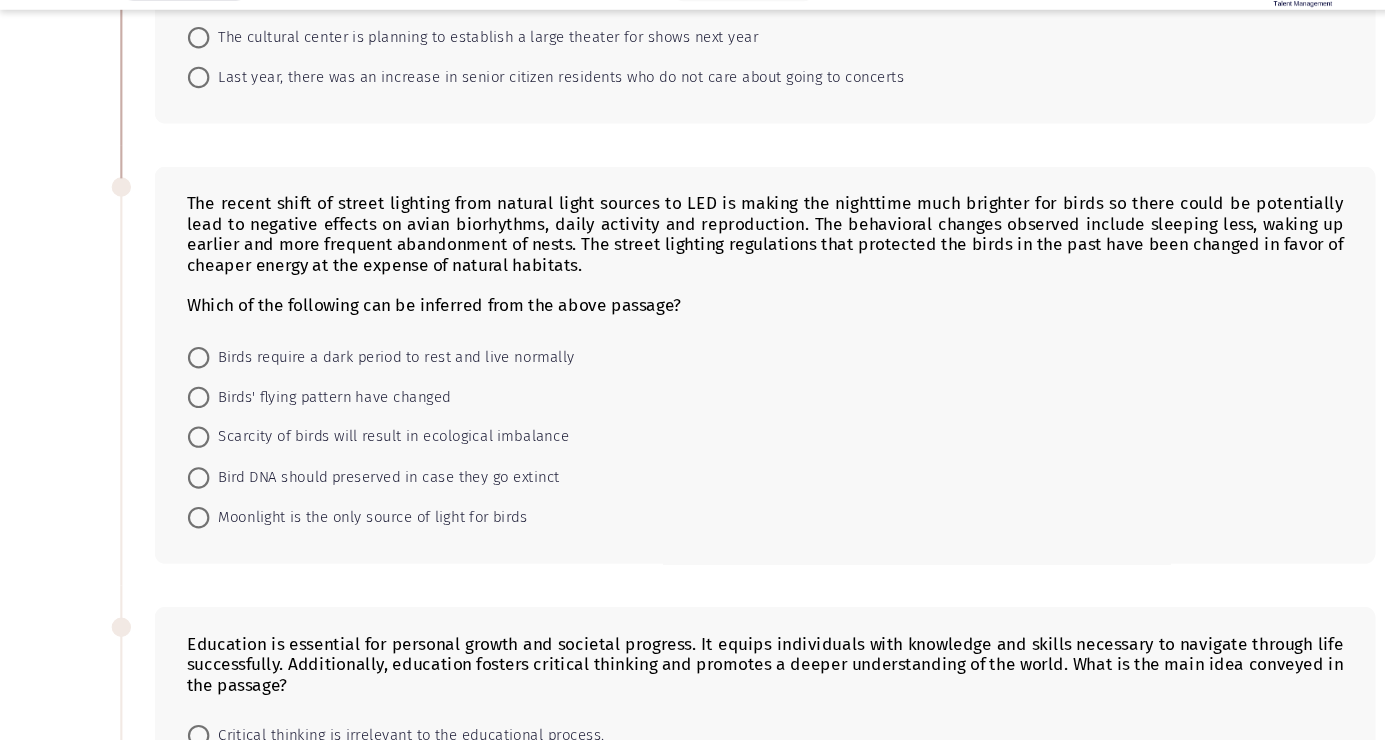 scroll, scrollTop: 372, scrollLeft: 0, axis: vertical 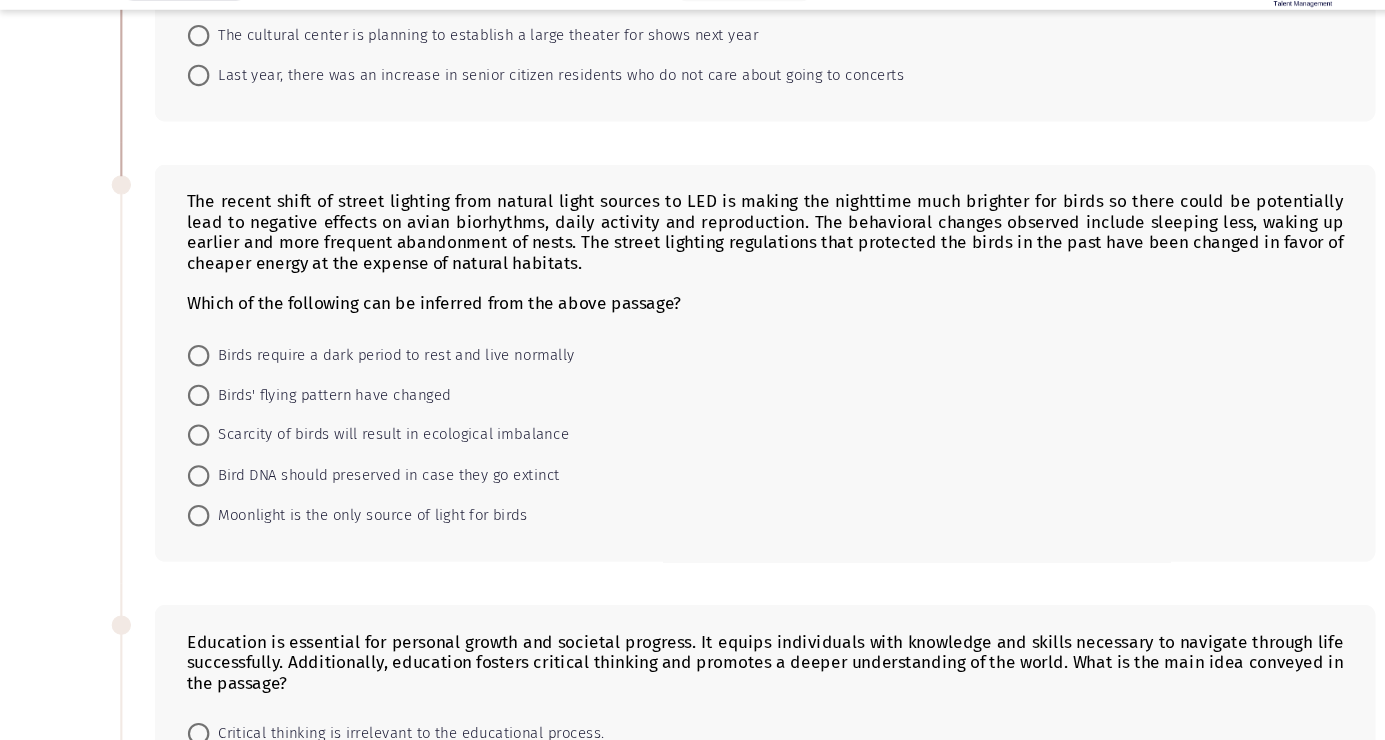 click on "Birds require a dark period to rest and live normally" at bounding box center [365, 382] 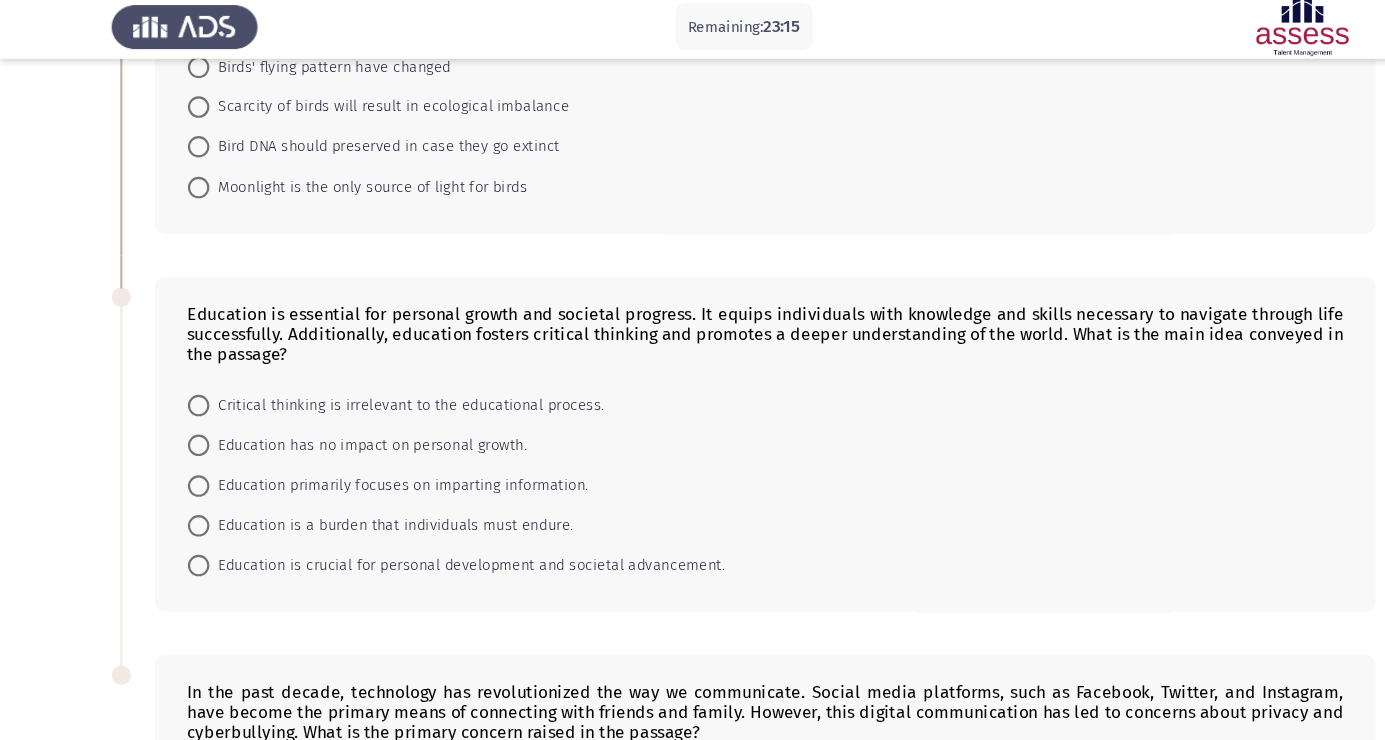 scroll, scrollTop: 720, scrollLeft: 0, axis: vertical 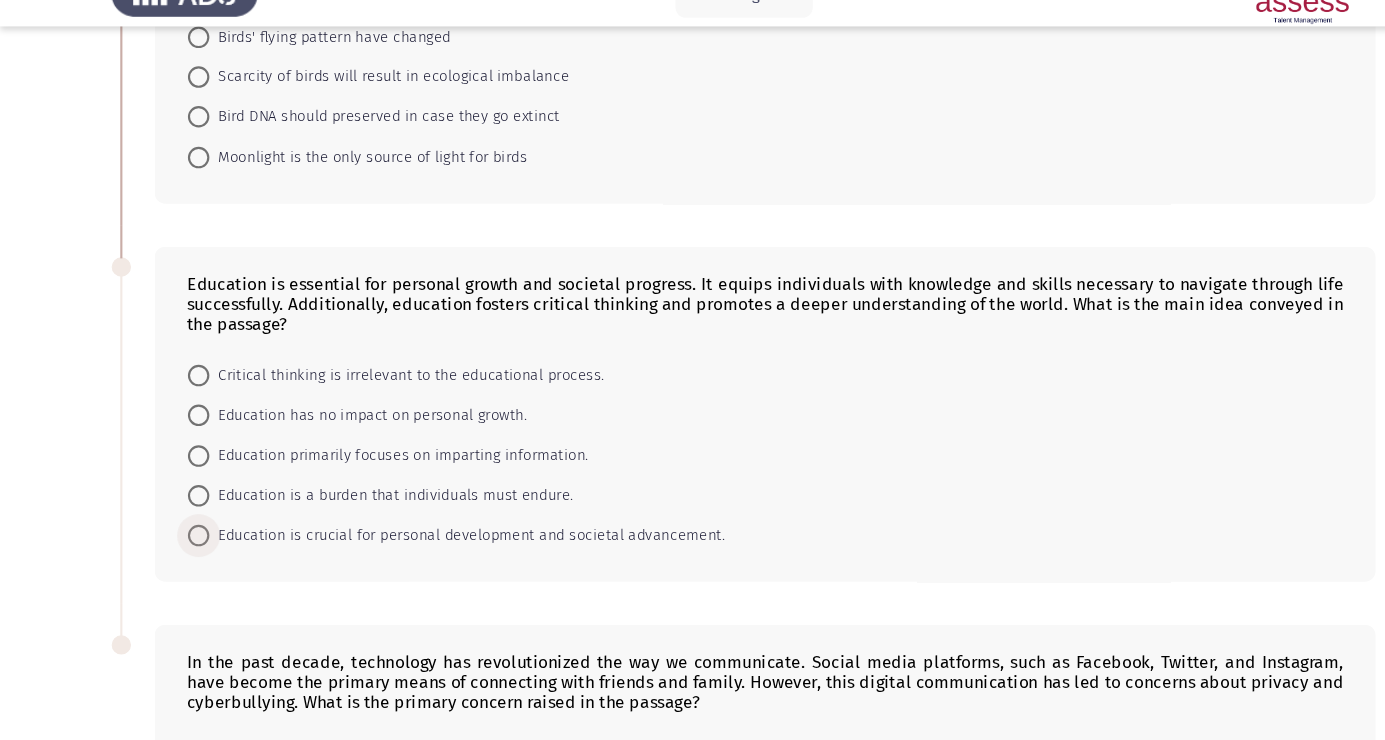 click on "Education is crucial for personal development and societal advancement." at bounding box center [435, 534] 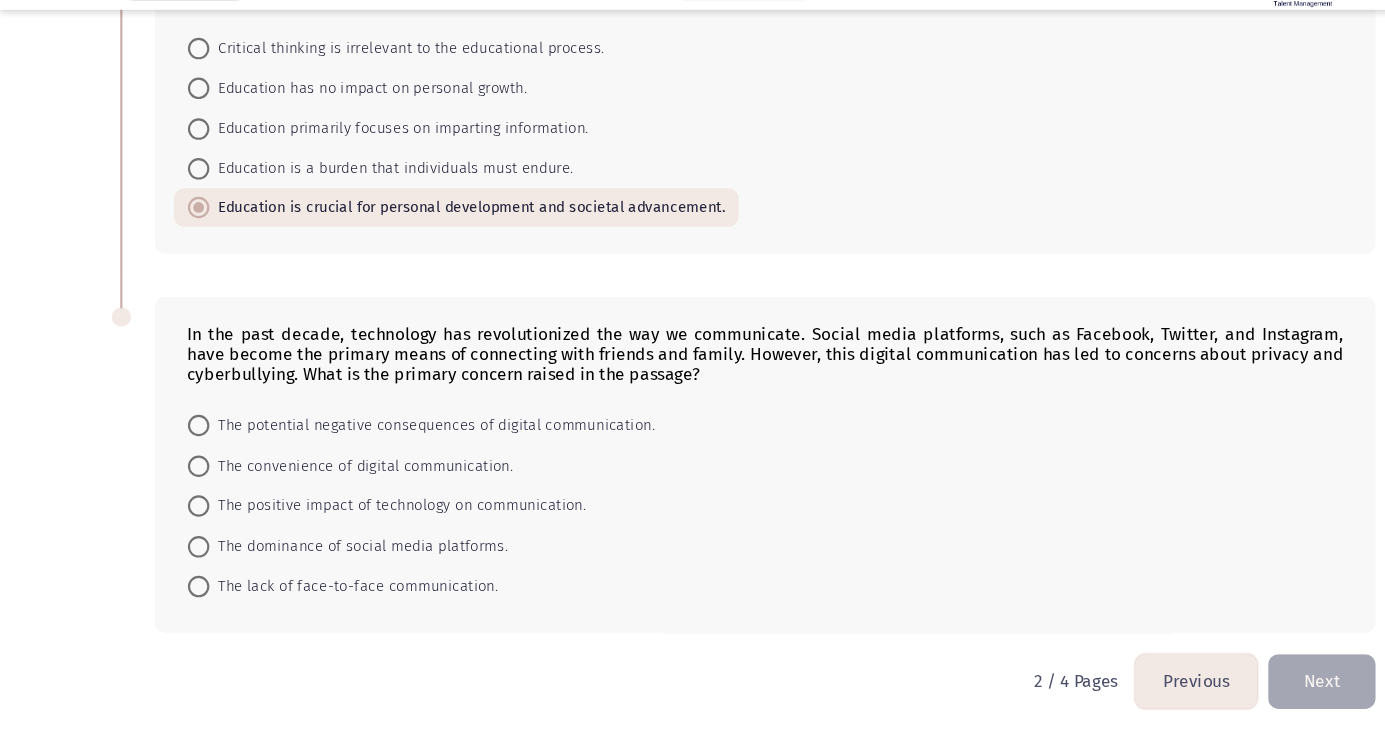 scroll, scrollTop: 1012, scrollLeft: 0, axis: vertical 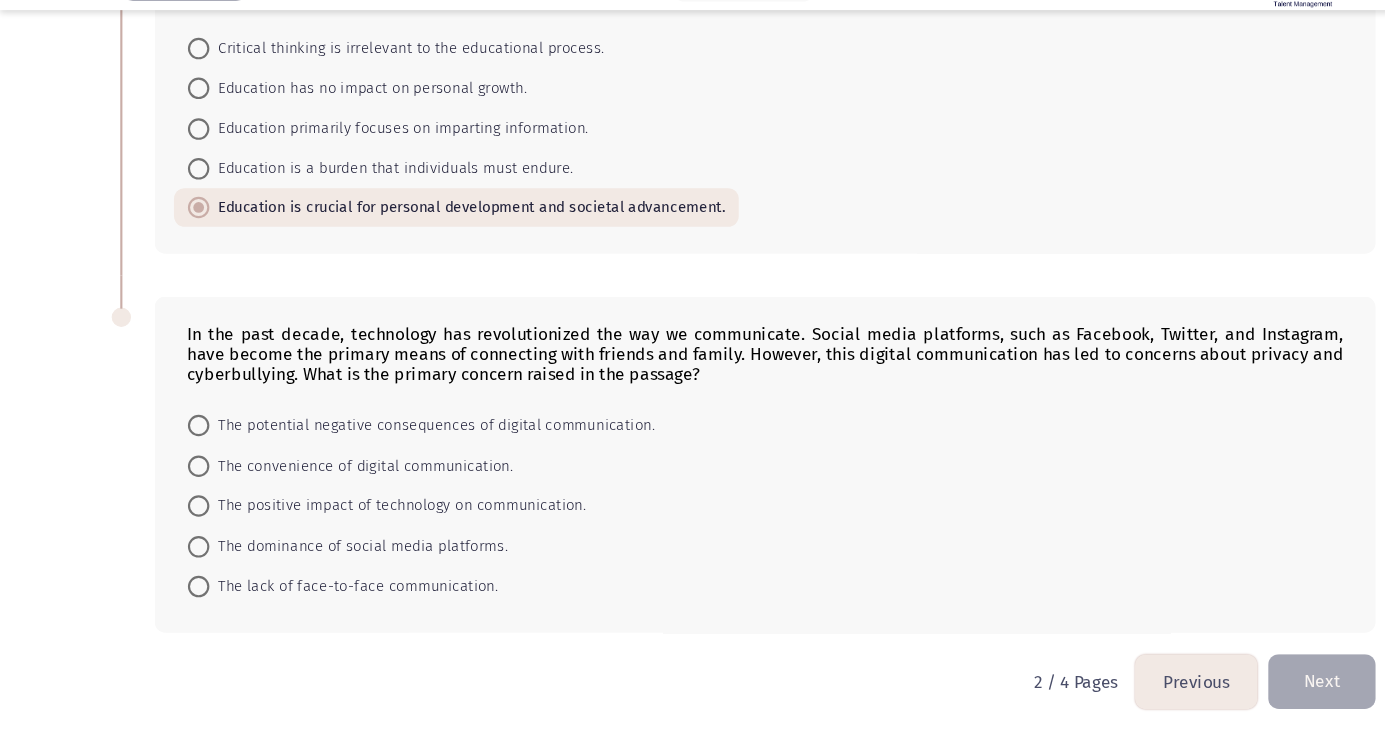 click on "The potential negative consequences of digital communication." at bounding box center [402, 447] 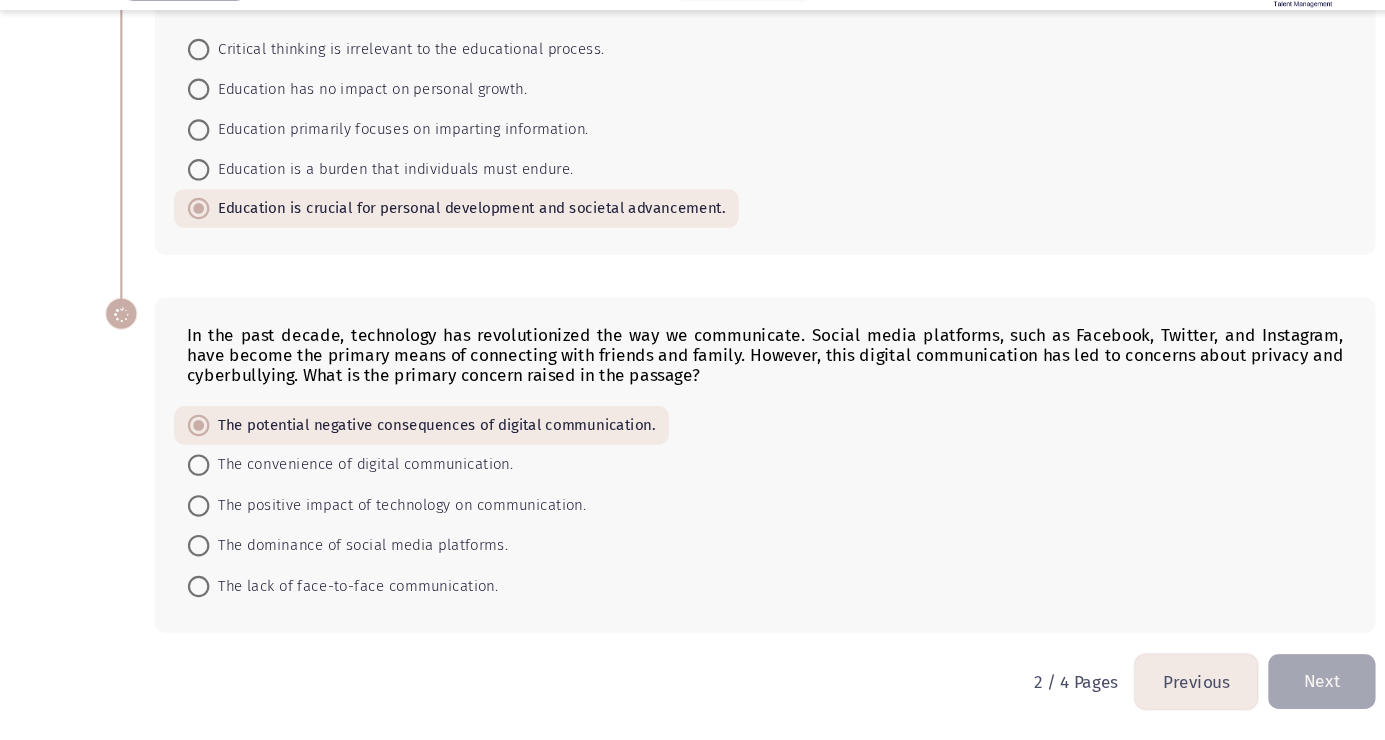 scroll, scrollTop: 1010, scrollLeft: 0, axis: vertical 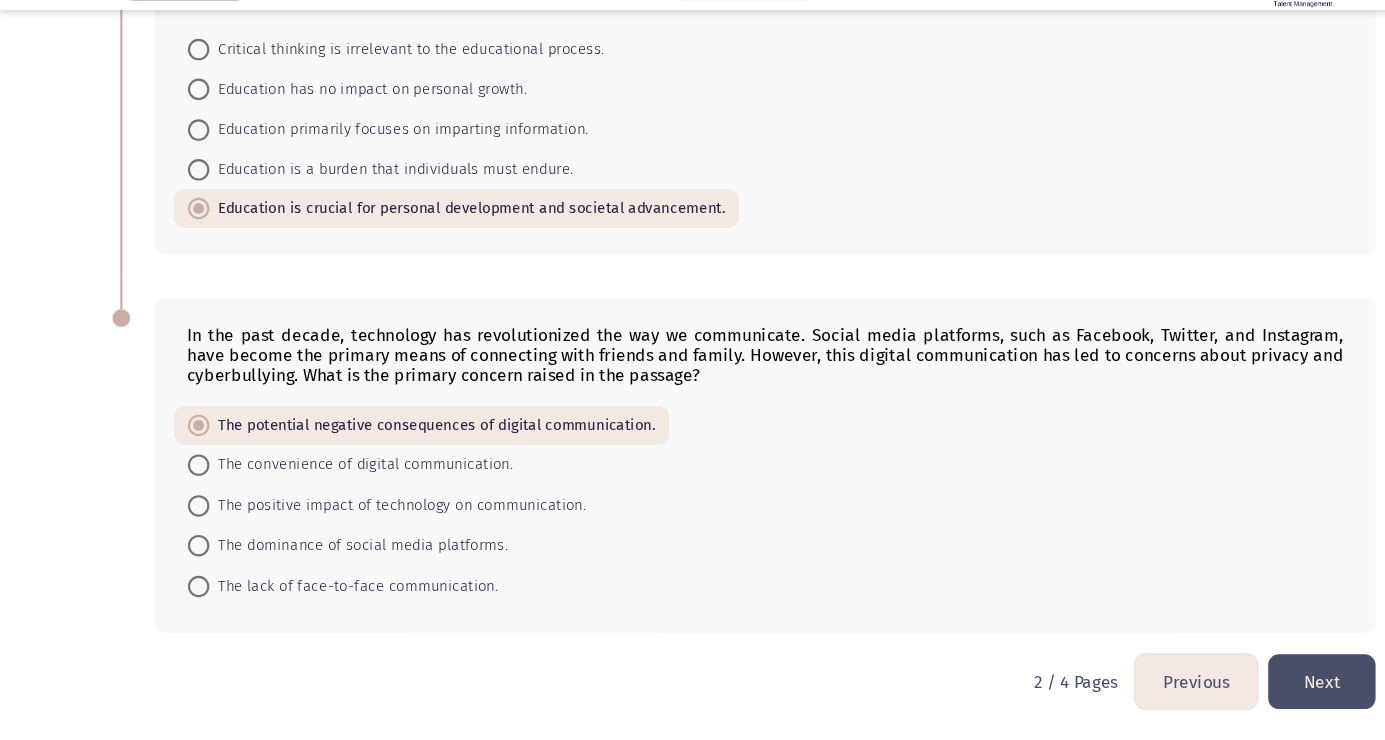 click on "Next" 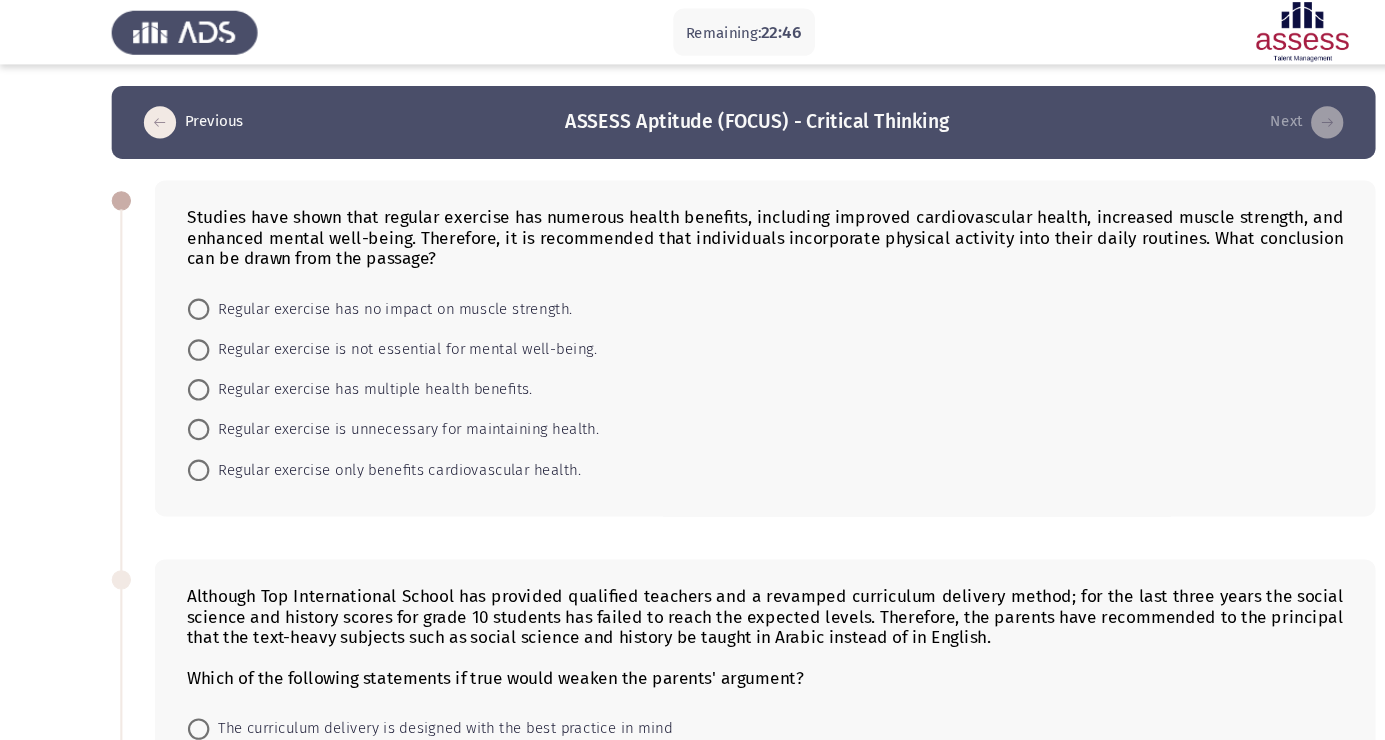 scroll, scrollTop: 0, scrollLeft: 0, axis: both 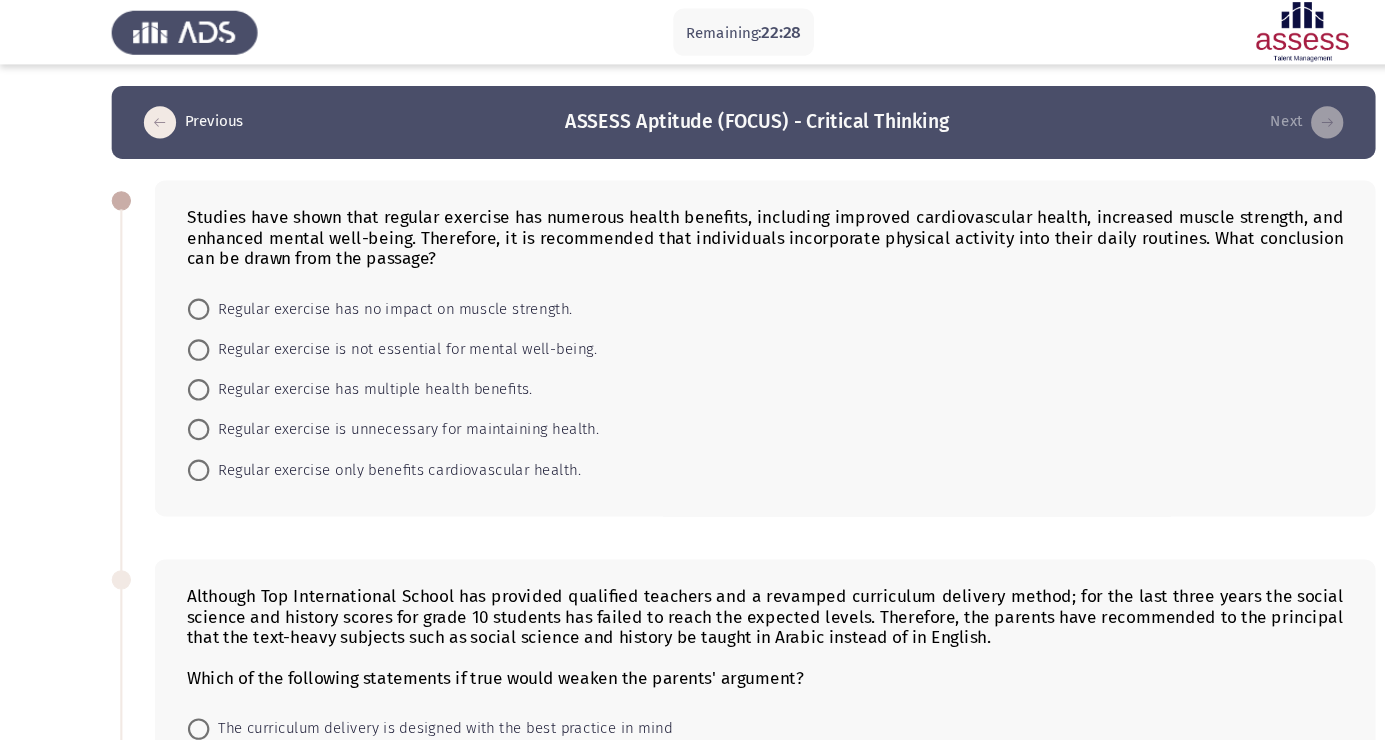 click on "Regular exercise has multiple health benefits." at bounding box center [345, 363] 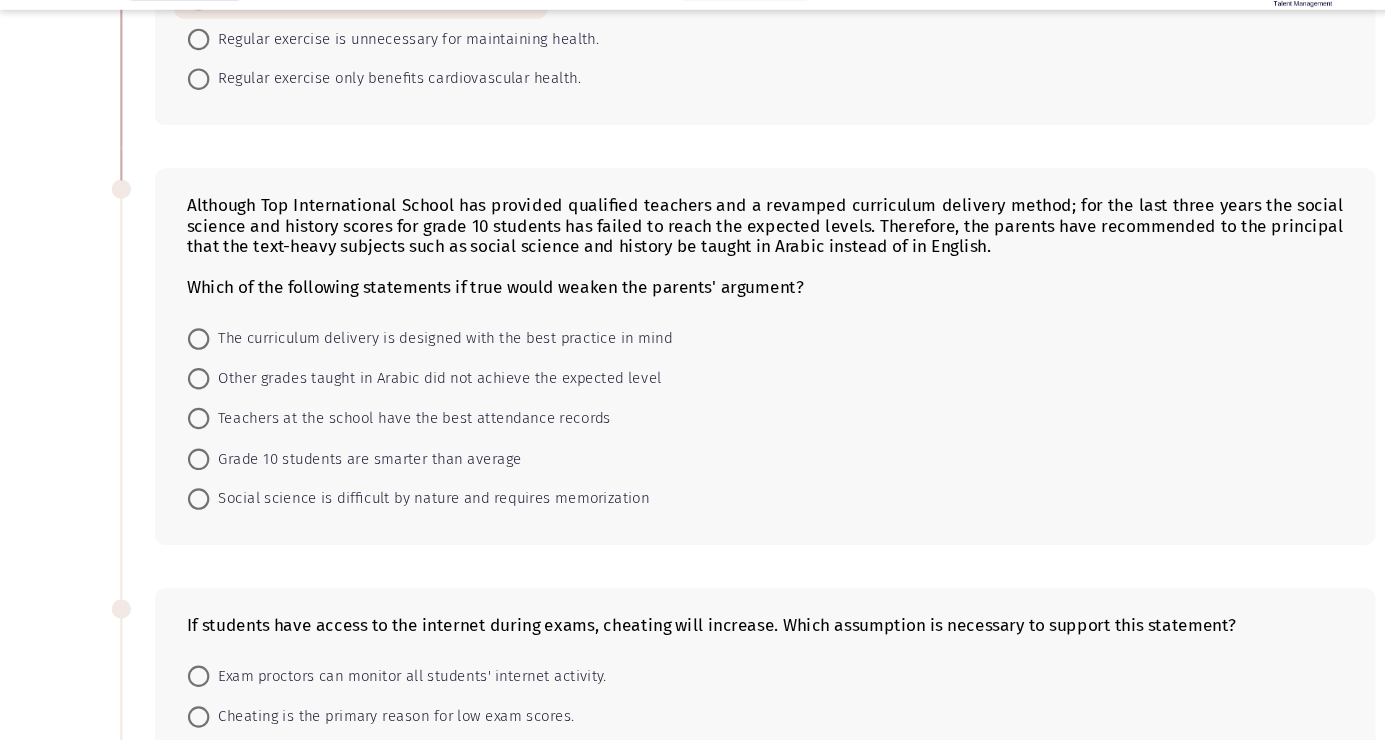 scroll, scrollTop: 320, scrollLeft: 0, axis: vertical 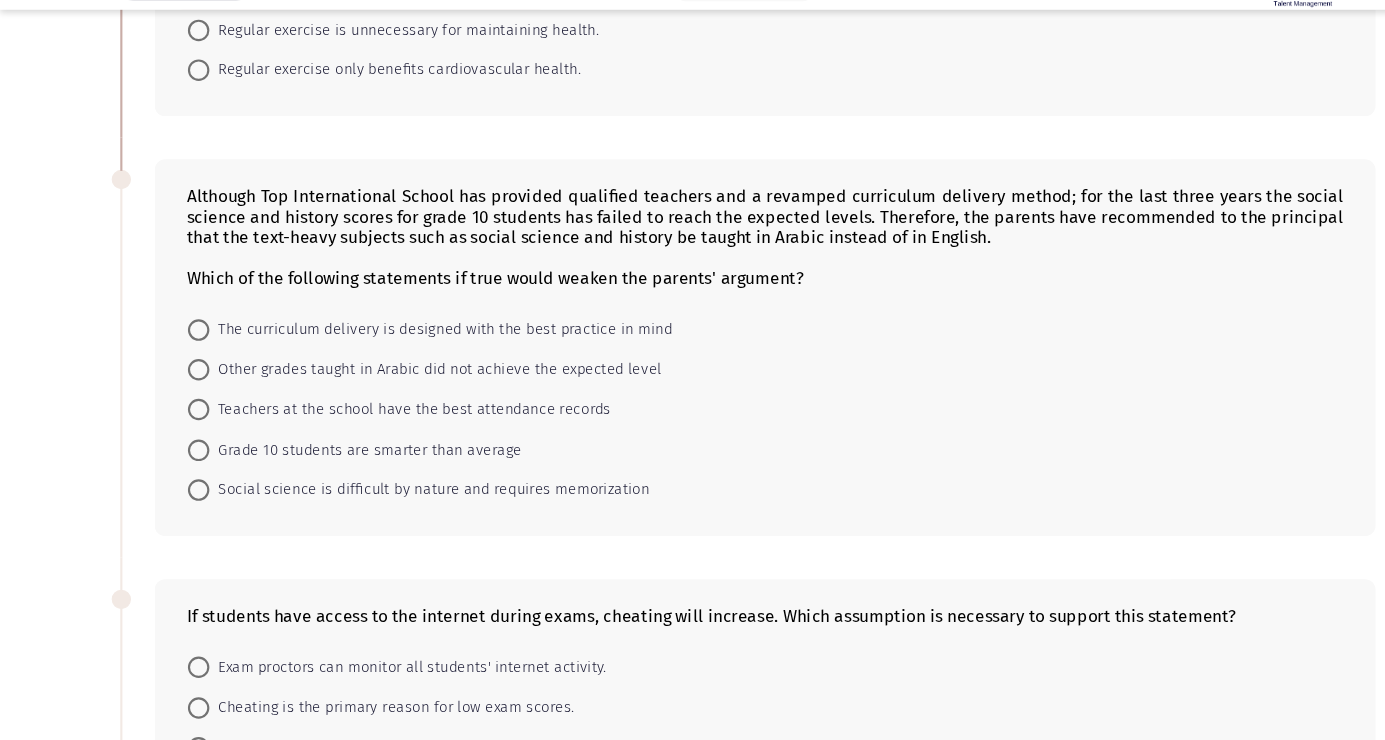 click on "Other grades taught in Arabic did not achieve the expected level" at bounding box center [405, 395] 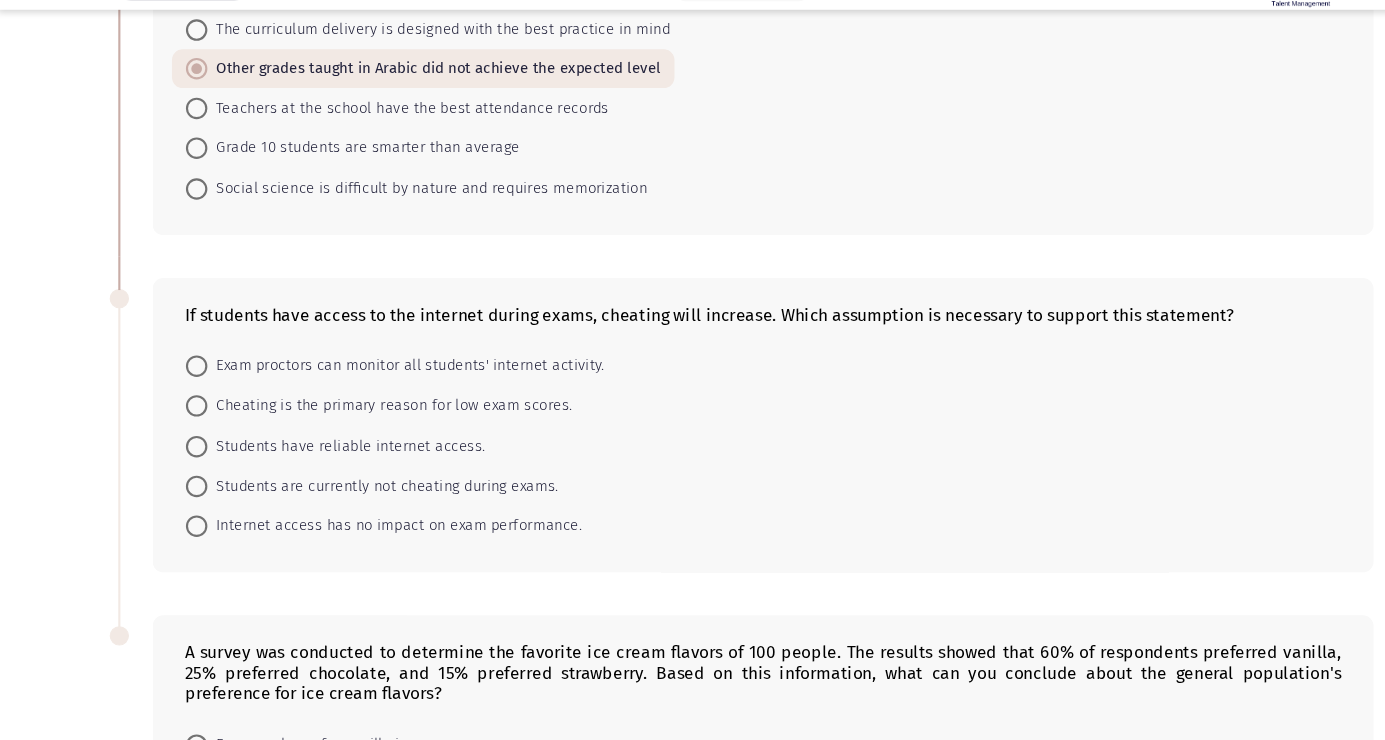 scroll, scrollTop: 604, scrollLeft: 0, axis: vertical 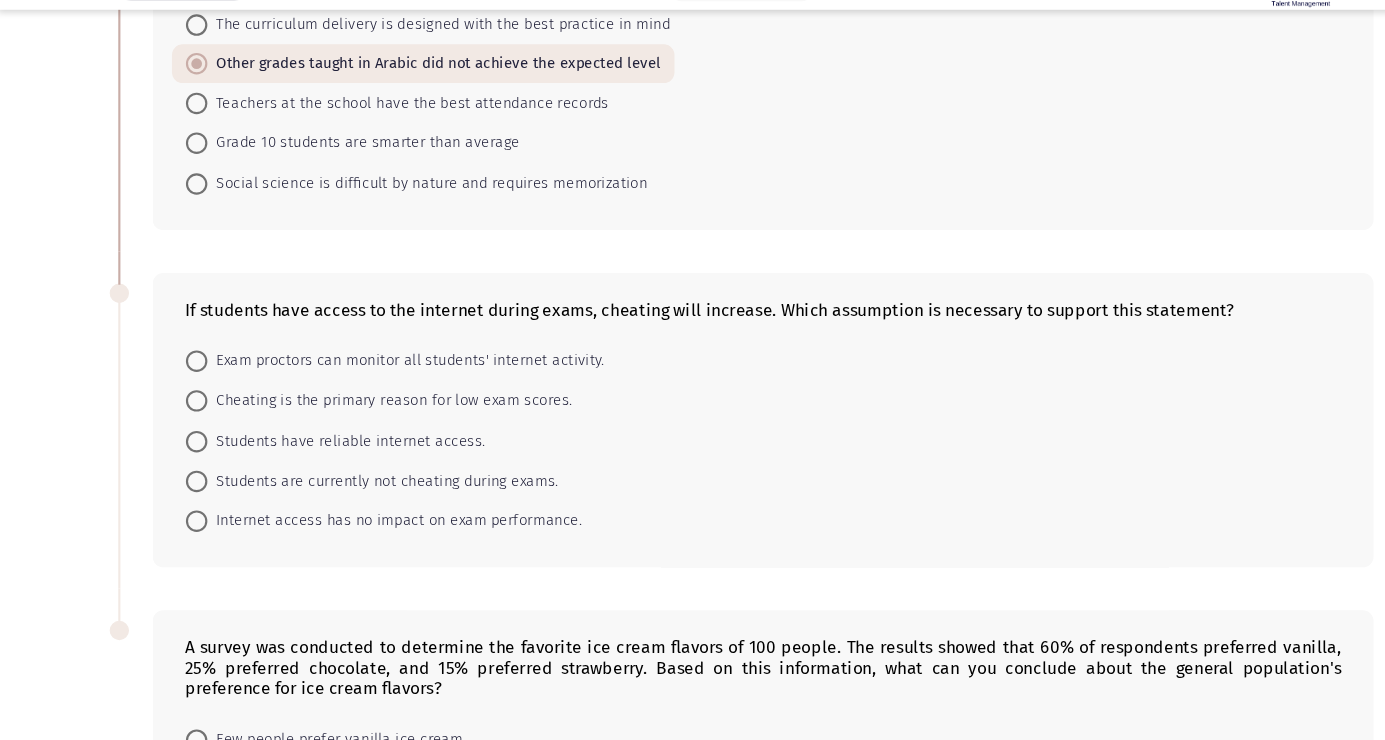 click on "Students have reliable internet access." at bounding box center [324, 462] 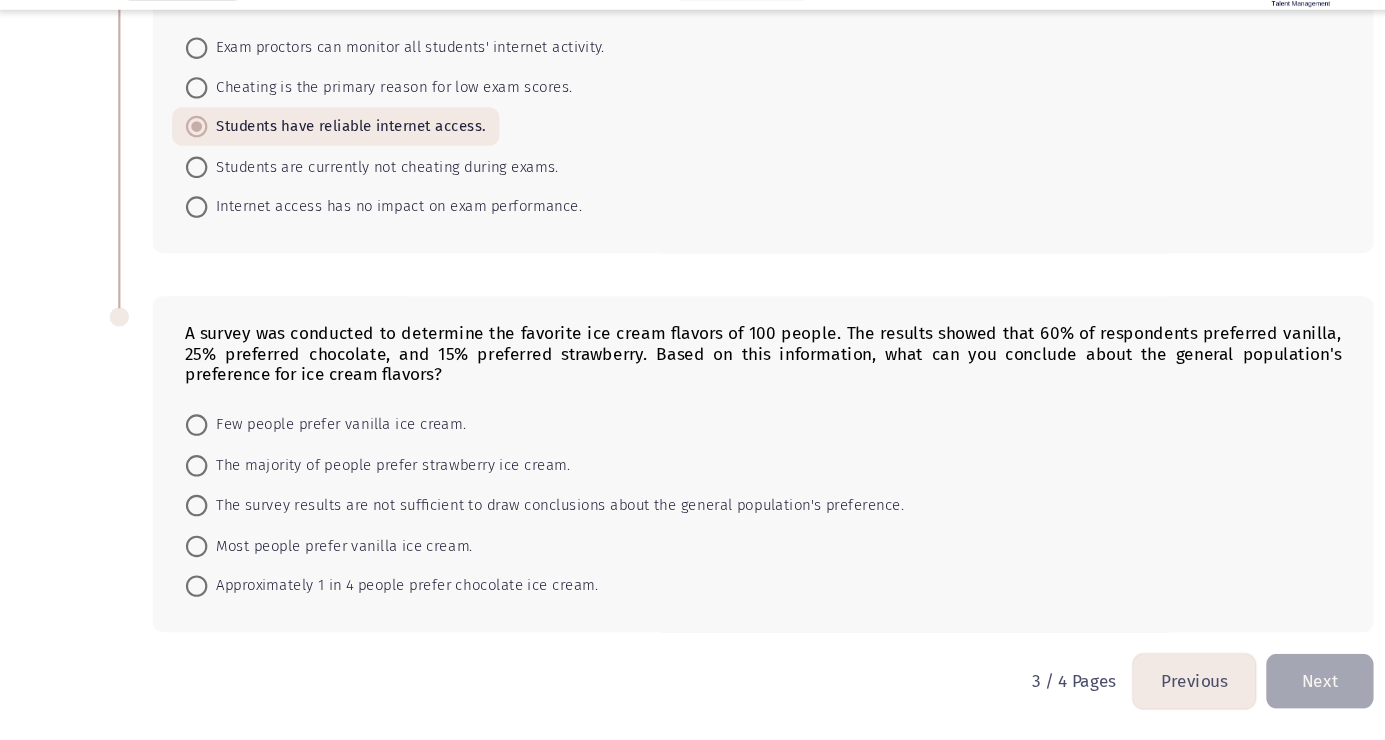 scroll, scrollTop: 898, scrollLeft: 0, axis: vertical 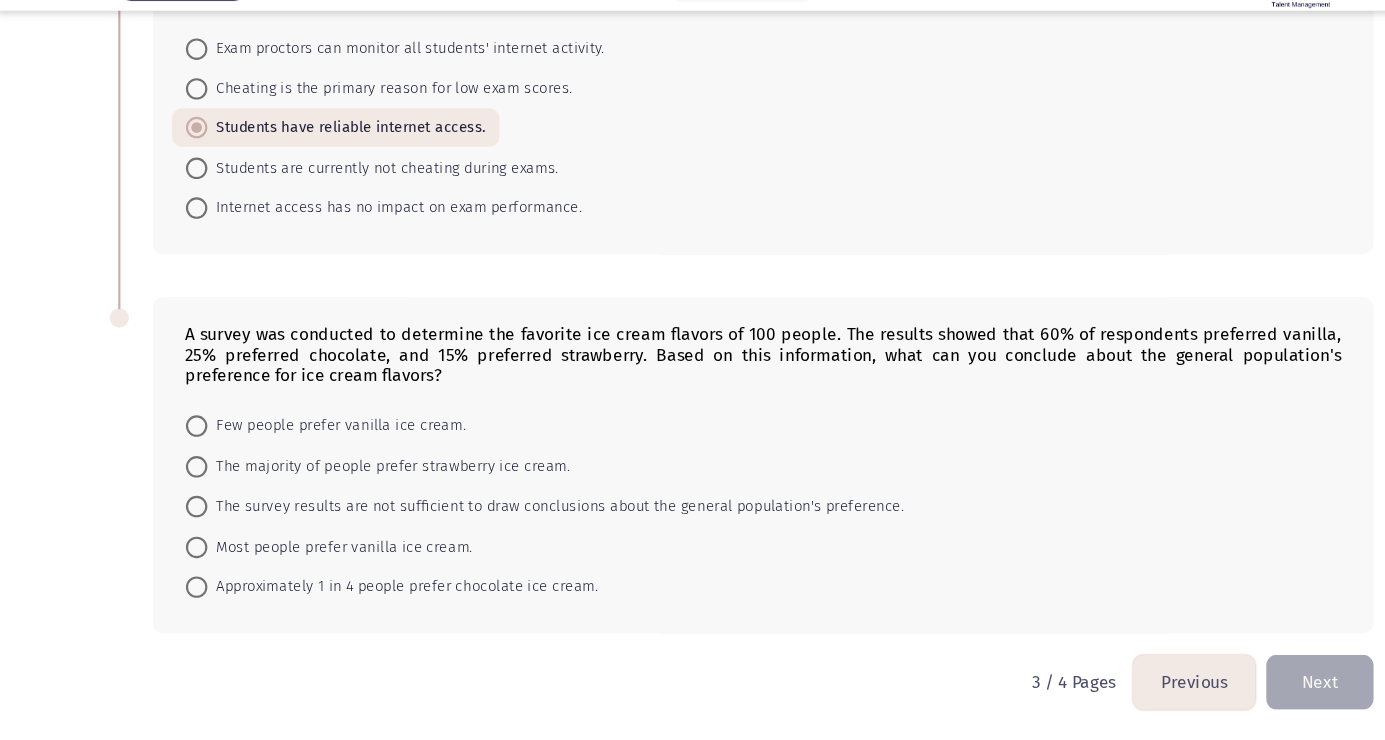 click on "Most people prefer vanilla ice cream." at bounding box center [318, 560] 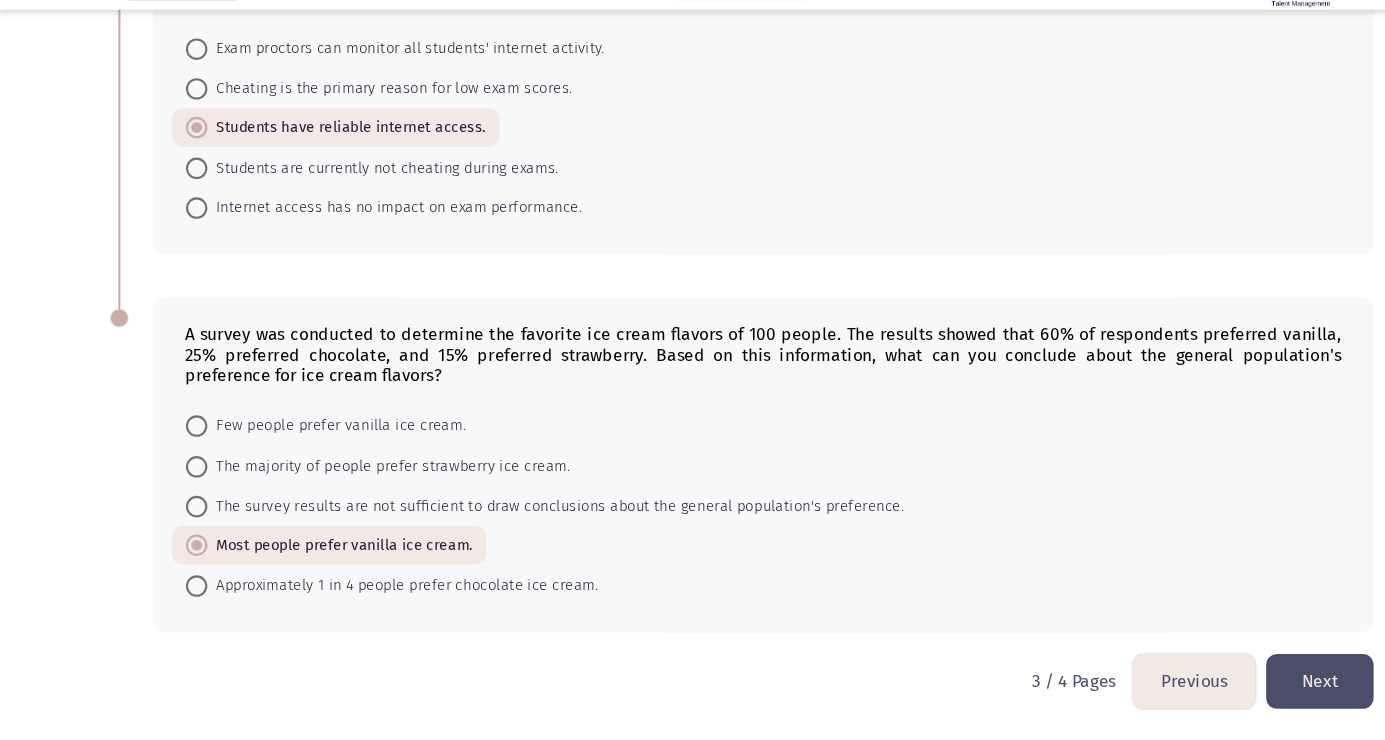 scroll, scrollTop: 896, scrollLeft: 0, axis: vertical 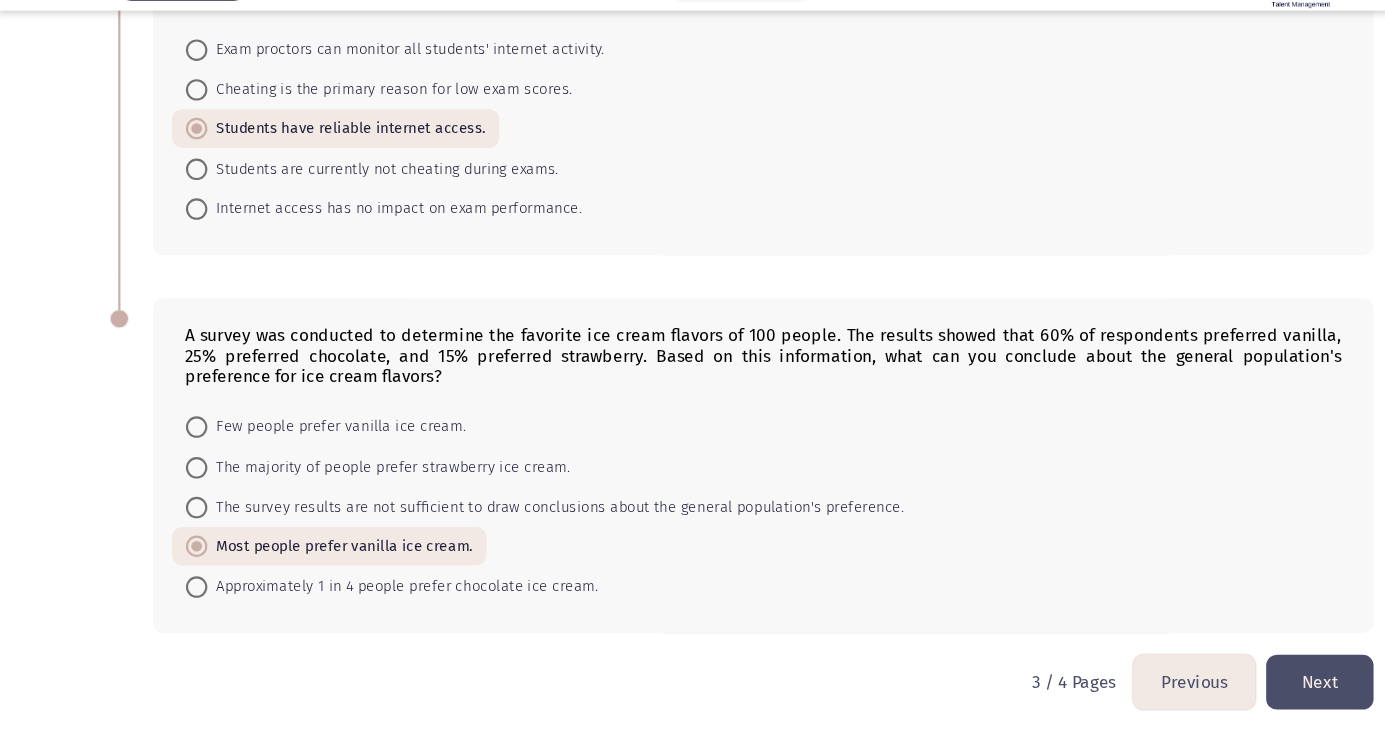 click on "Next" 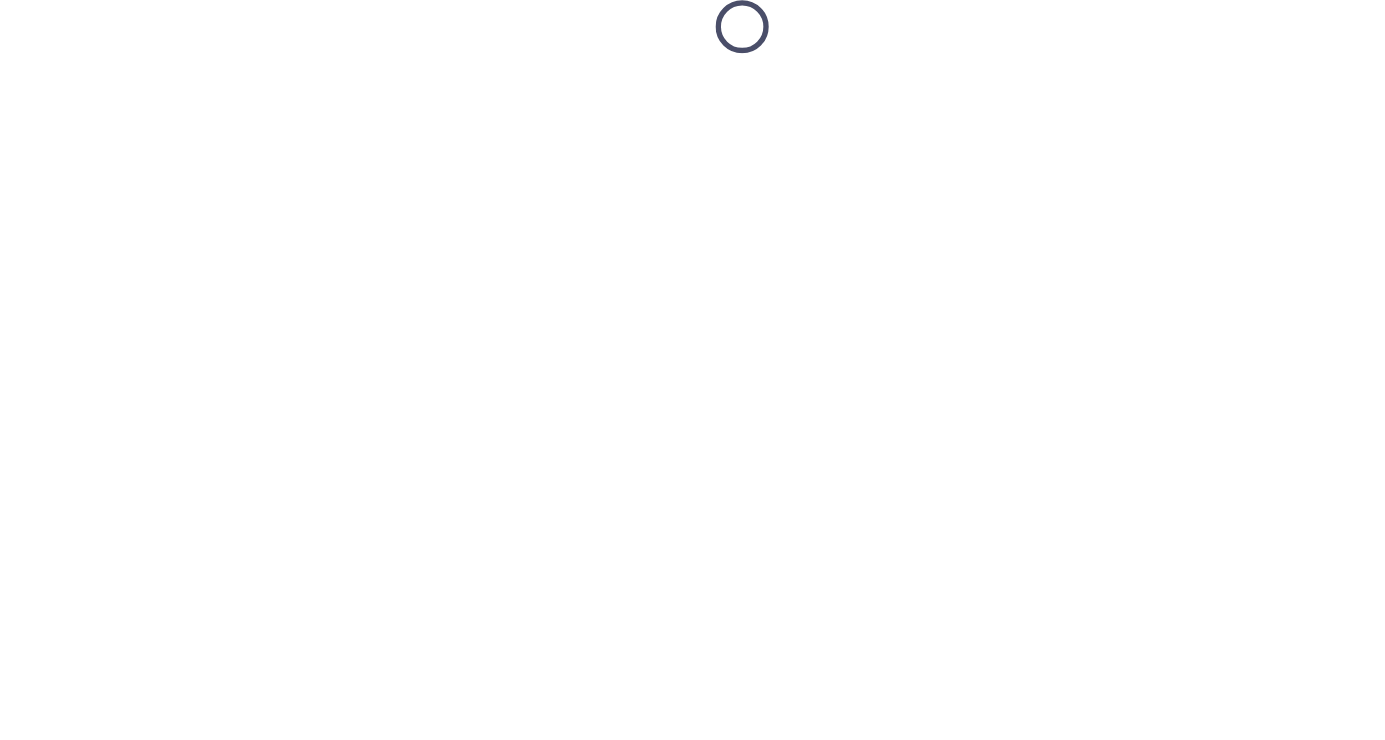 scroll, scrollTop: 0, scrollLeft: 0, axis: both 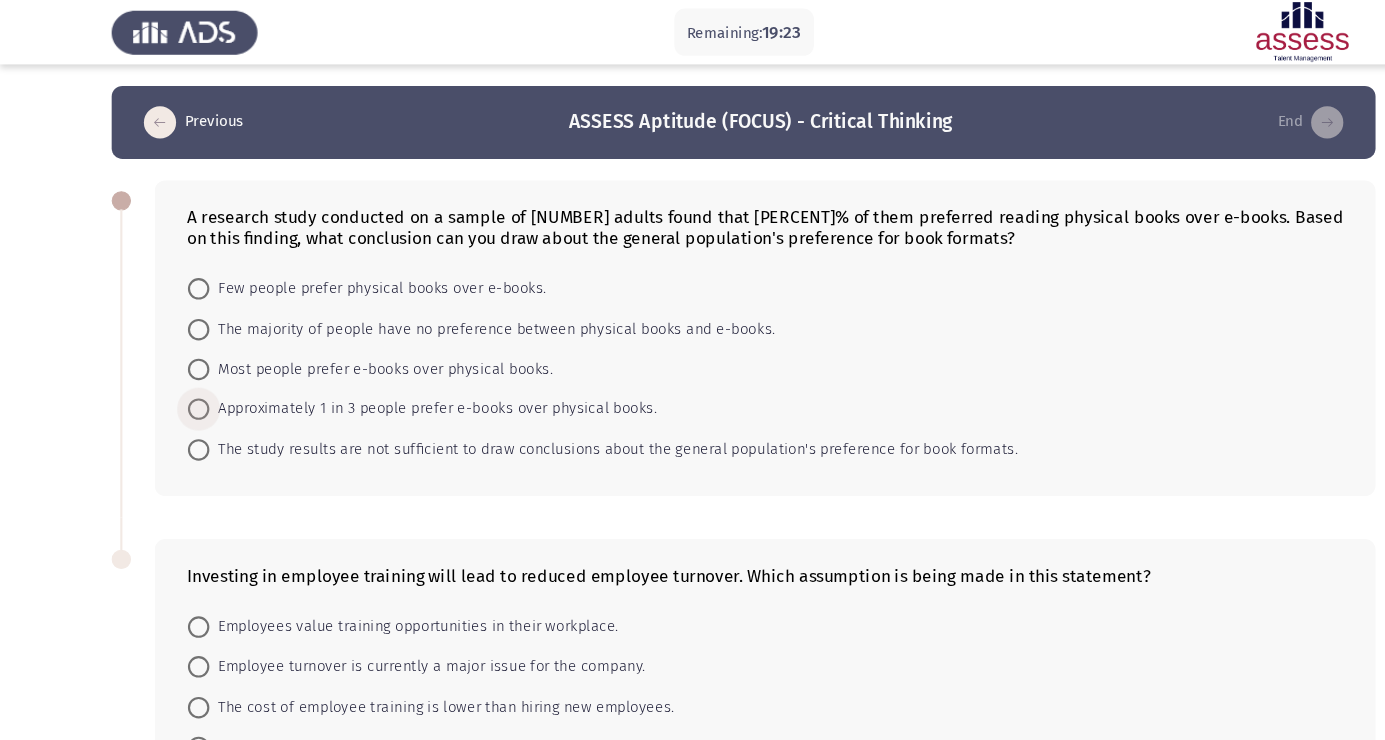 click on "Approximately 1 in 3 people prefer e-books over physical books." at bounding box center [403, 381] 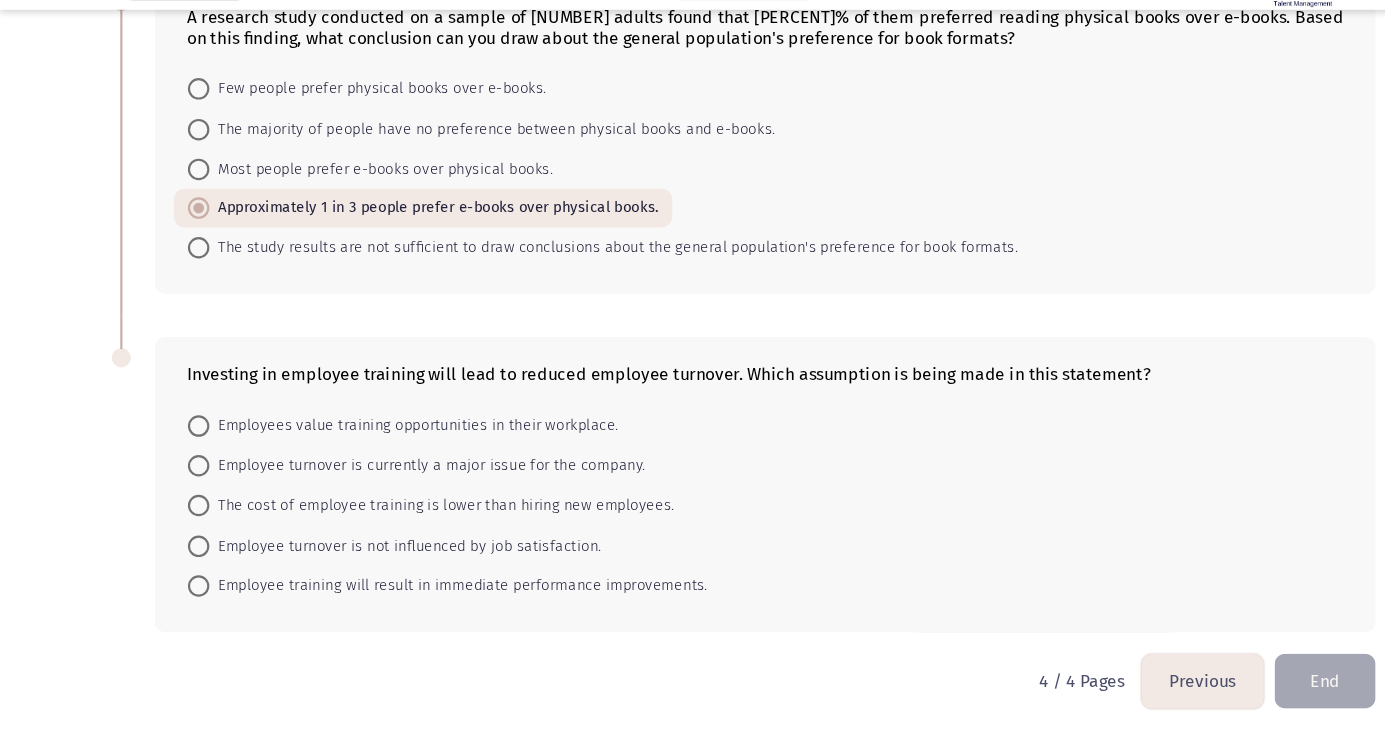 scroll, scrollTop: 138, scrollLeft: 0, axis: vertical 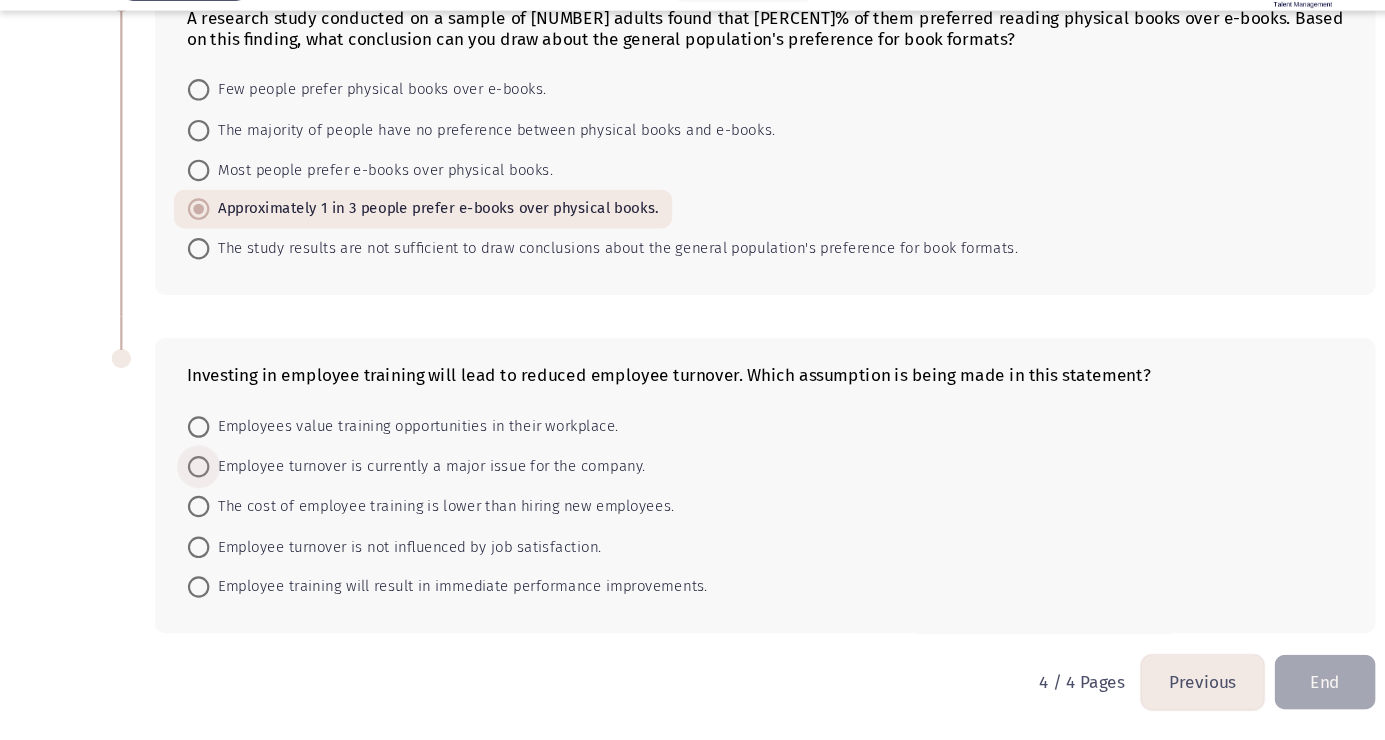 click on "Employee turnover is currently a major issue for the company." at bounding box center [398, 485] 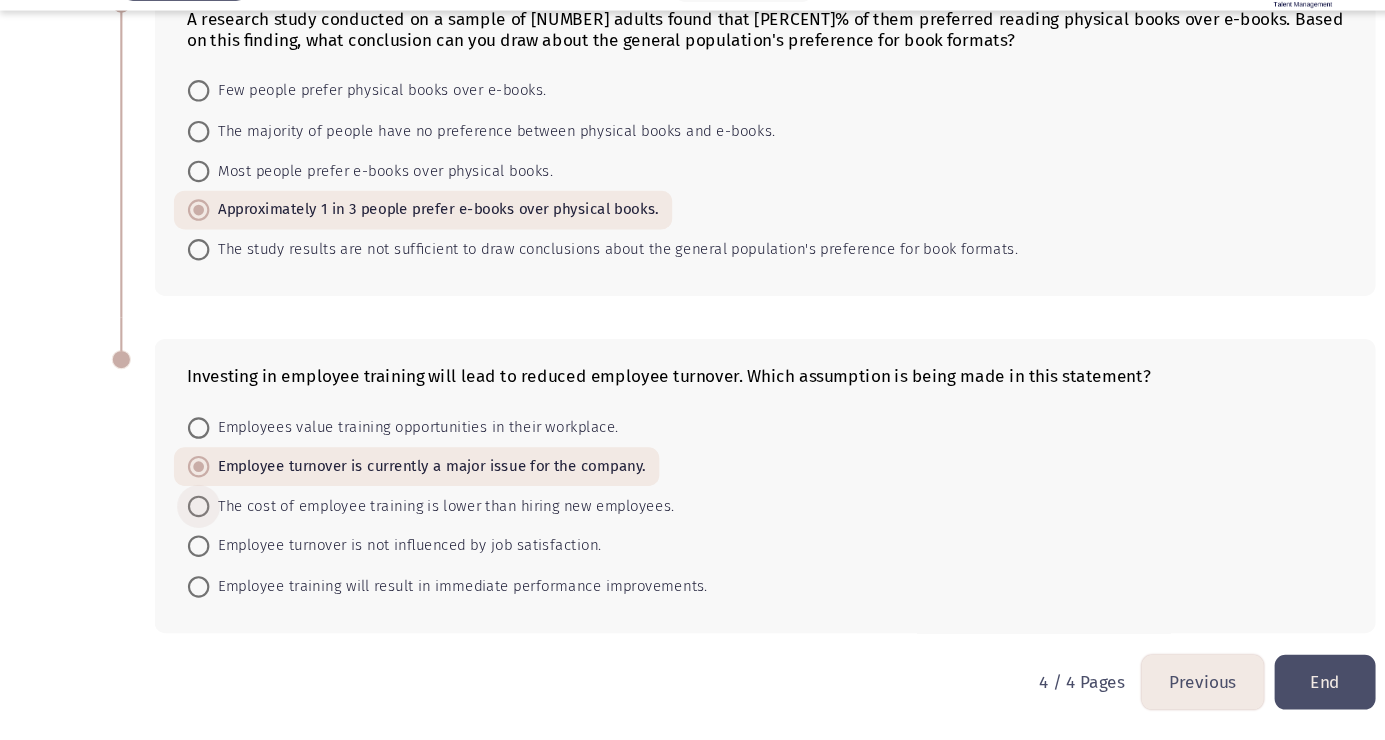 click on "The cost of employee training is lower than hiring new employees." at bounding box center [411, 522] 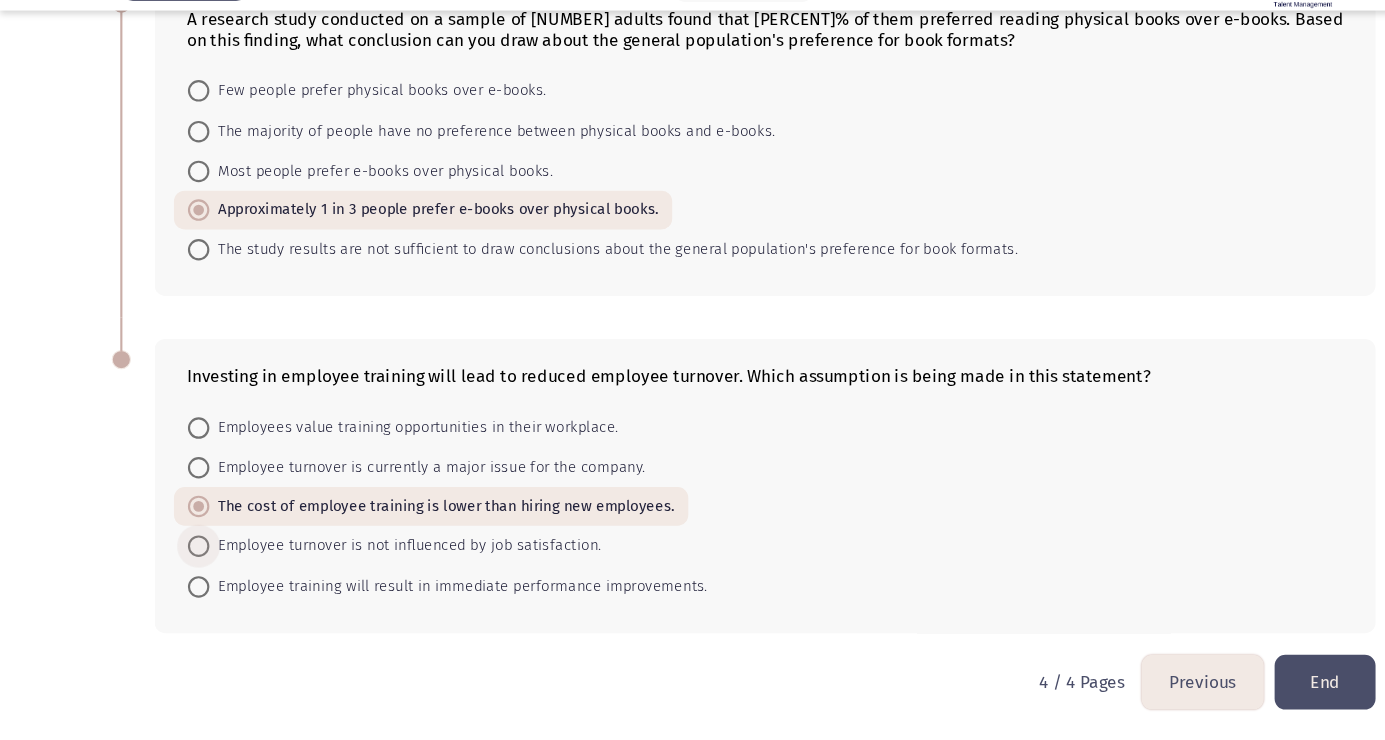 click on "Employee turnover is not influenced by job satisfaction." at bounding box center [377, 559] 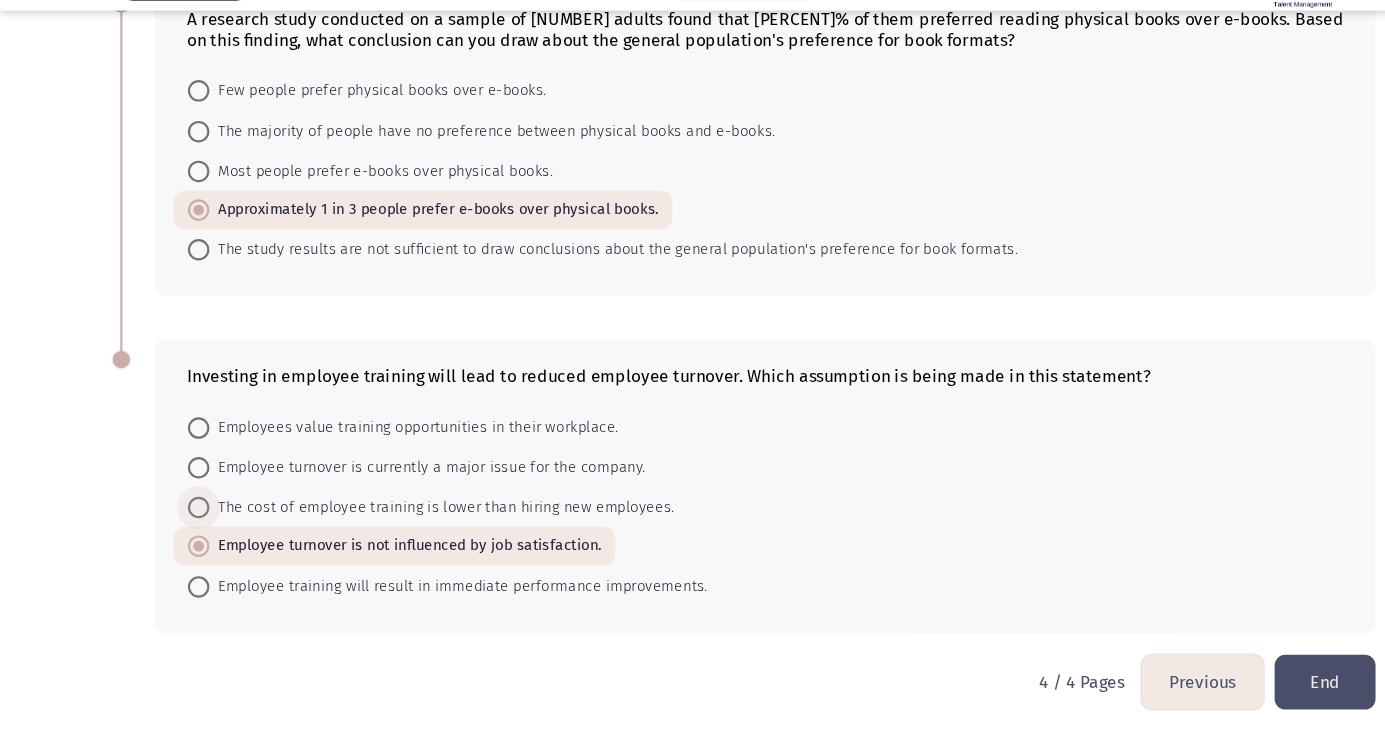 click at bounding box center [185, 523] 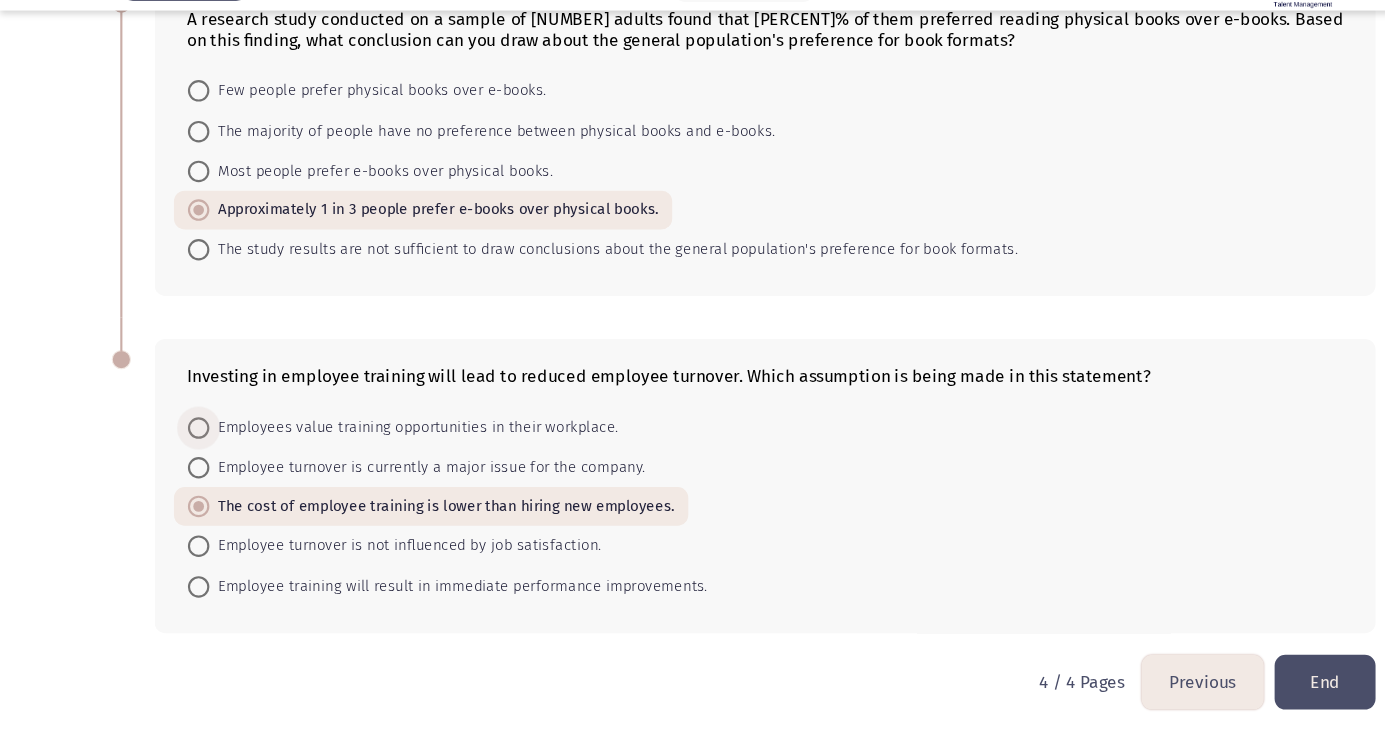 click at bounding box center [185, 449] 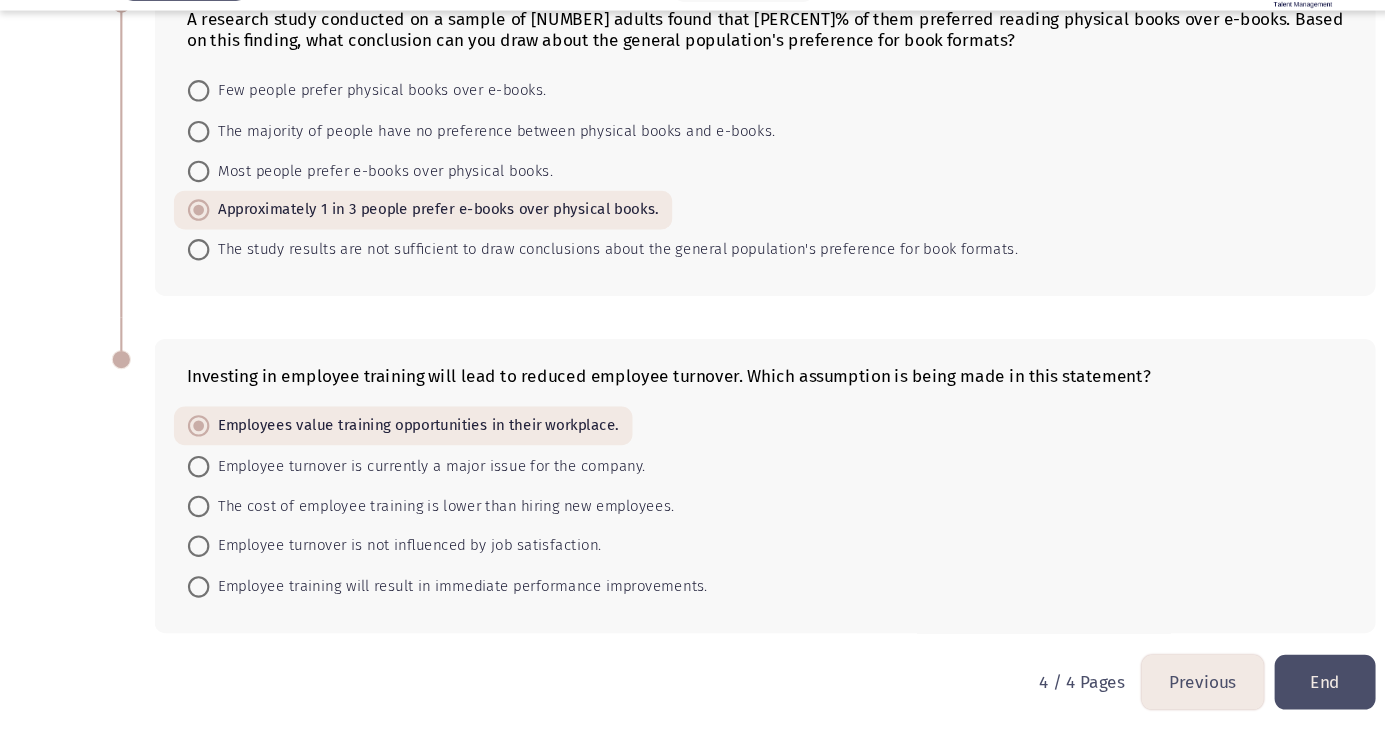 click on "End" 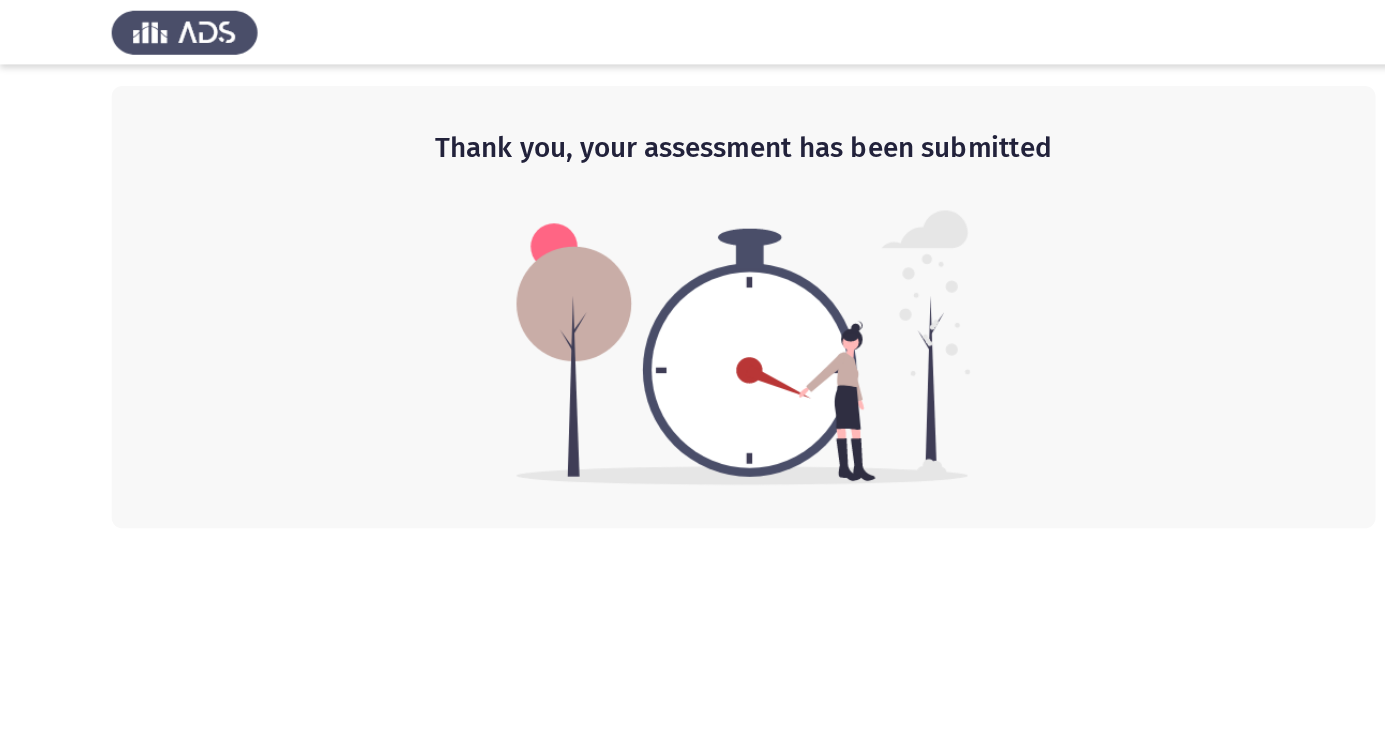 scroll, scrollTop: 0, scrollLeft: 0, axis: both 